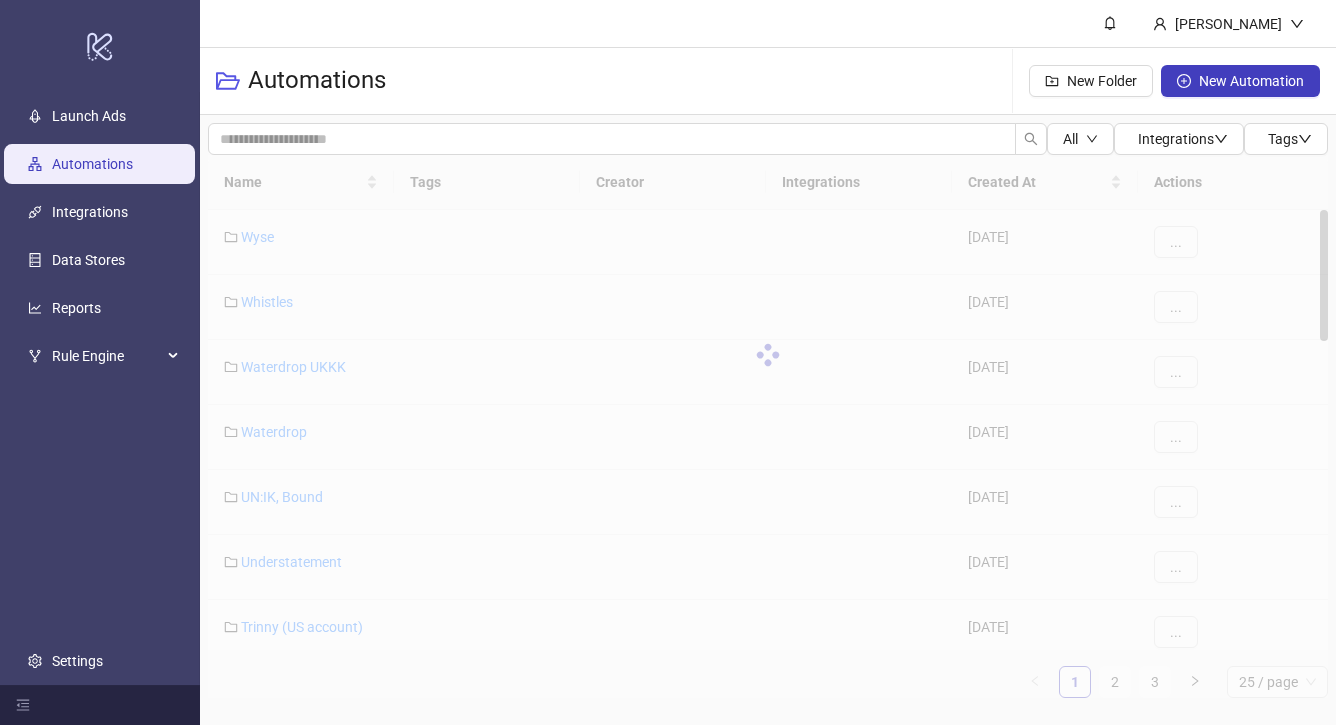 scroll, scrollTop: 0, scrollLeft: 0, axis: both 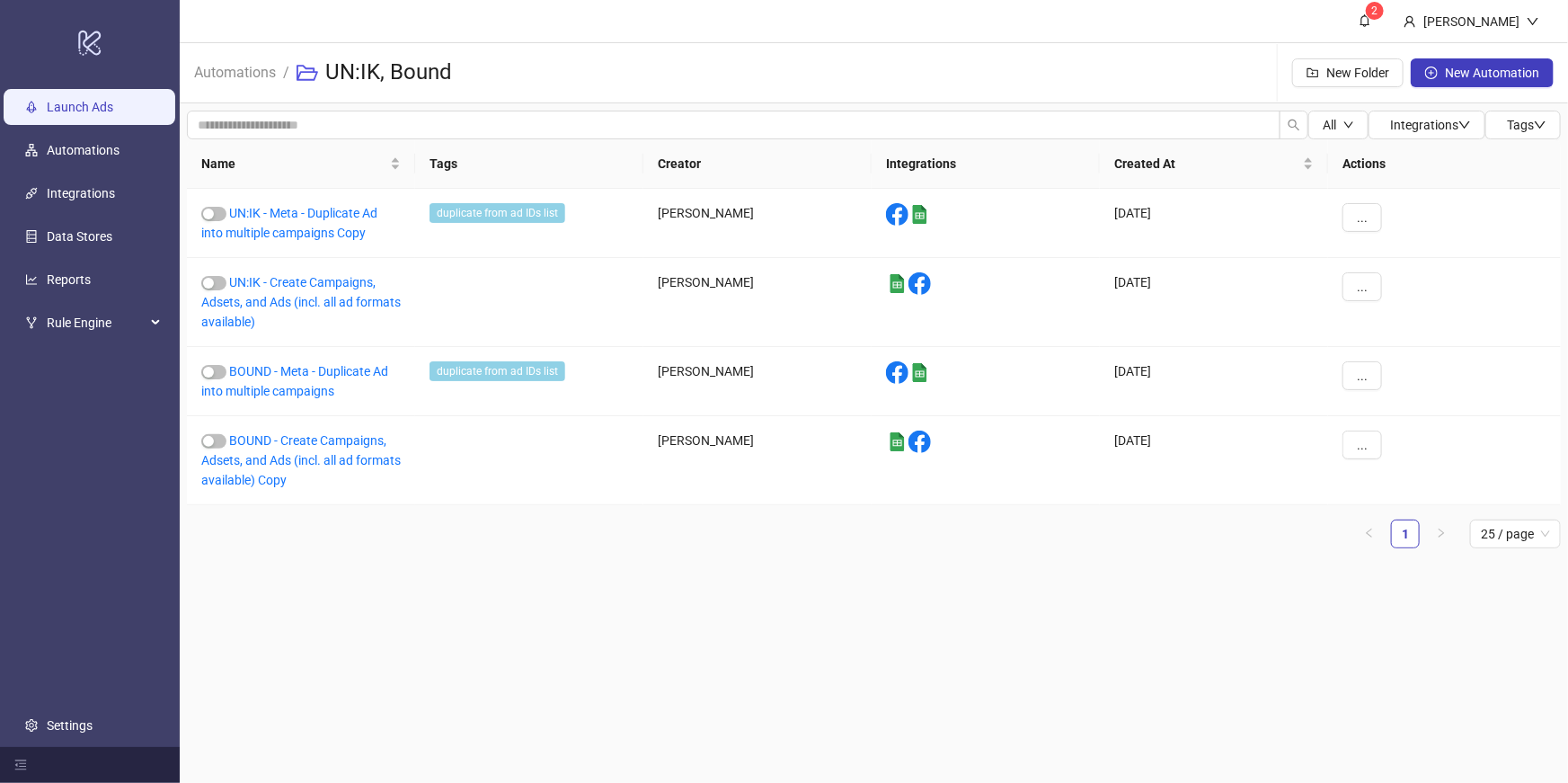 click on "Launch Ads" at bounding box center [80, 107] 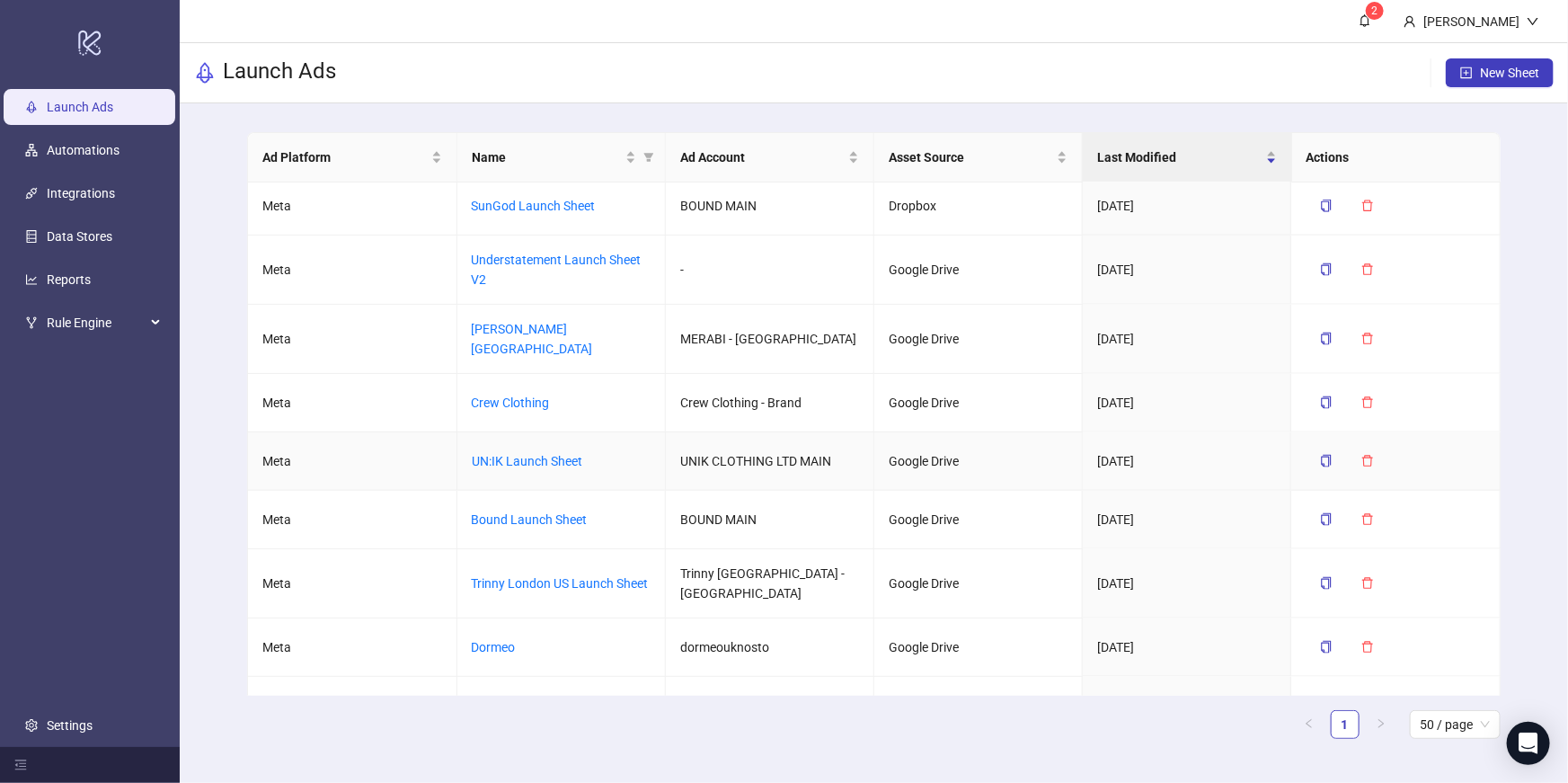 scroll, scrollTop: 1254, scrollLeft: 0, axis: vertical 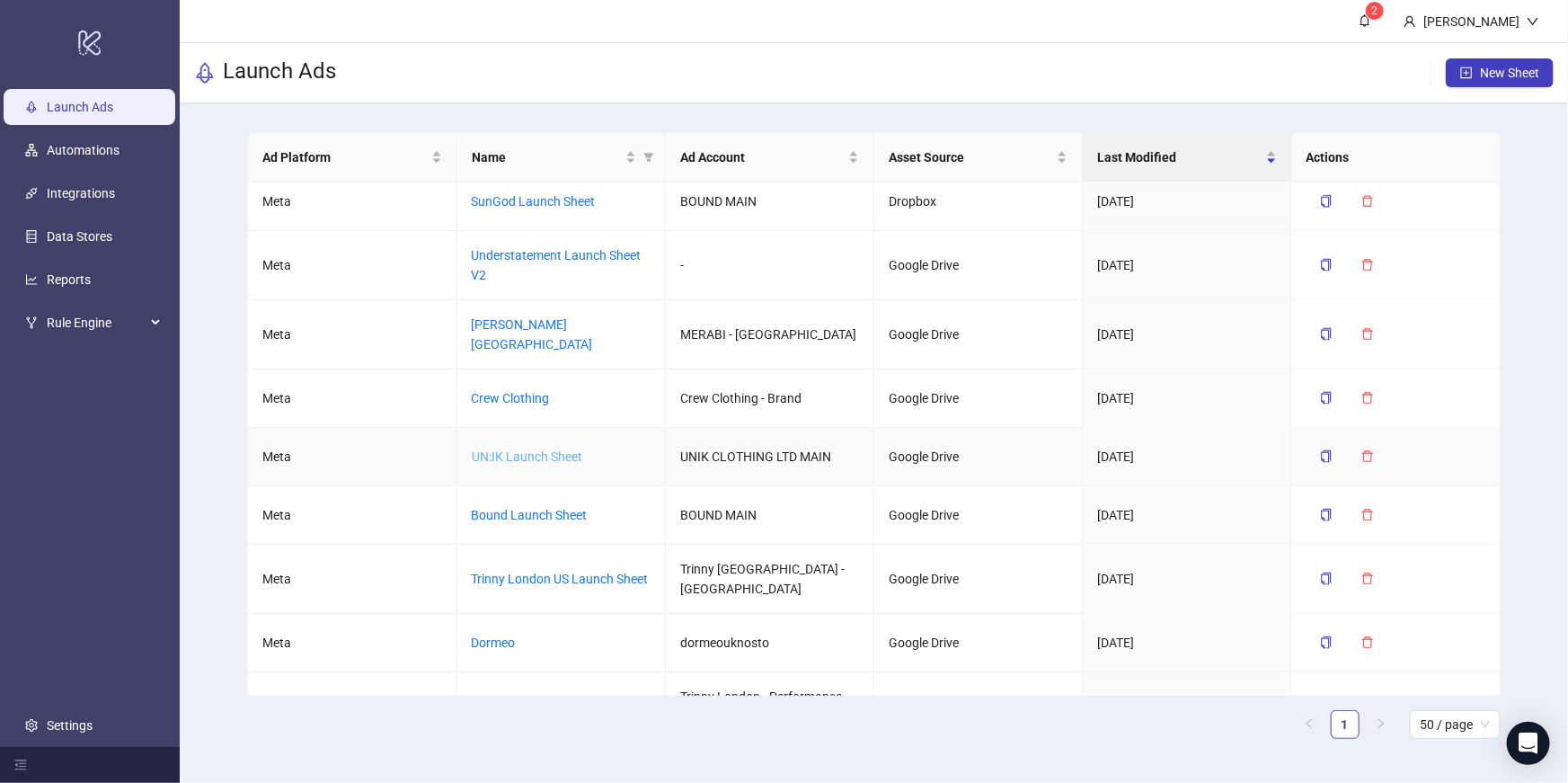 click on "UN:IK Launch Sheet" at bounding box center (527, 457) 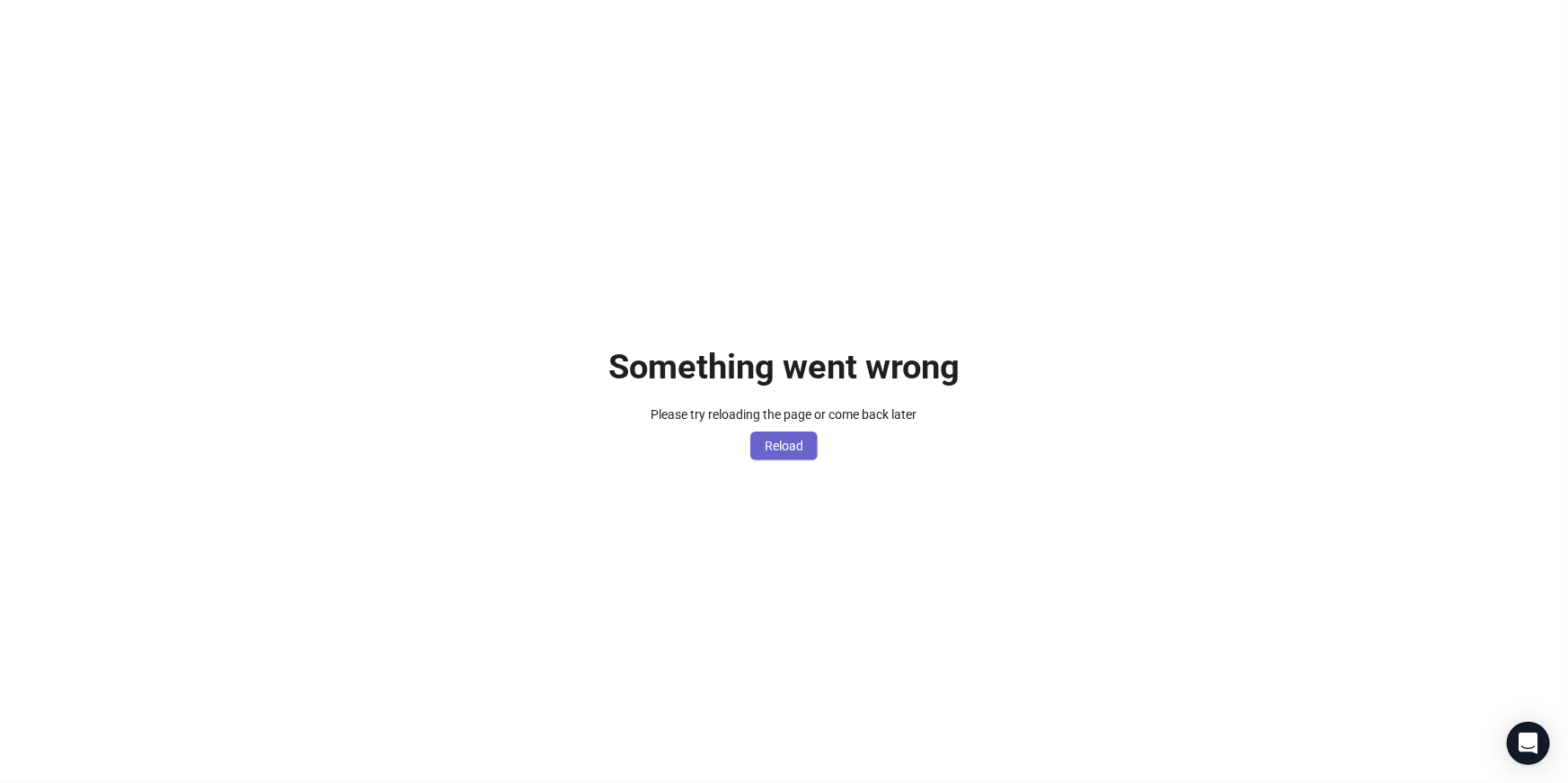 click on "Reload" at bounding box center [784, 446] 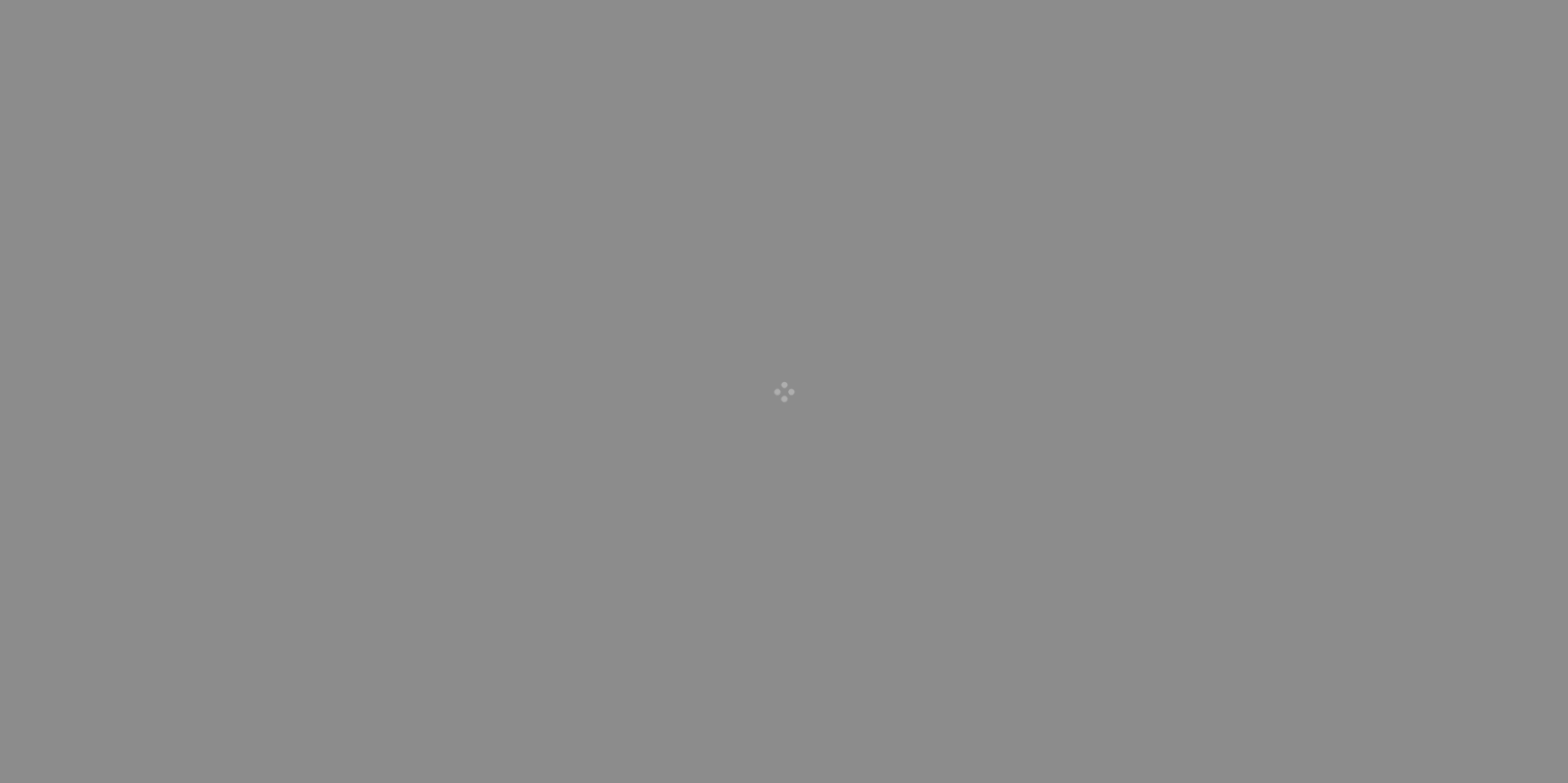 scroll, scrollTop: 0, scrollLeft: 0, axis: both 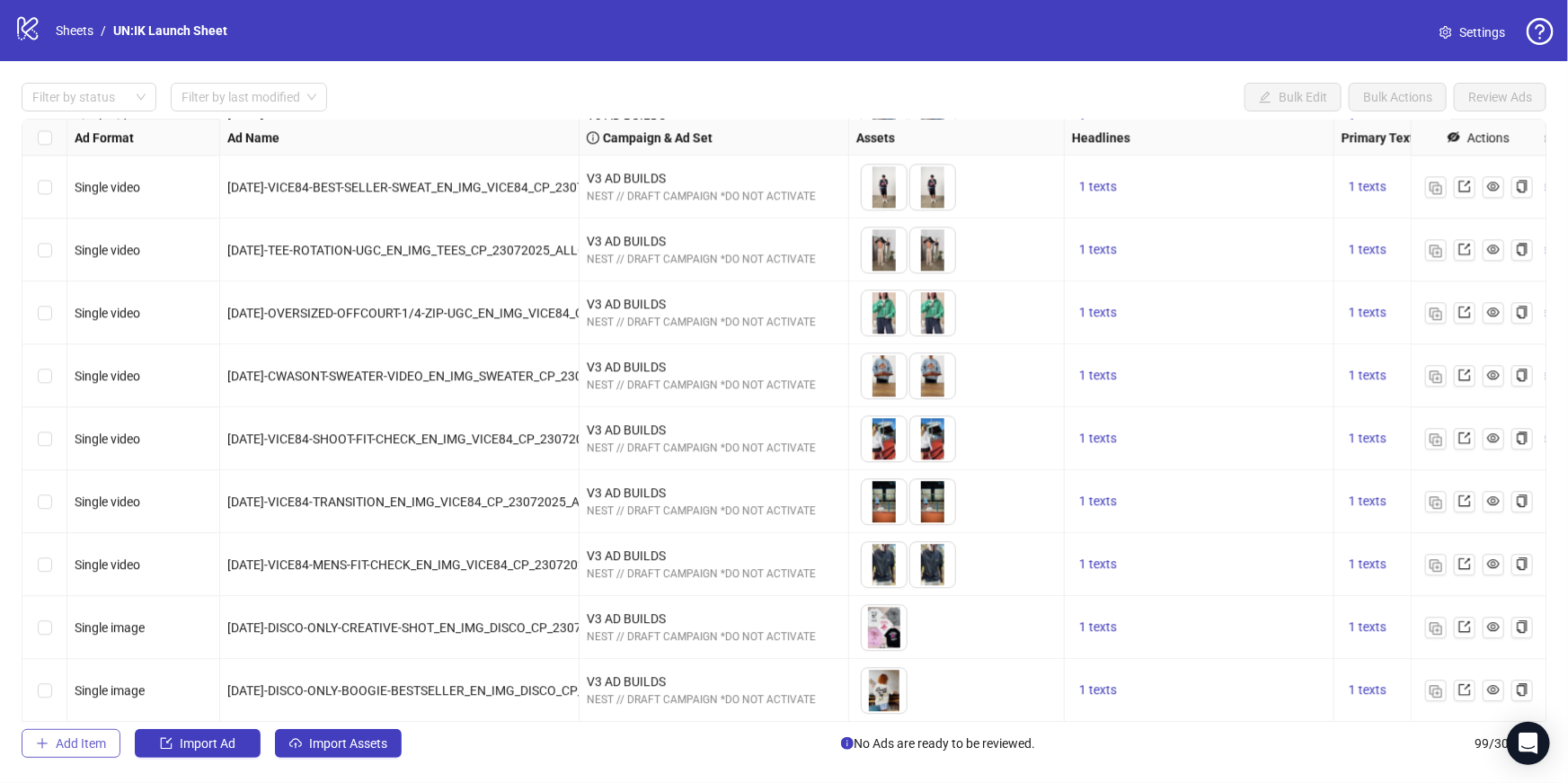 click on "Add Item" at bounding box center (81, 743) 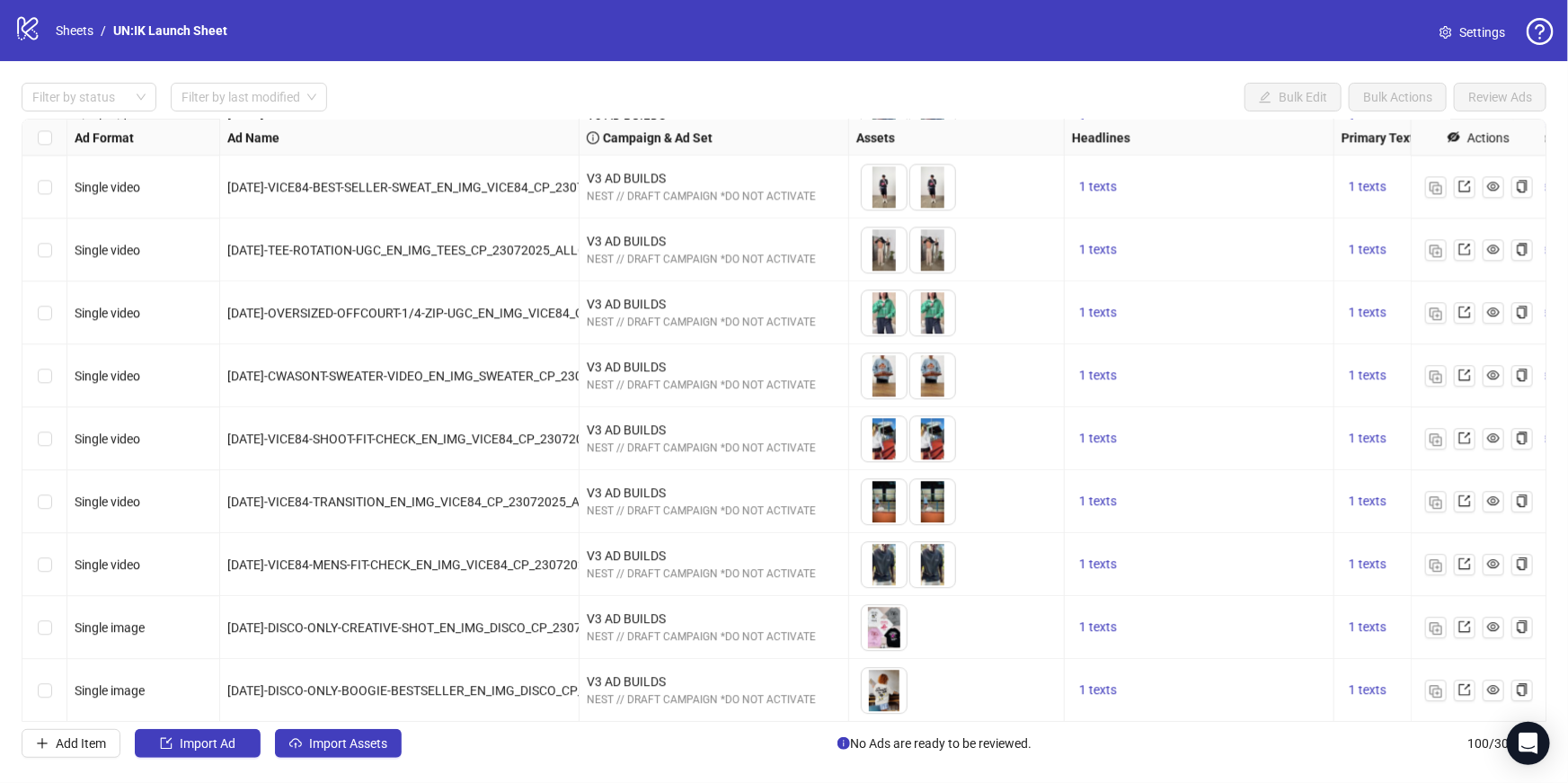 scroll, scrollTop: 5726, scrollLeft: 0, axis: vertical 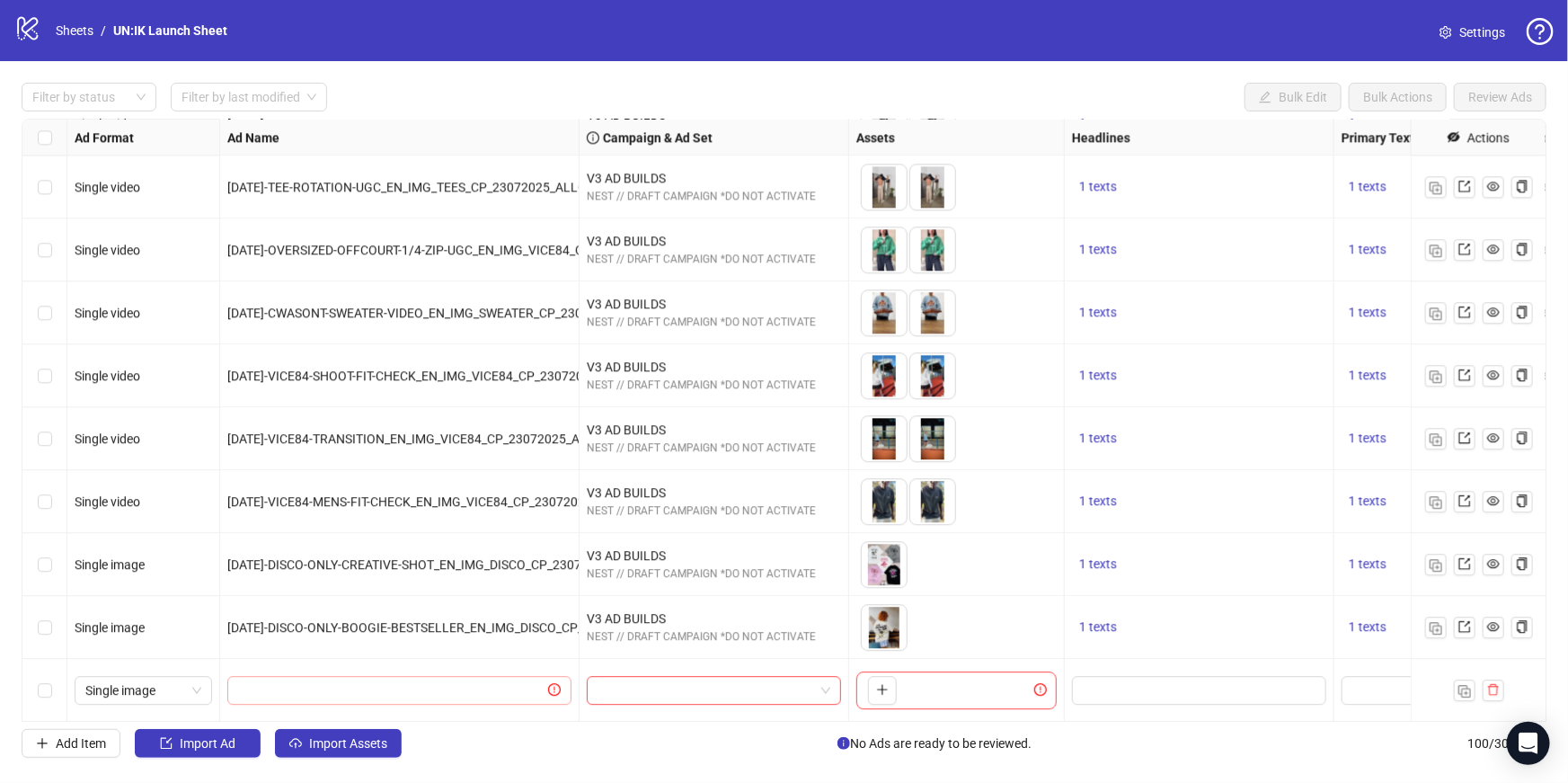 click at bounding box center (554, 690) 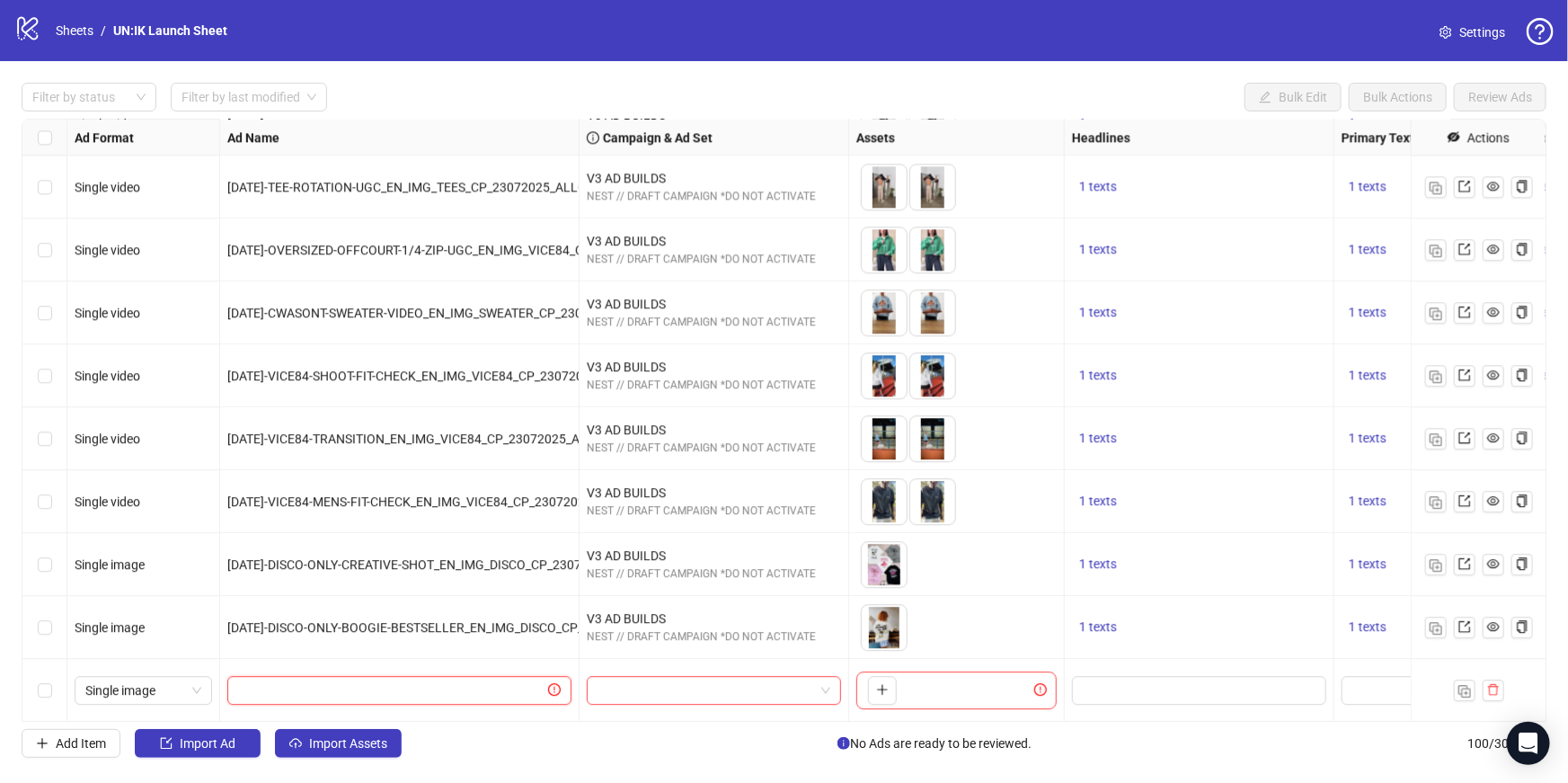click at bounding box center [391, 690] 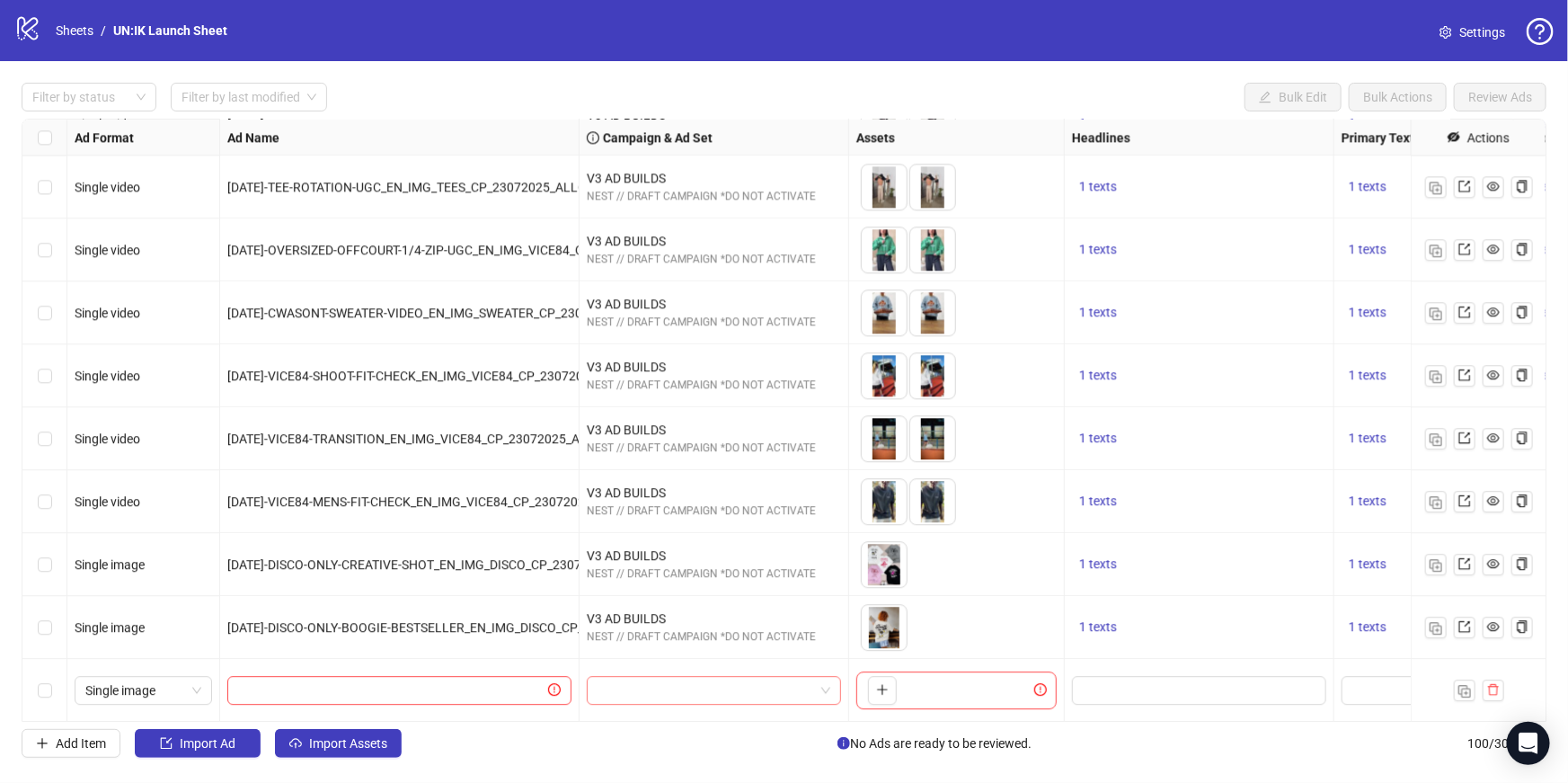 click at bounding box center (705, 690) 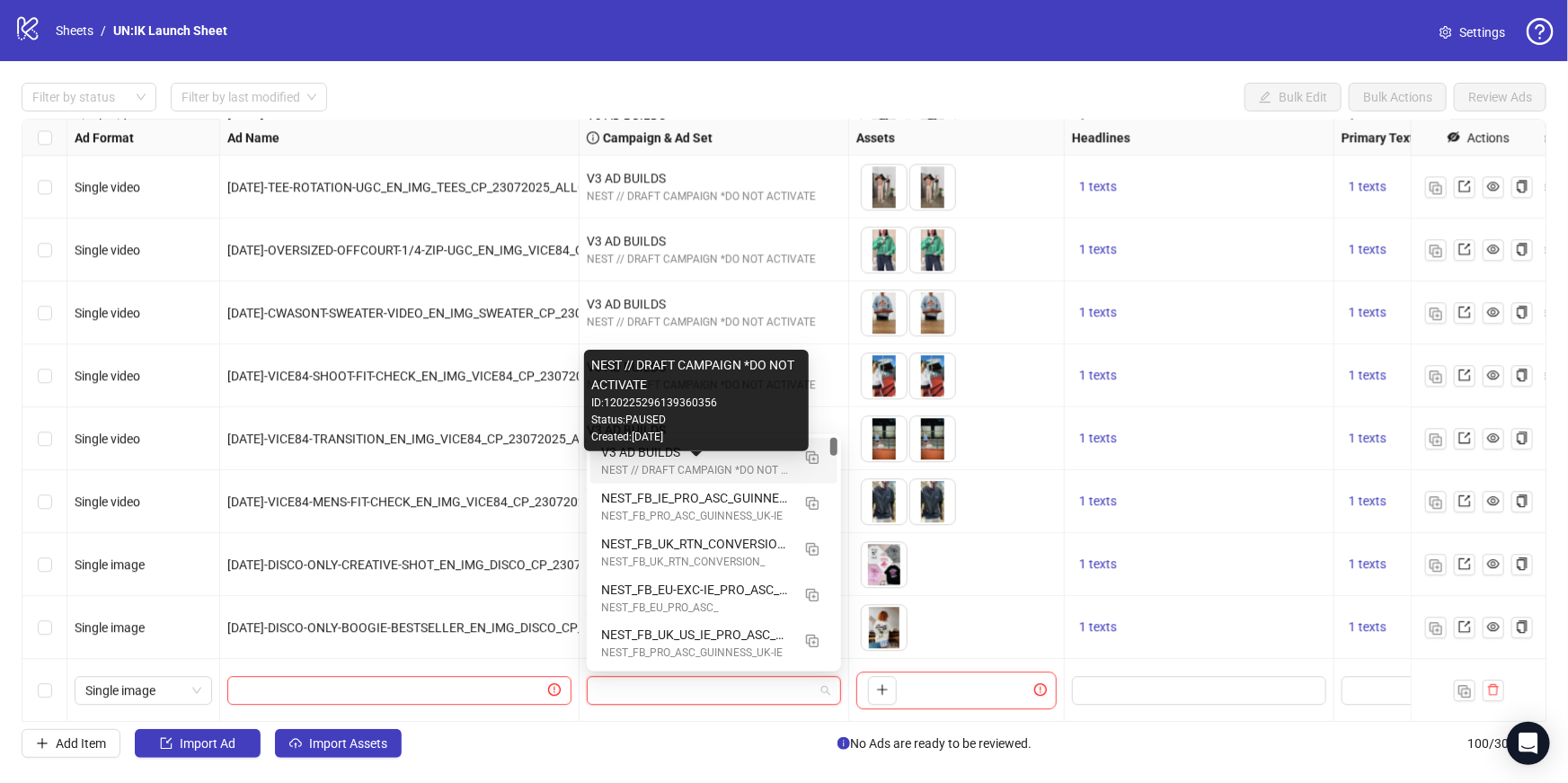 click on "NEST // DRAFT CAMPAIGN  *DO NOT ACTIVATE" at bounding box center [695, 470] 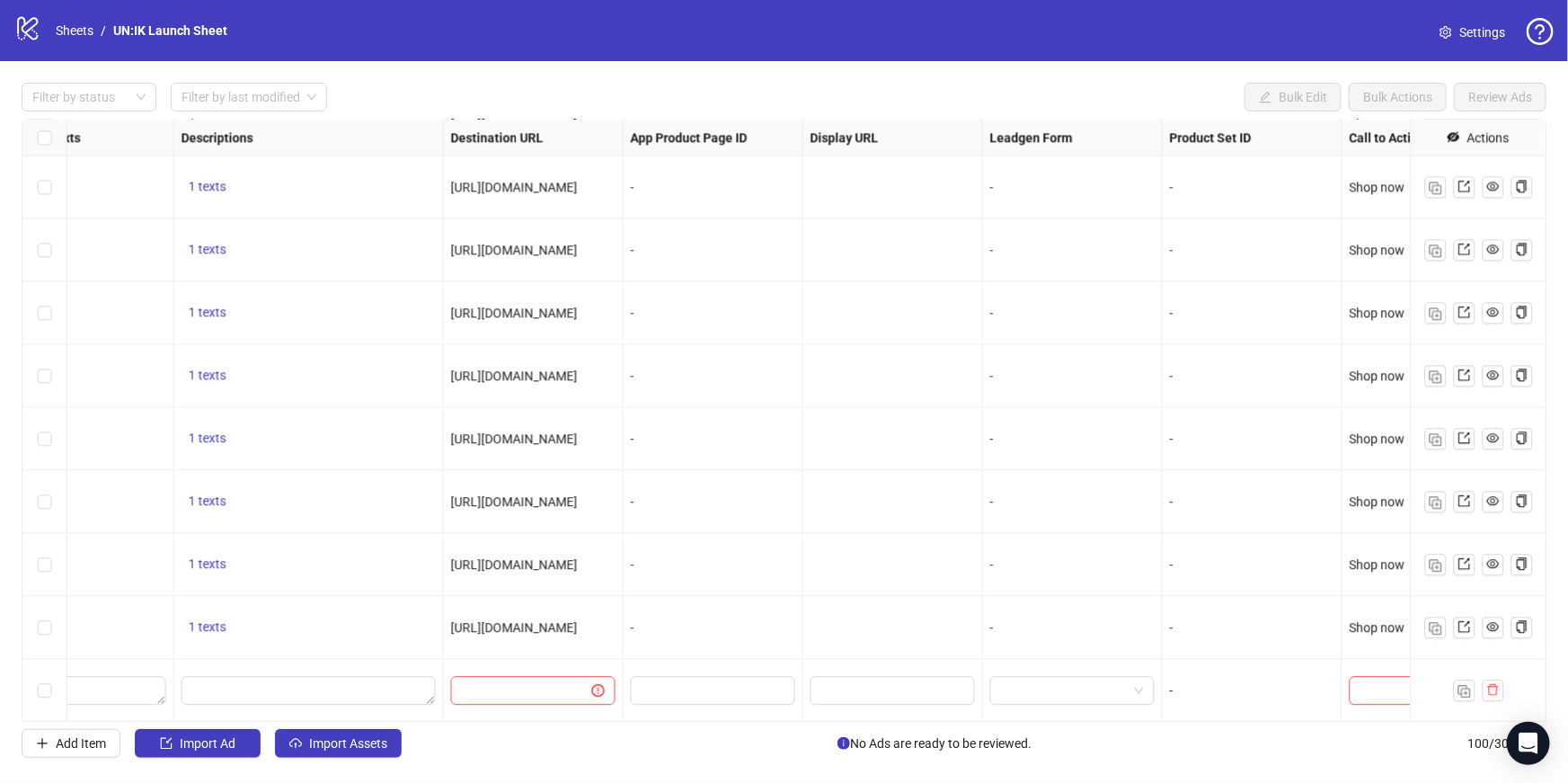 scroll, scrollTop: 5726, scrollLeft: 1414, axis: both 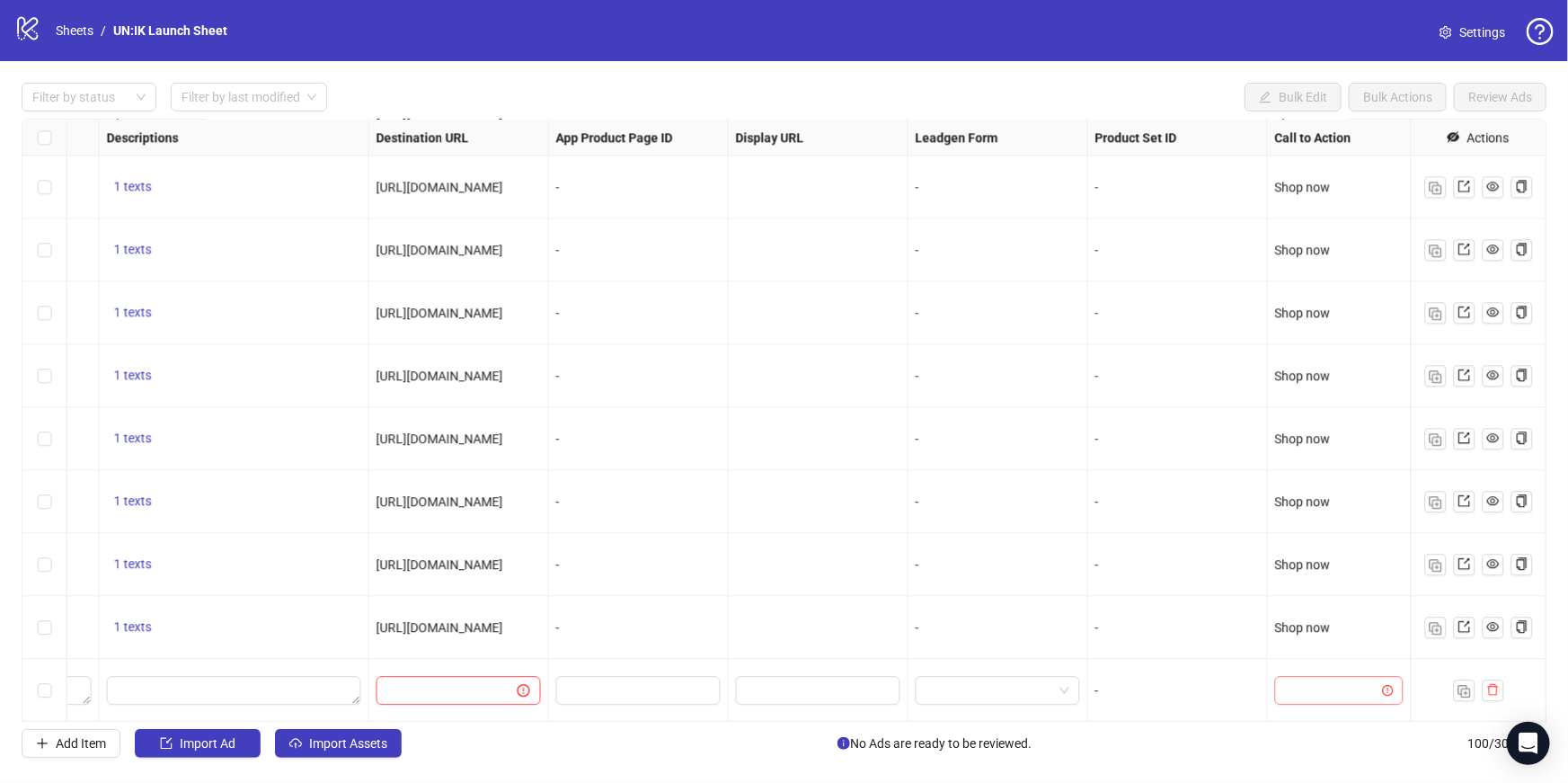 click at bounding box center [1331, 690] 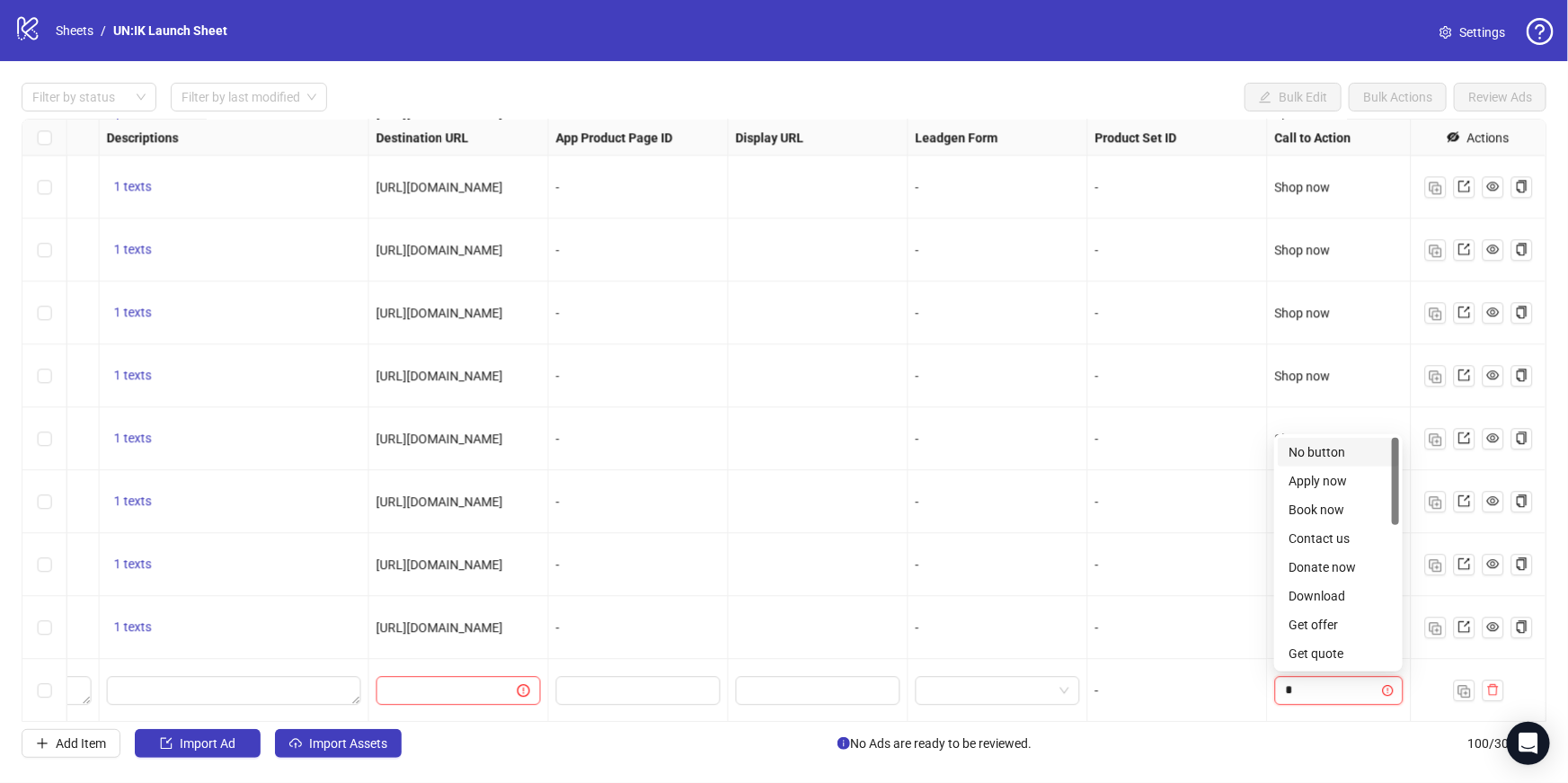 type on "**" 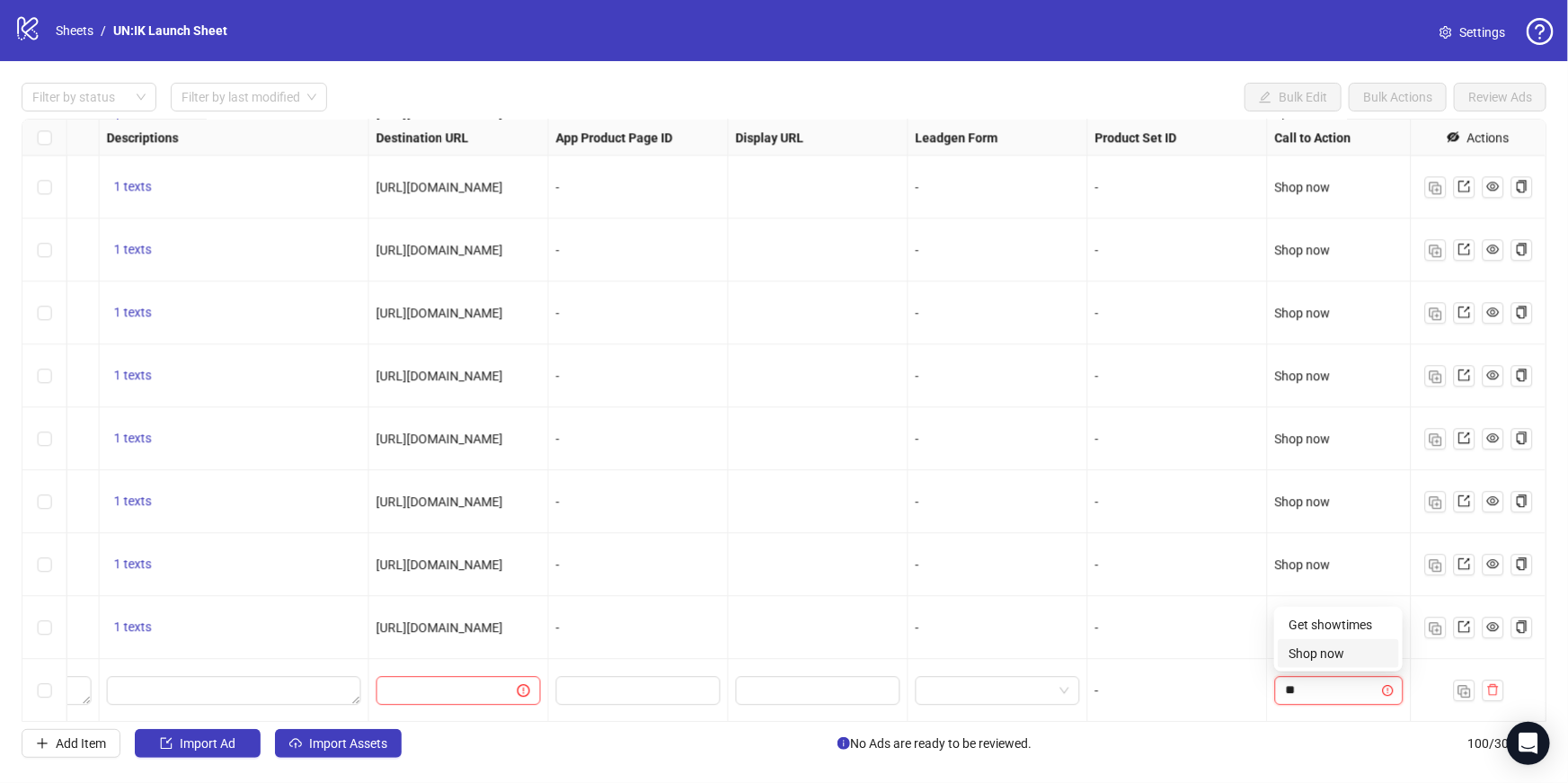 click on "Shop now" at bounding box center (1338, 654) 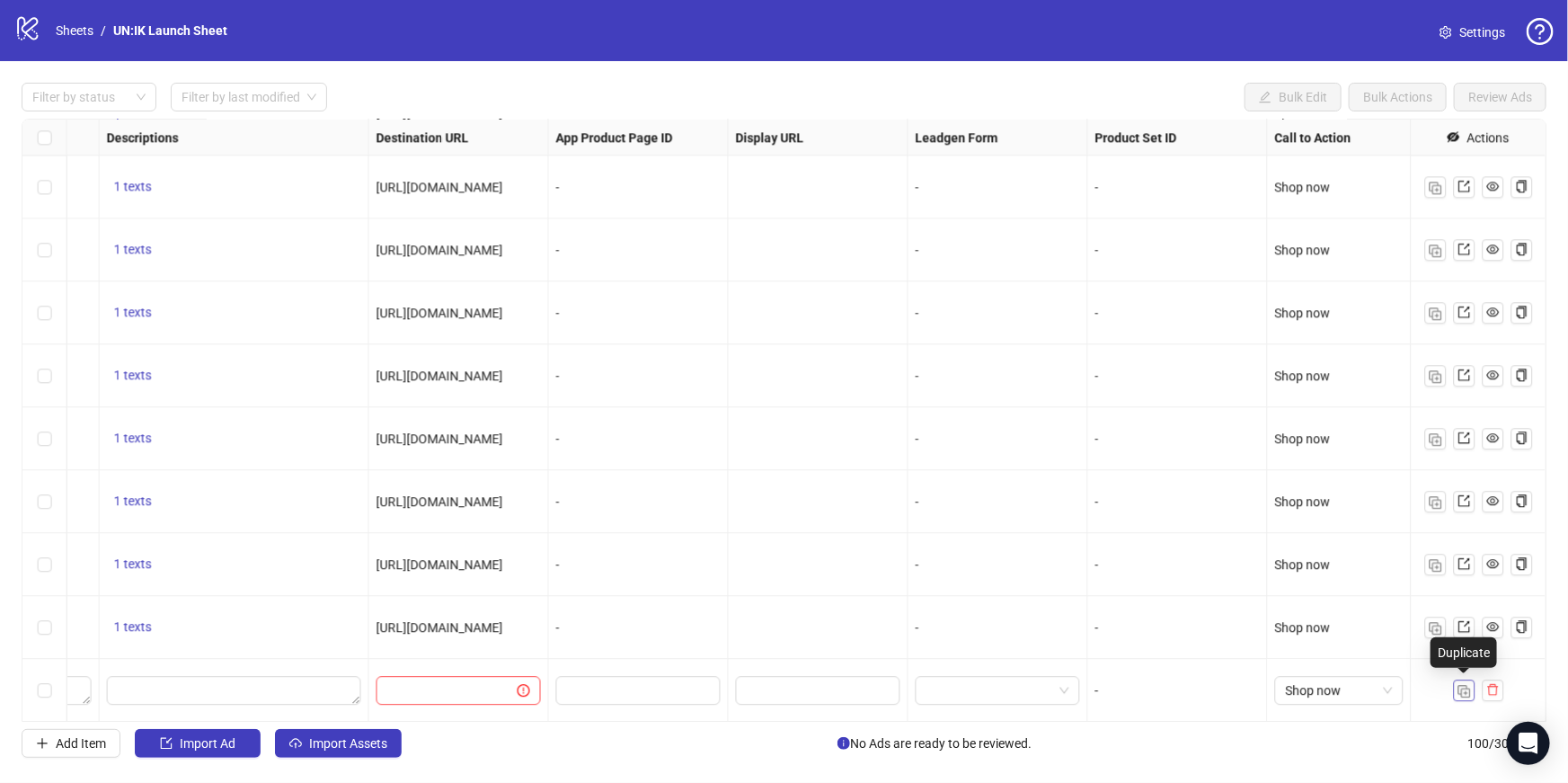 click at bounding box center (1465, 691) 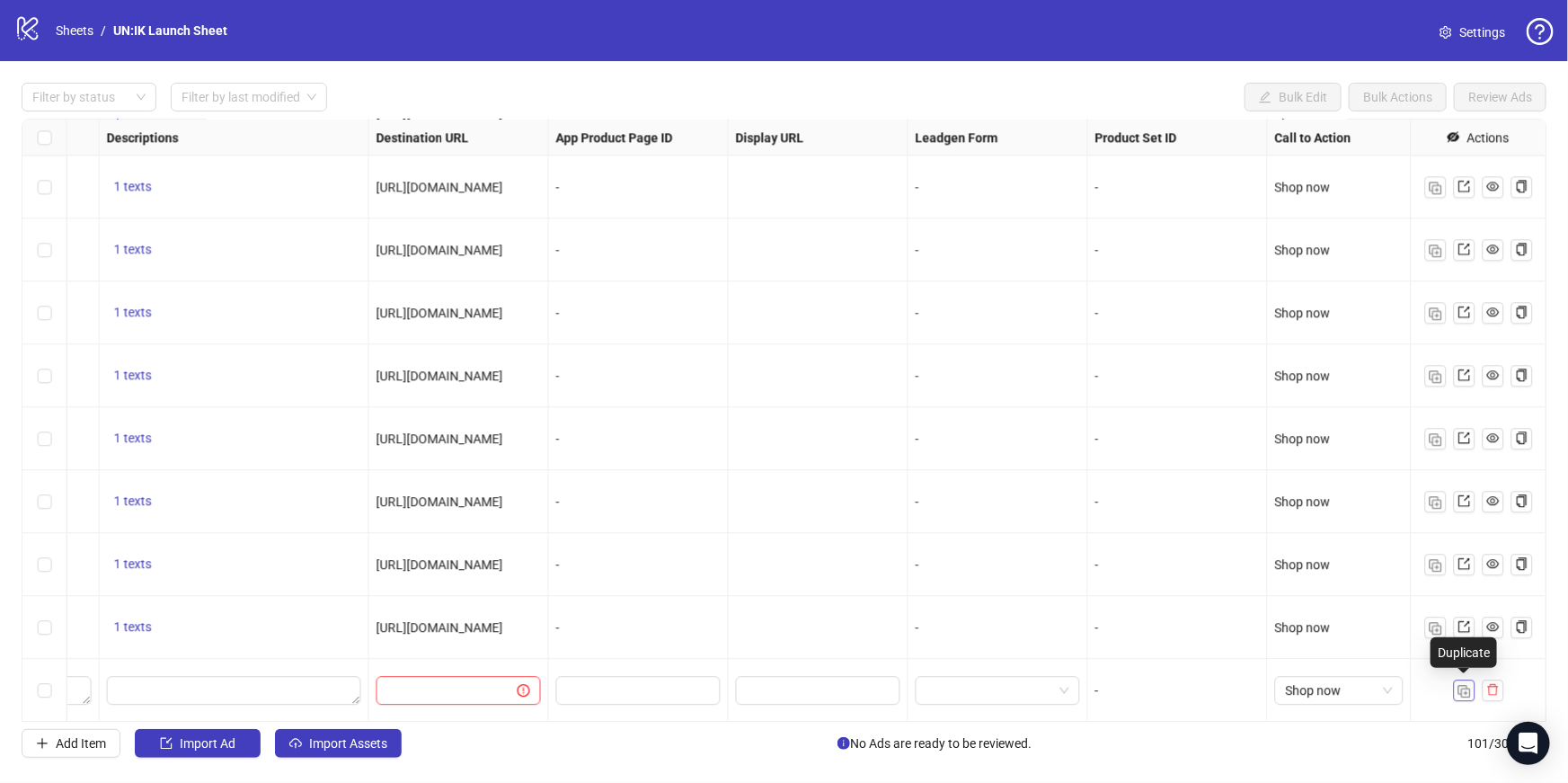click at bounding box center (1465, 691) 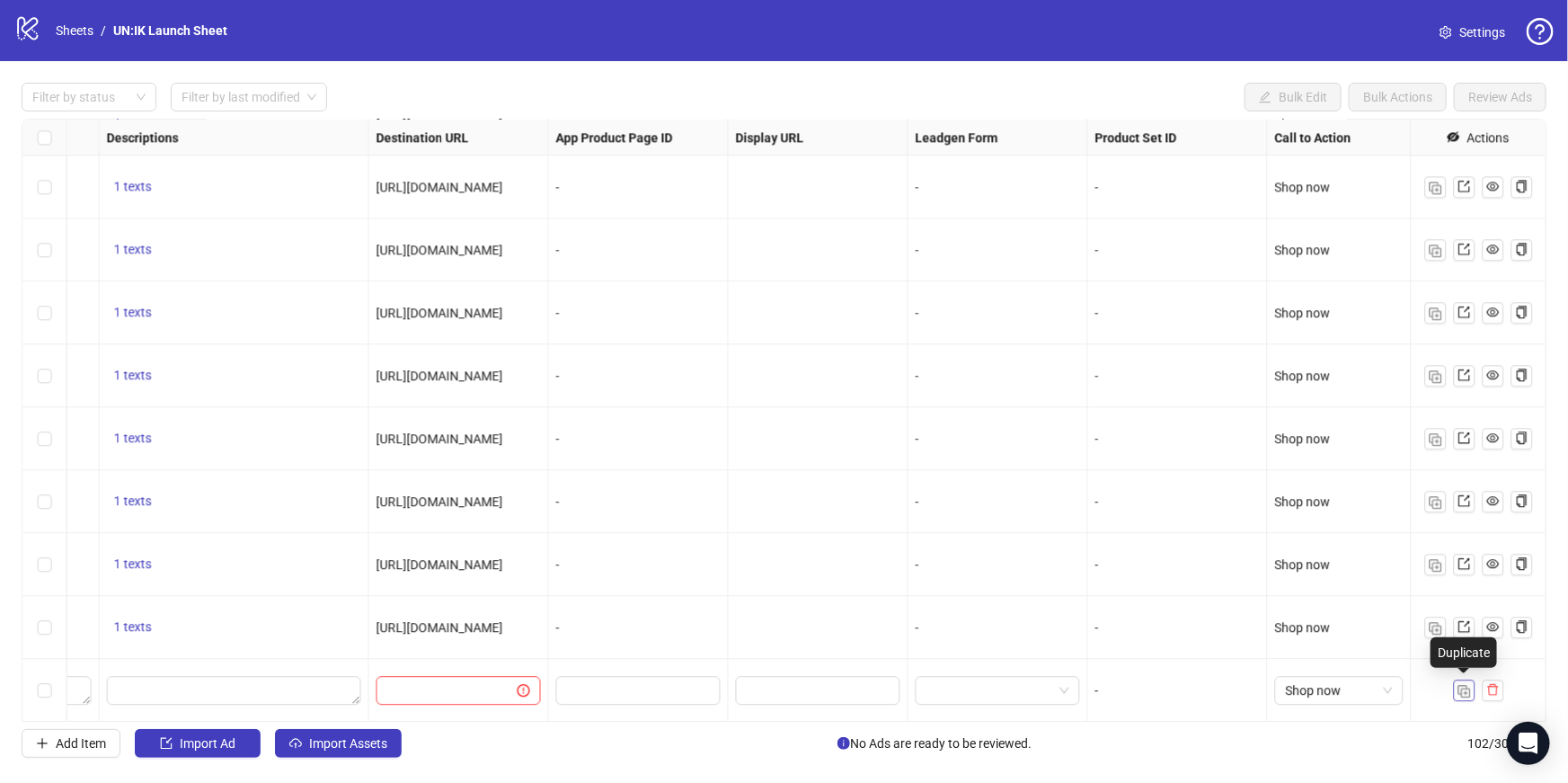 click at bounding box center (1465, 691) 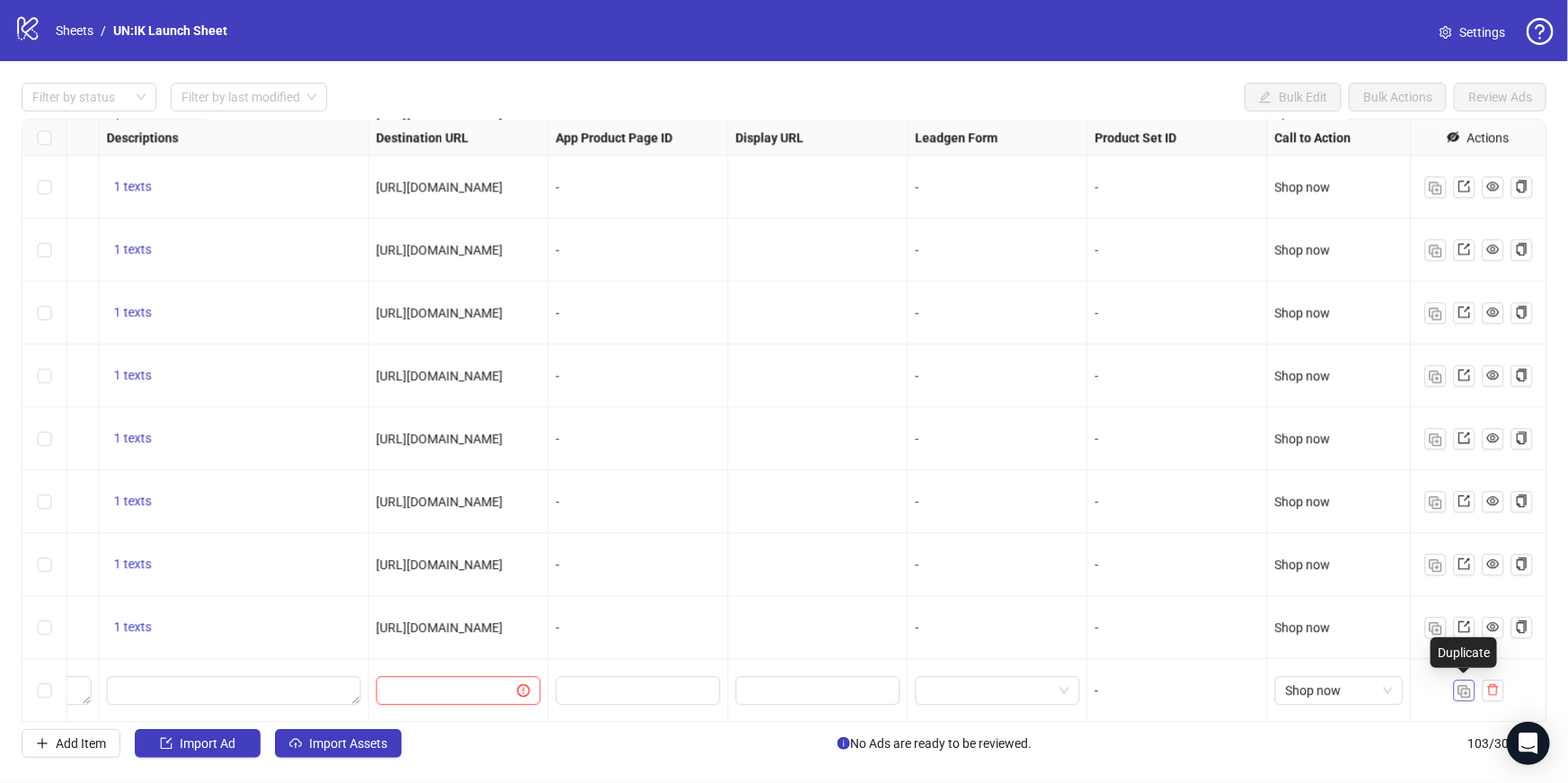click at bounding box center (1465, 691) 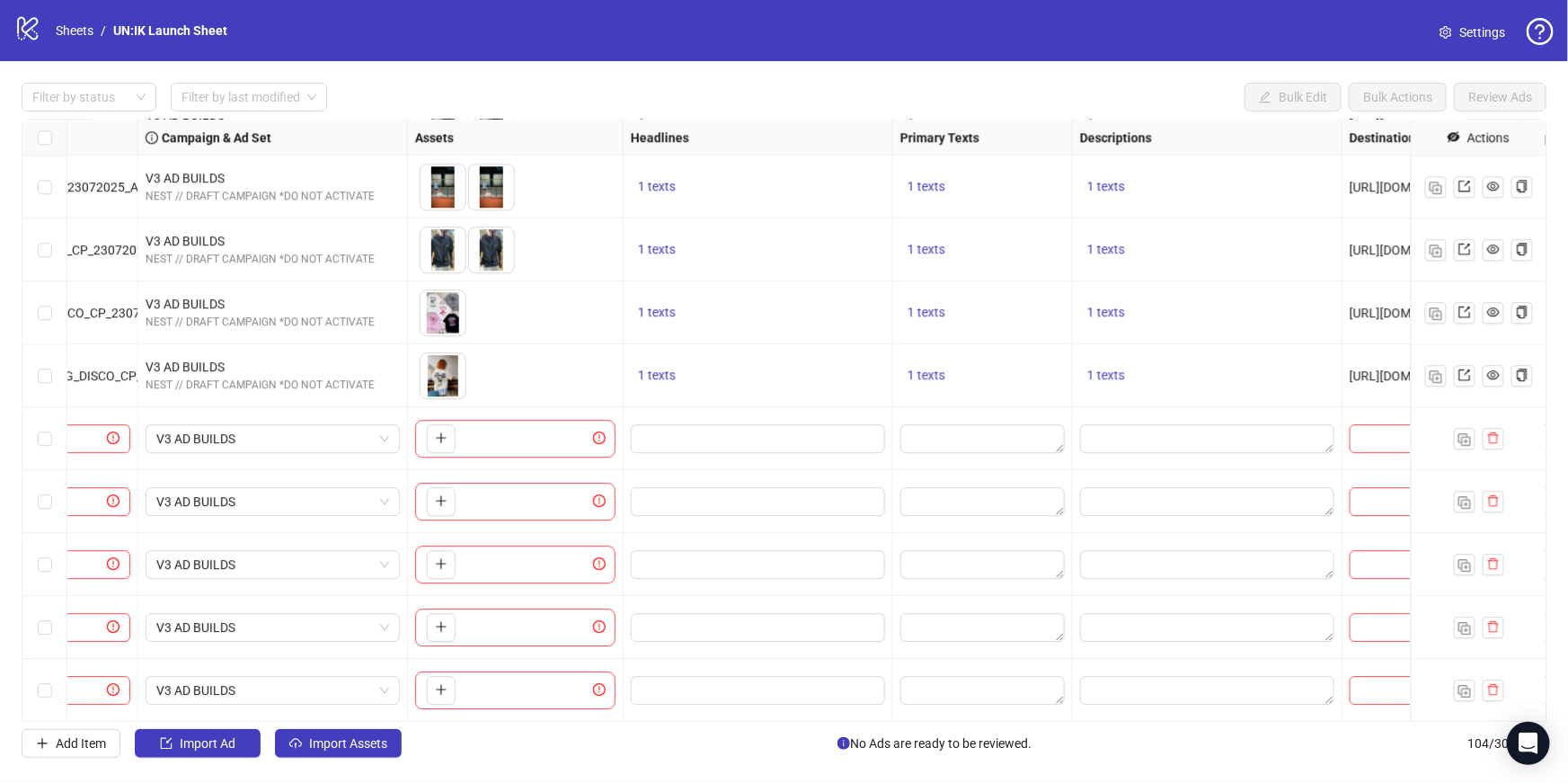 scroll, scrollTop: 5978, scrollLeft: 420, axis: both 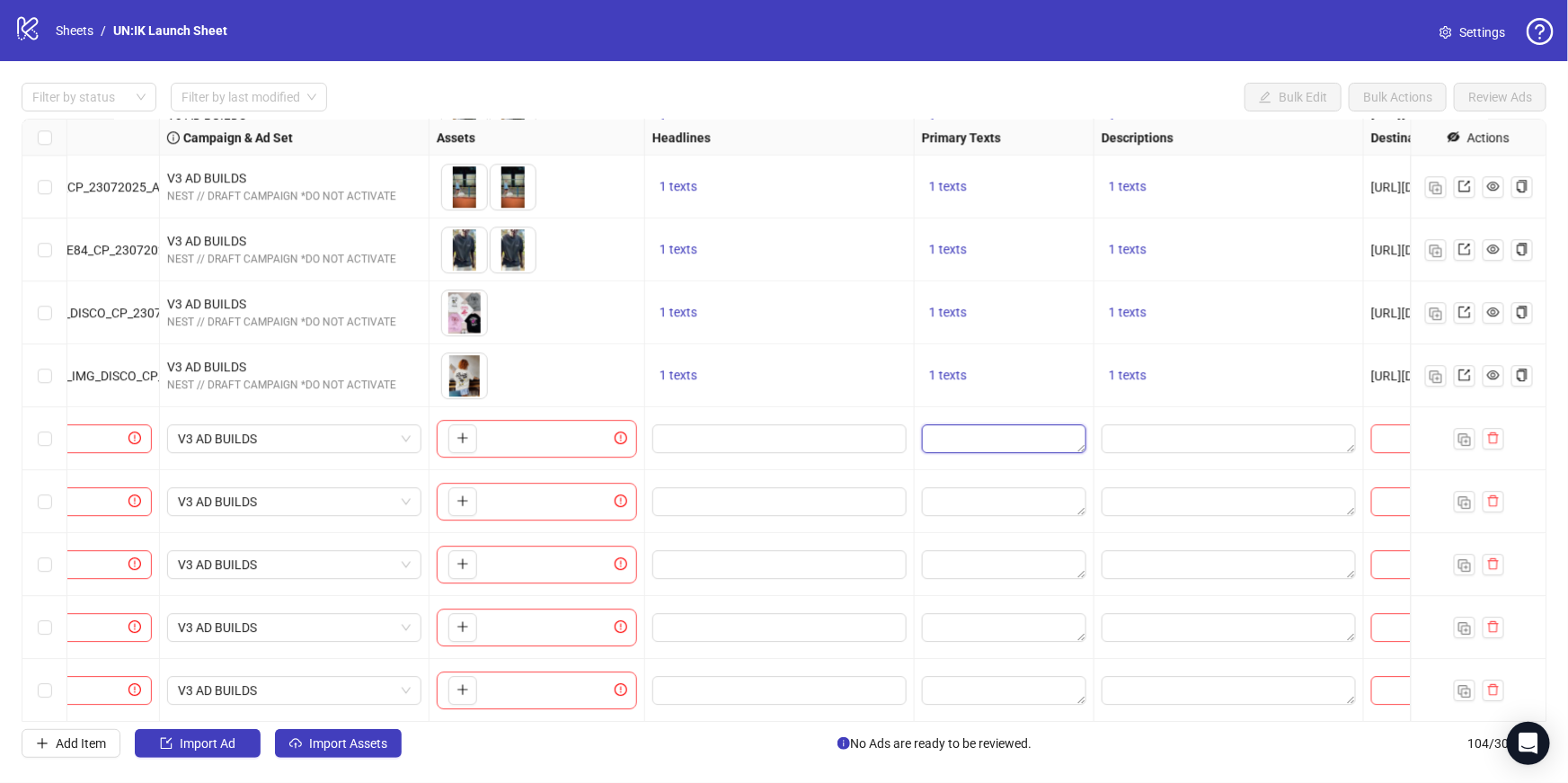 click at bounding box center [1004, 439] 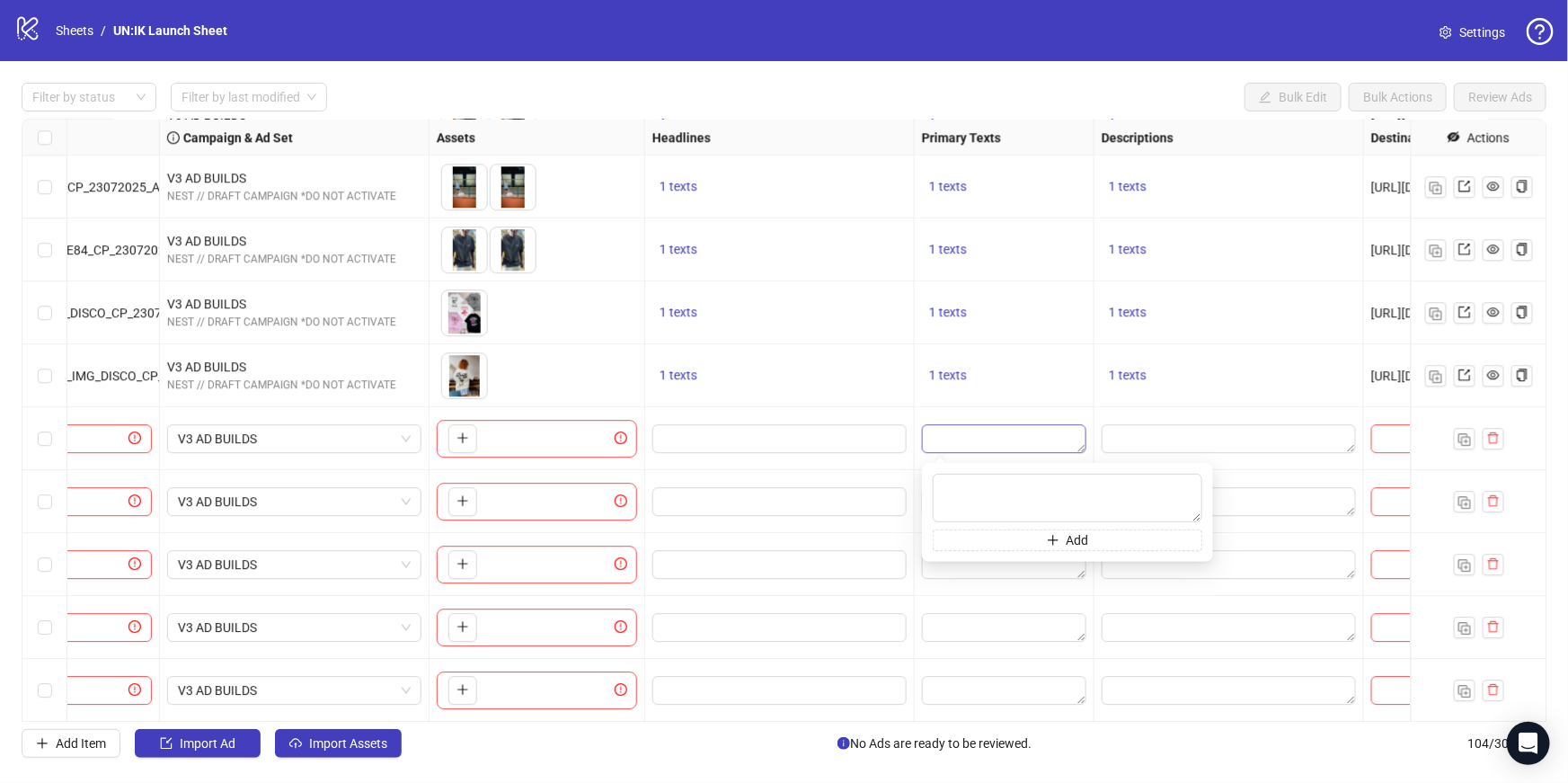 type on "**********" 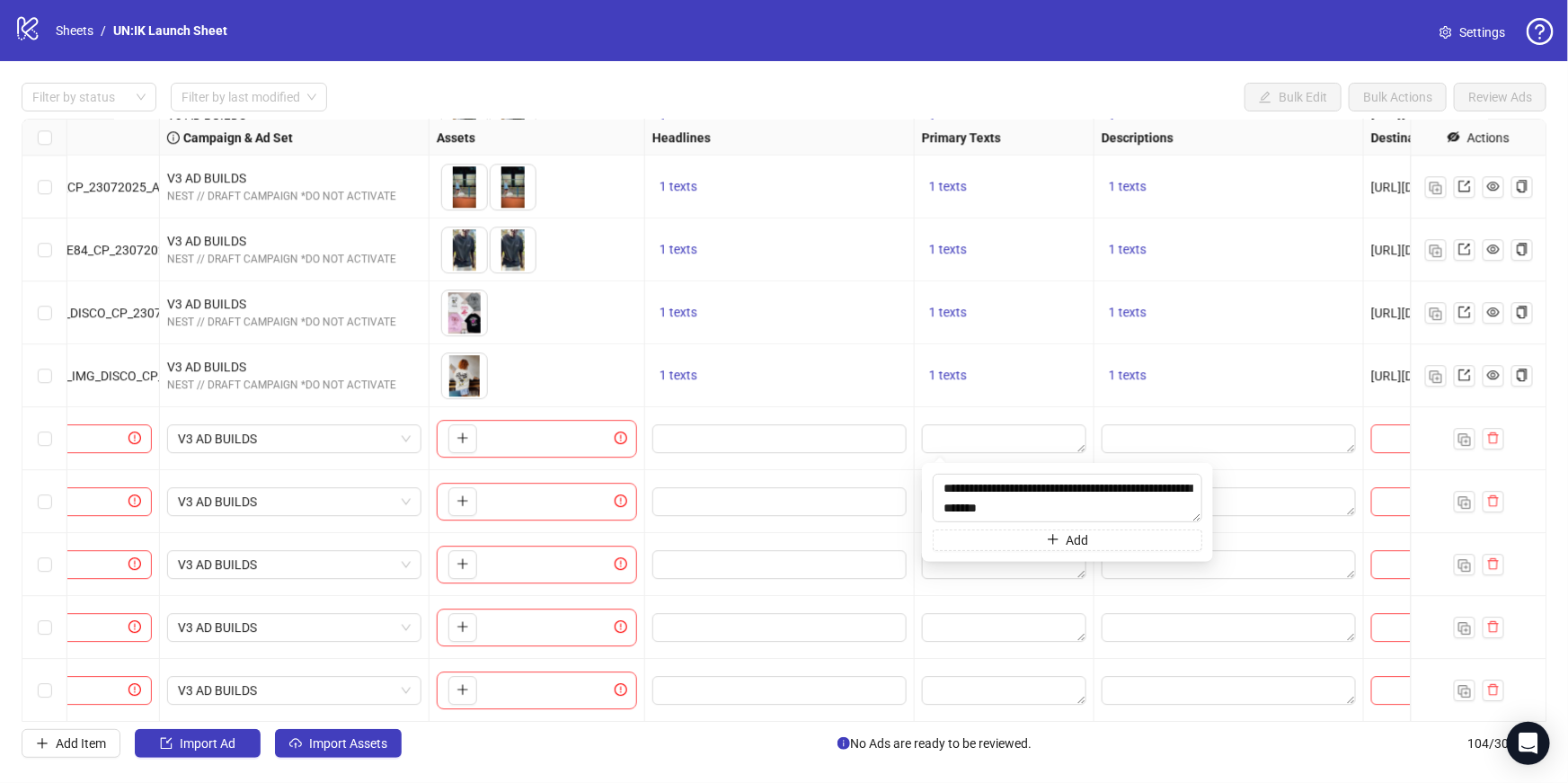 click at bounding box center (780, 439) 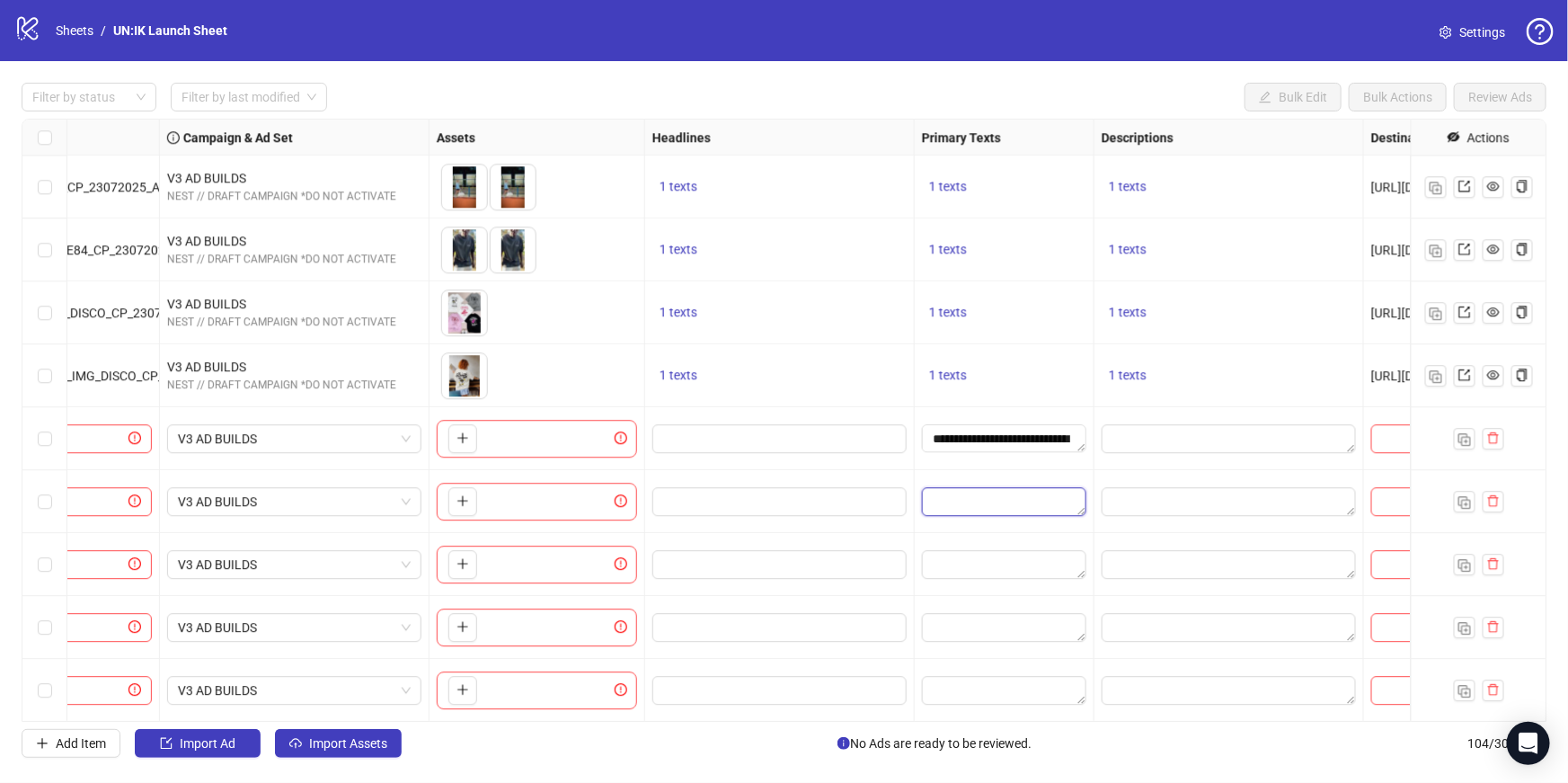 click at bounding box center [1004, 502] 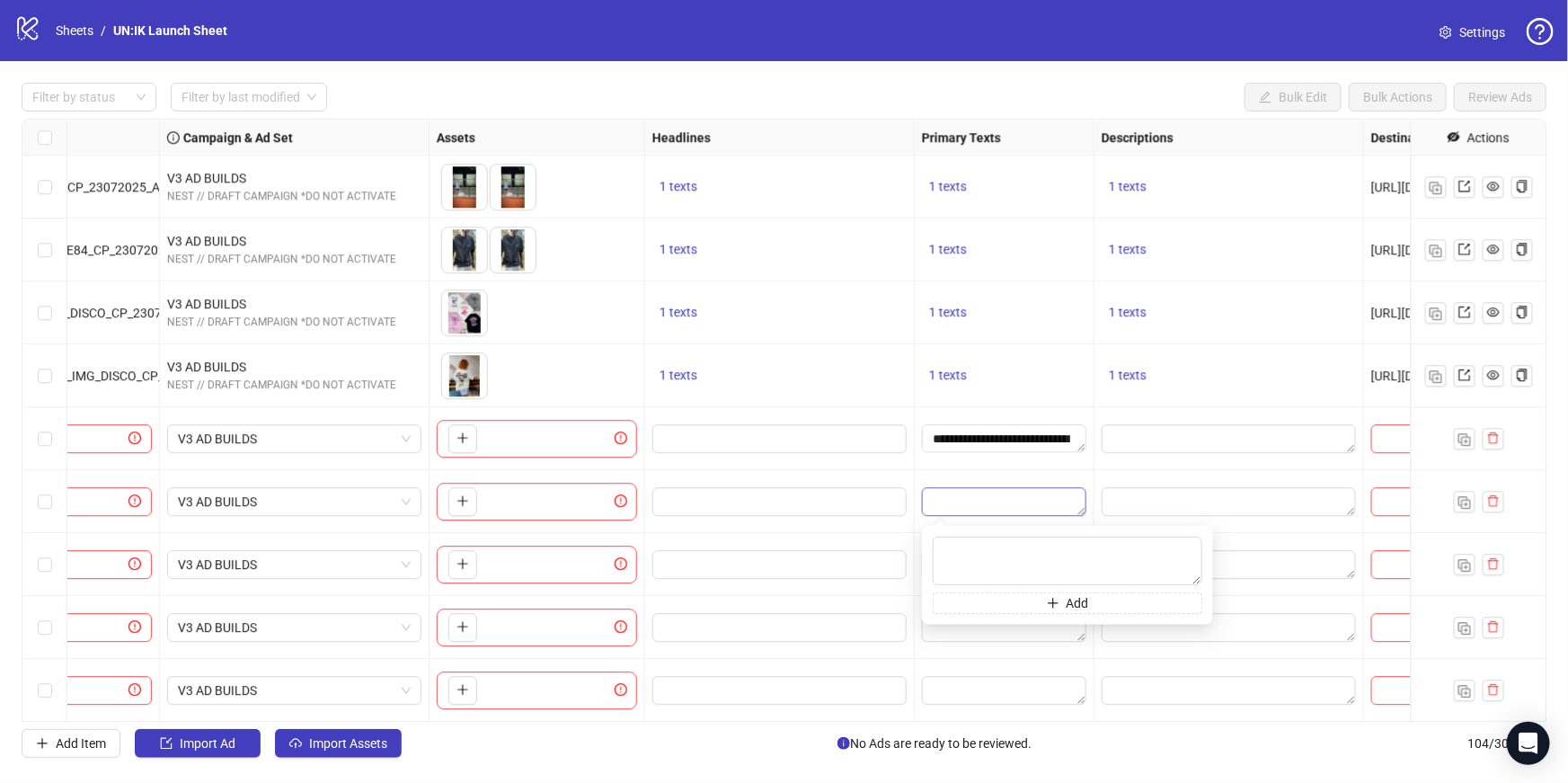type on "**********" 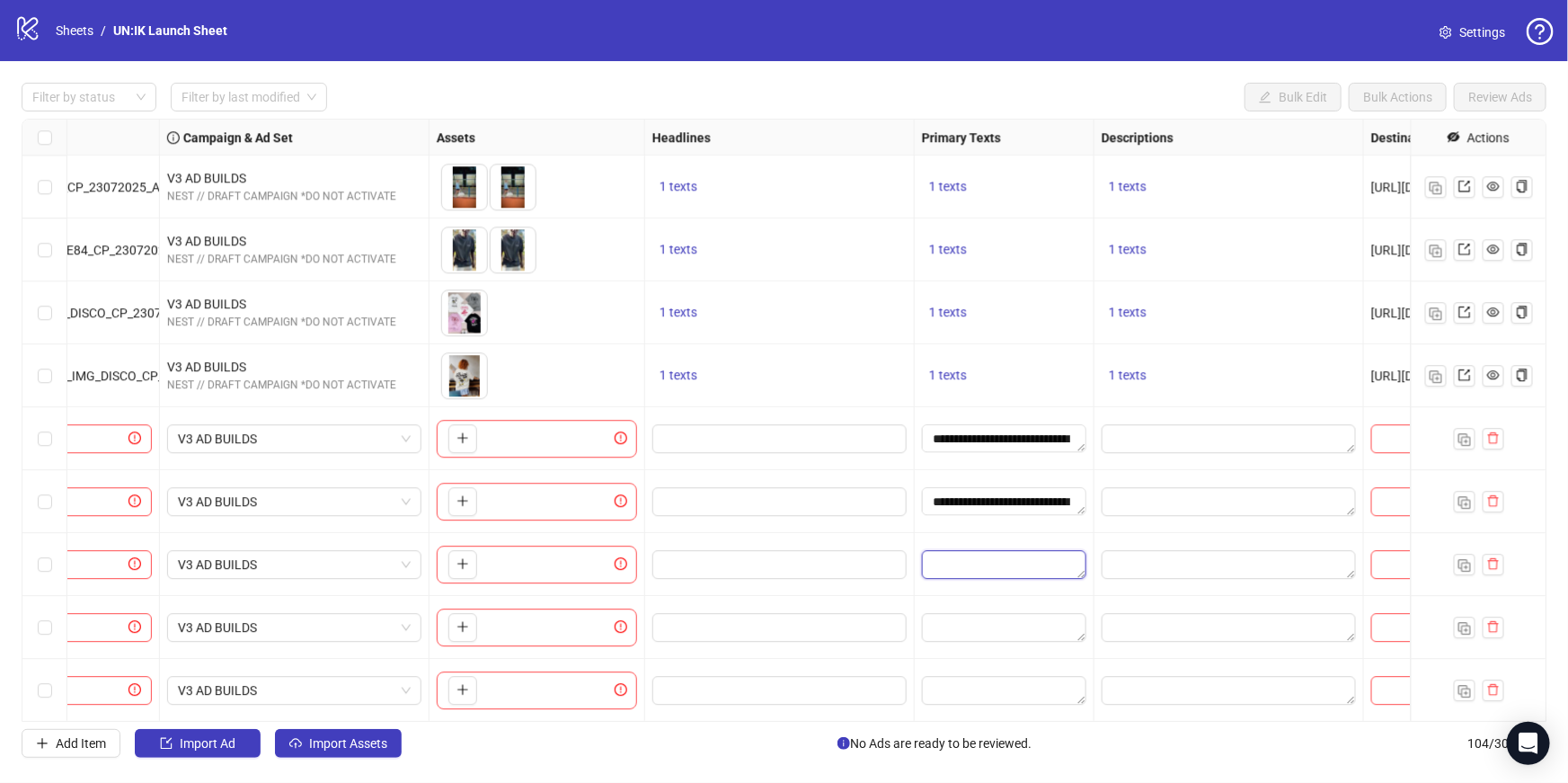 click at bounding box center (1004, 565) 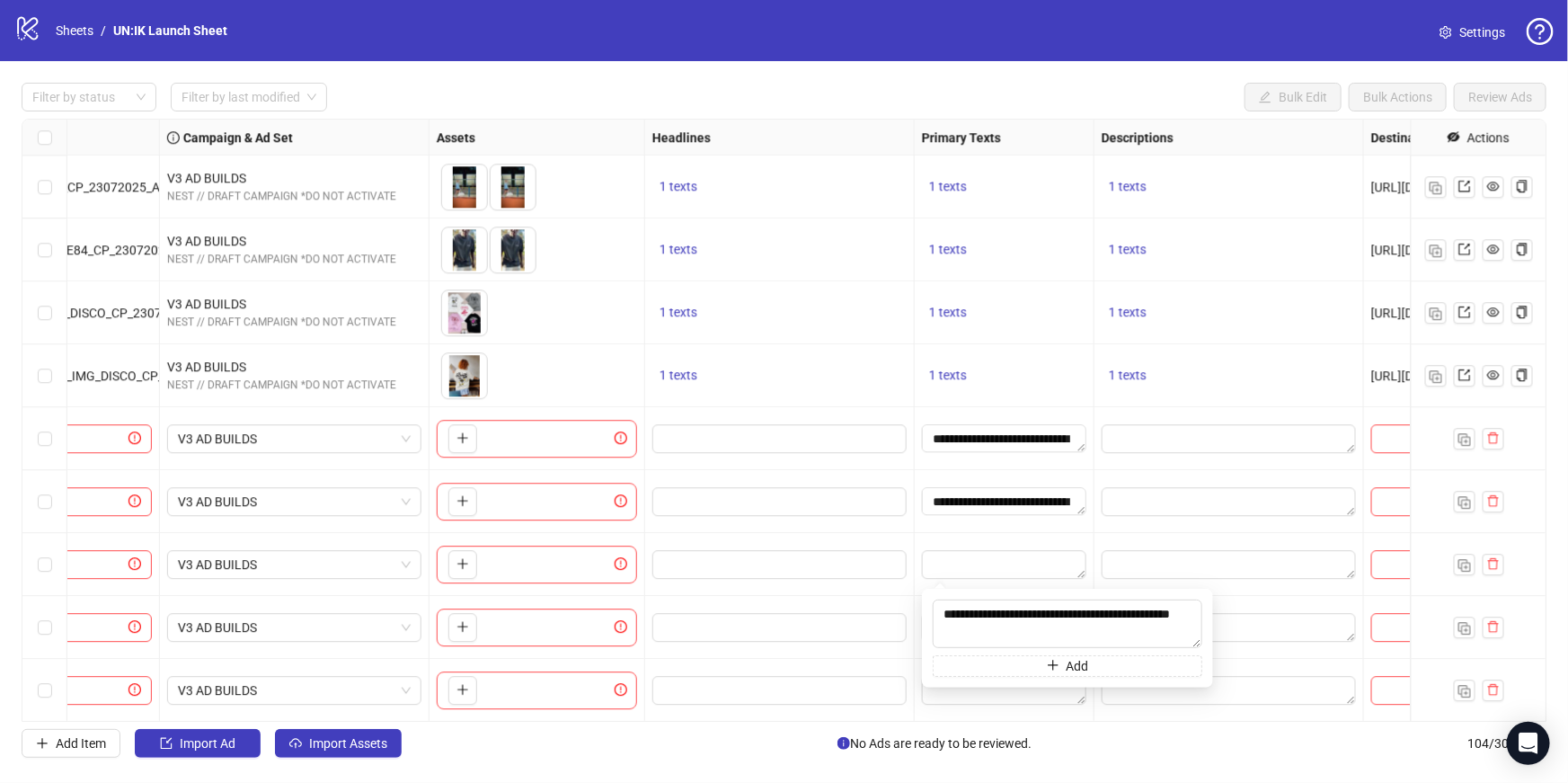 type on "**********" 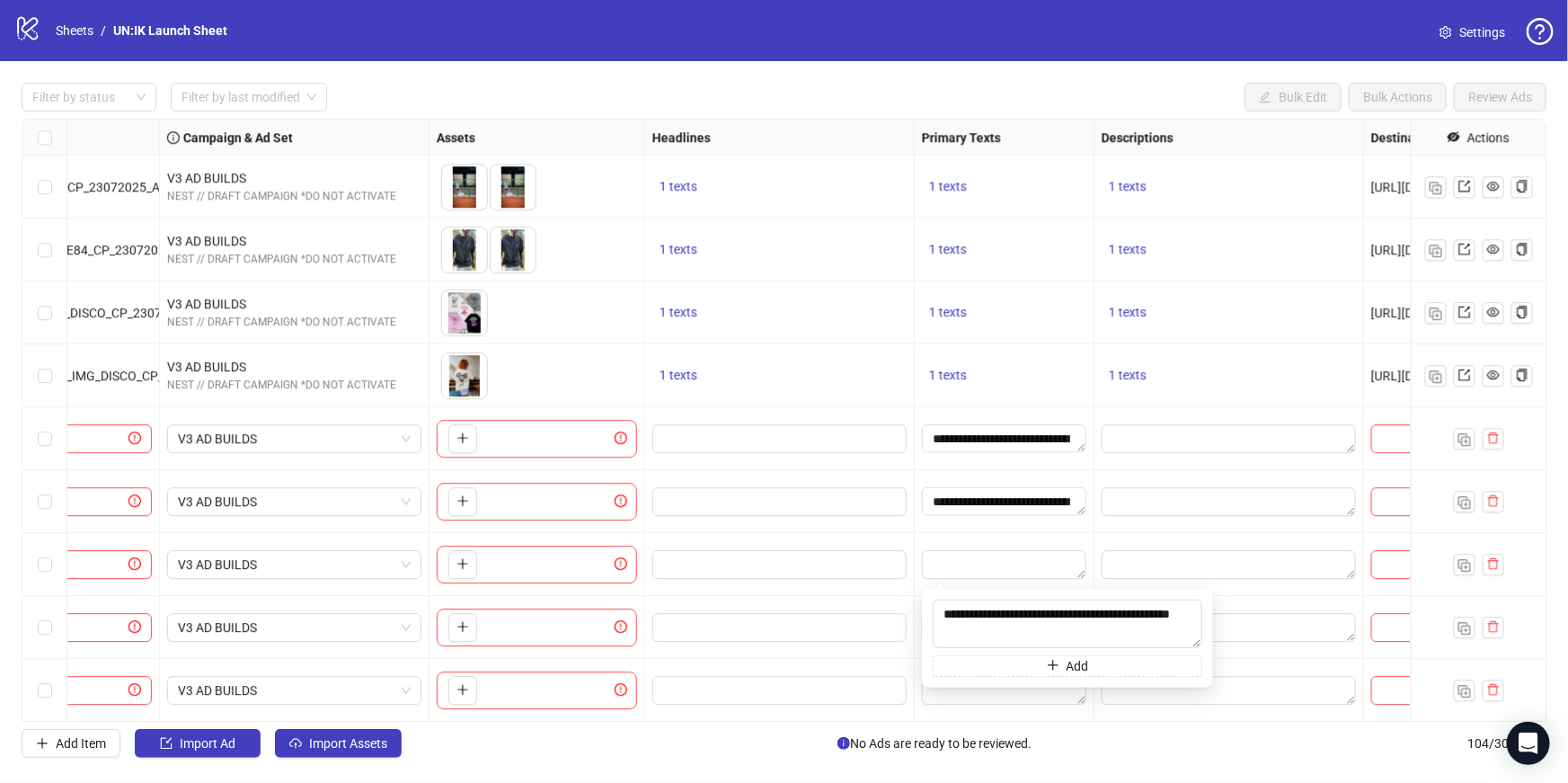click at bounding box center [1229, 502] 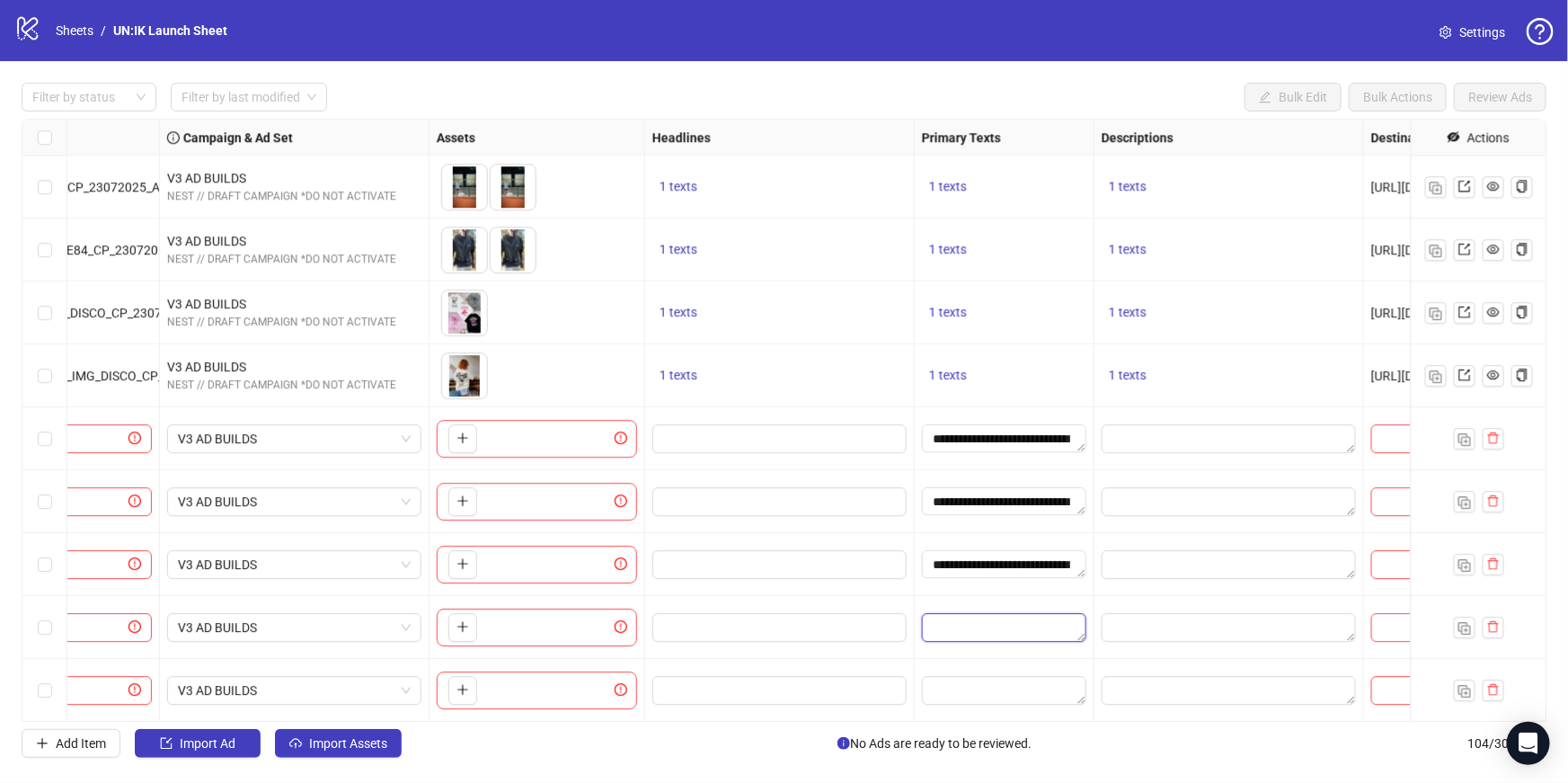 click at bounding box center [1004, 627] 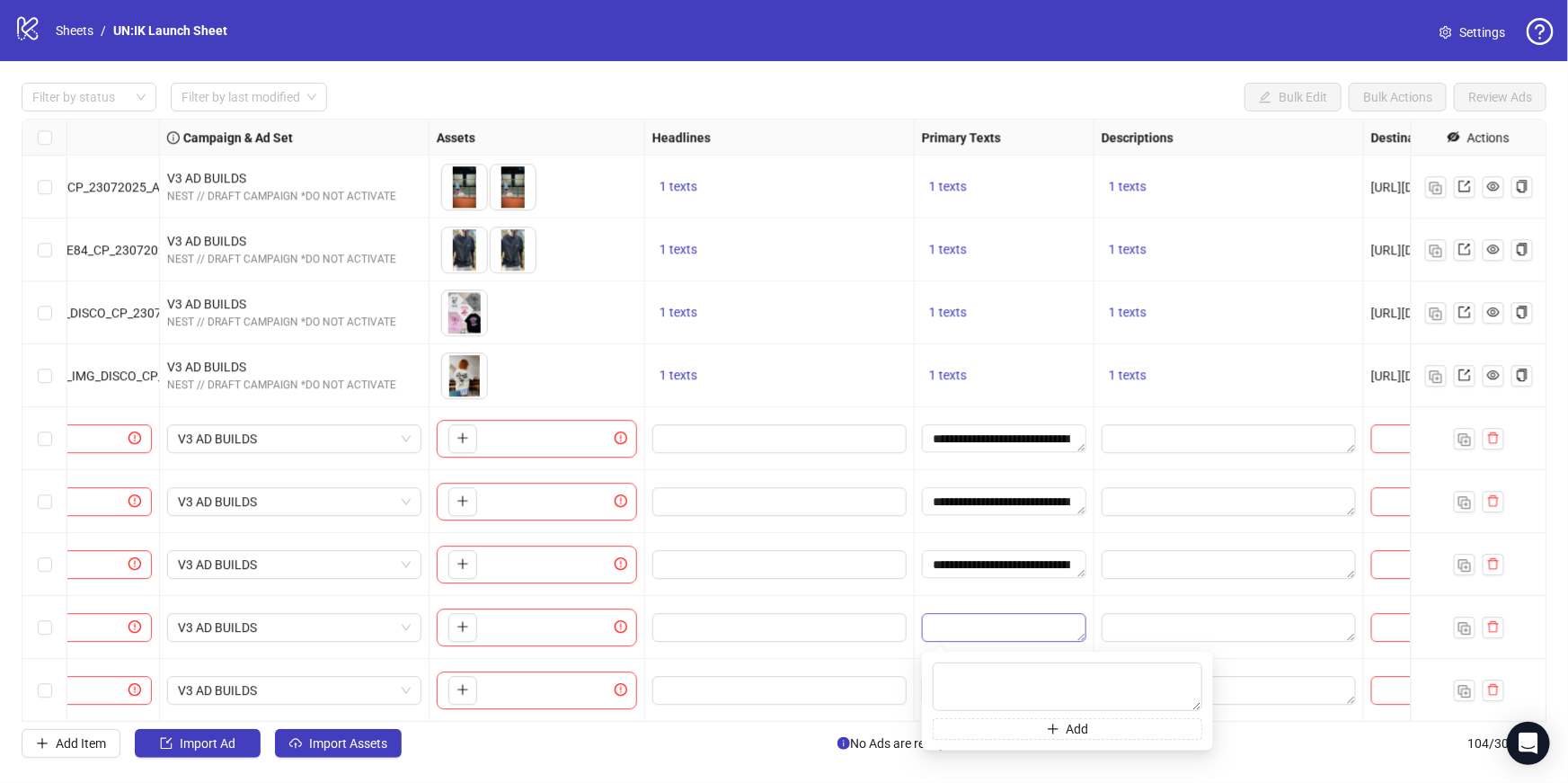 type on "**********" 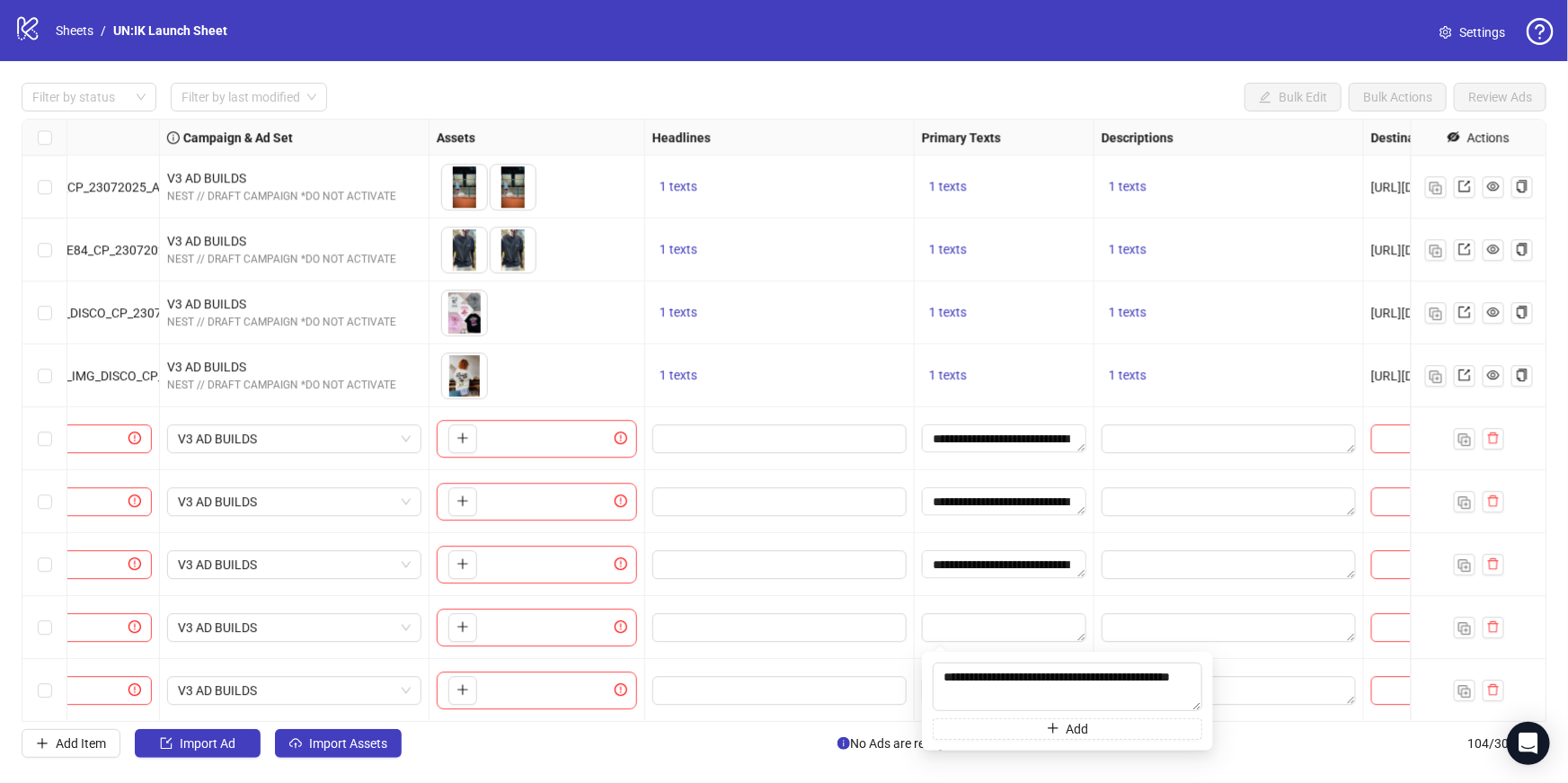 click at bounding box center (780, 690) 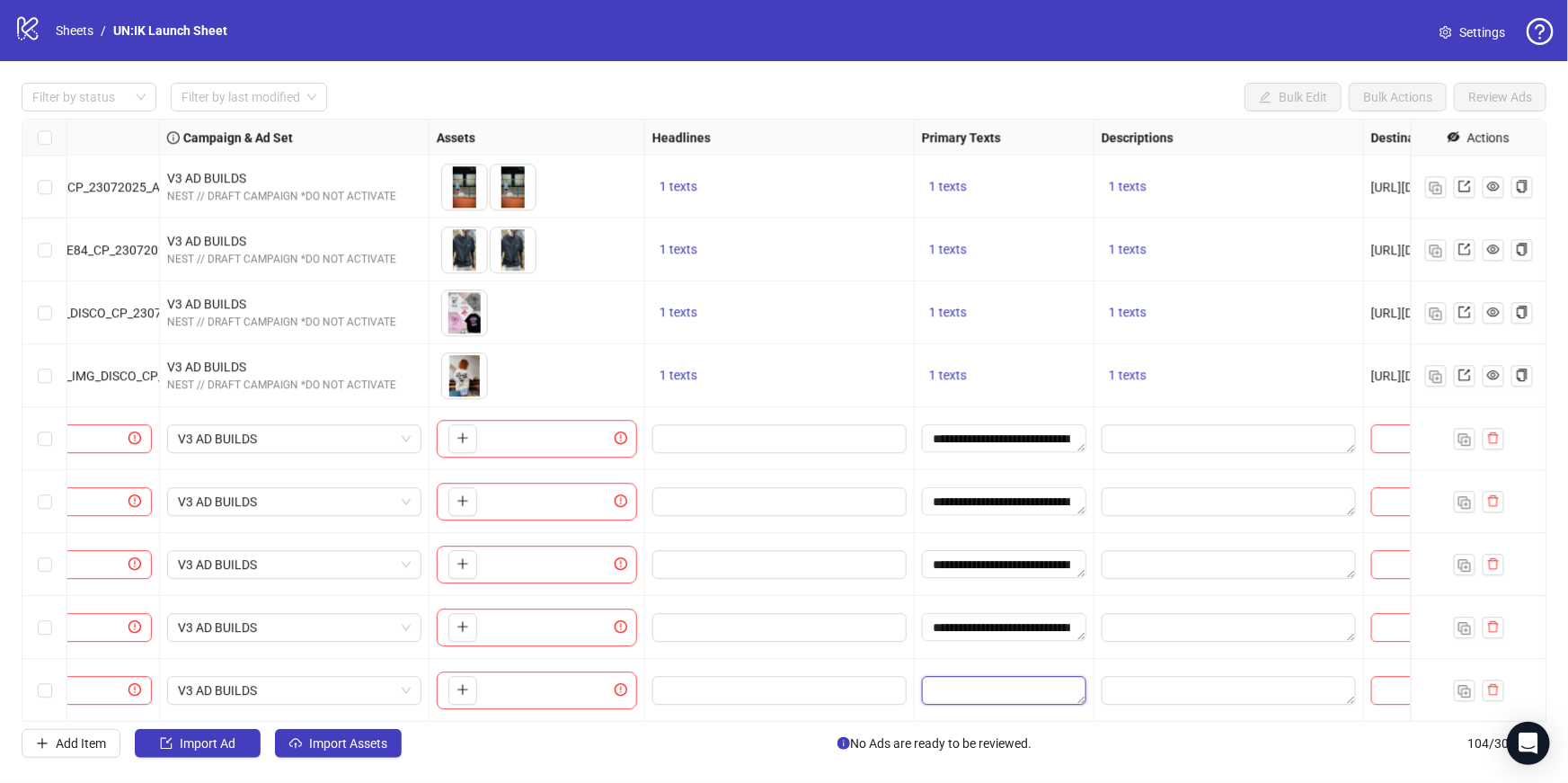 click at bounding box center (1004, 690) 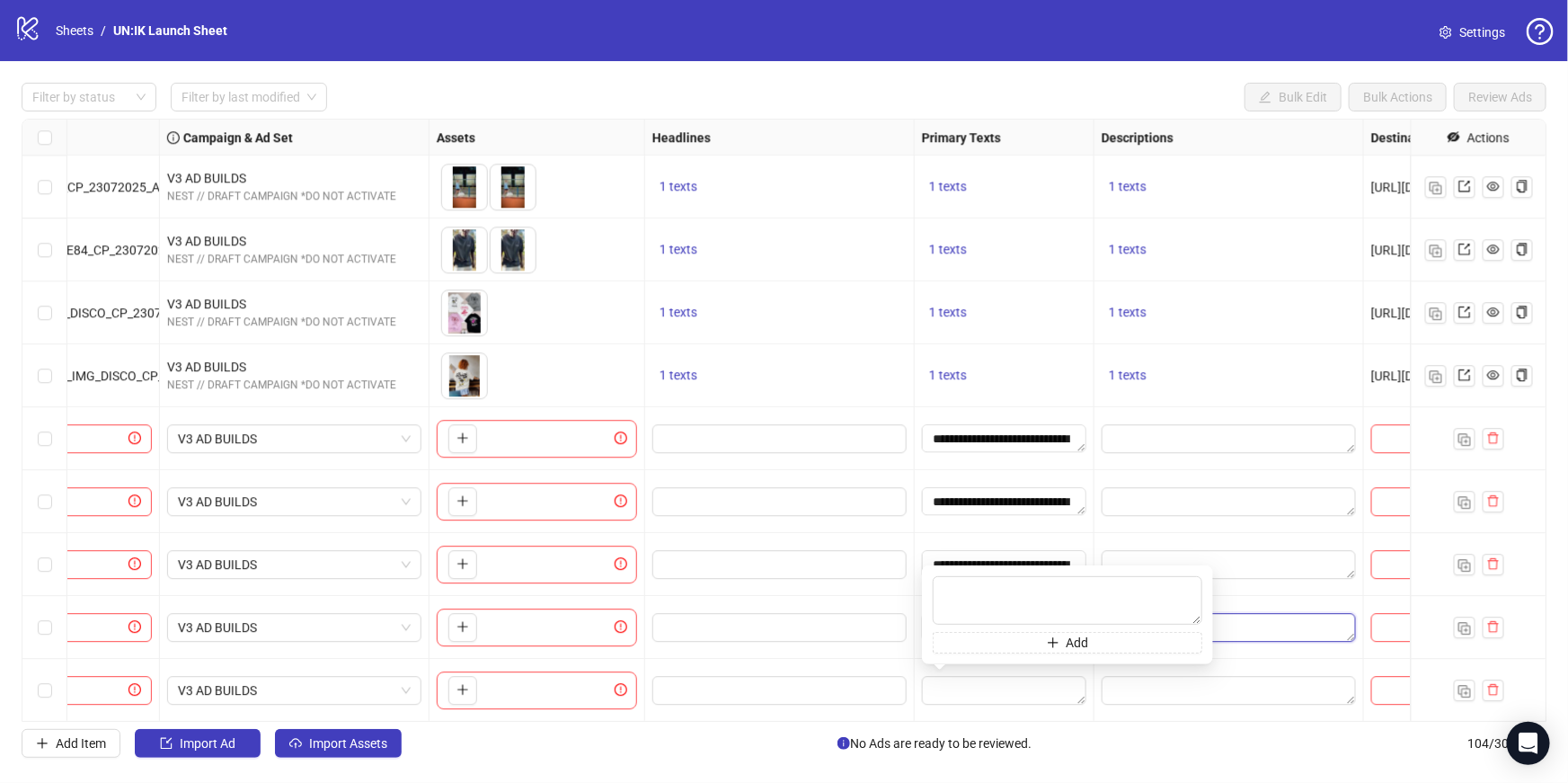 click at bounding box center [1228, 627] 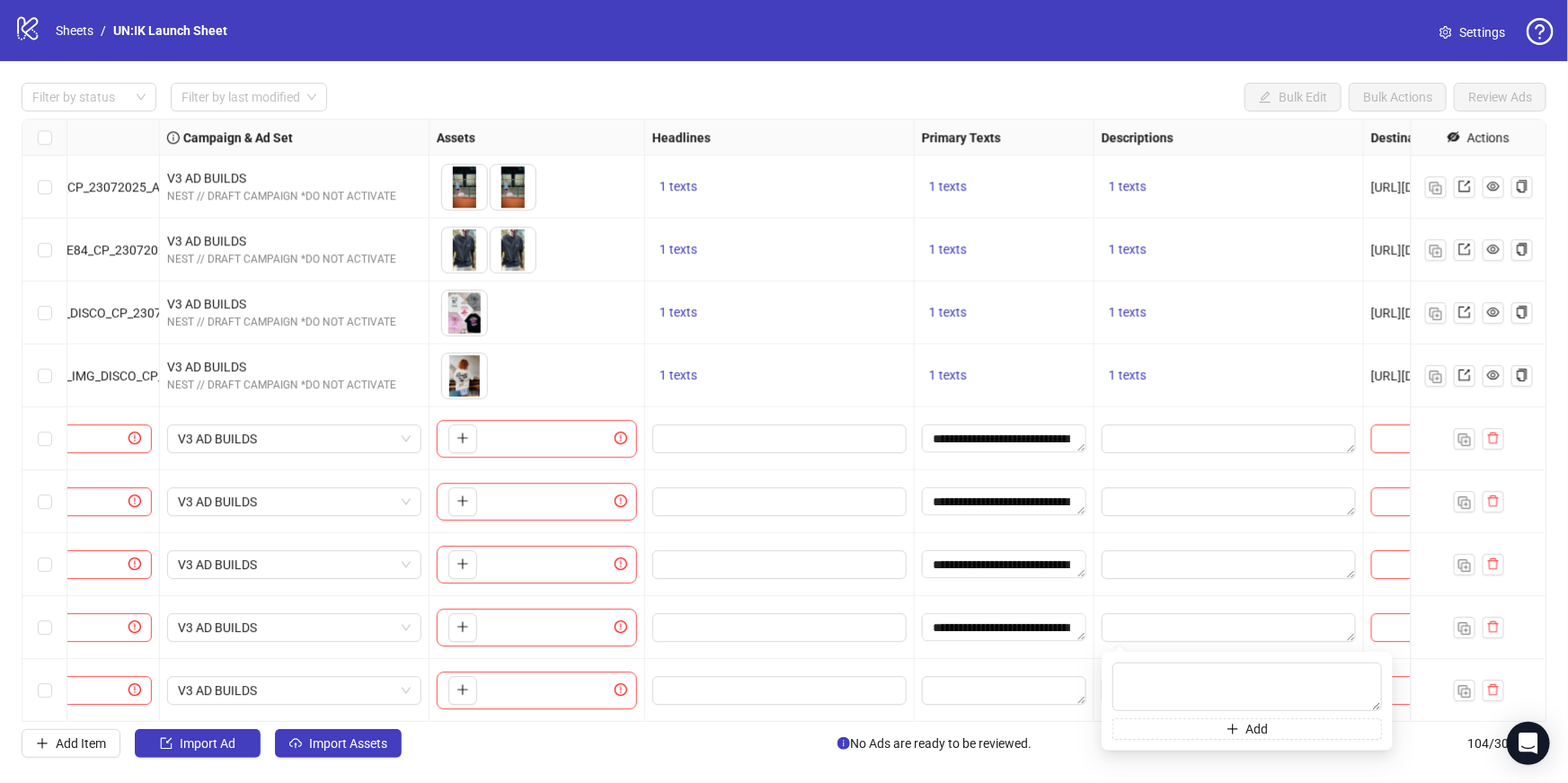 click at bounding box center (1005, 690) 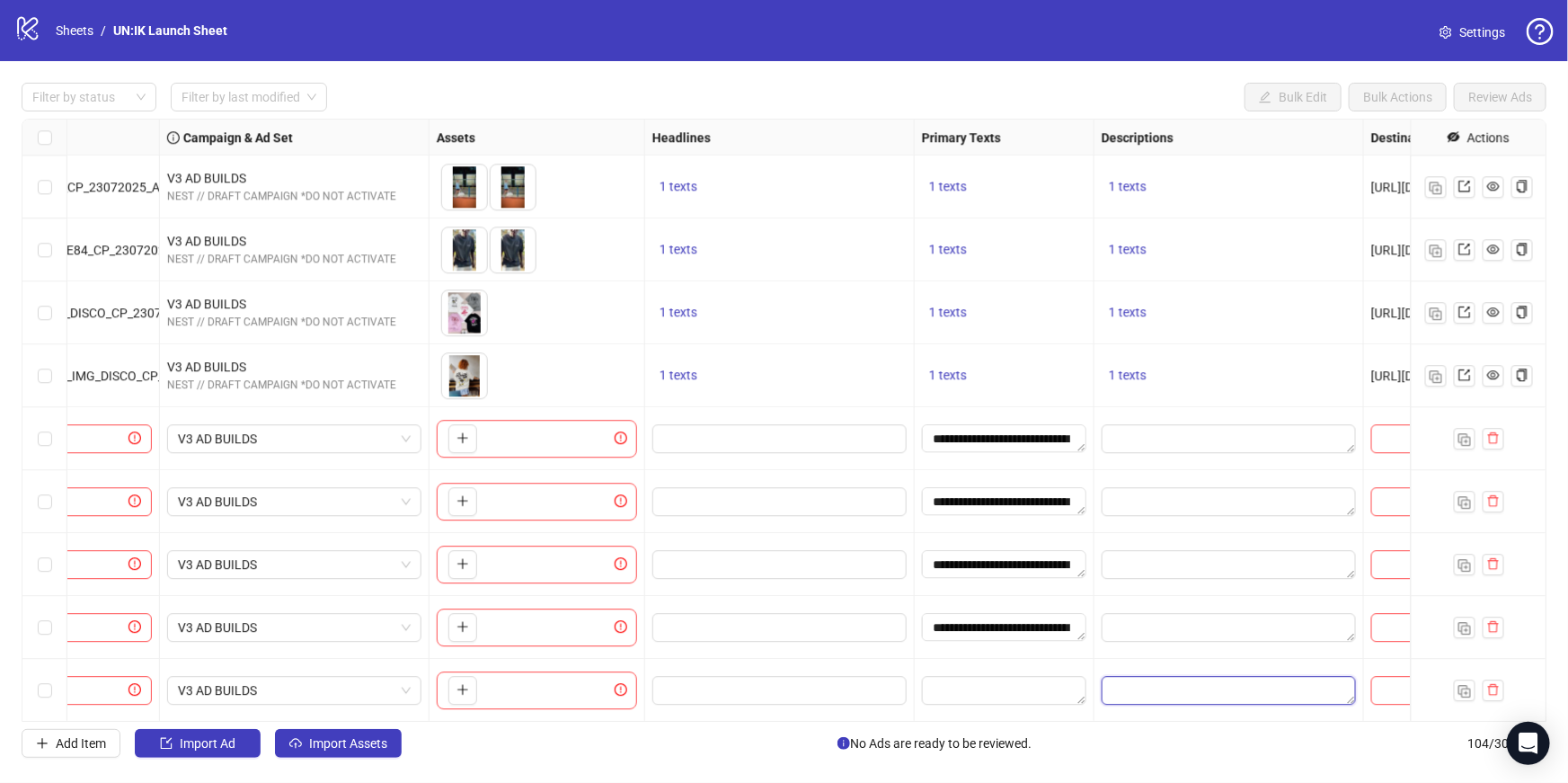 click at bounding box center [1228, 690] 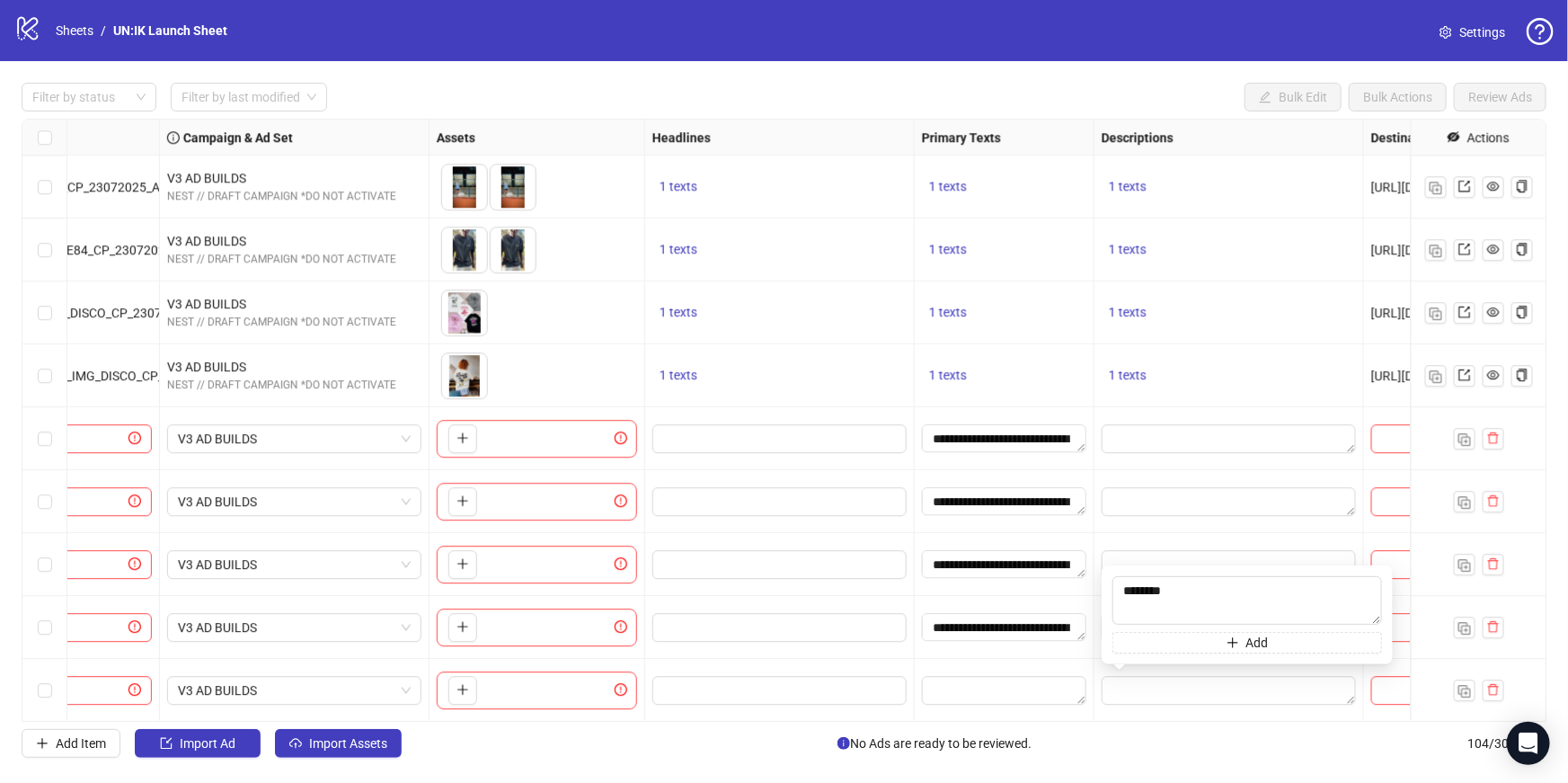 type on "********" 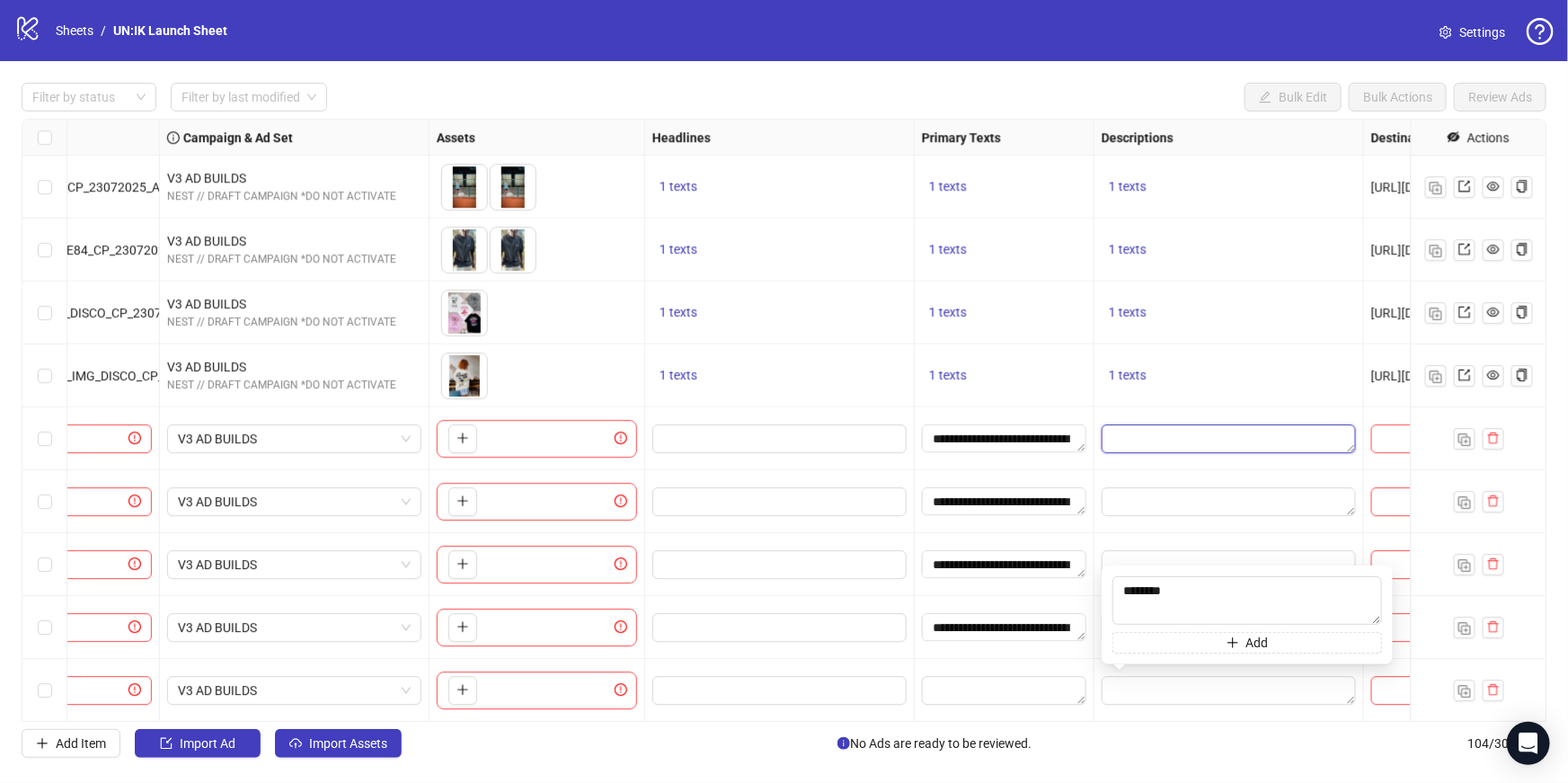click at bounding box center [1228, 439] 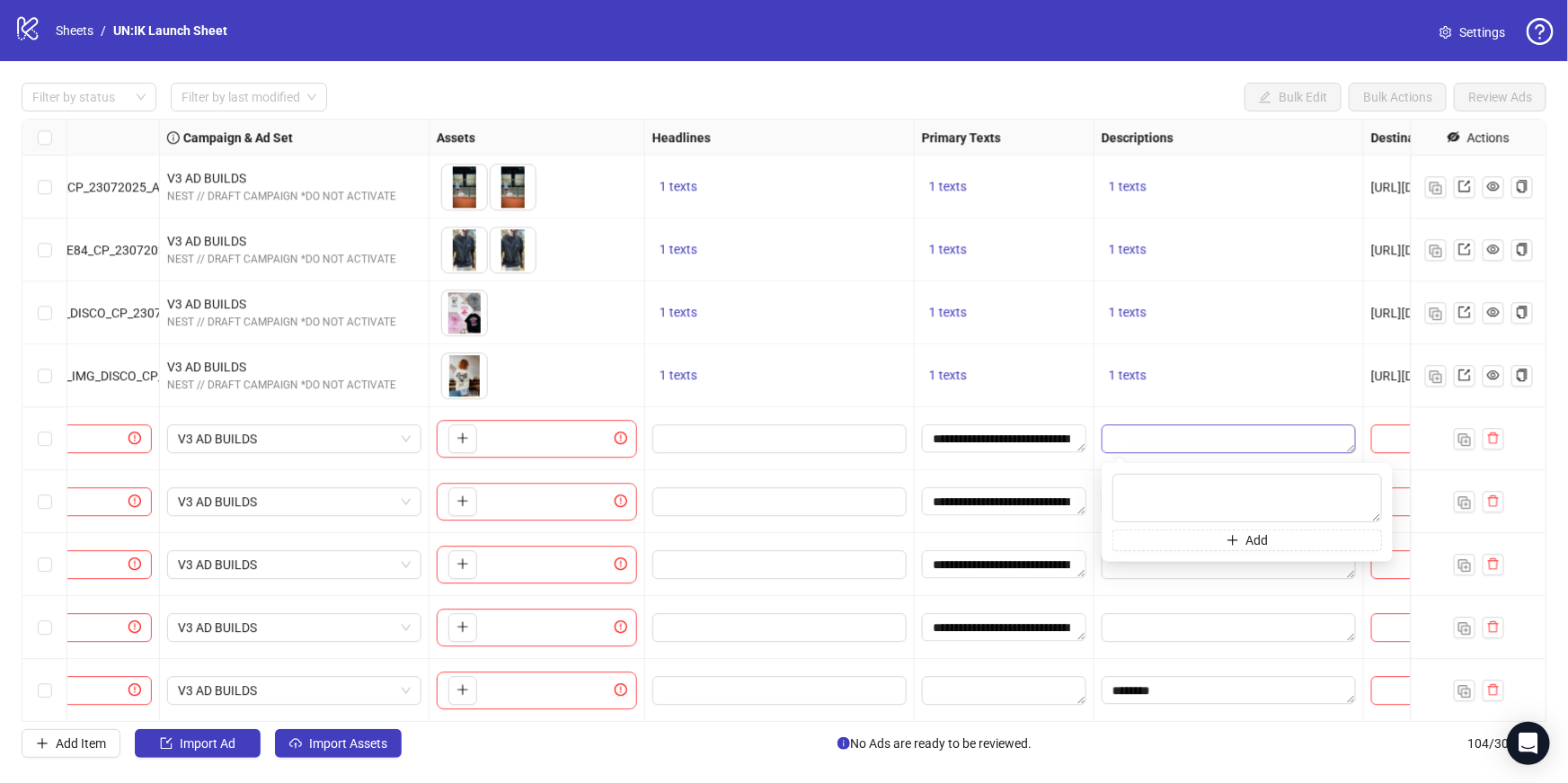 type on "**********" 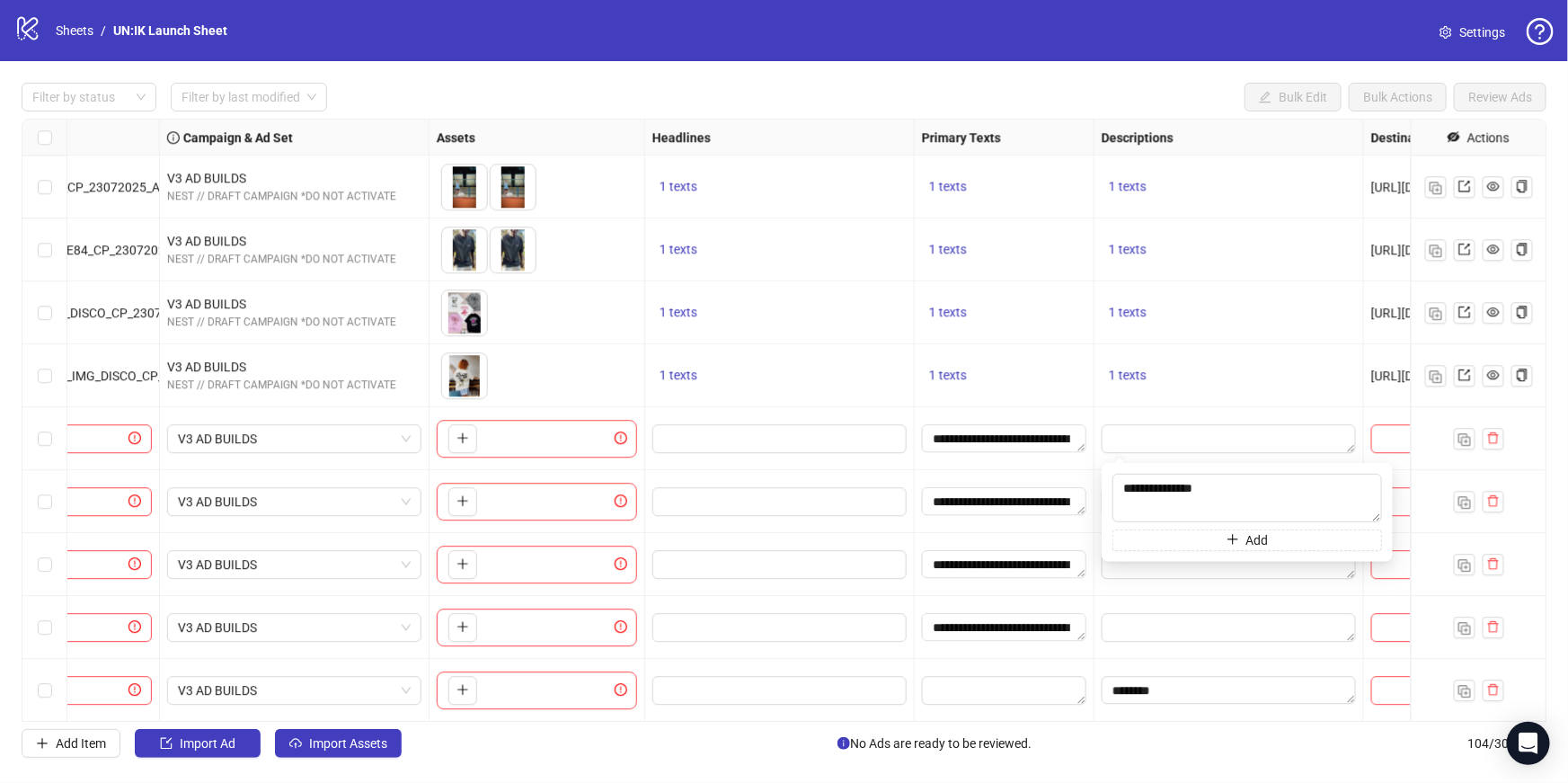 click at bounding box center (1229, 439) 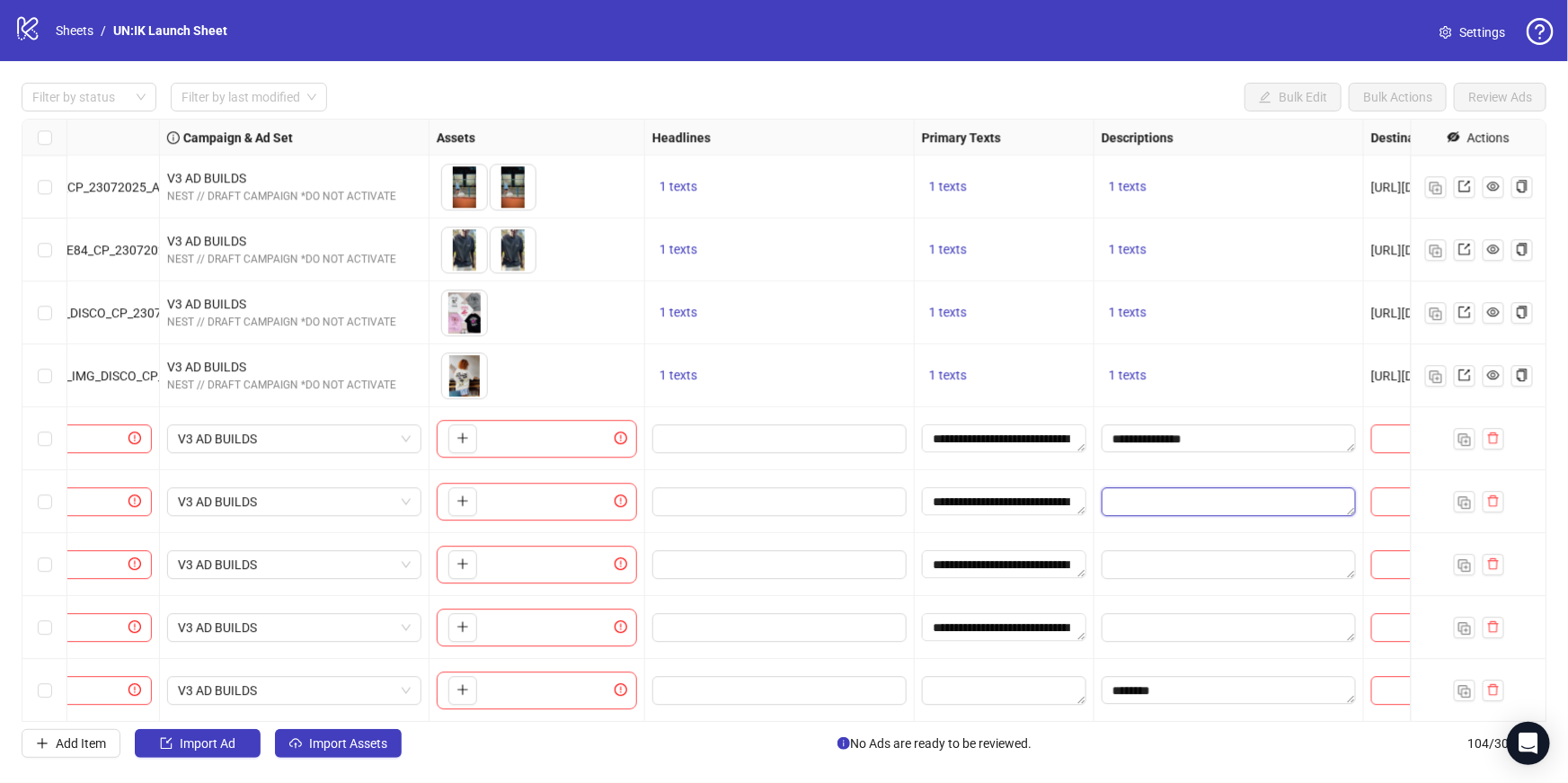 click at bounding box center (1228, 502) 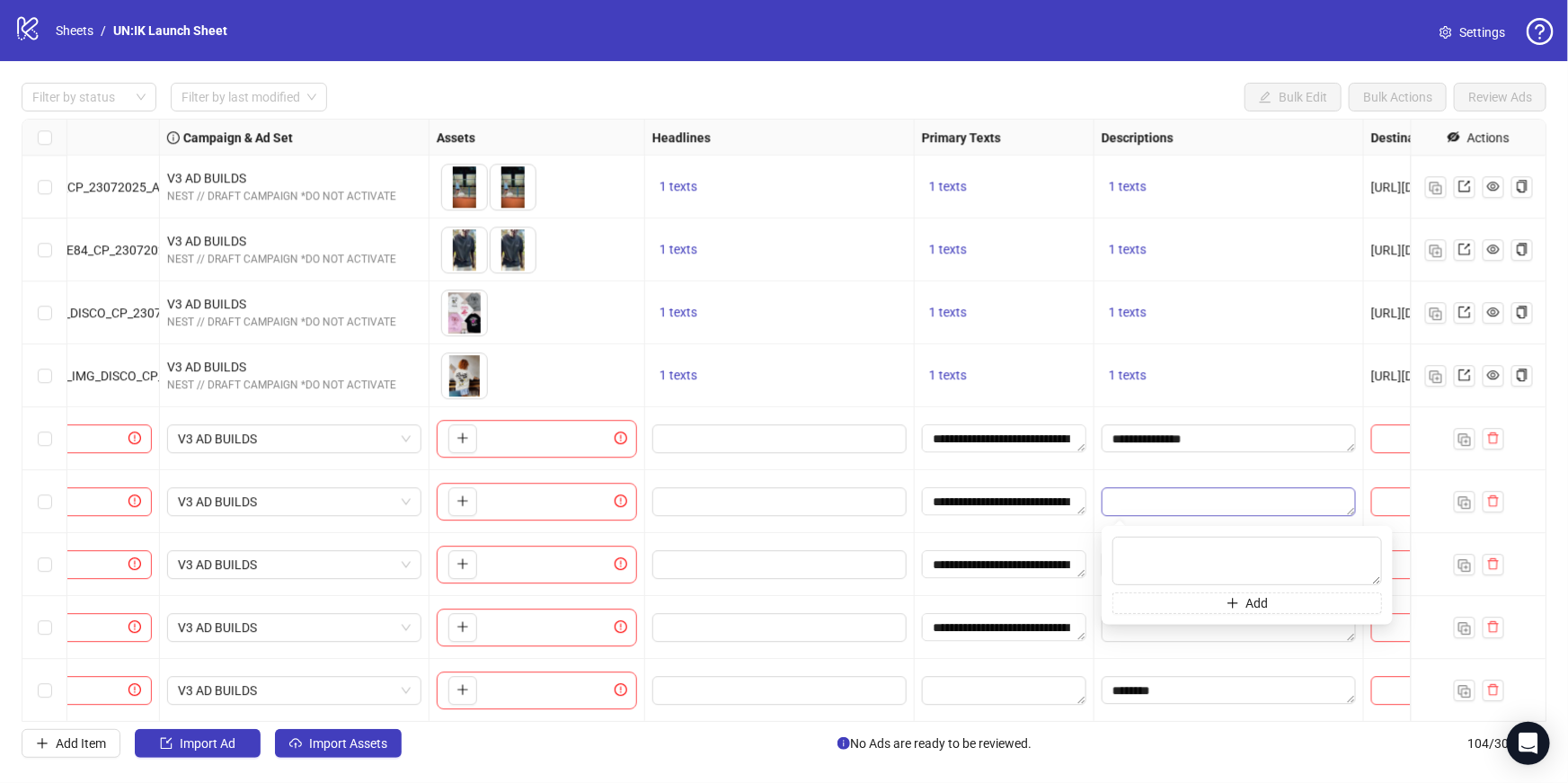 type on "**********" 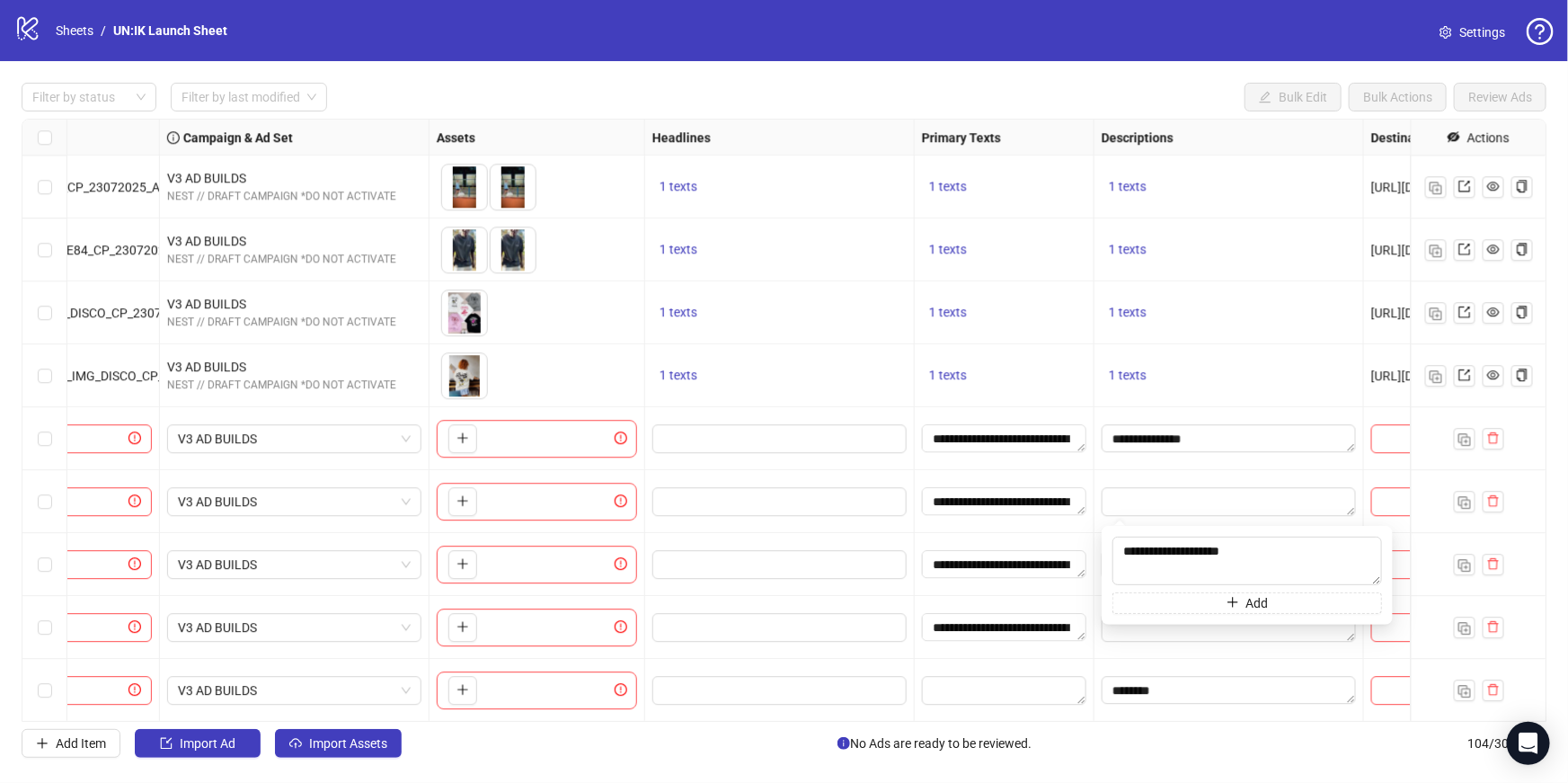 click at bounding box center [1229, 502] 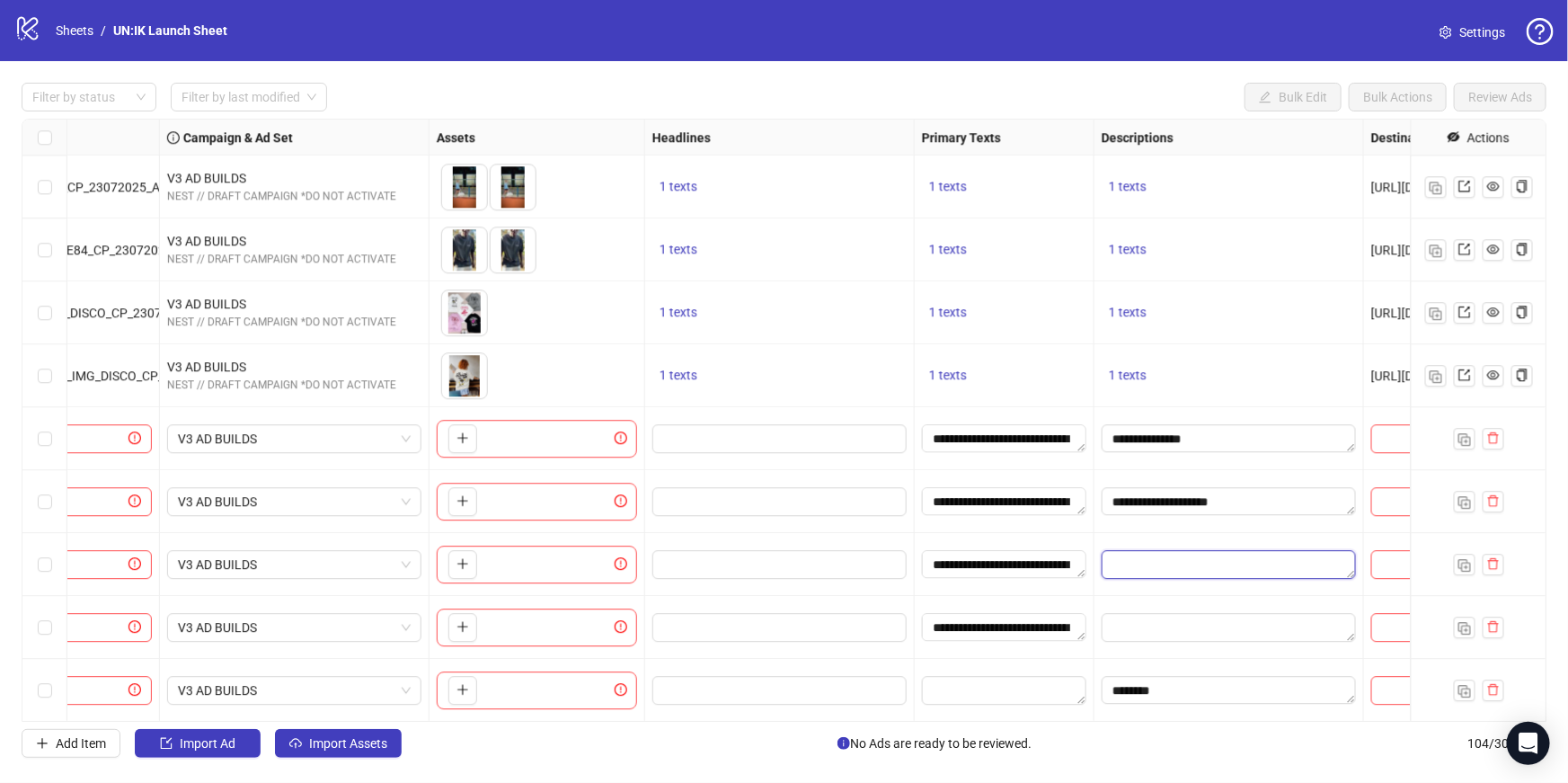 click at bounding box center (1228, 565) 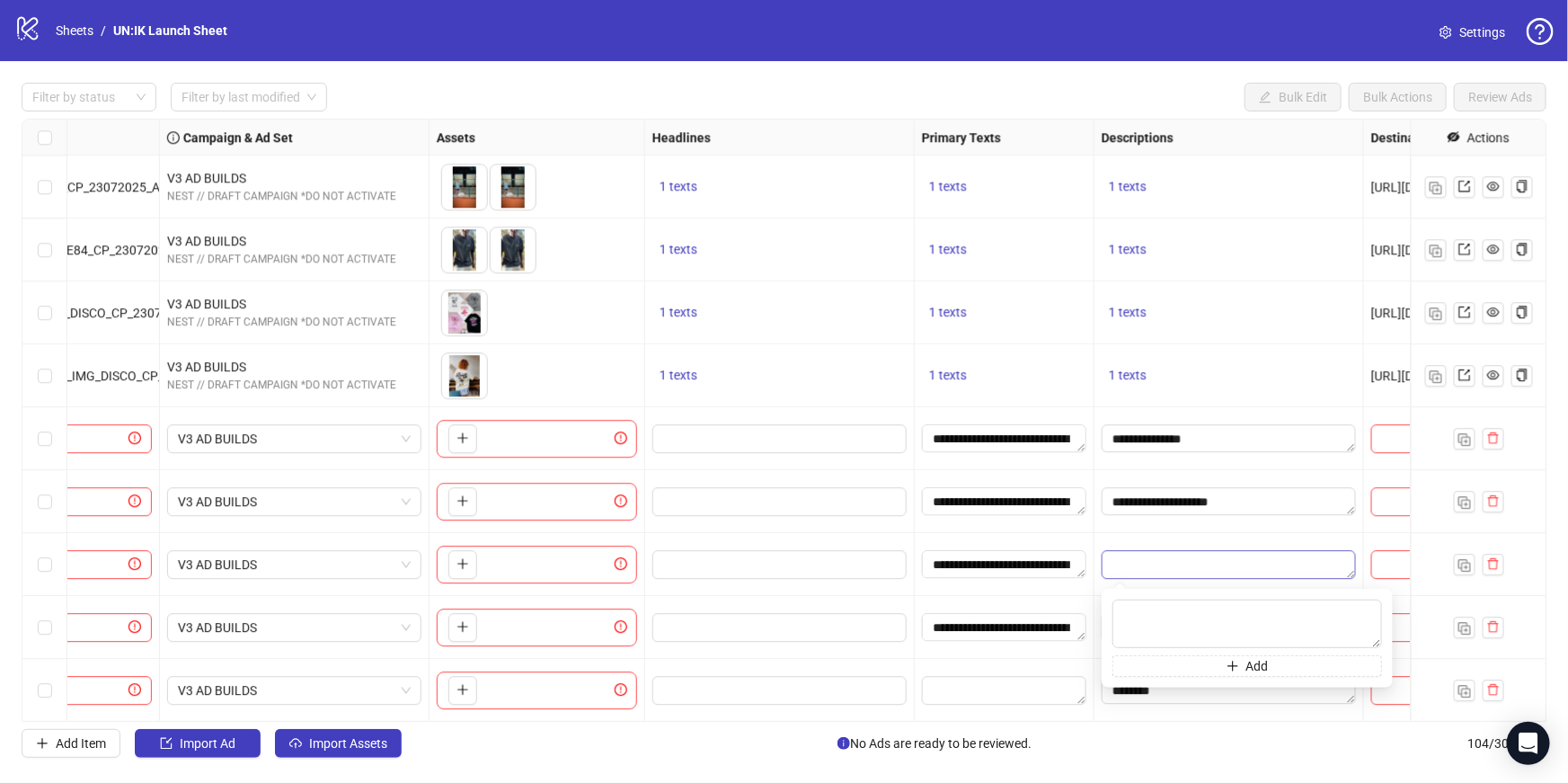 type on "**********" 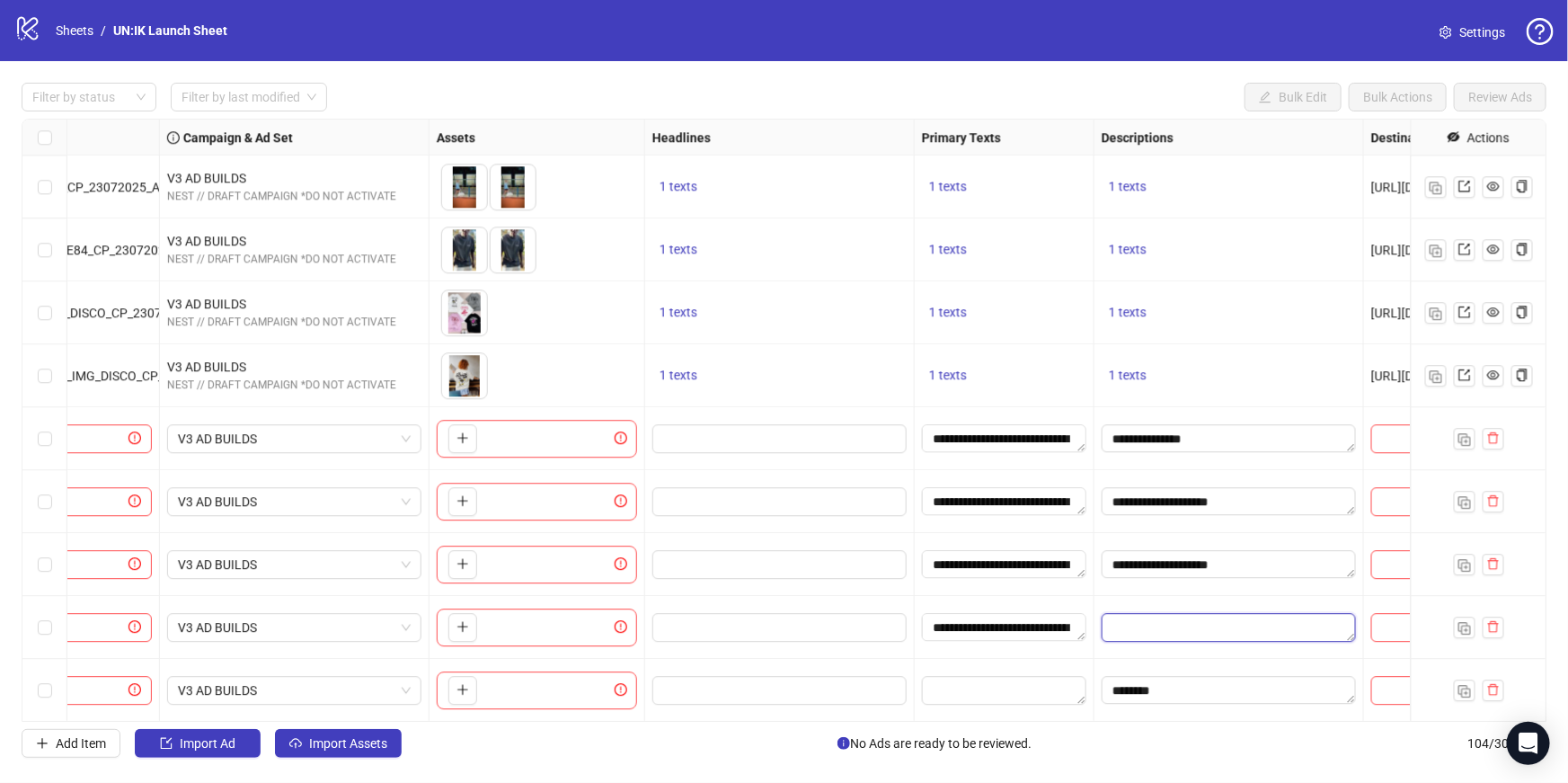 click at bounding box center (1228, 627) 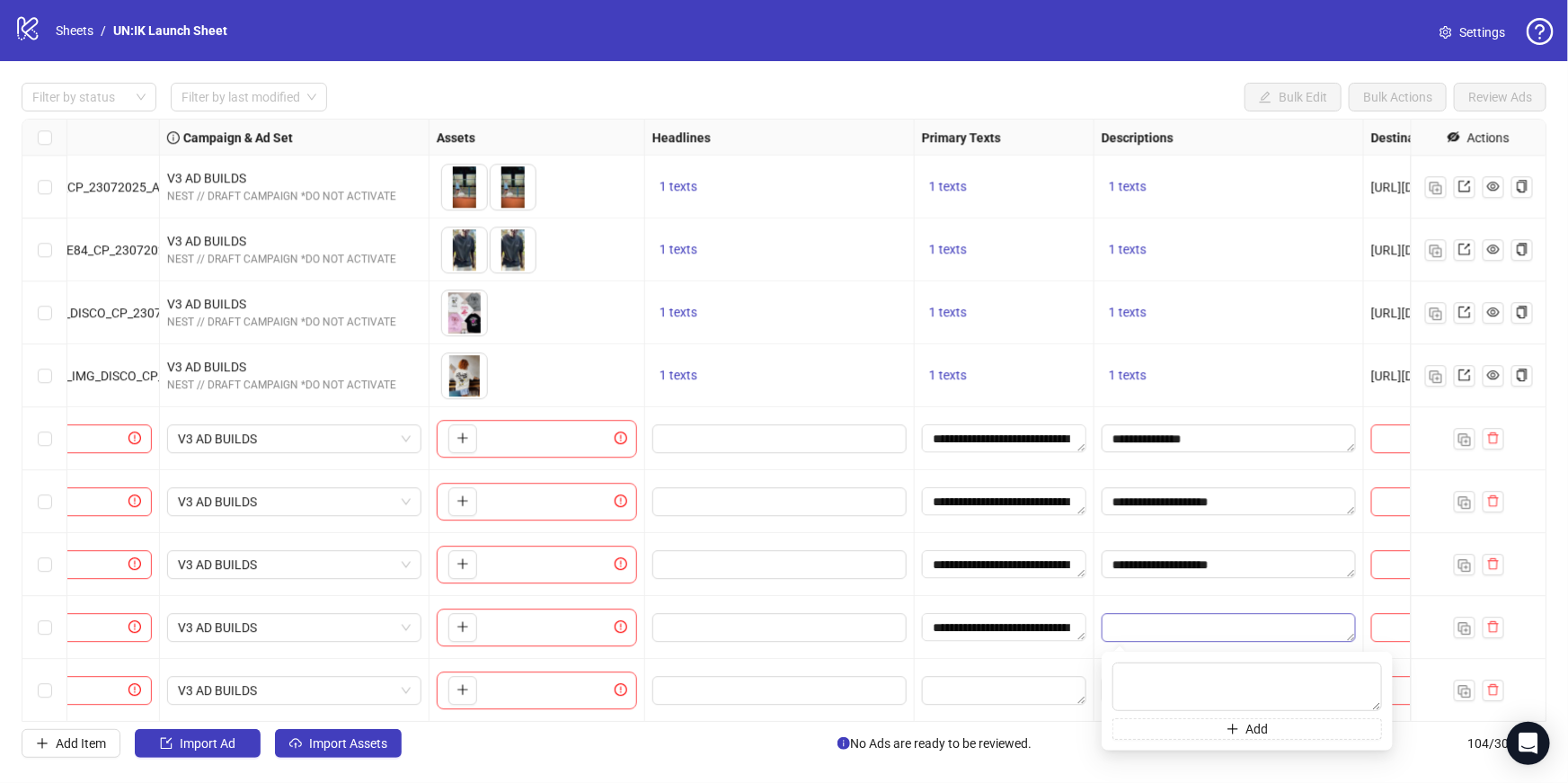 type on "**********" 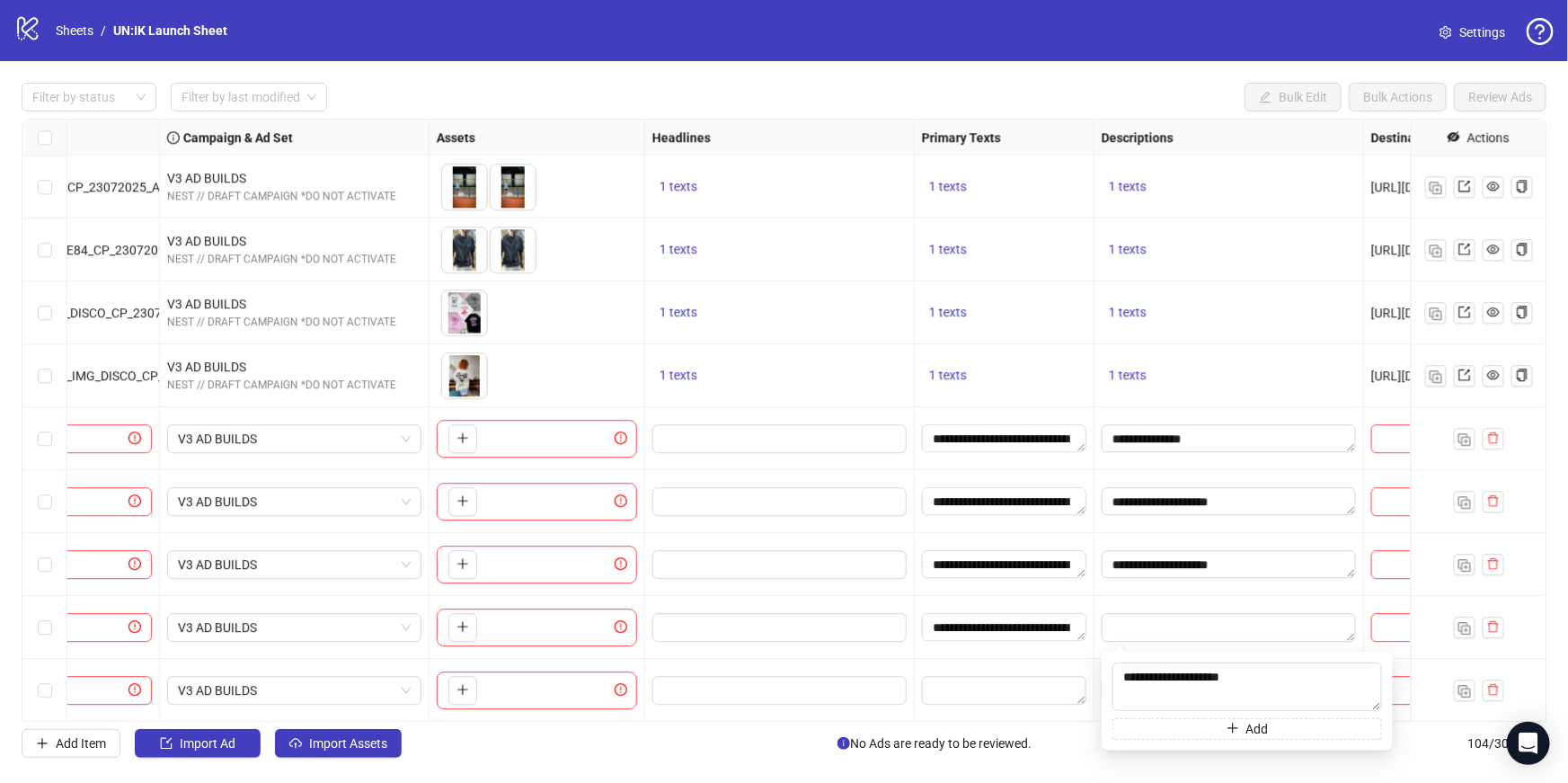 click at bounding box center (1229, 627) 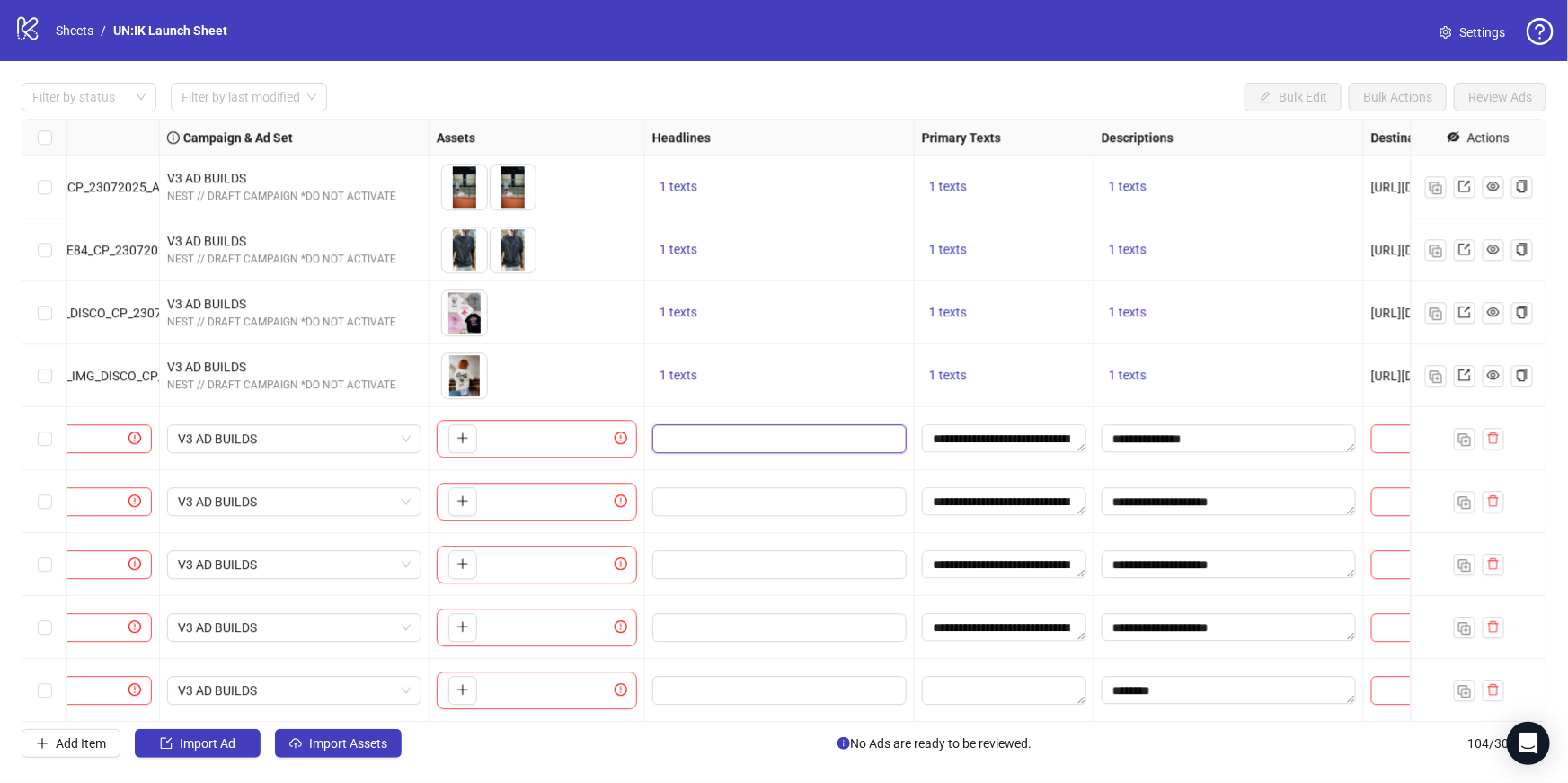 click at bounding box center (777, 439) 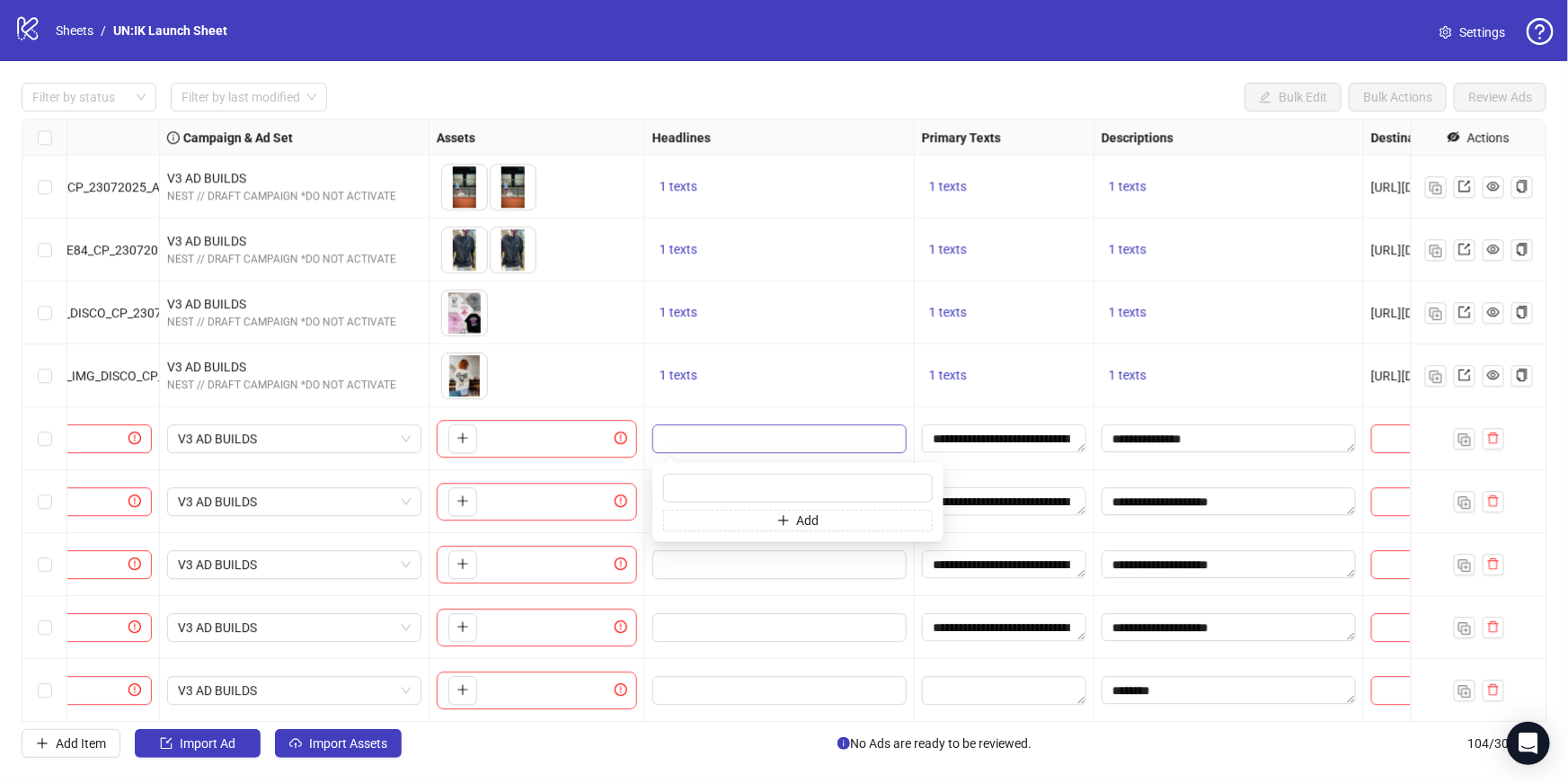 type on "**********" 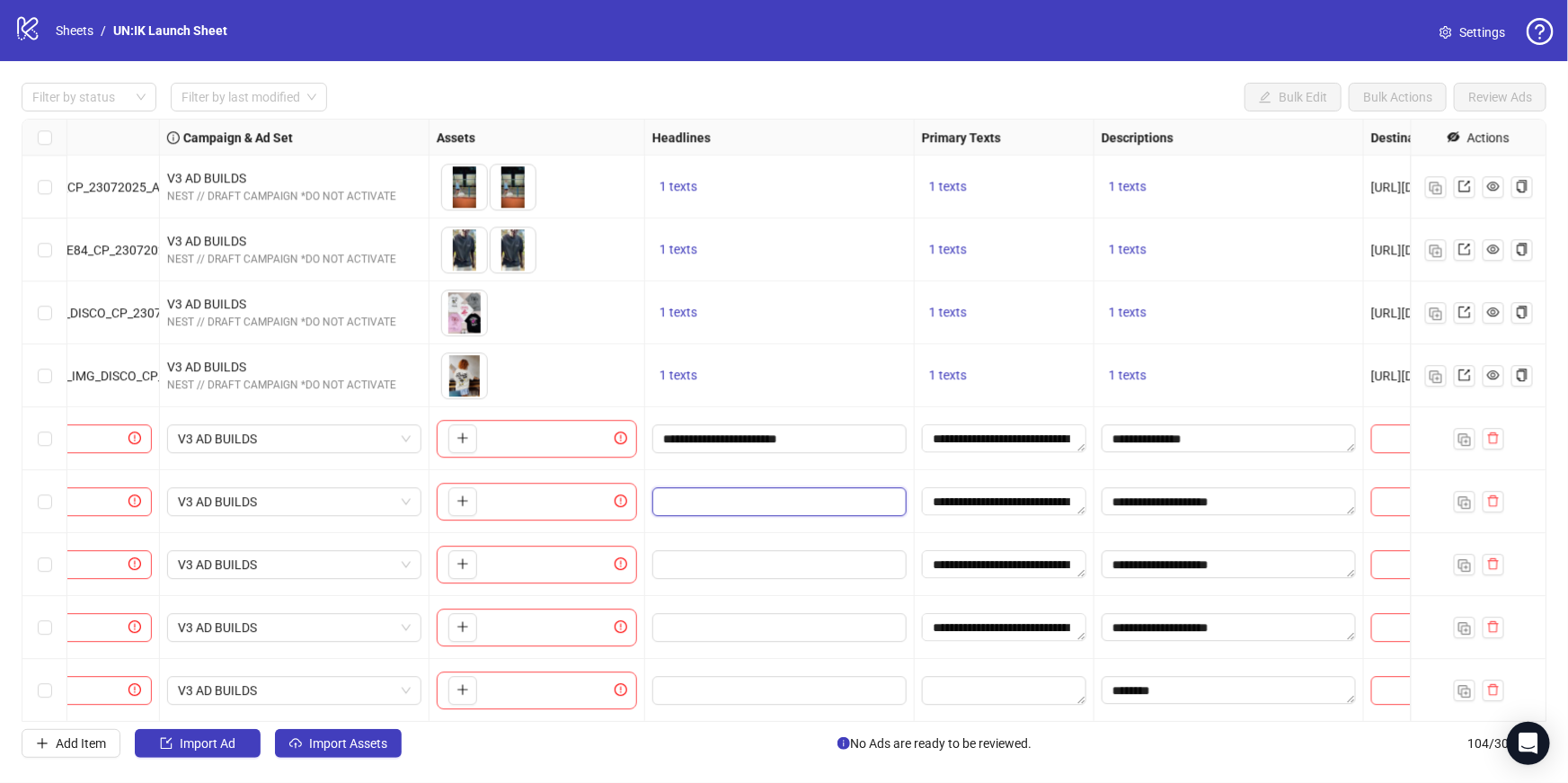 click at bounding box center [777, 502] 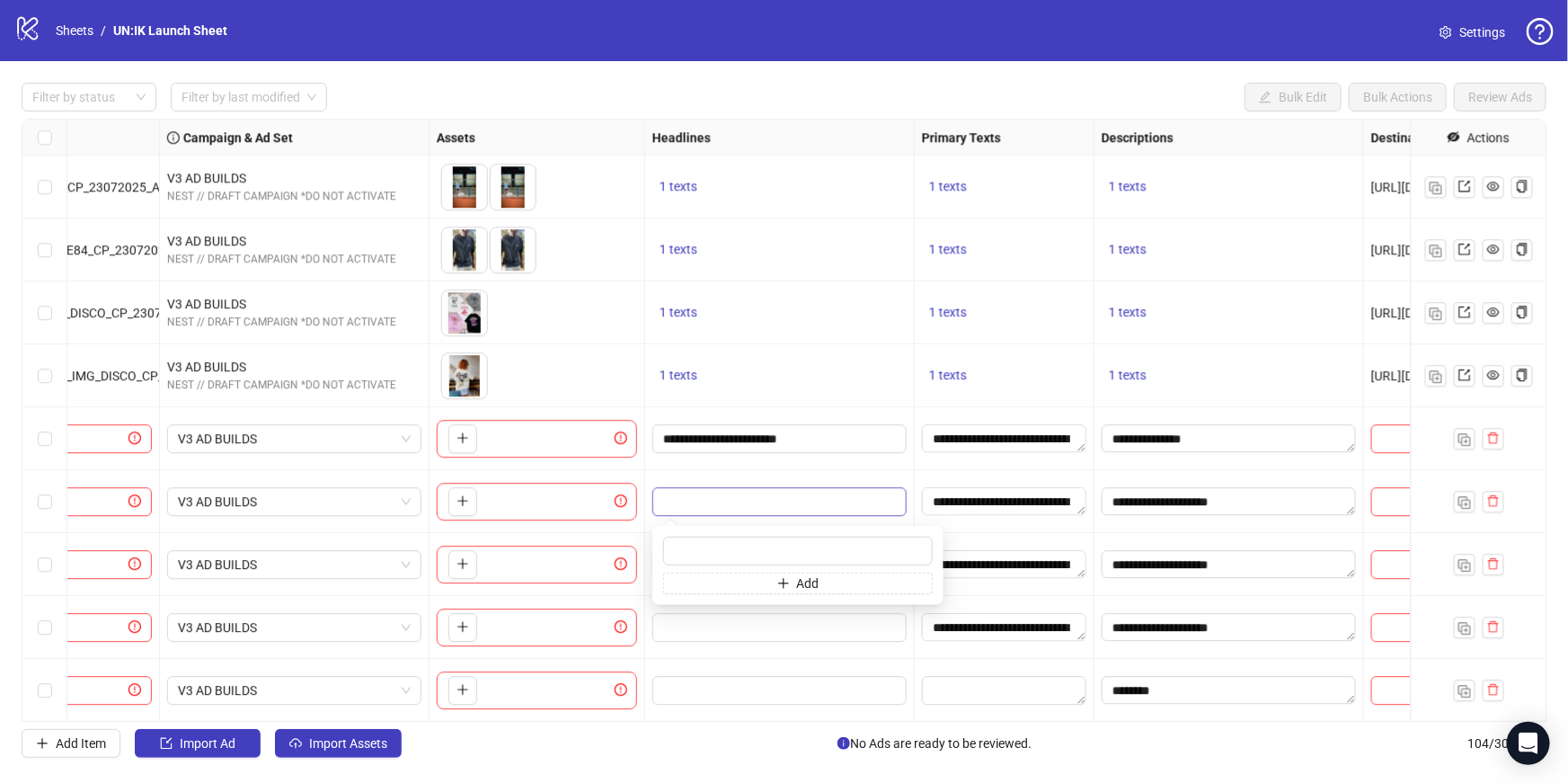 type on "**********" 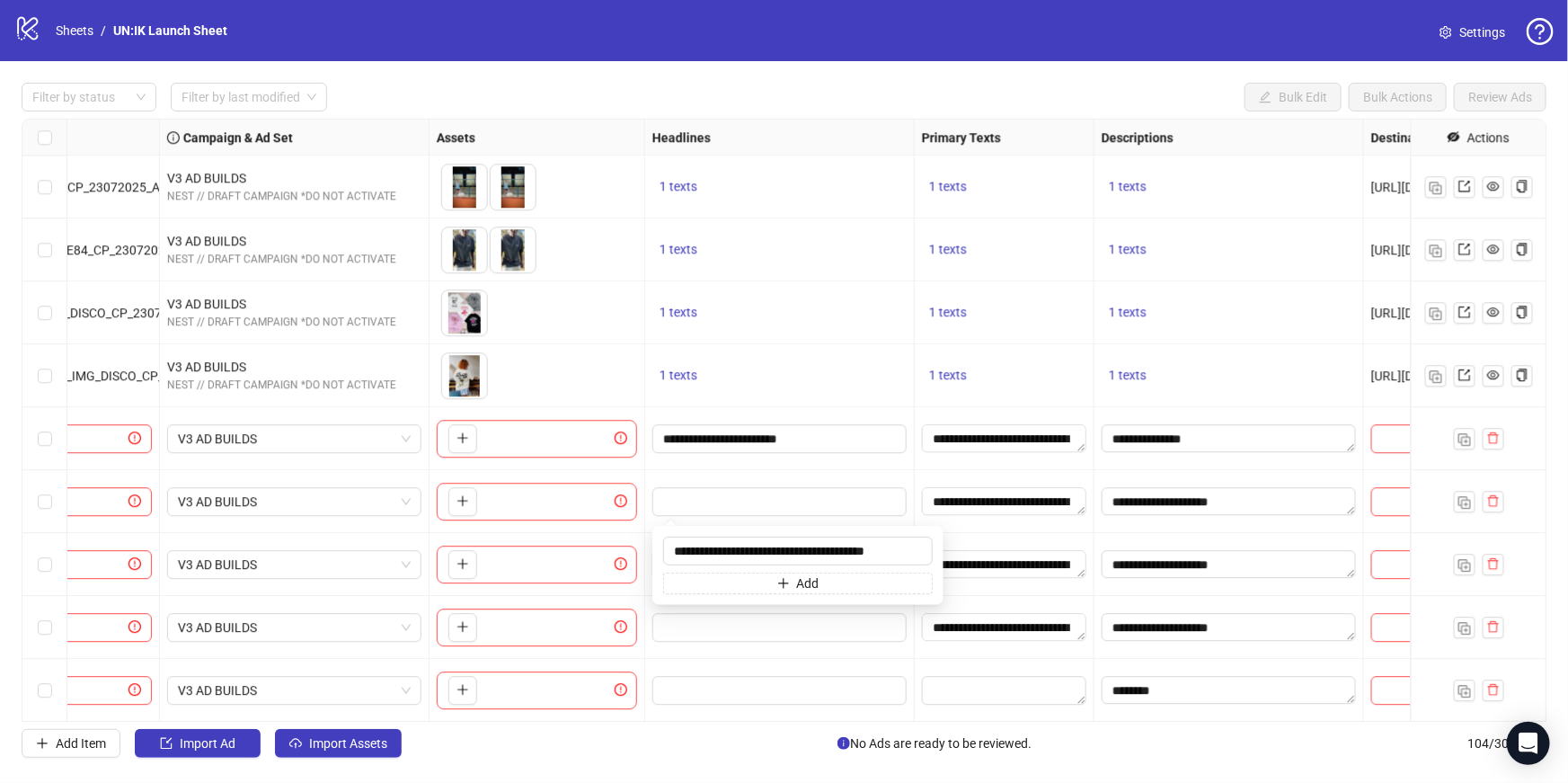 click at bounding box center [780, 627] 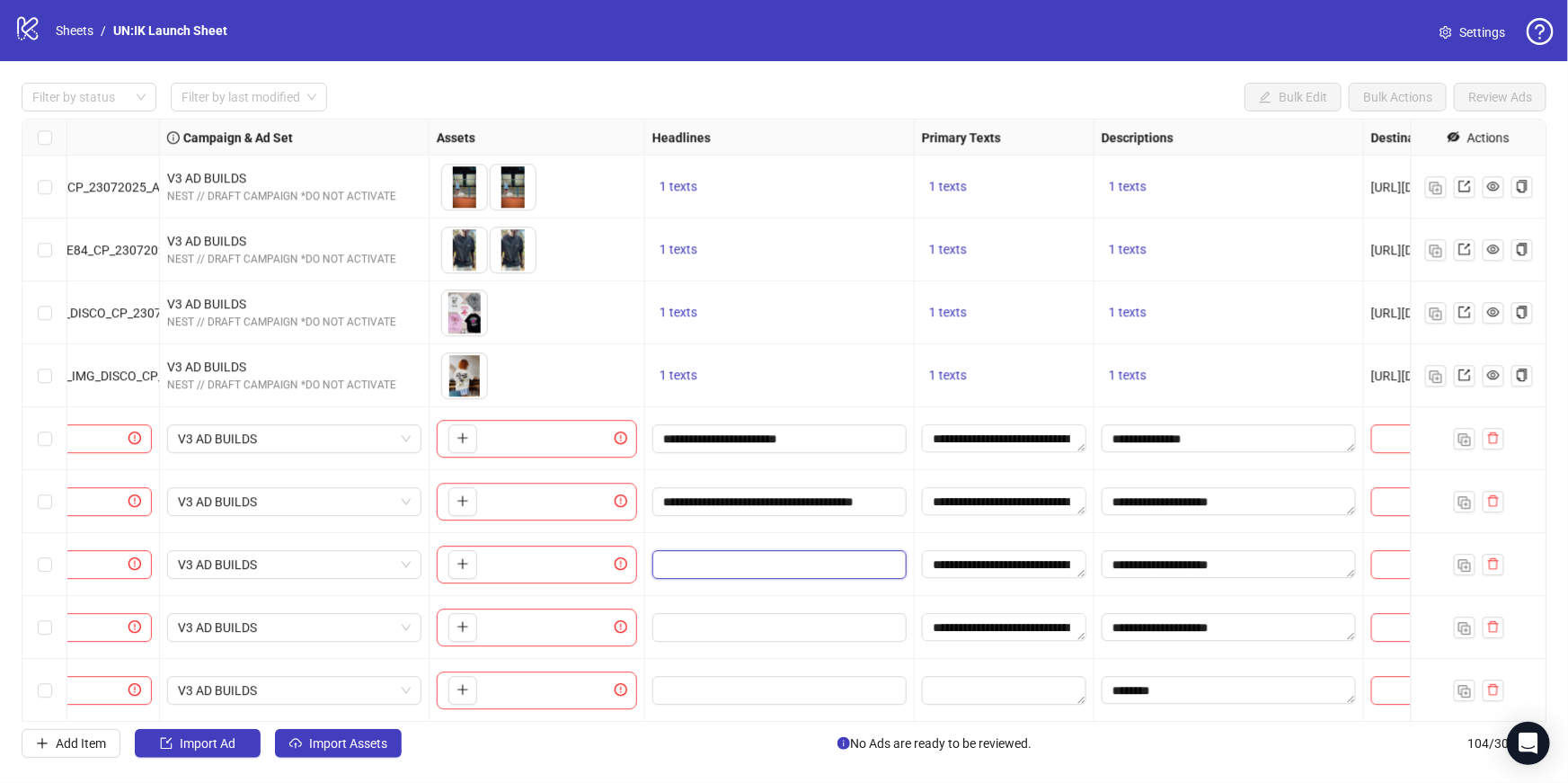 click at bounding box center (777, 565) 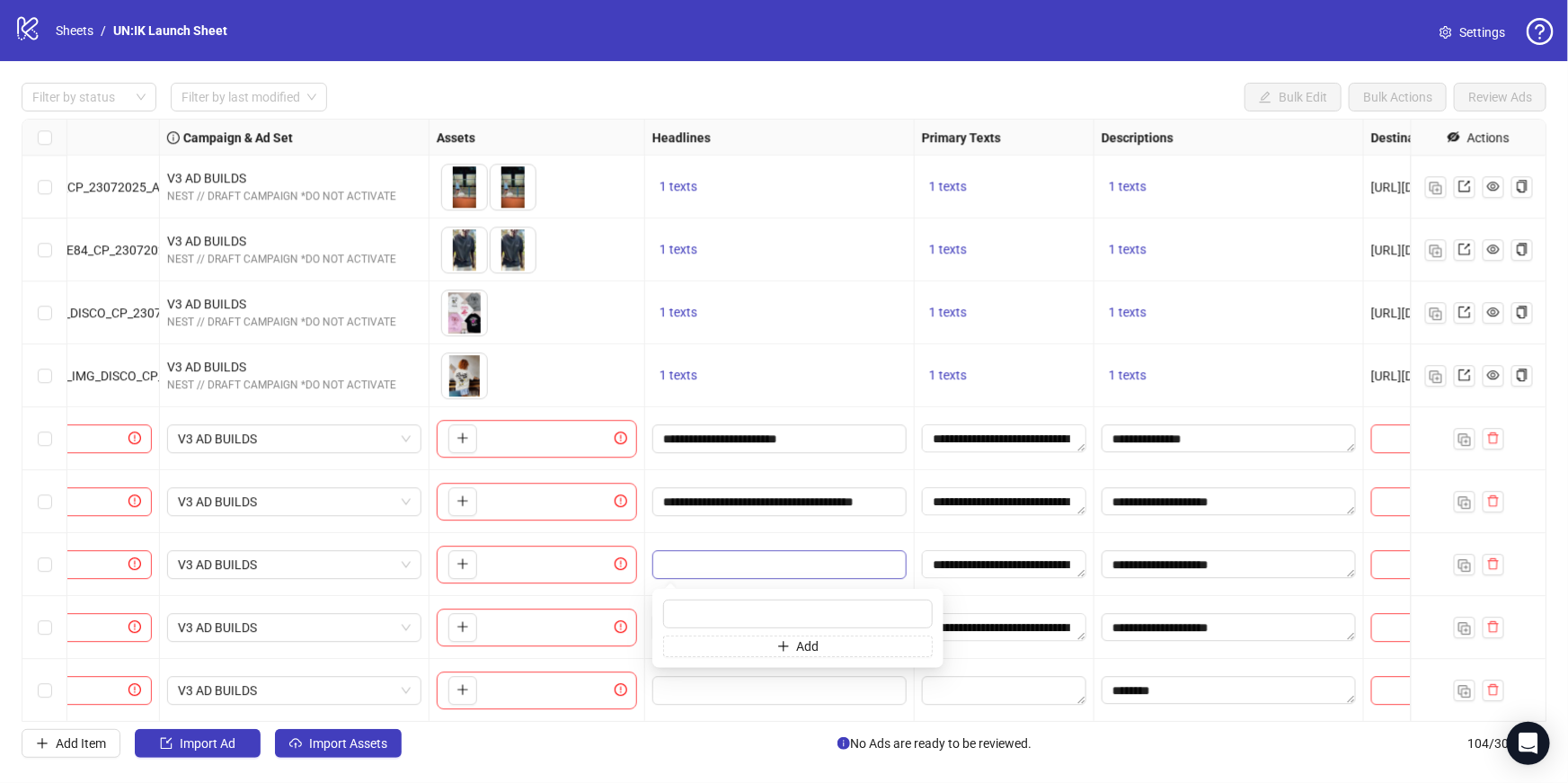type on "**********" 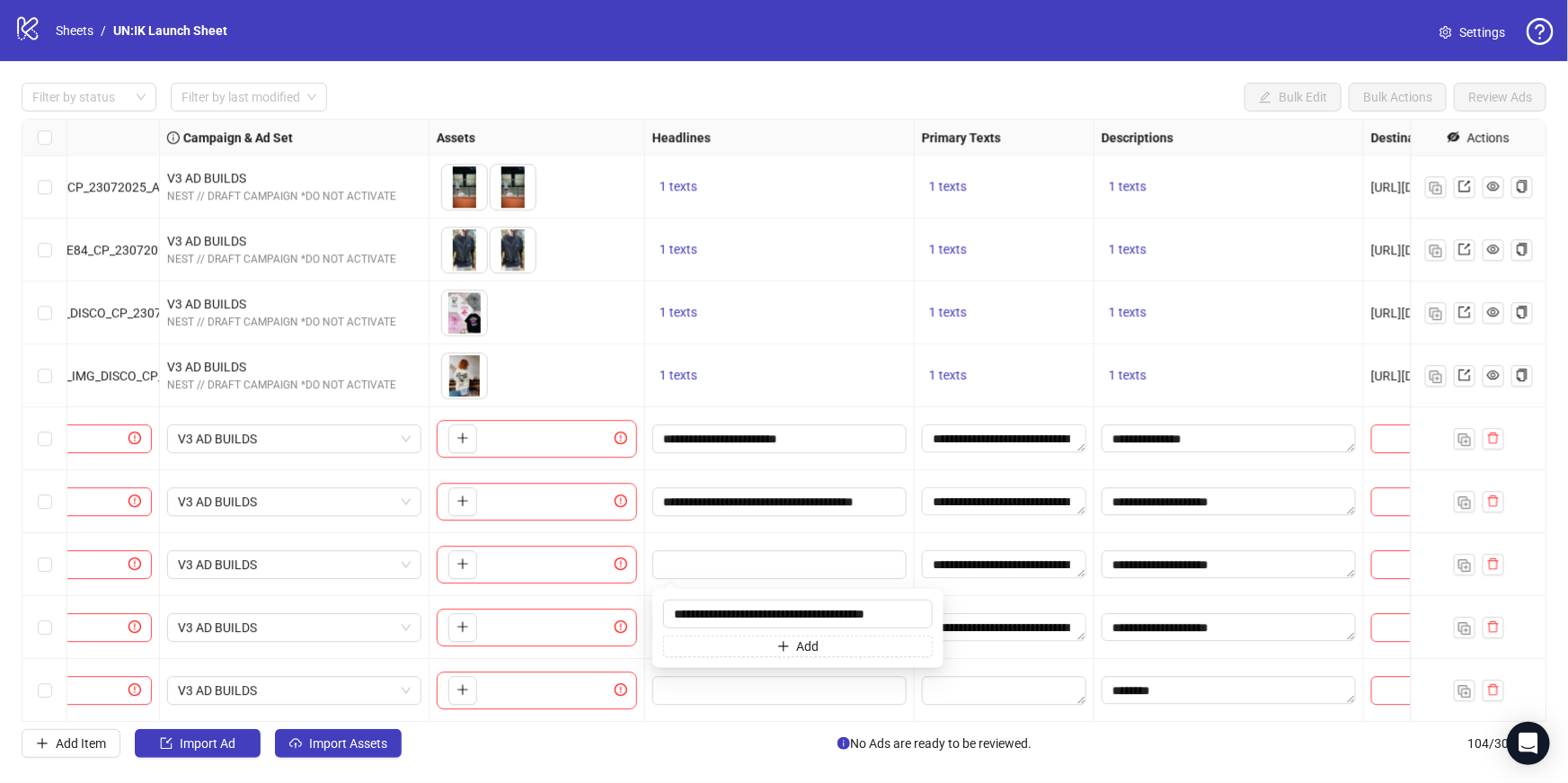click on "**********" at bounding box center (780, 502) 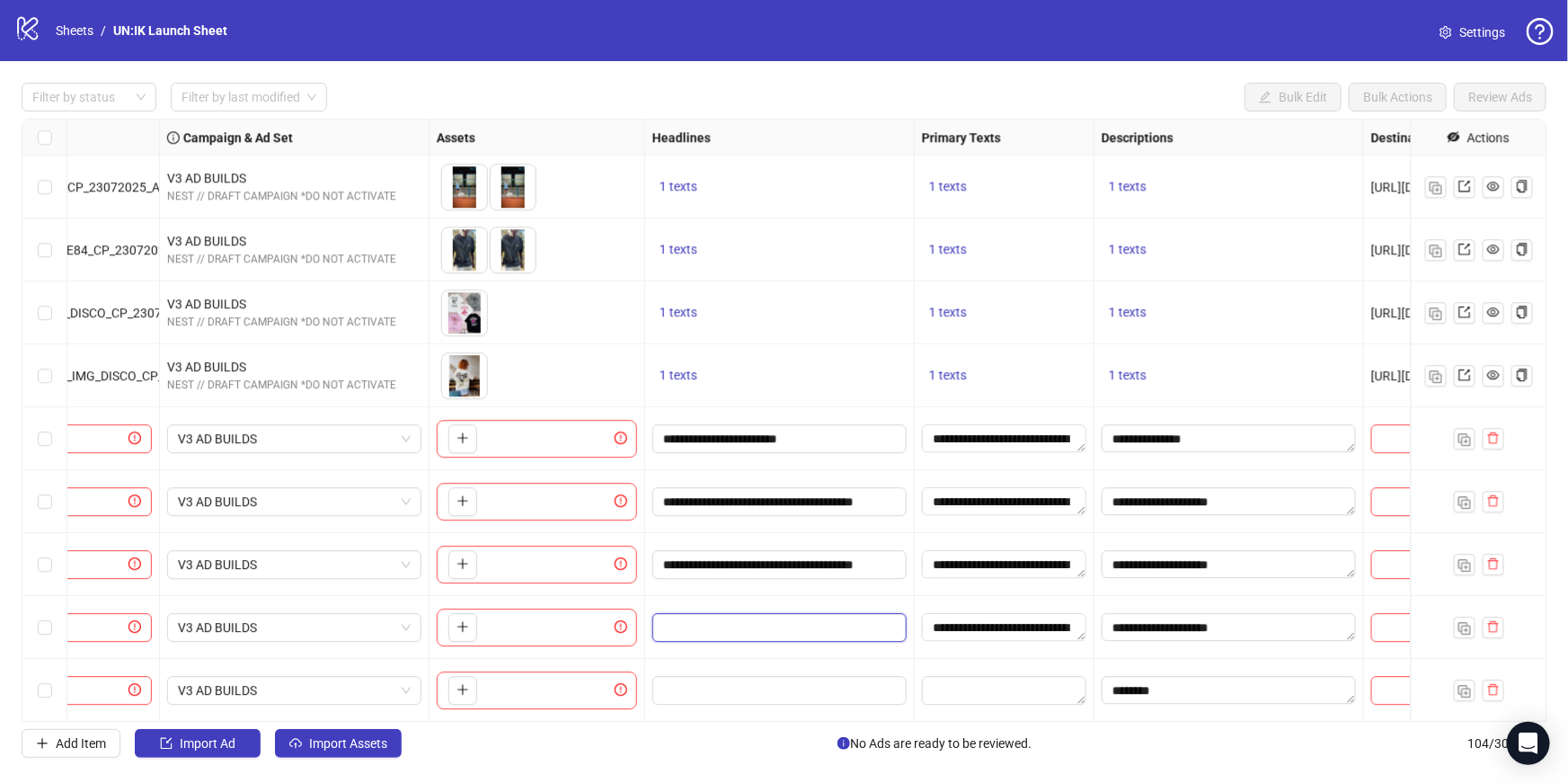 click at bounding box center (777, 627) 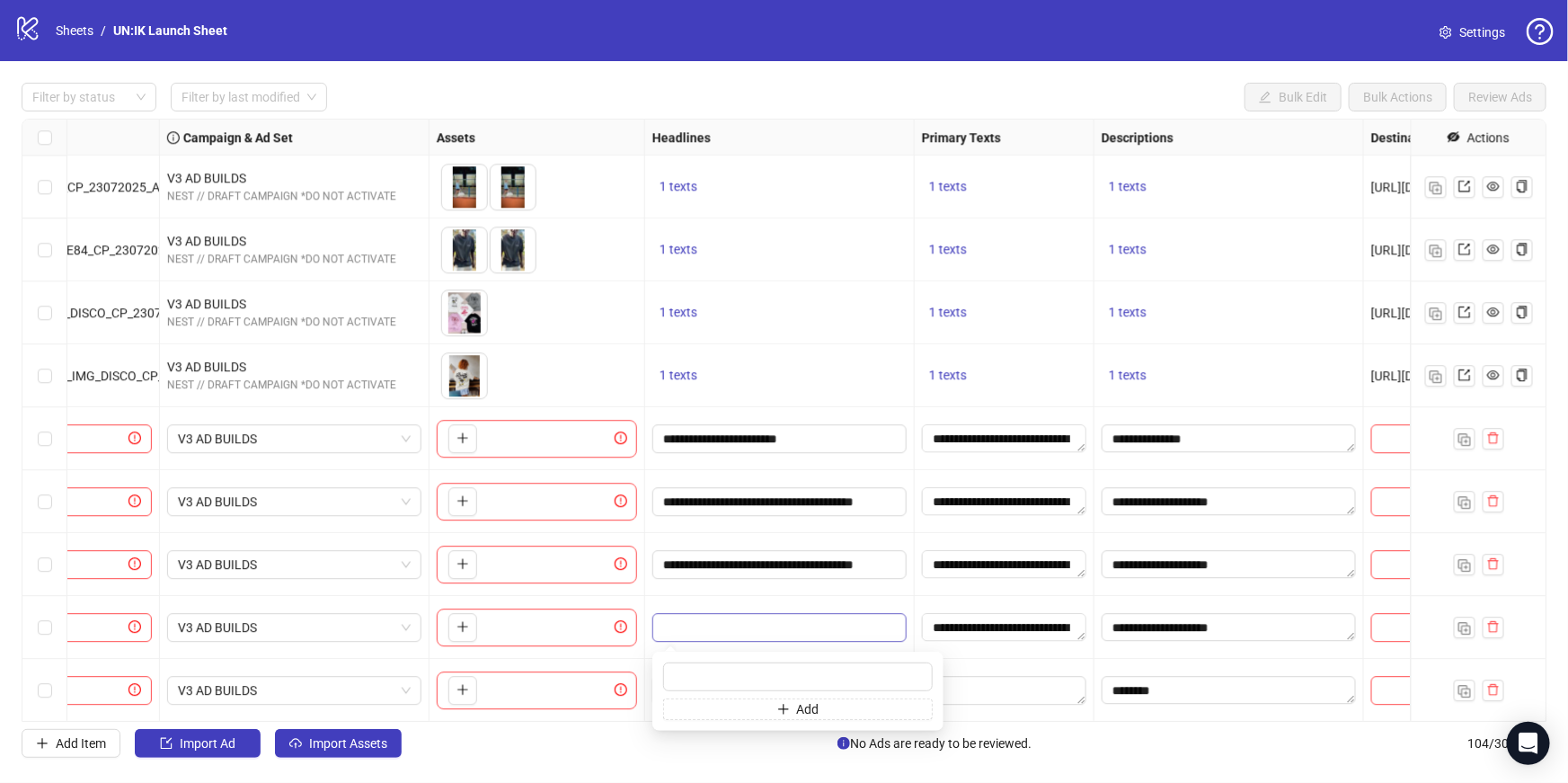type on "**********" 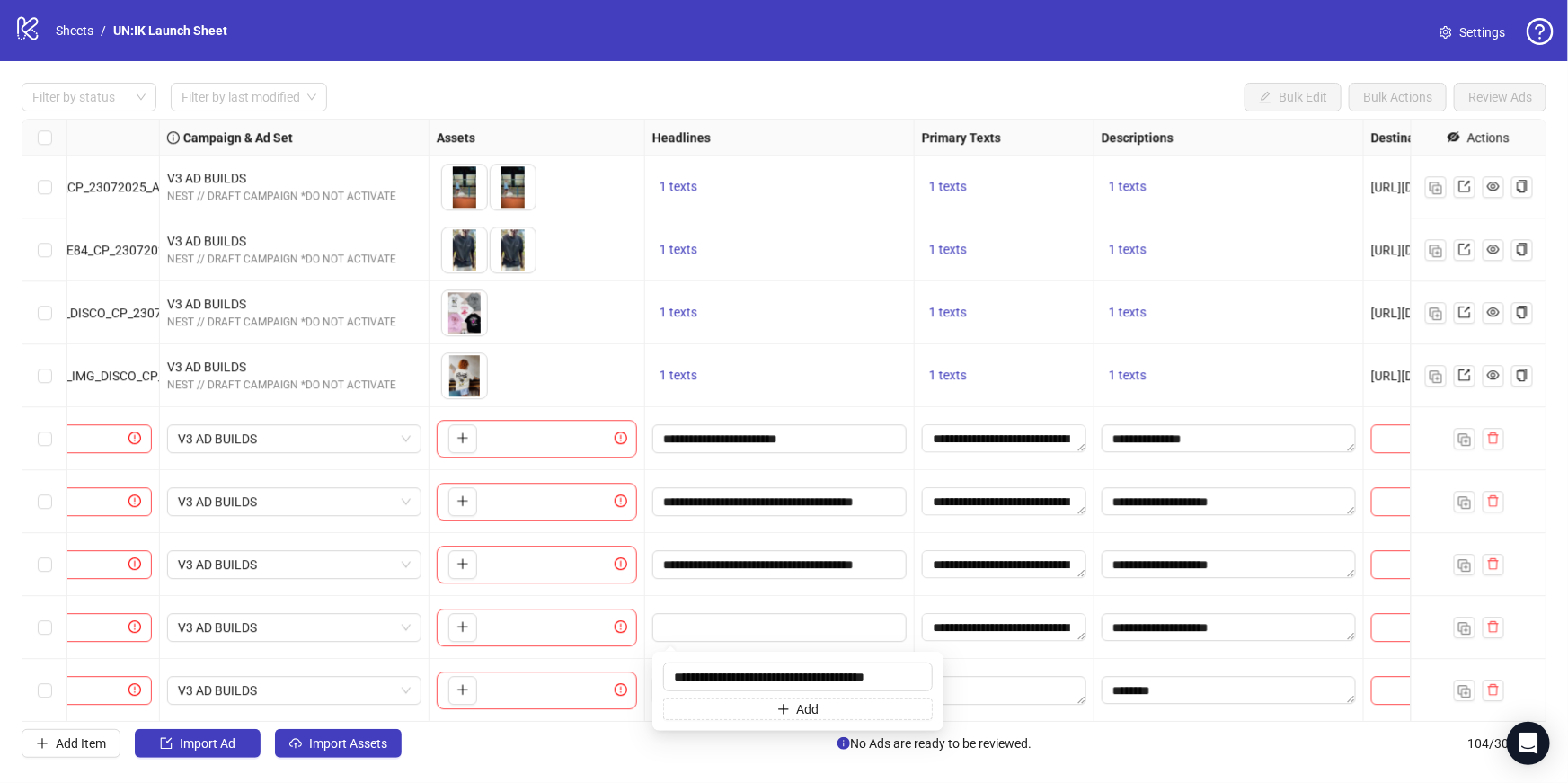 click on "**********" at bounding box center [780, 565] 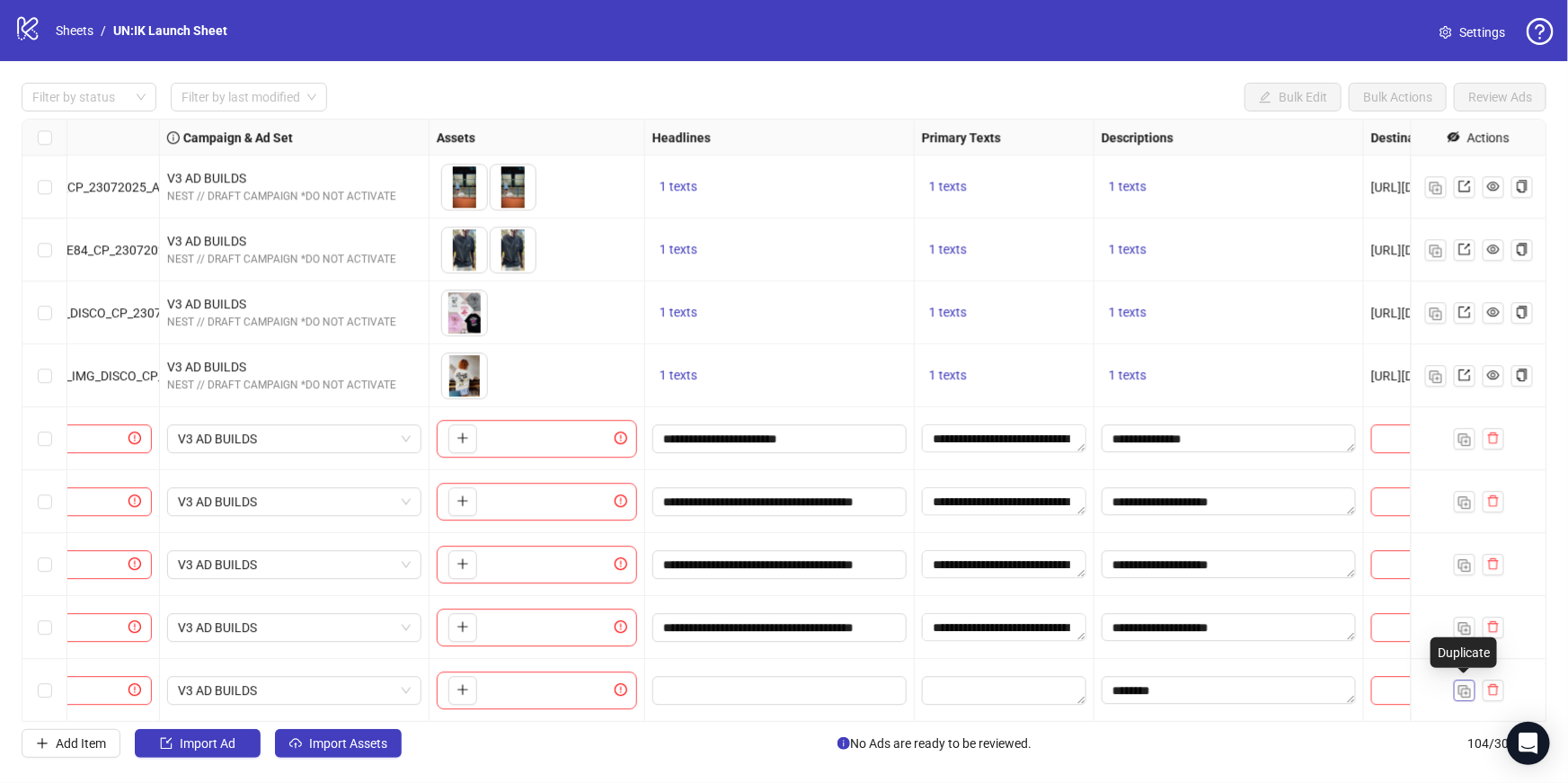 click at bounding box center (1465, 691) 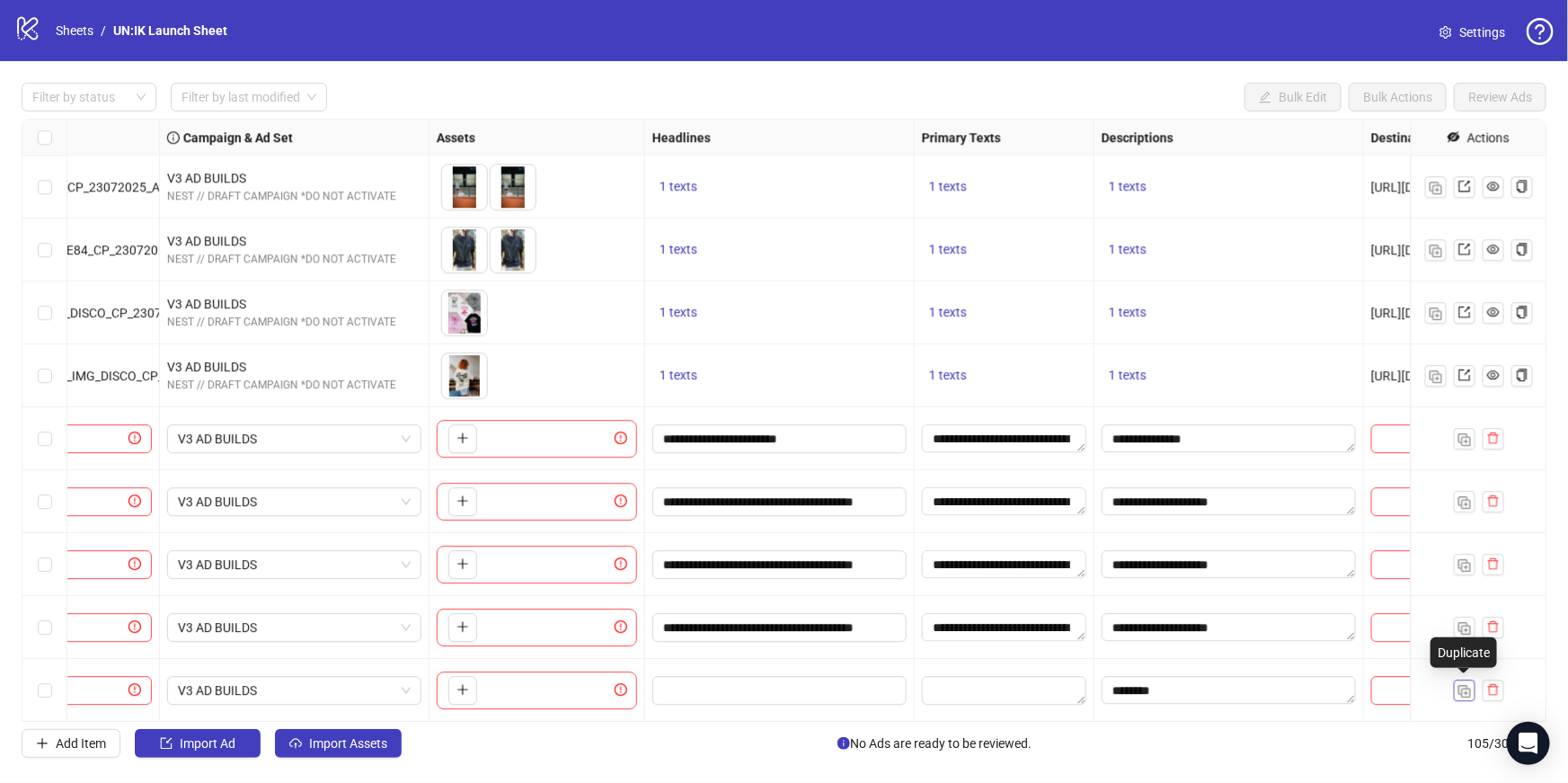 click at bounding box center [1465, 691] 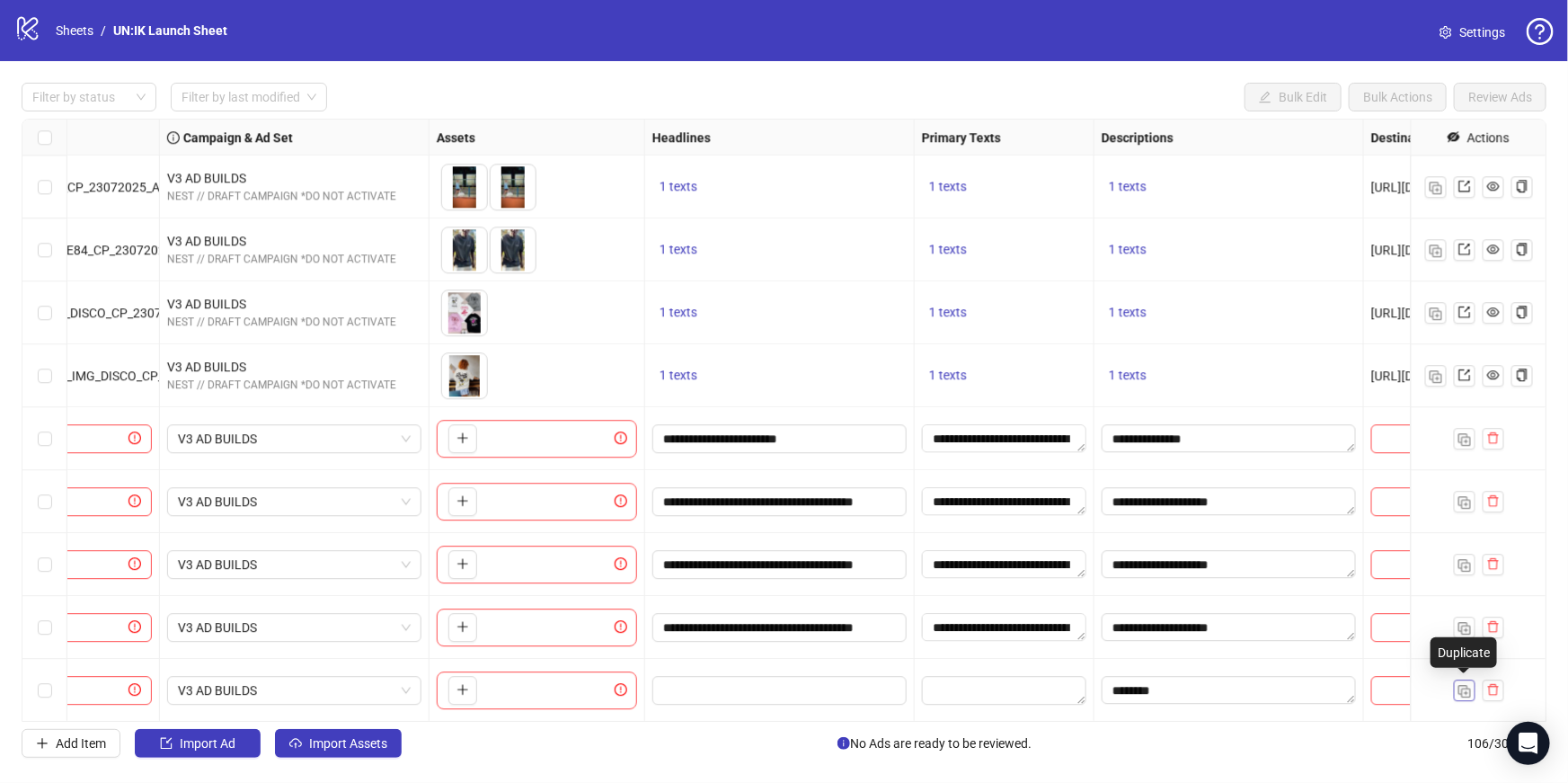 click at bounding box center (1465, 691) 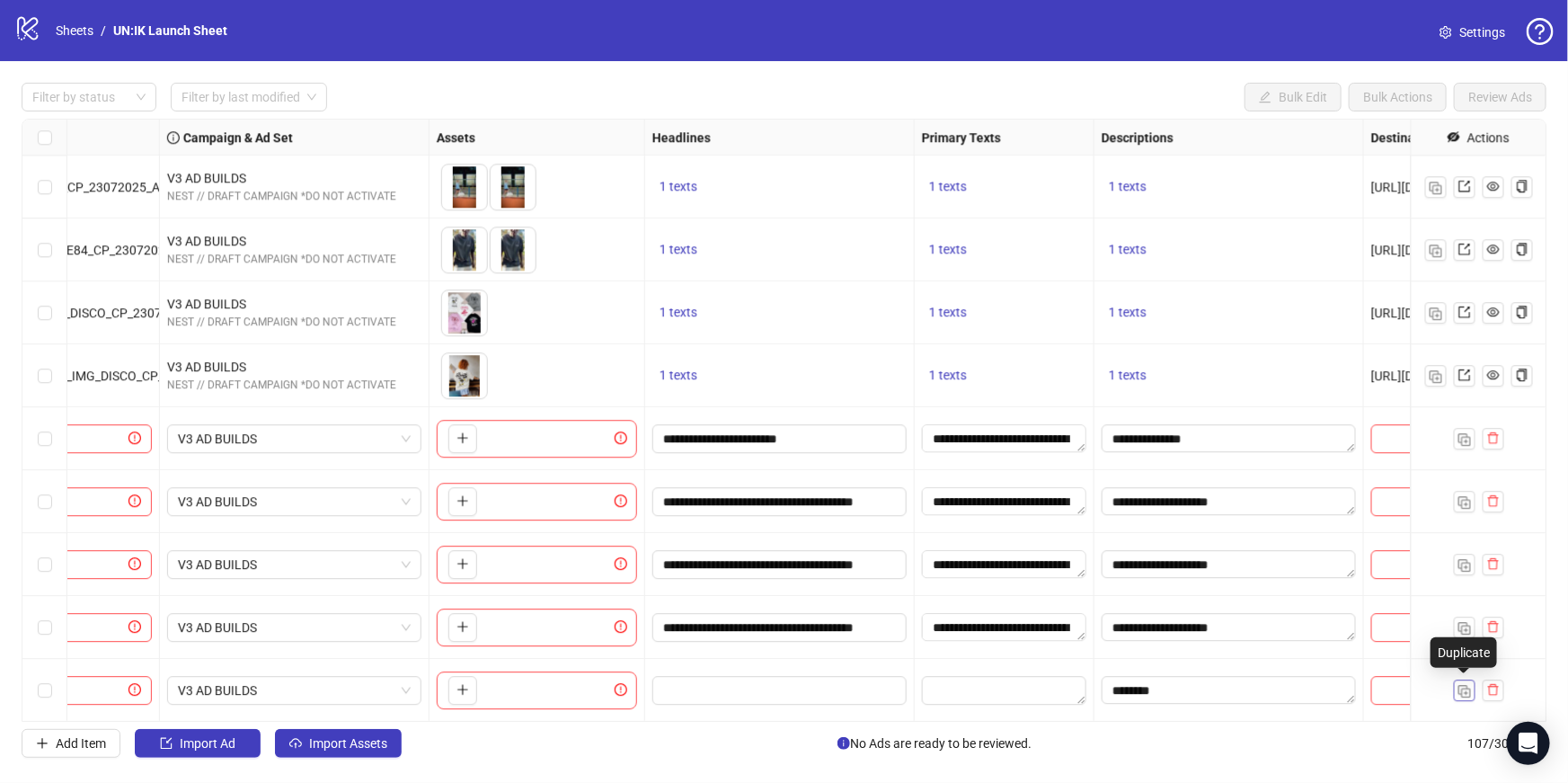 click at bounding box center (1465, 691) 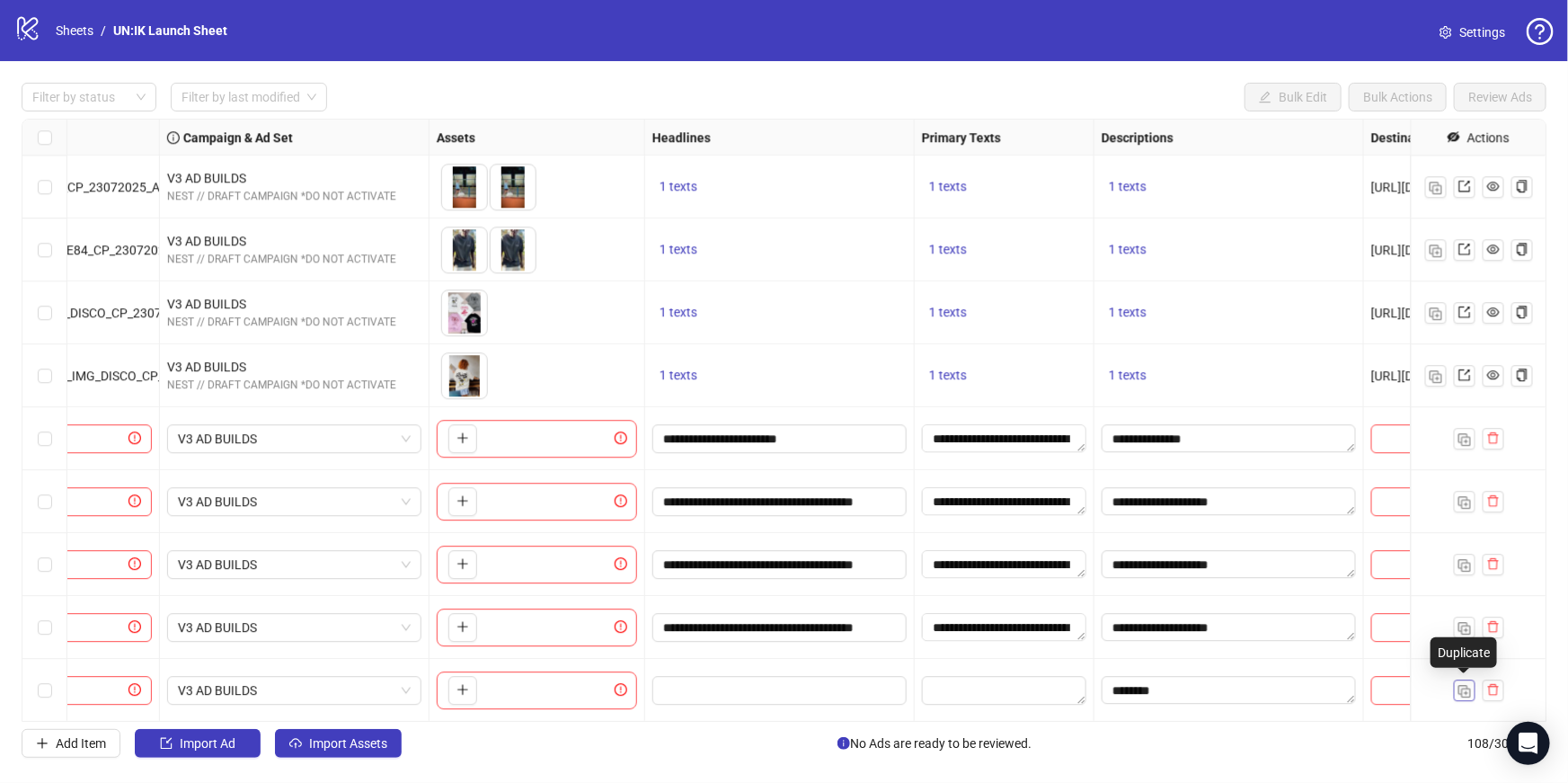click at bounding box center [1465, 691] 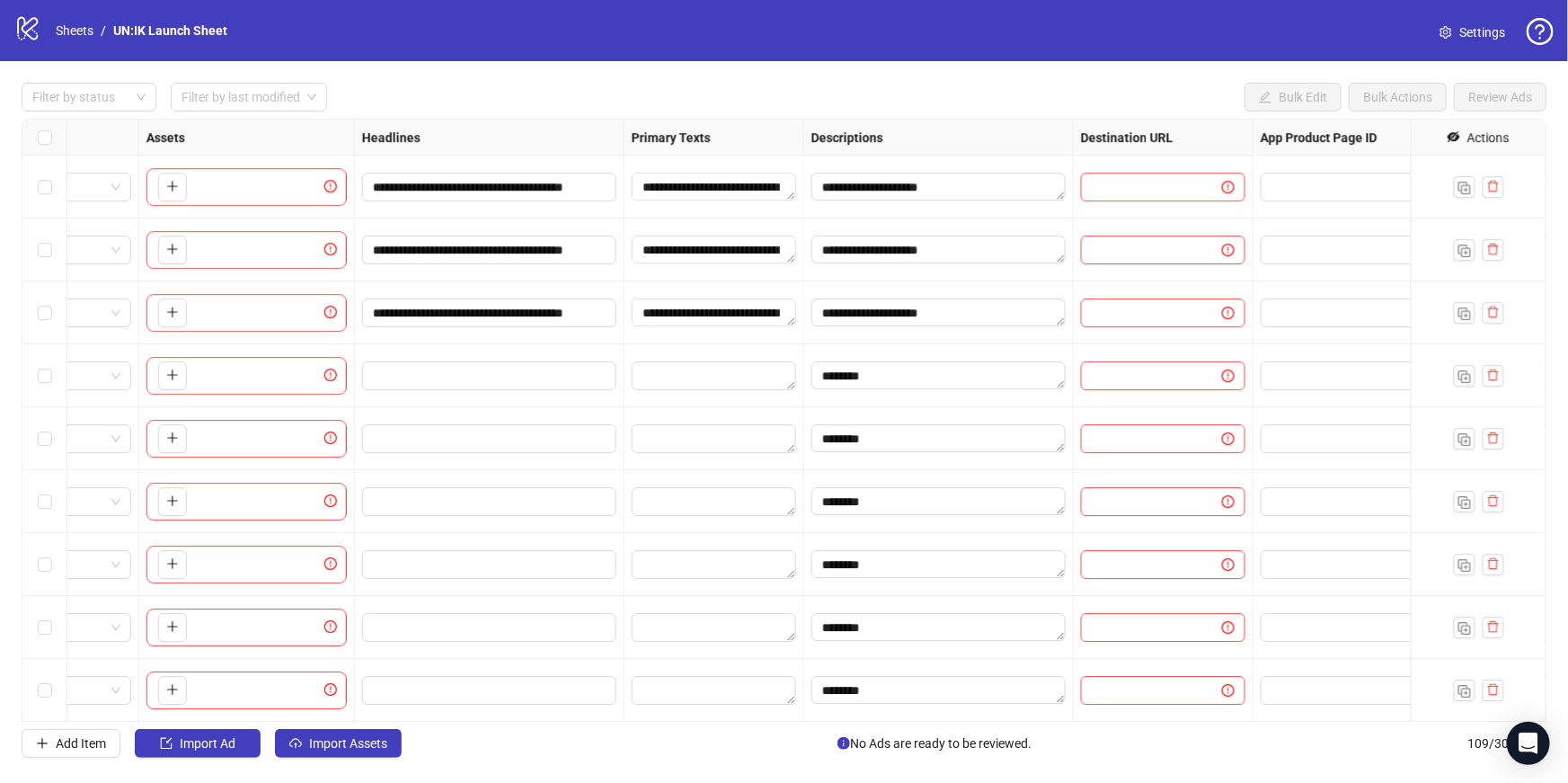 scroll, scrollTop: 6293, scrollLeft: 743, axis: both 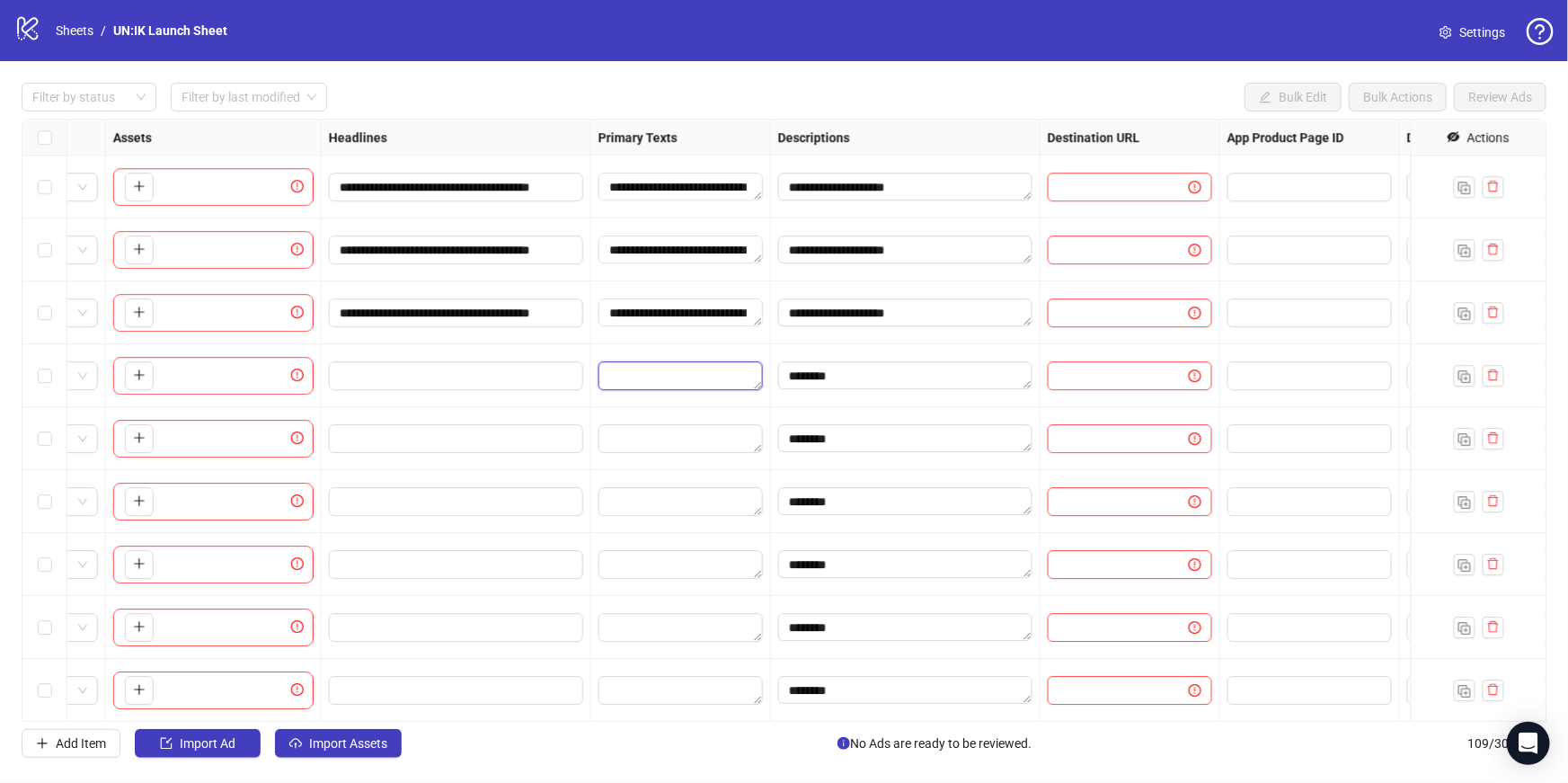 click at bounding box center [680, 376] 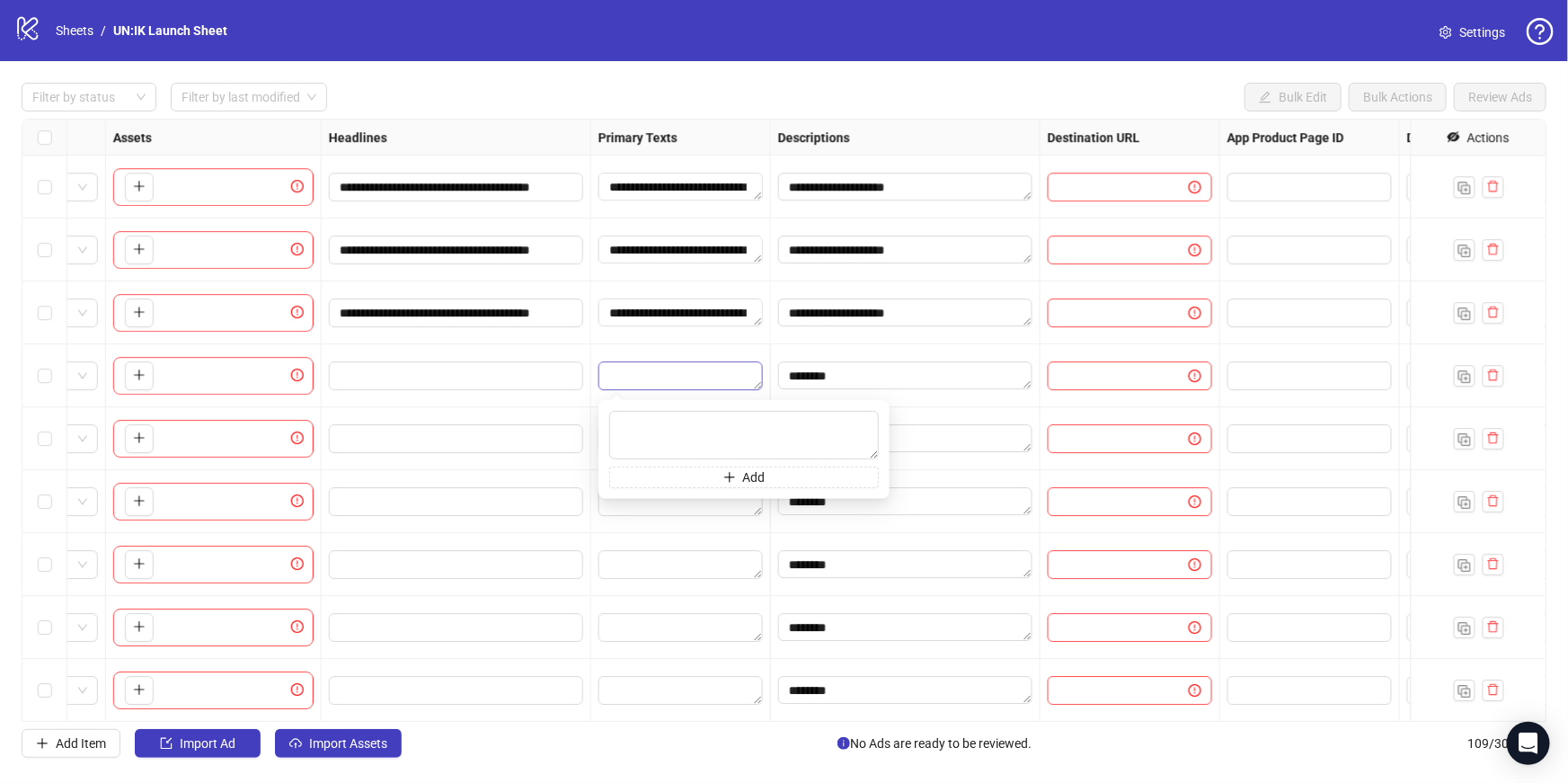 type on "**********" 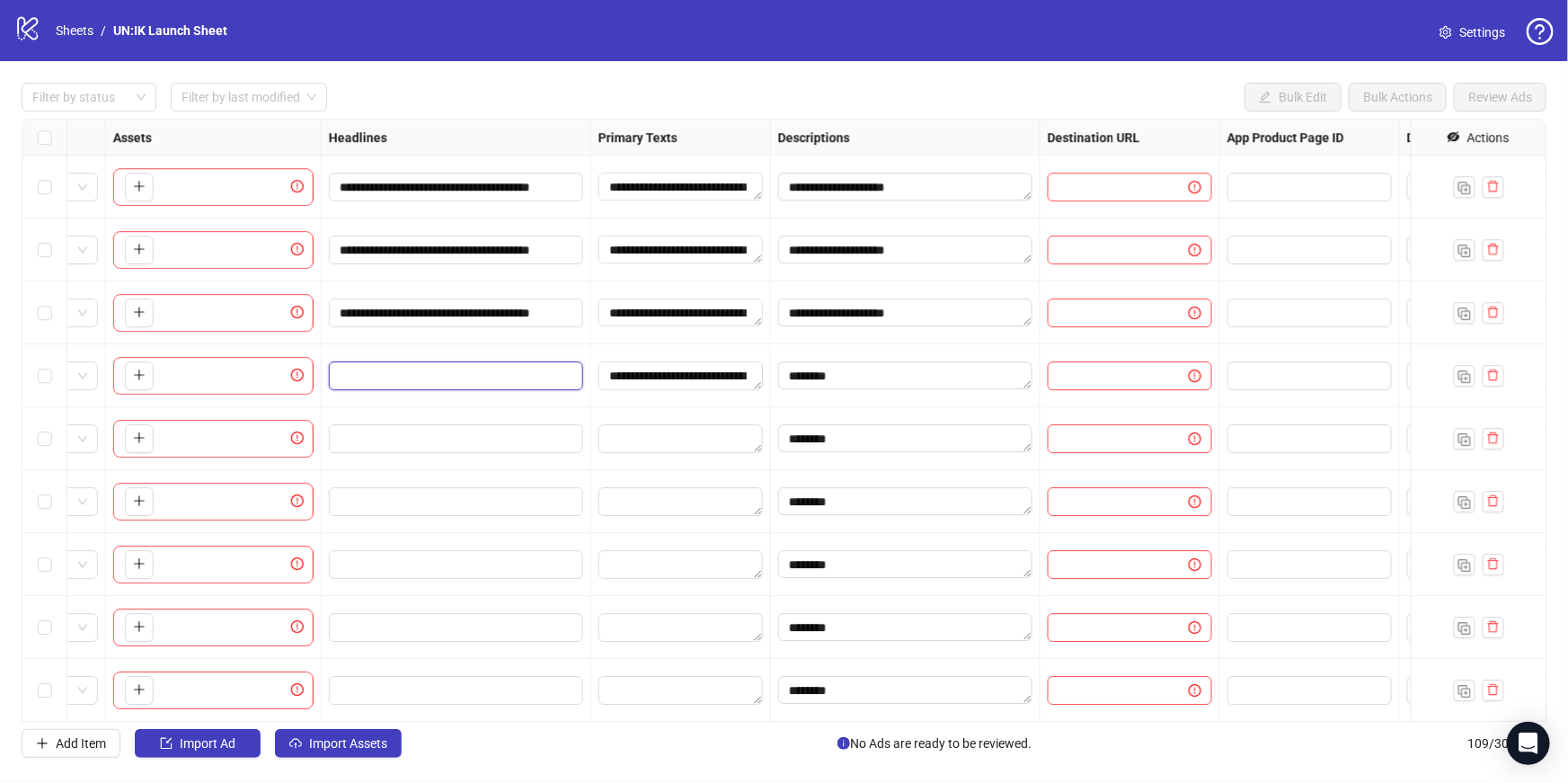 click at bounding box center (454, 376) 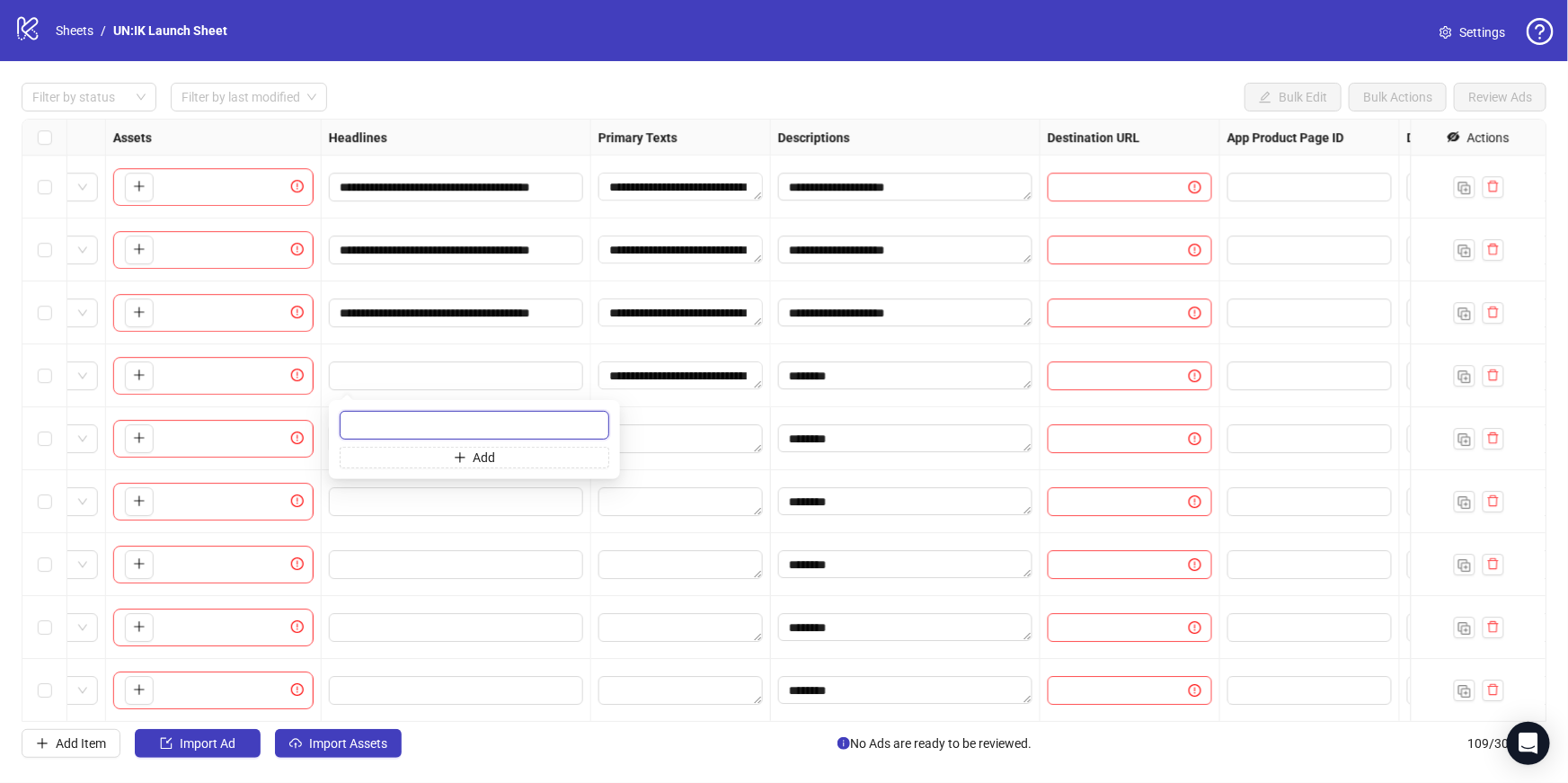 paste on "**********" 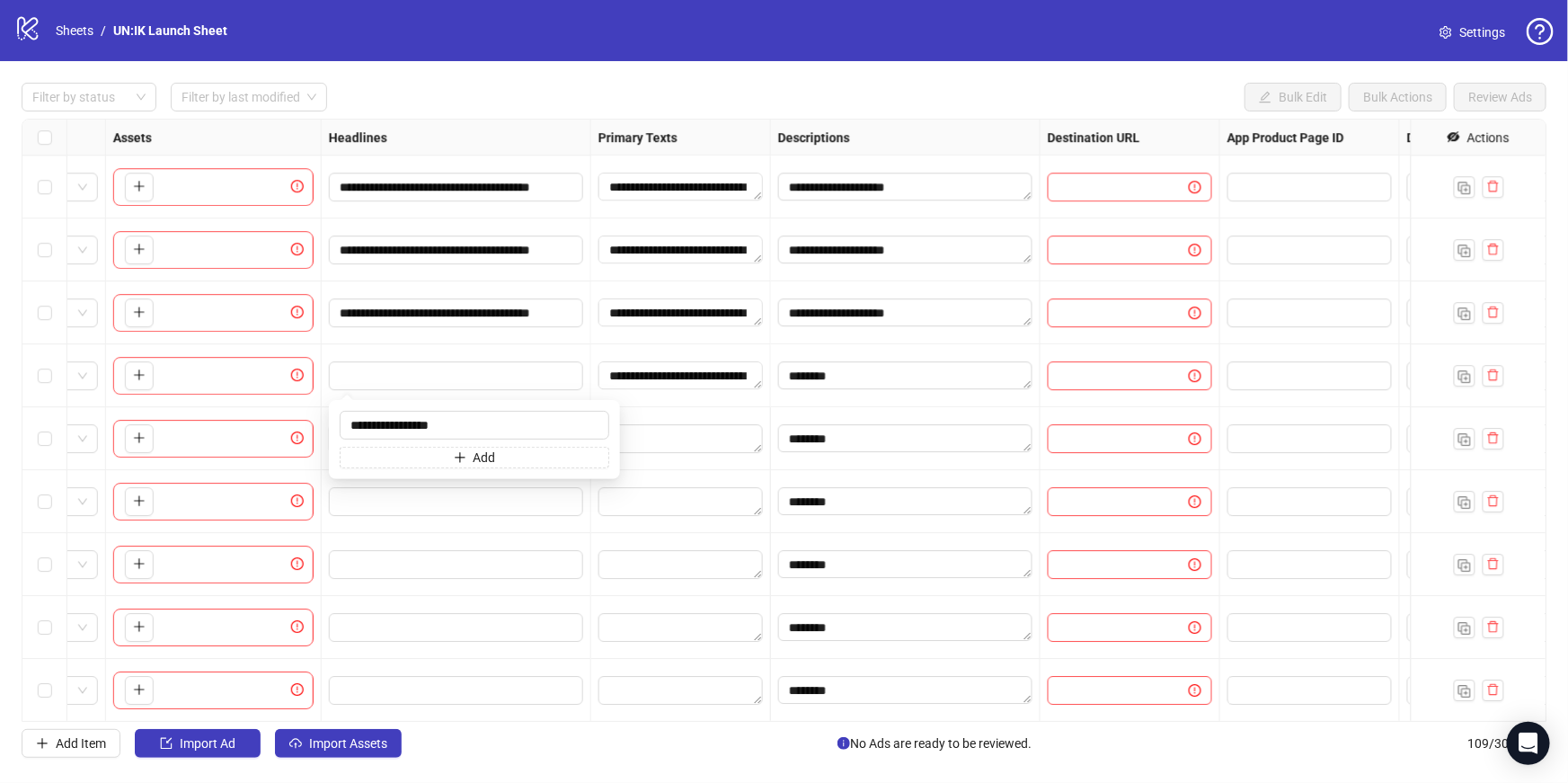 click at bounding box center [456, 565] 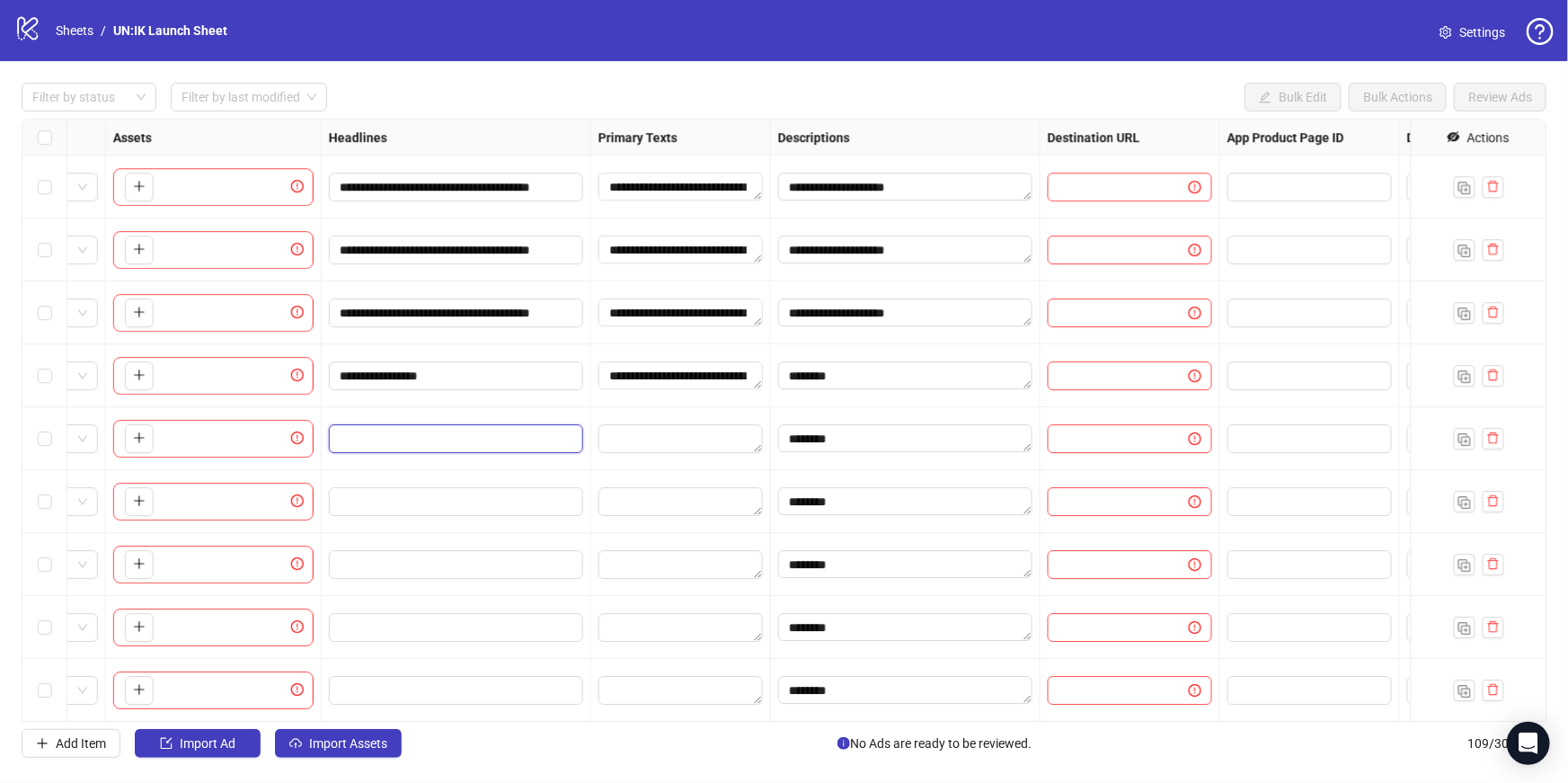 click at bounding box center (454, 439) 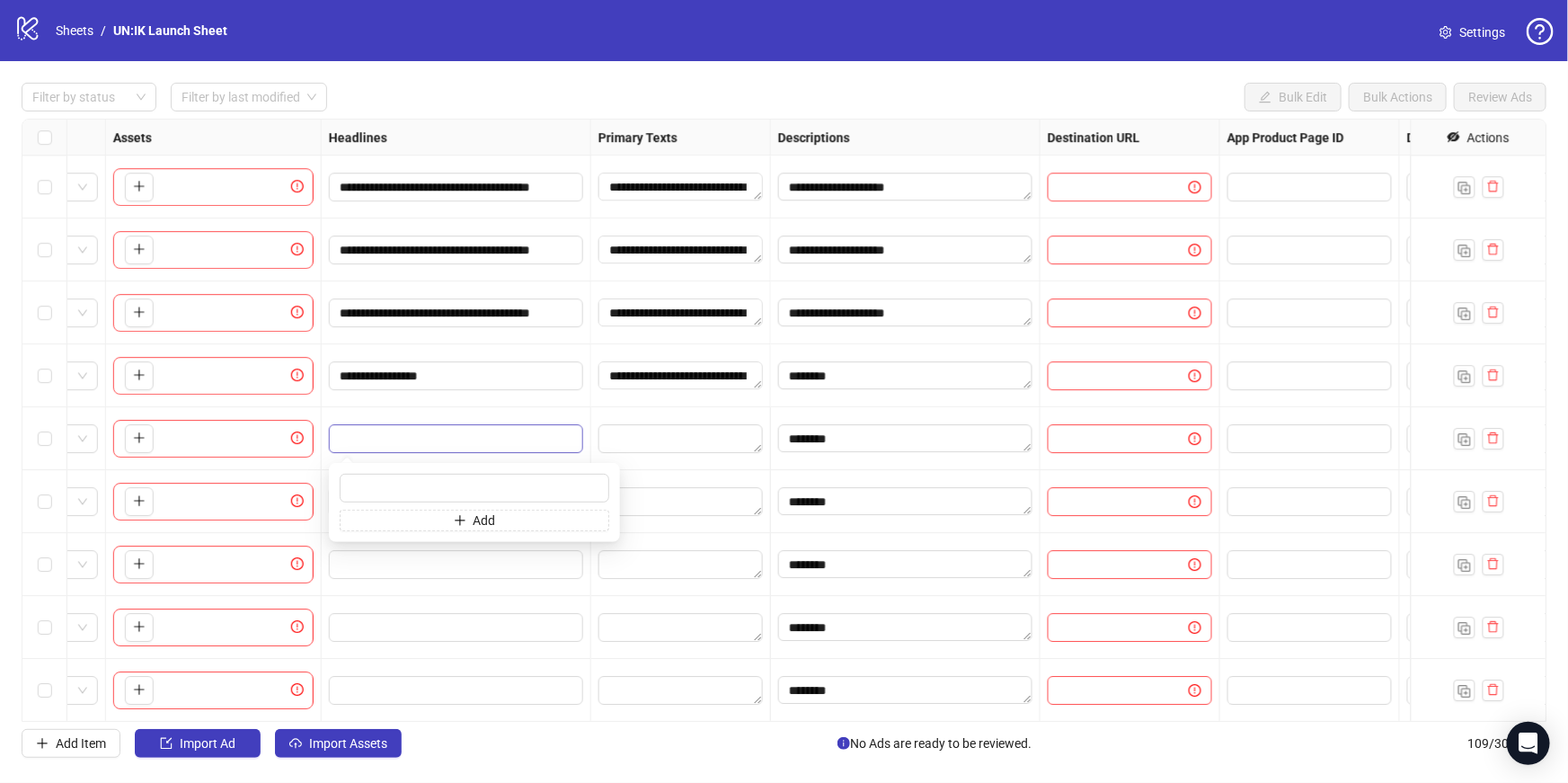 type on "**********" 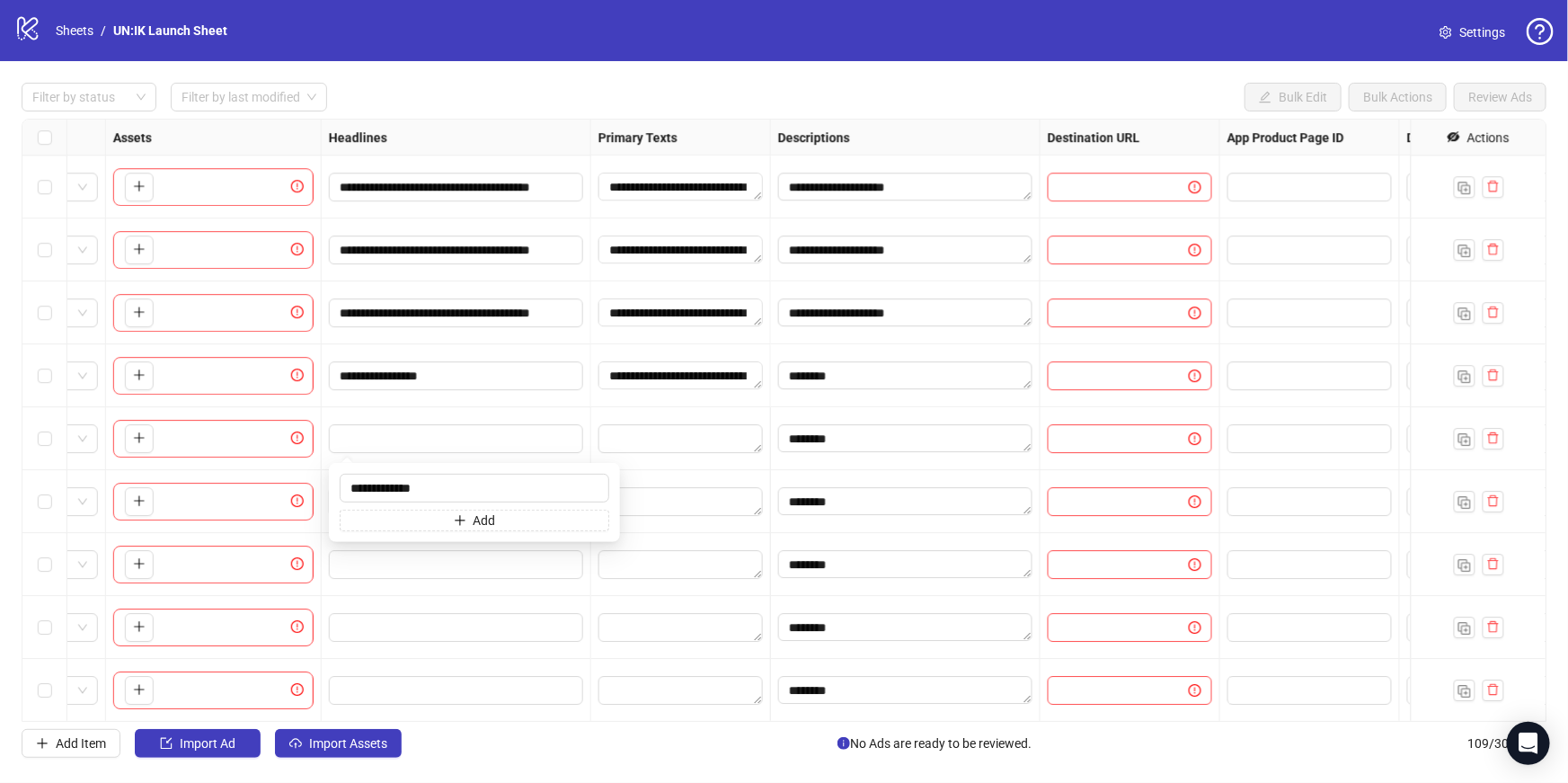 click at bounding box center (456, 565) 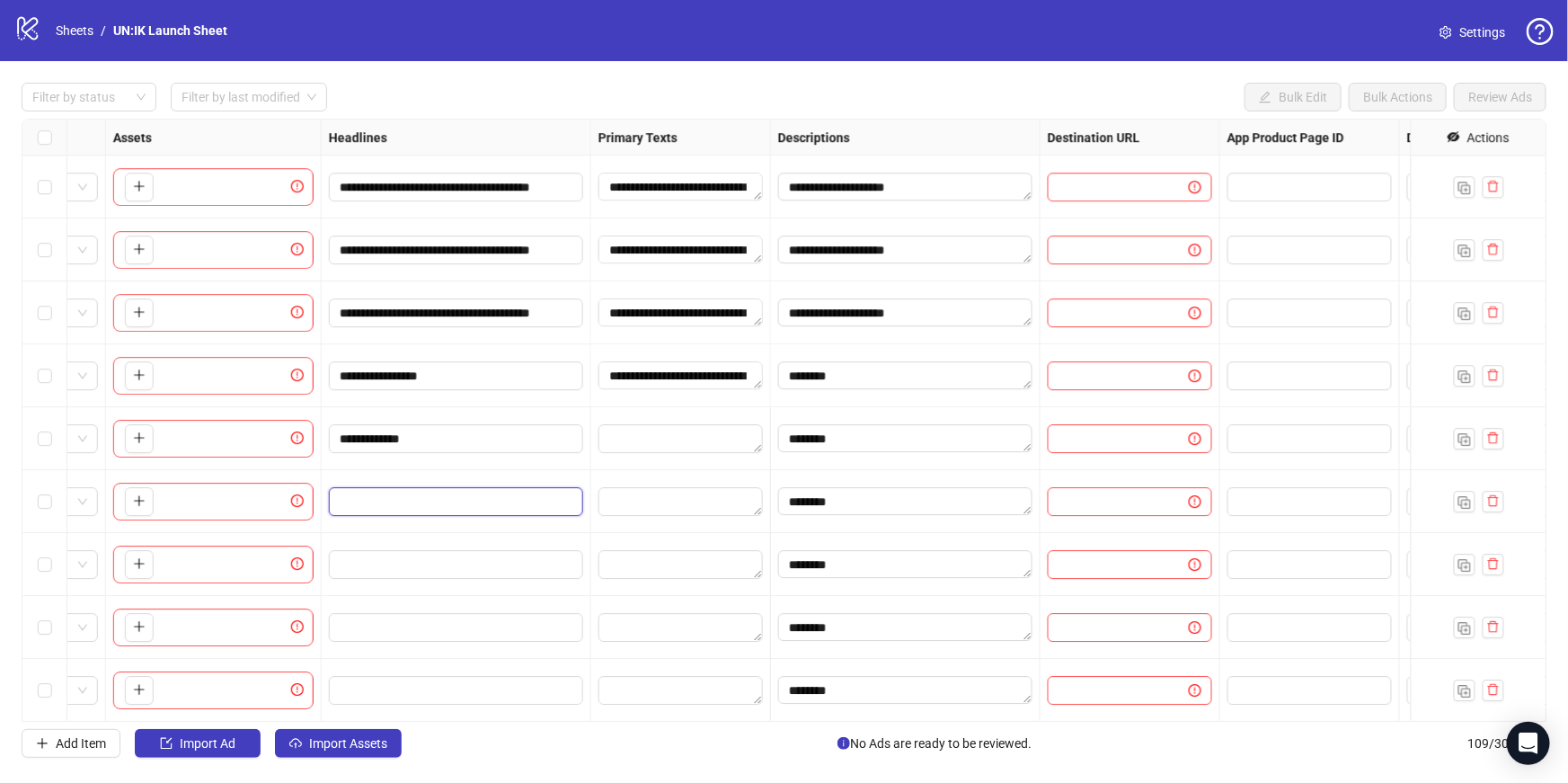 click at bounding box center [454, 502] 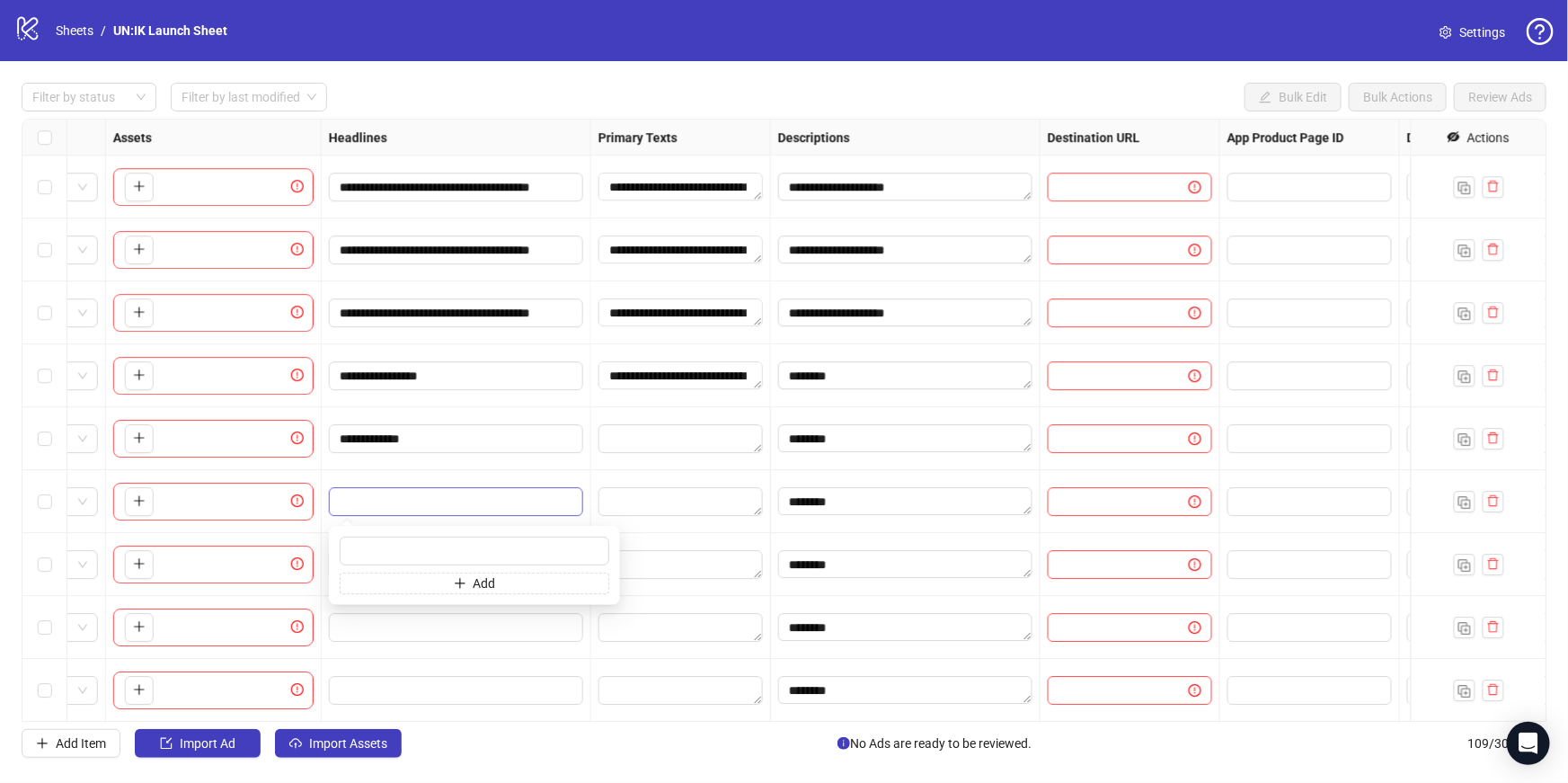 type on "**********" 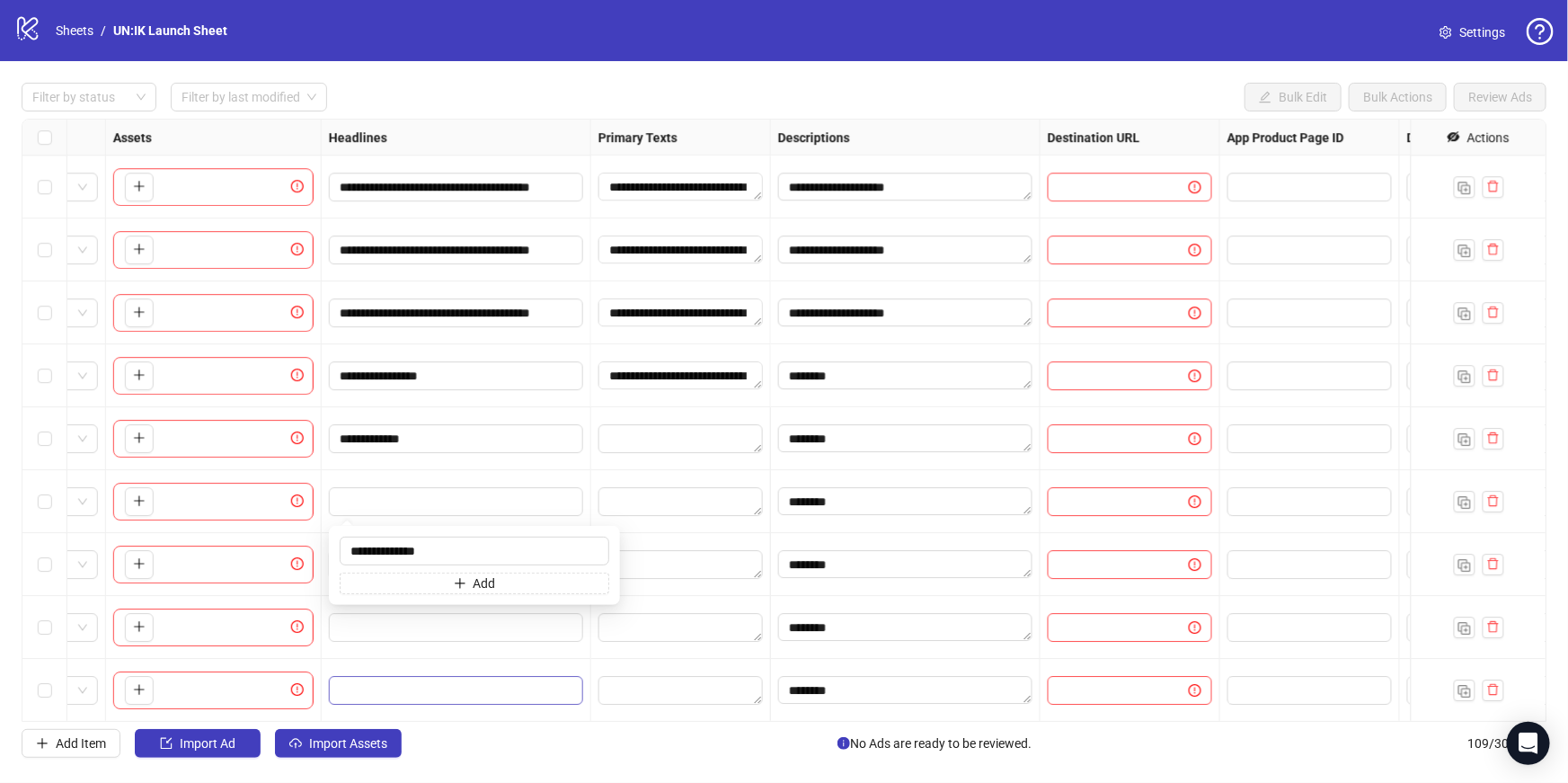 click at bounding box center [456, 690] 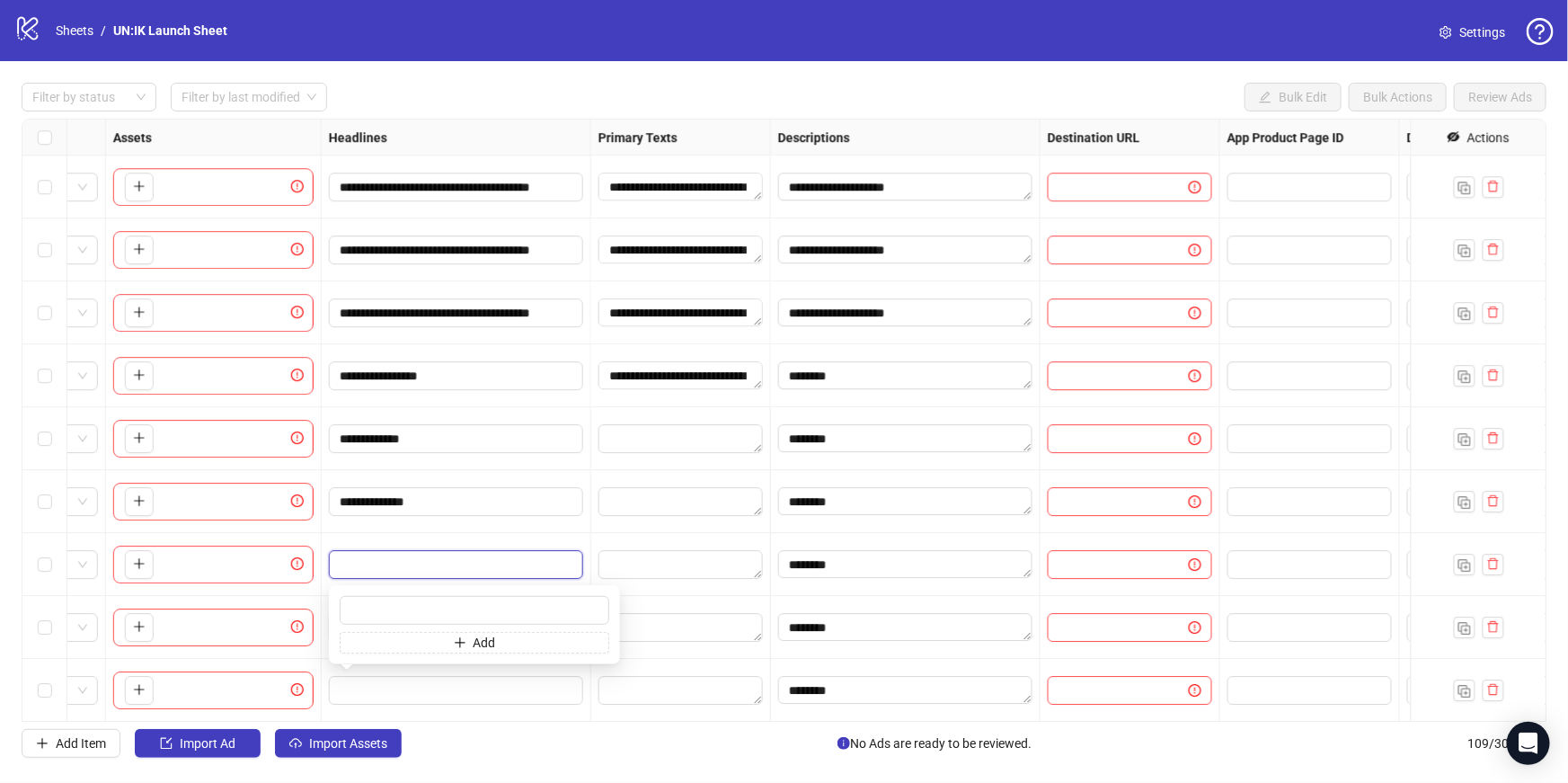 click at bounding box center [454, 565] 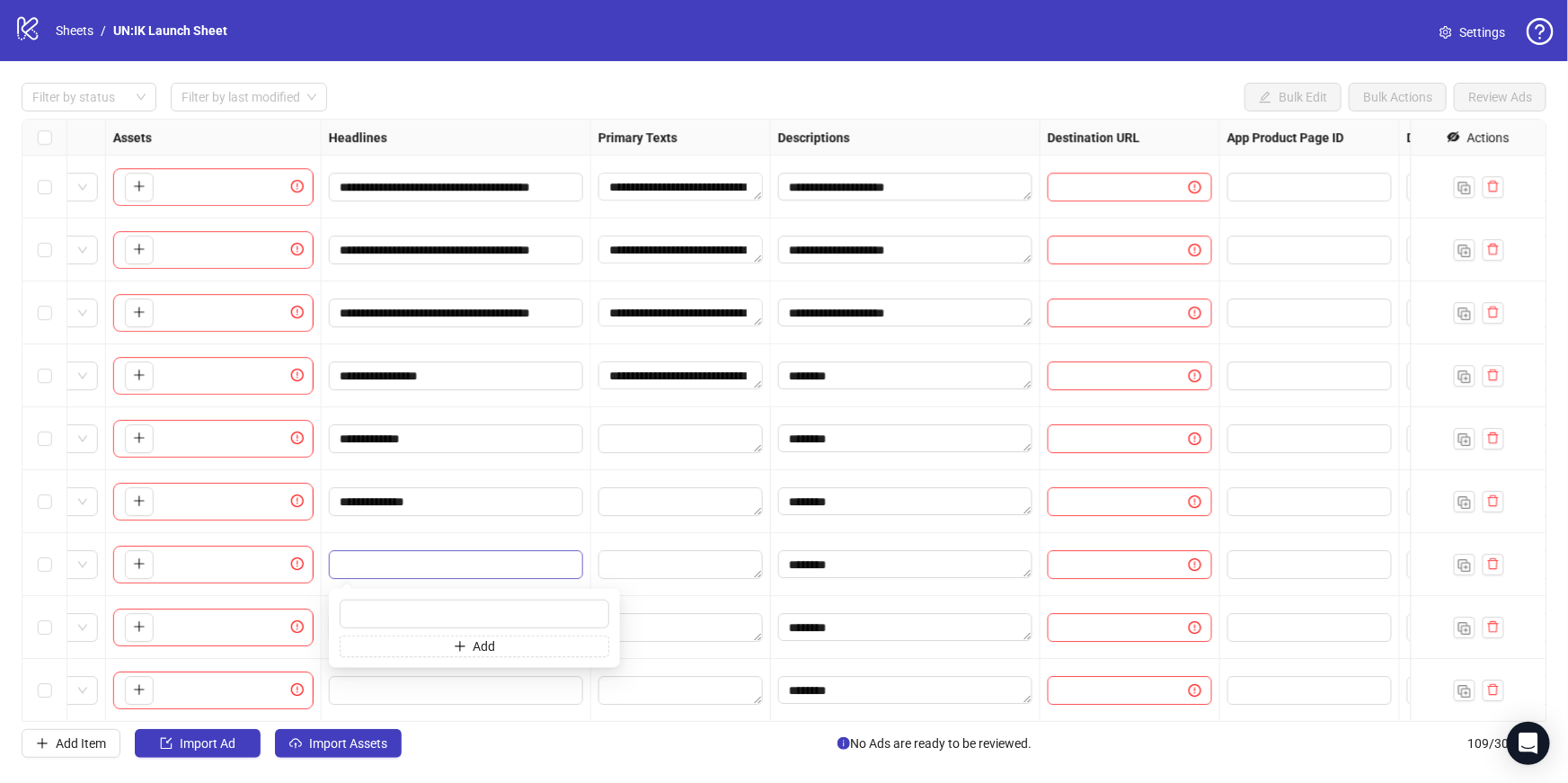 type on "**********" 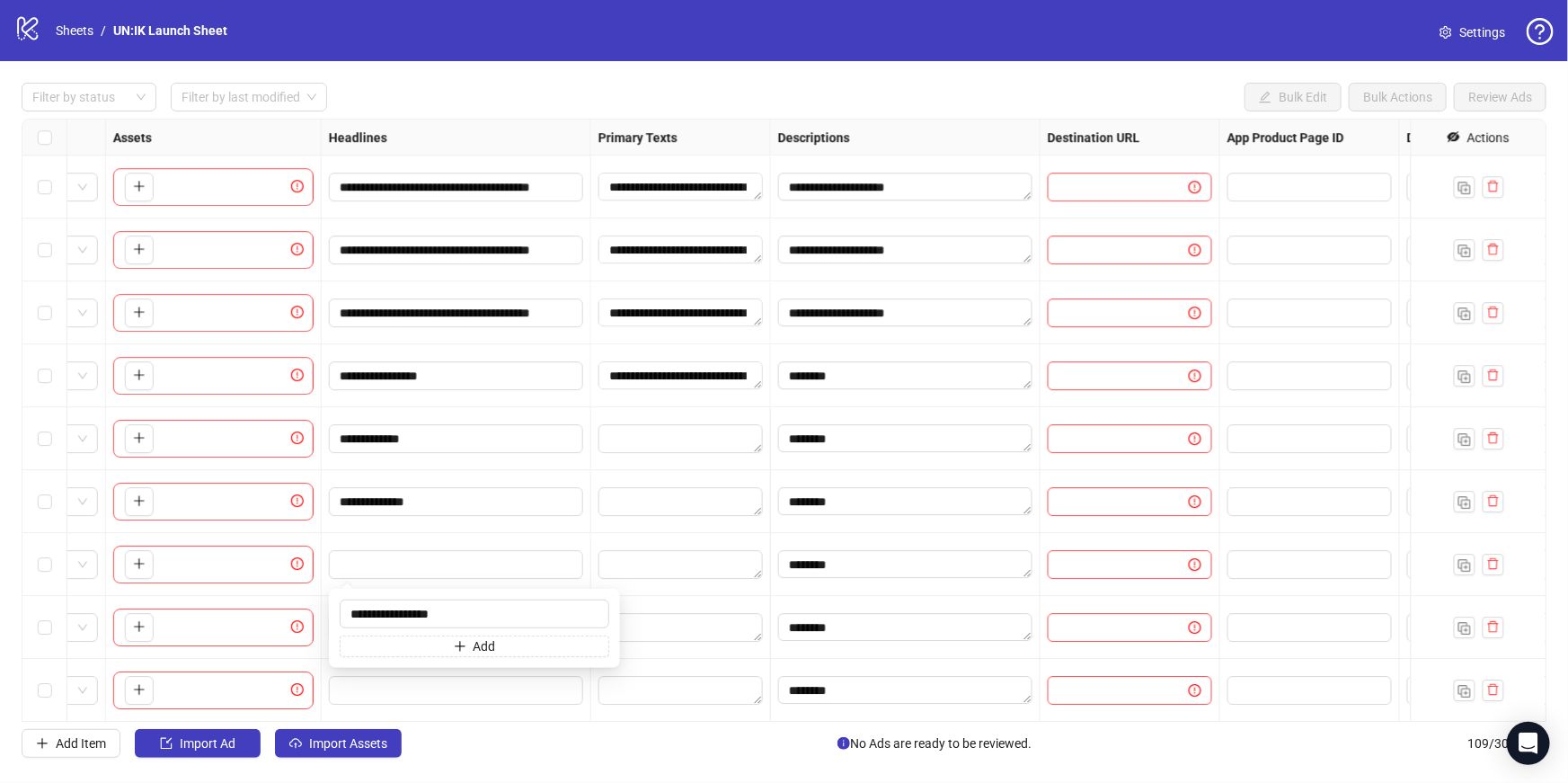 click on "**********" at bounding box center (456, 502) 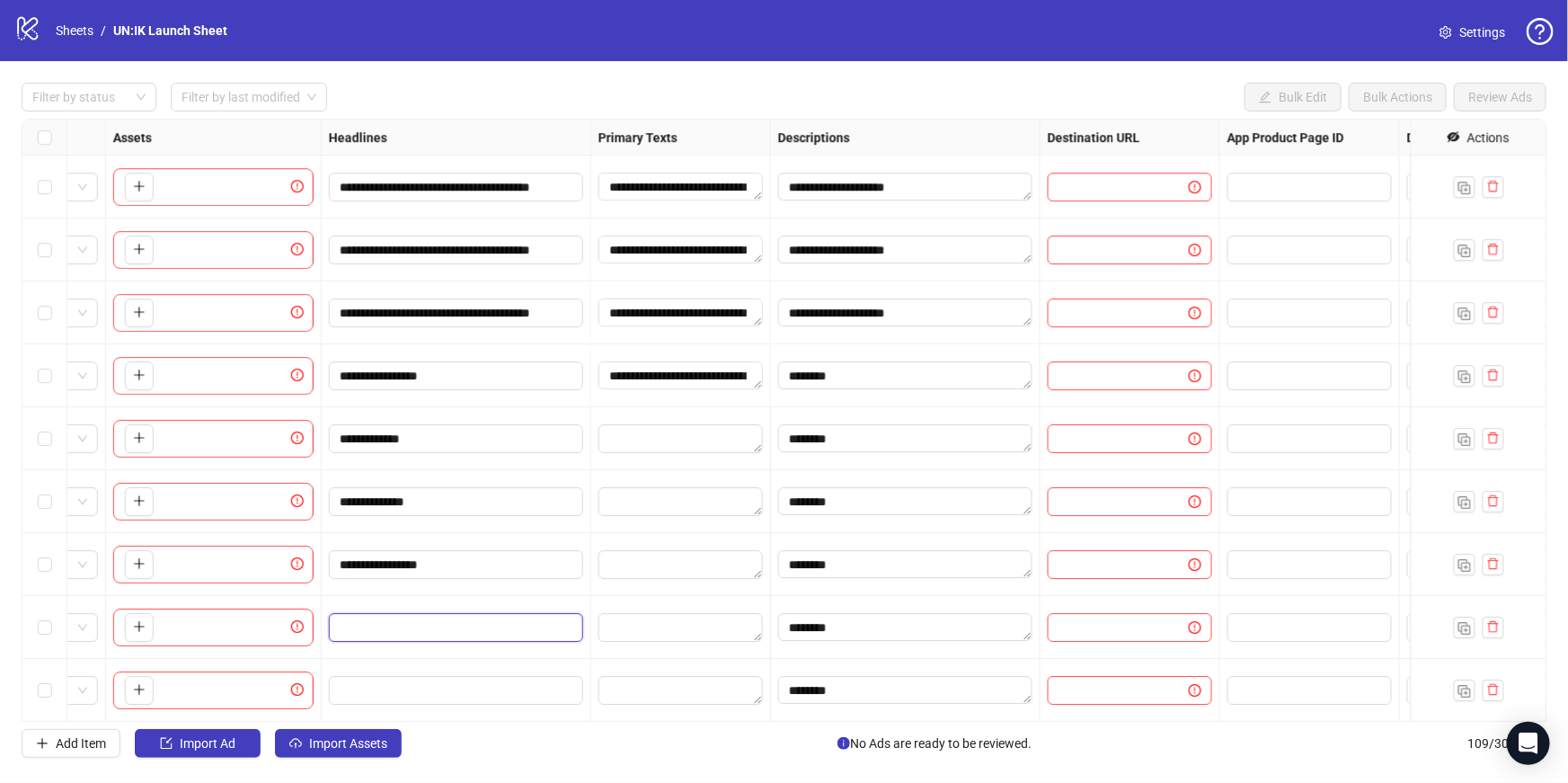 click at bounding box center [454, 627] 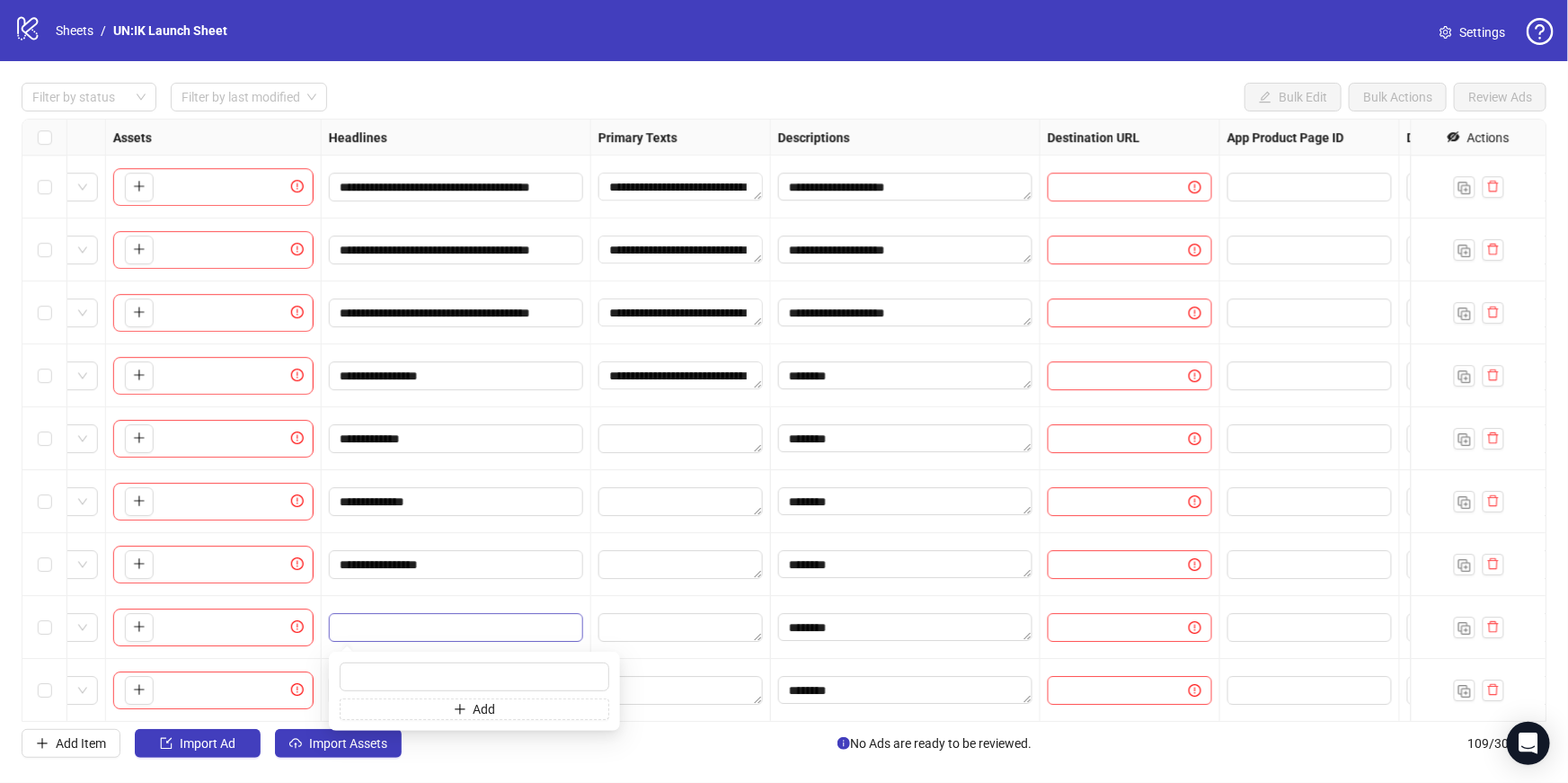type on "**********" 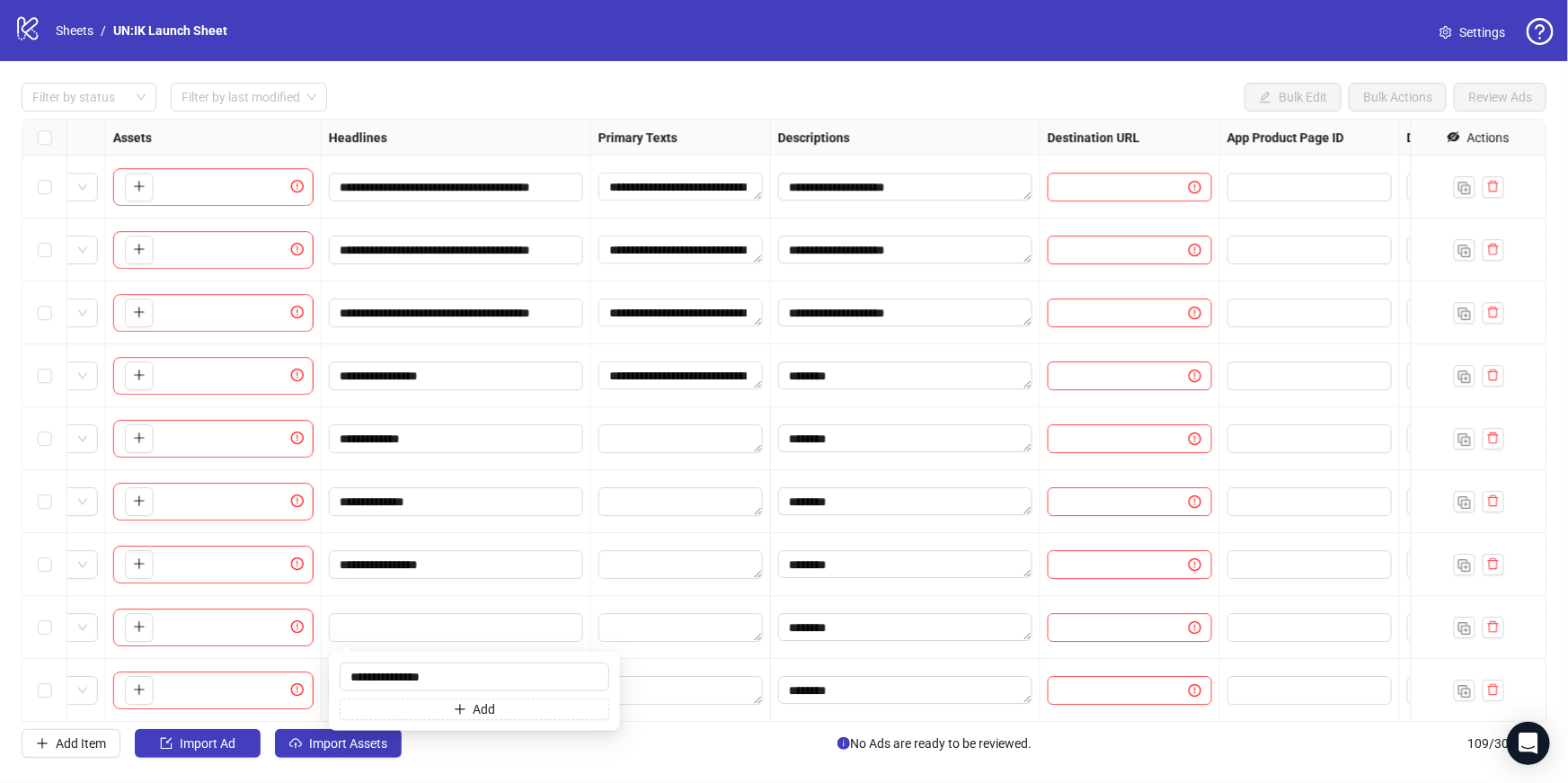 click on "**********" at bounding box center (456, 565) 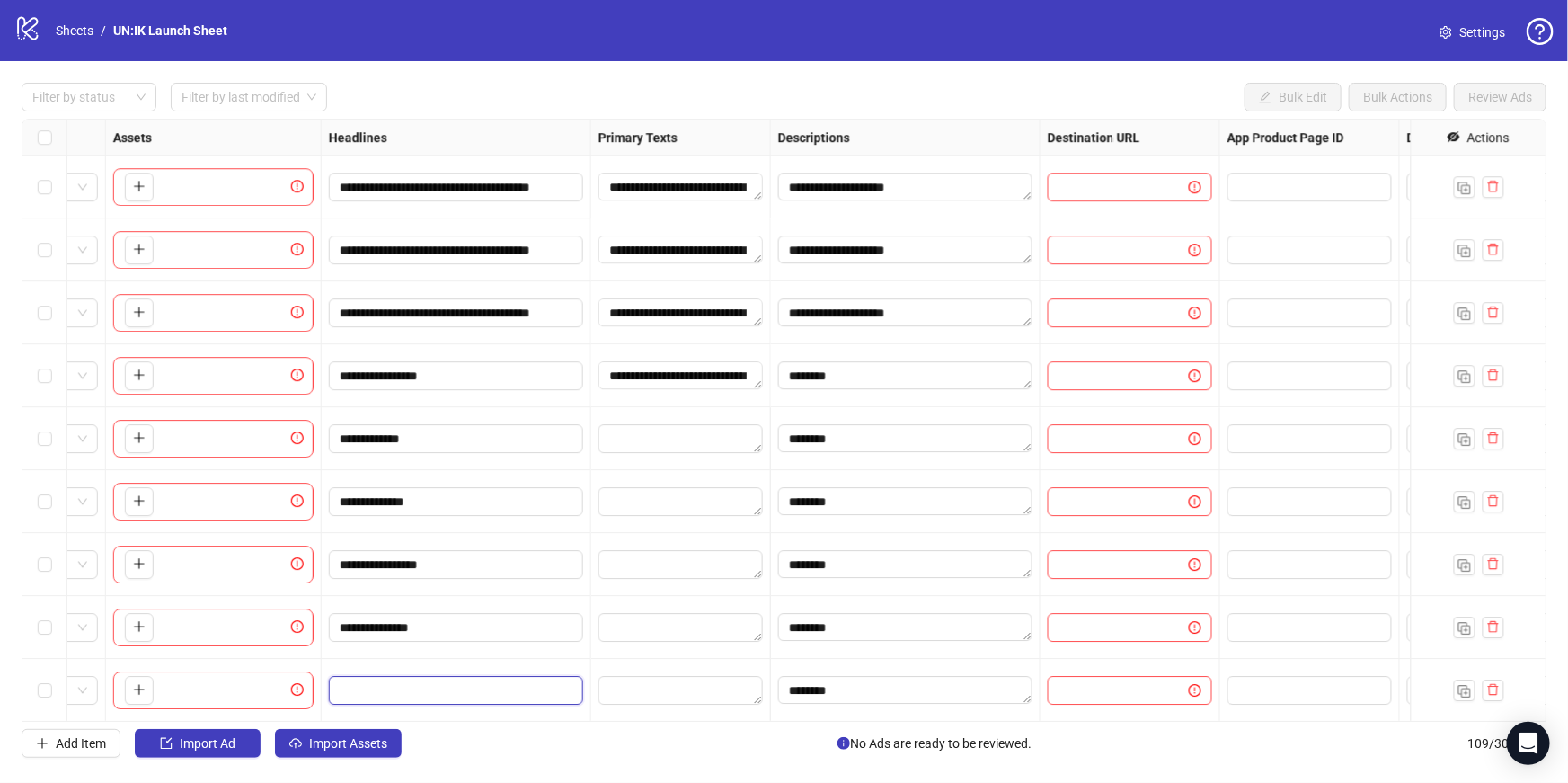 click at bounding box center (454, 690) 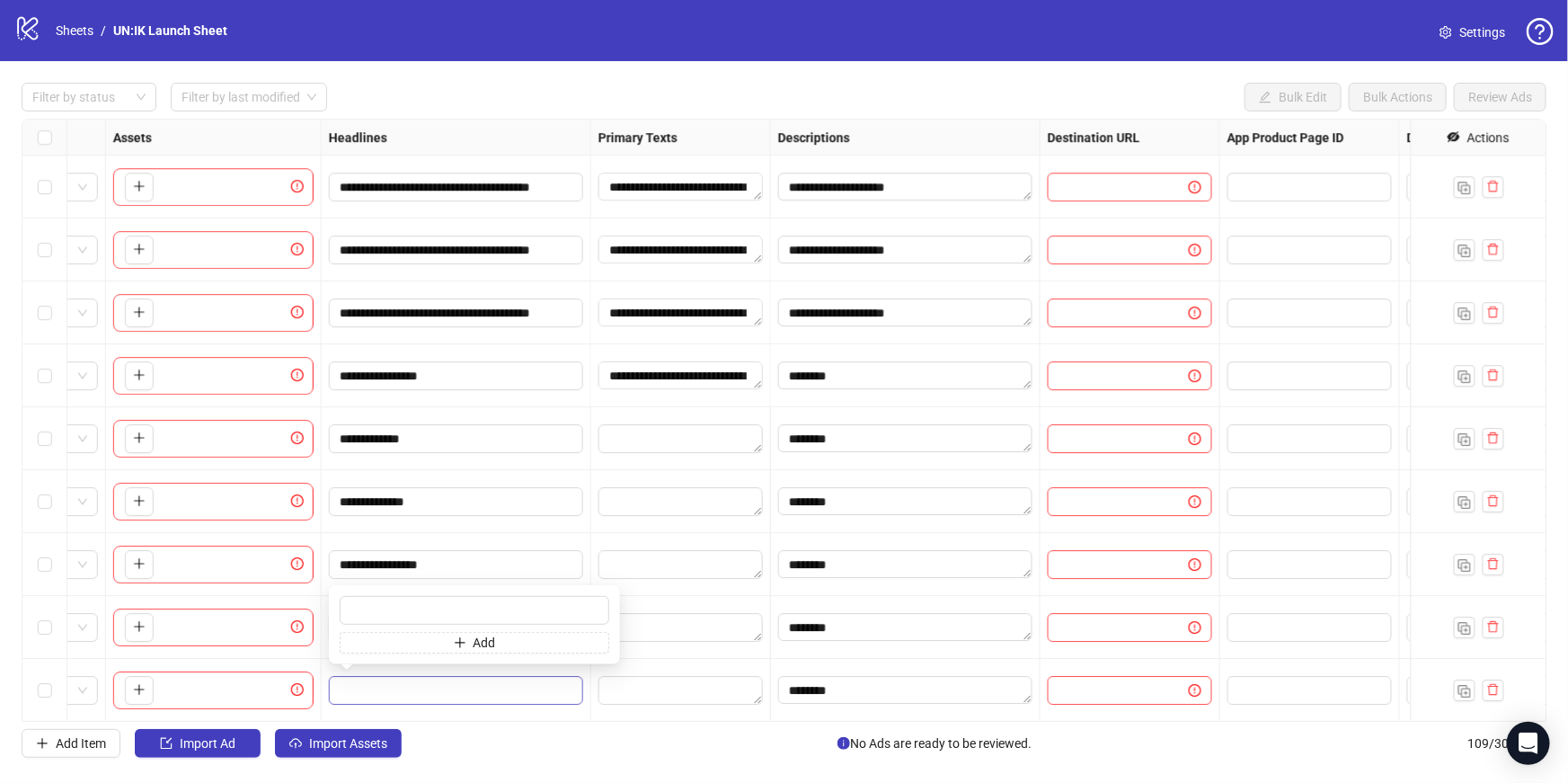 type on "**********" 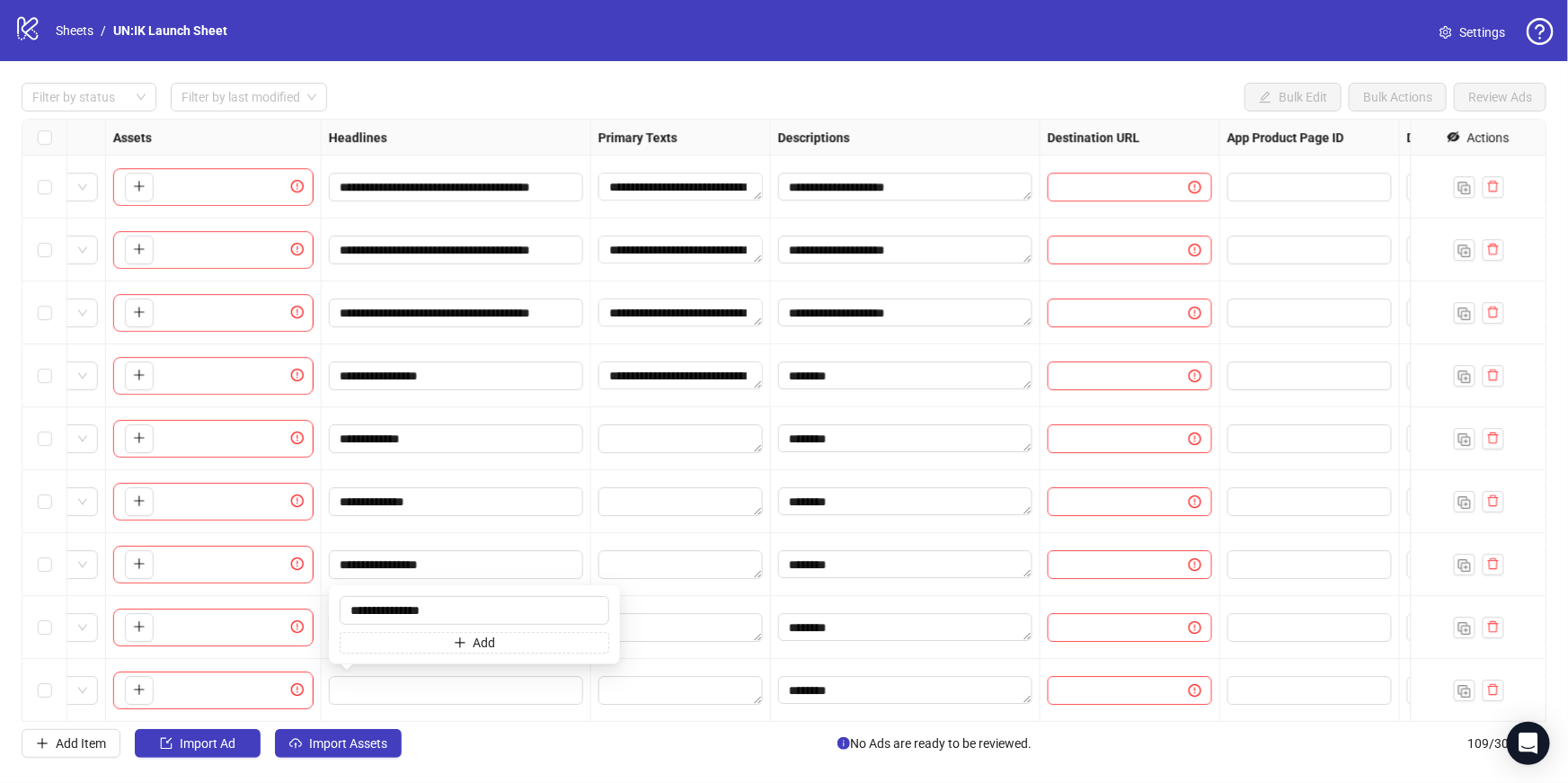 click on "**********" at bounding box center (456, 565) 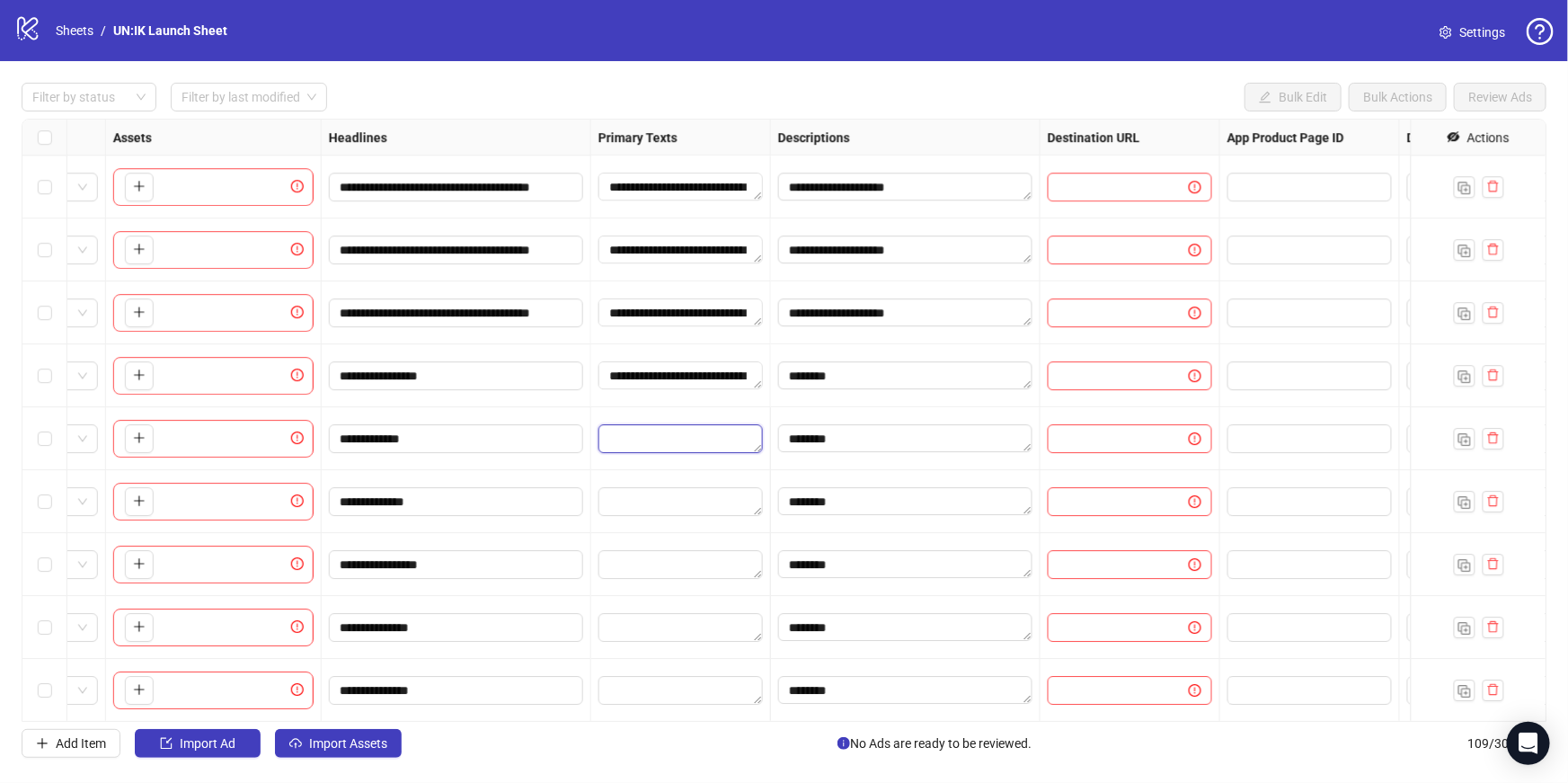 click at bounding box center [680, 439] 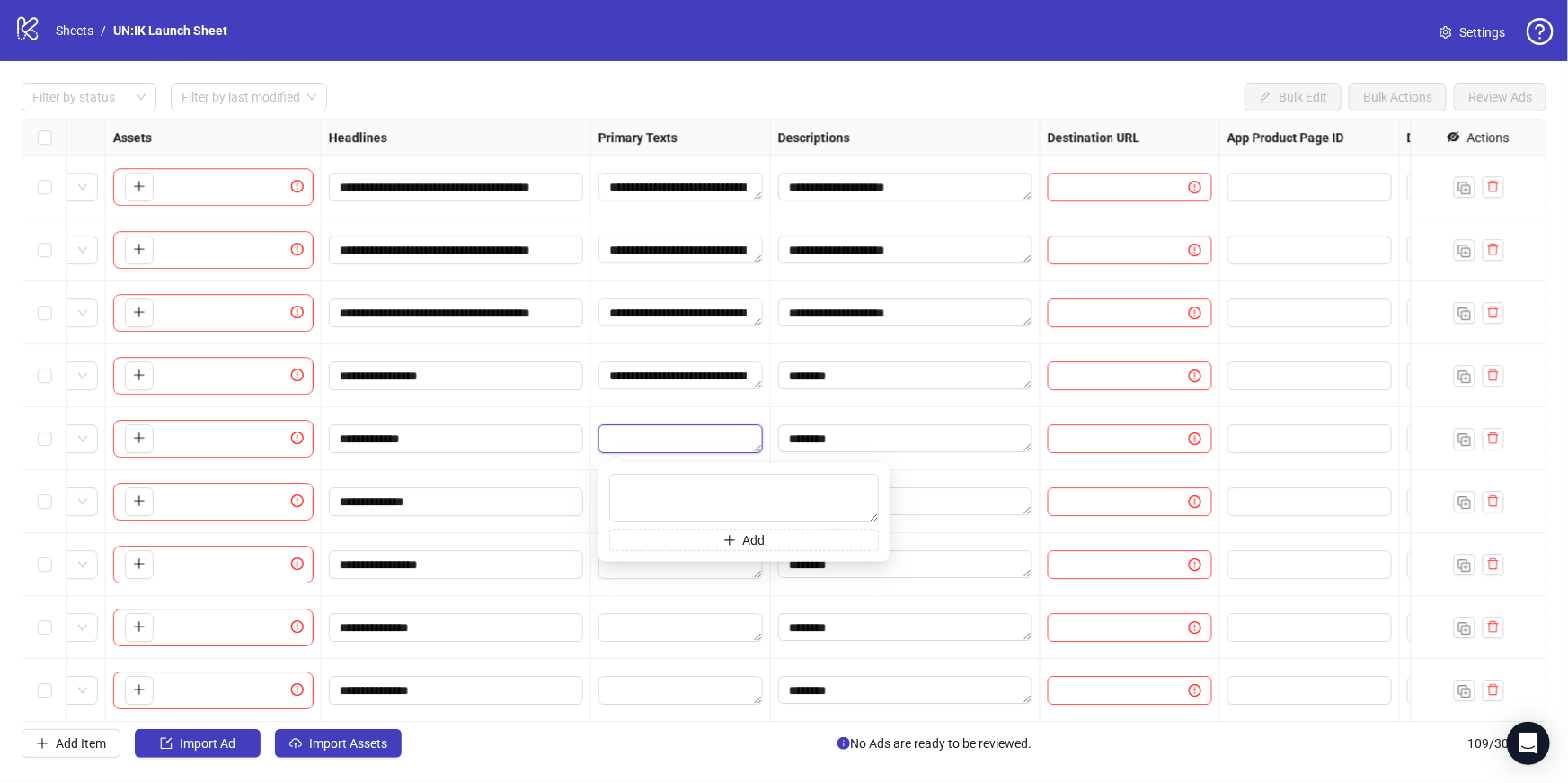 click at bounding box center (680, 439) 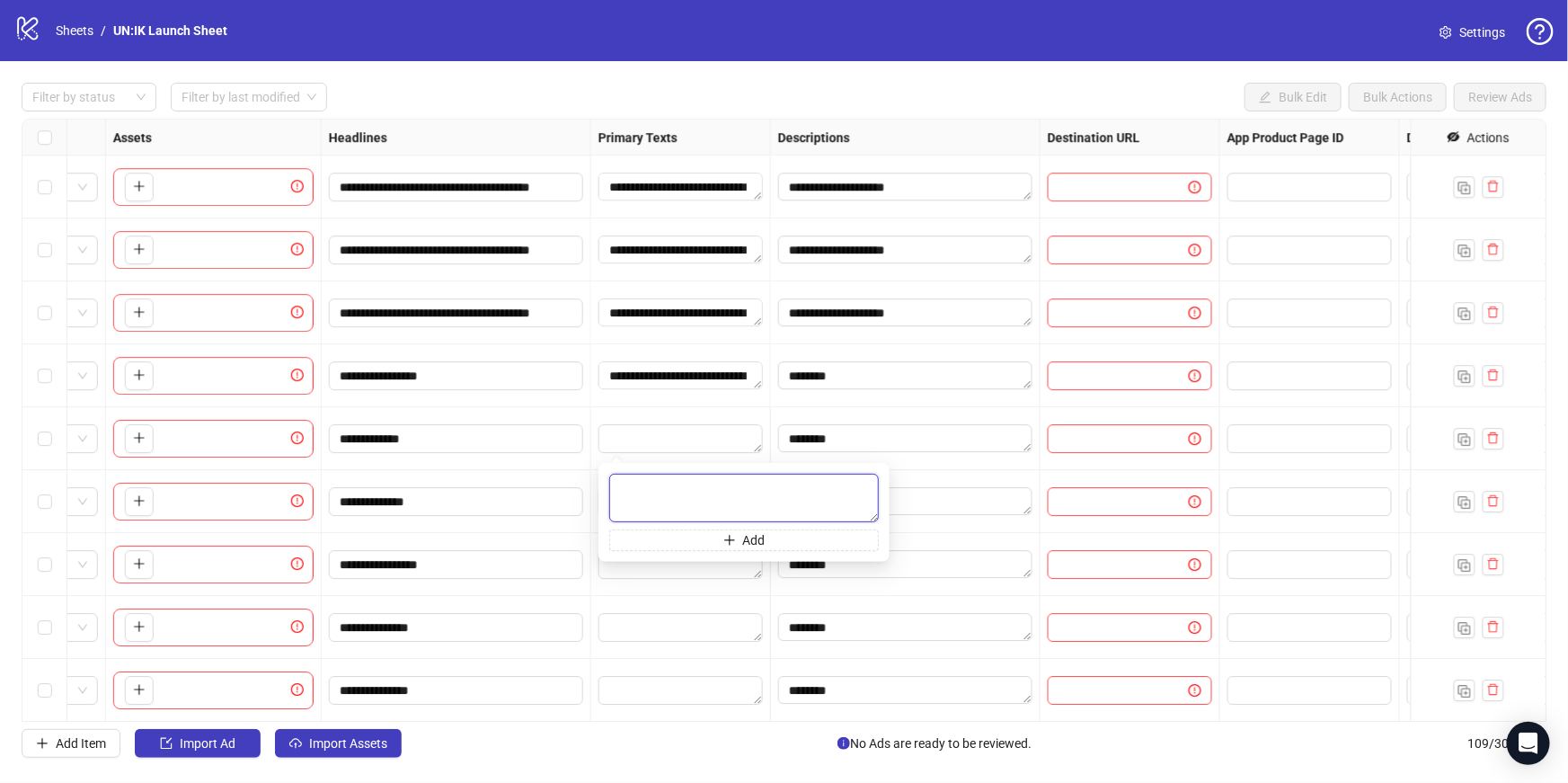 paste on "**********" 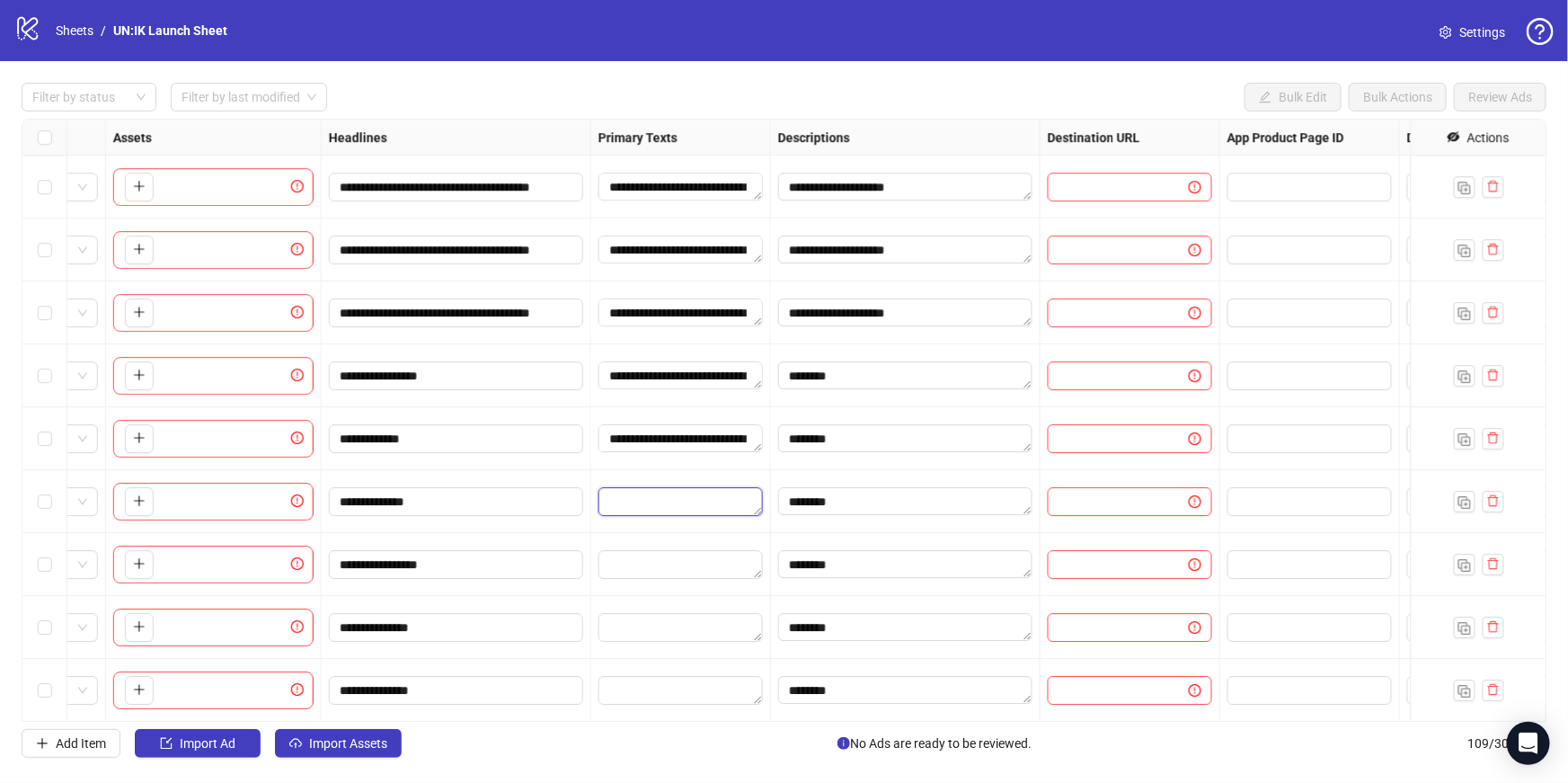 click at bounding box center (680, 502) 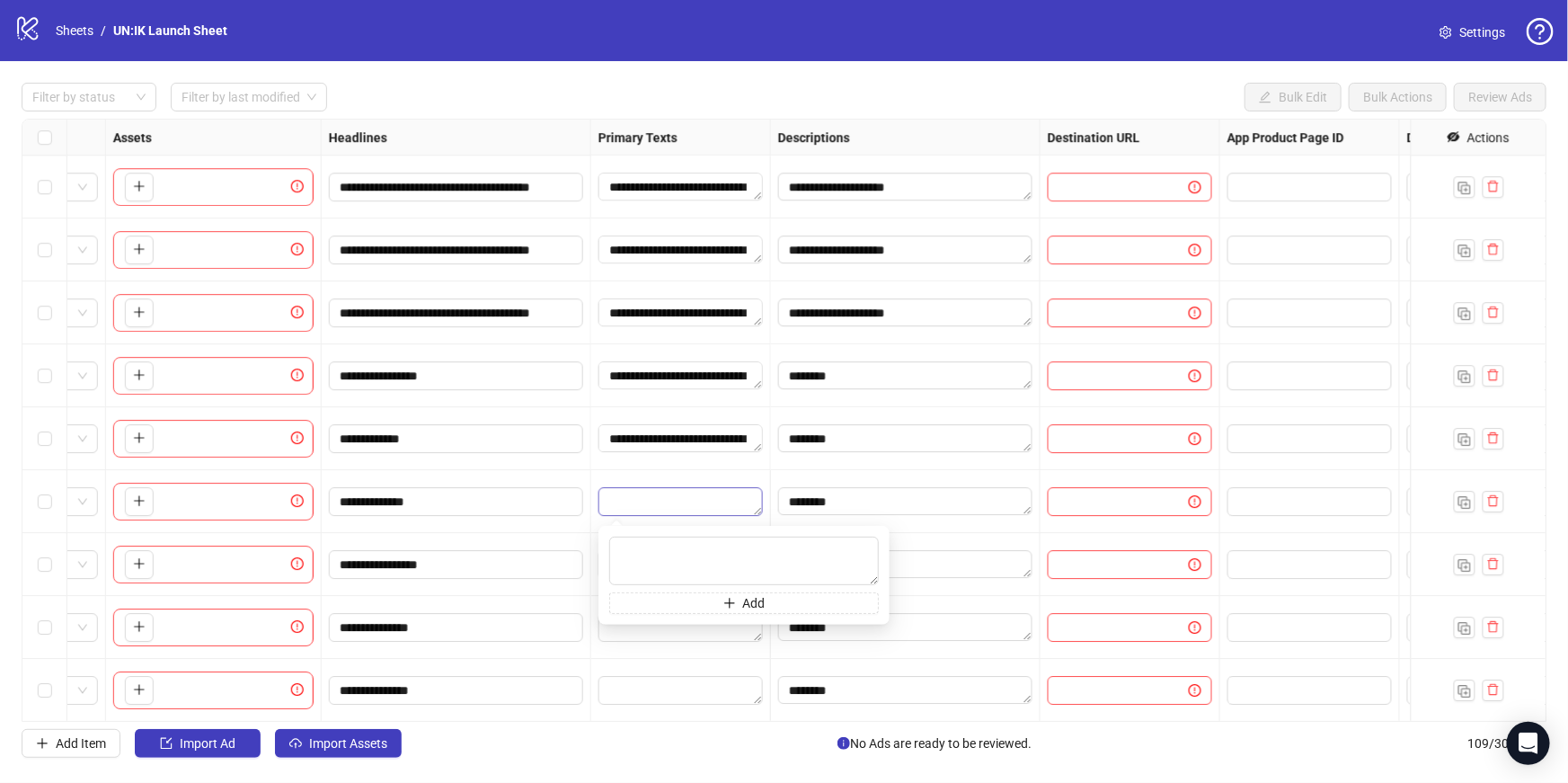 type on "**********" 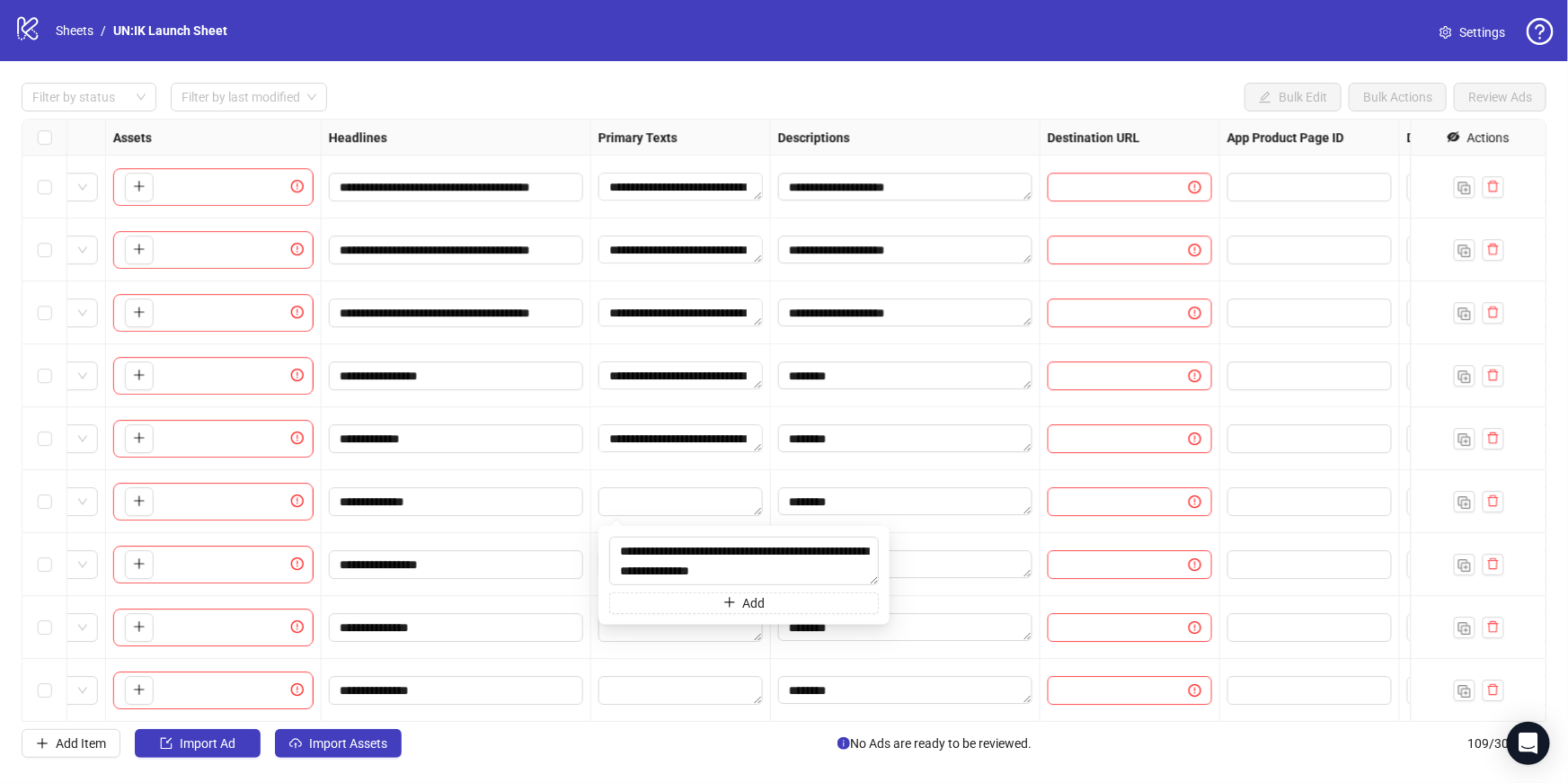 click at bounding box center (681, 502) 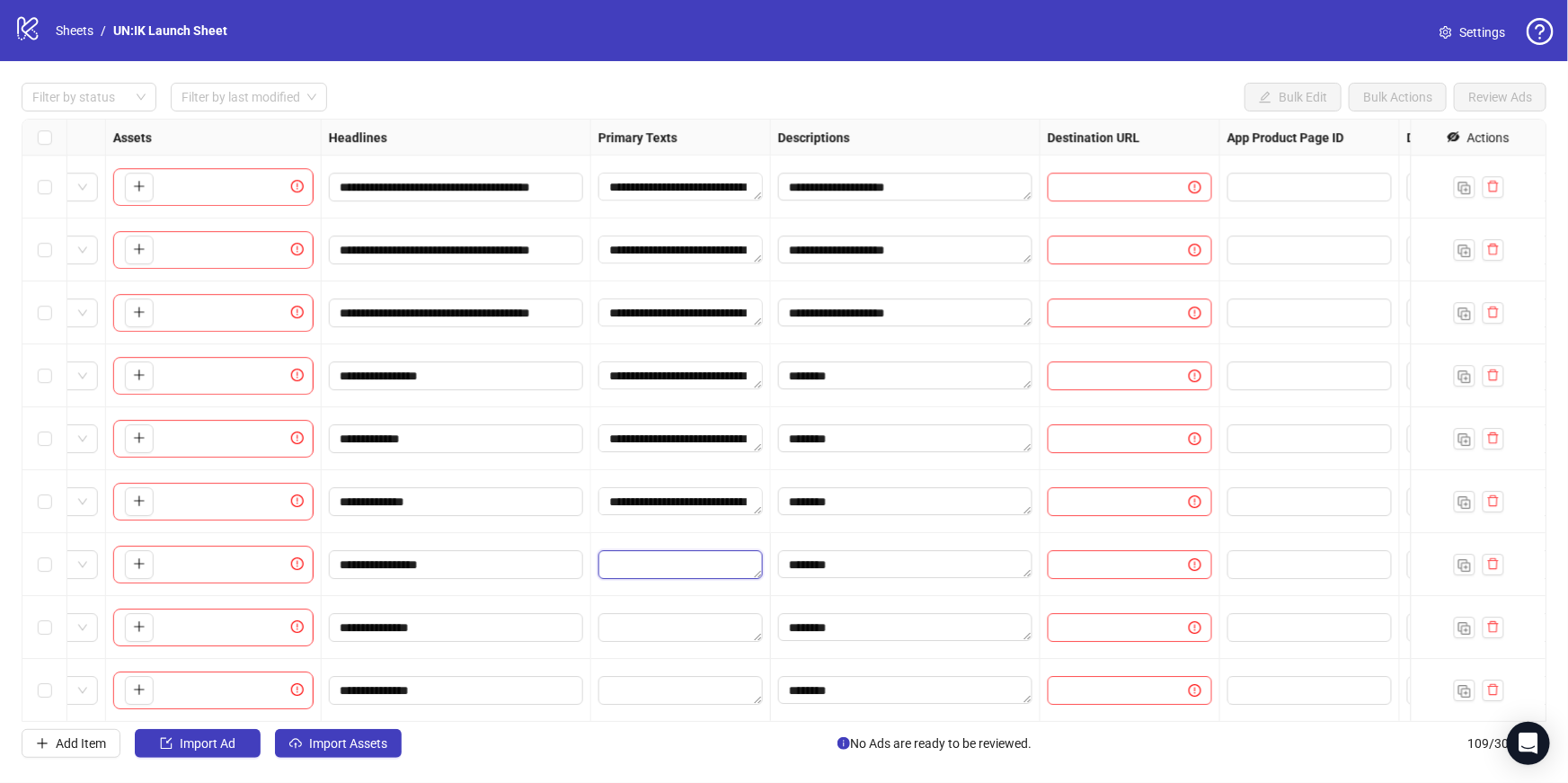 click at bounding box center [680, 565] 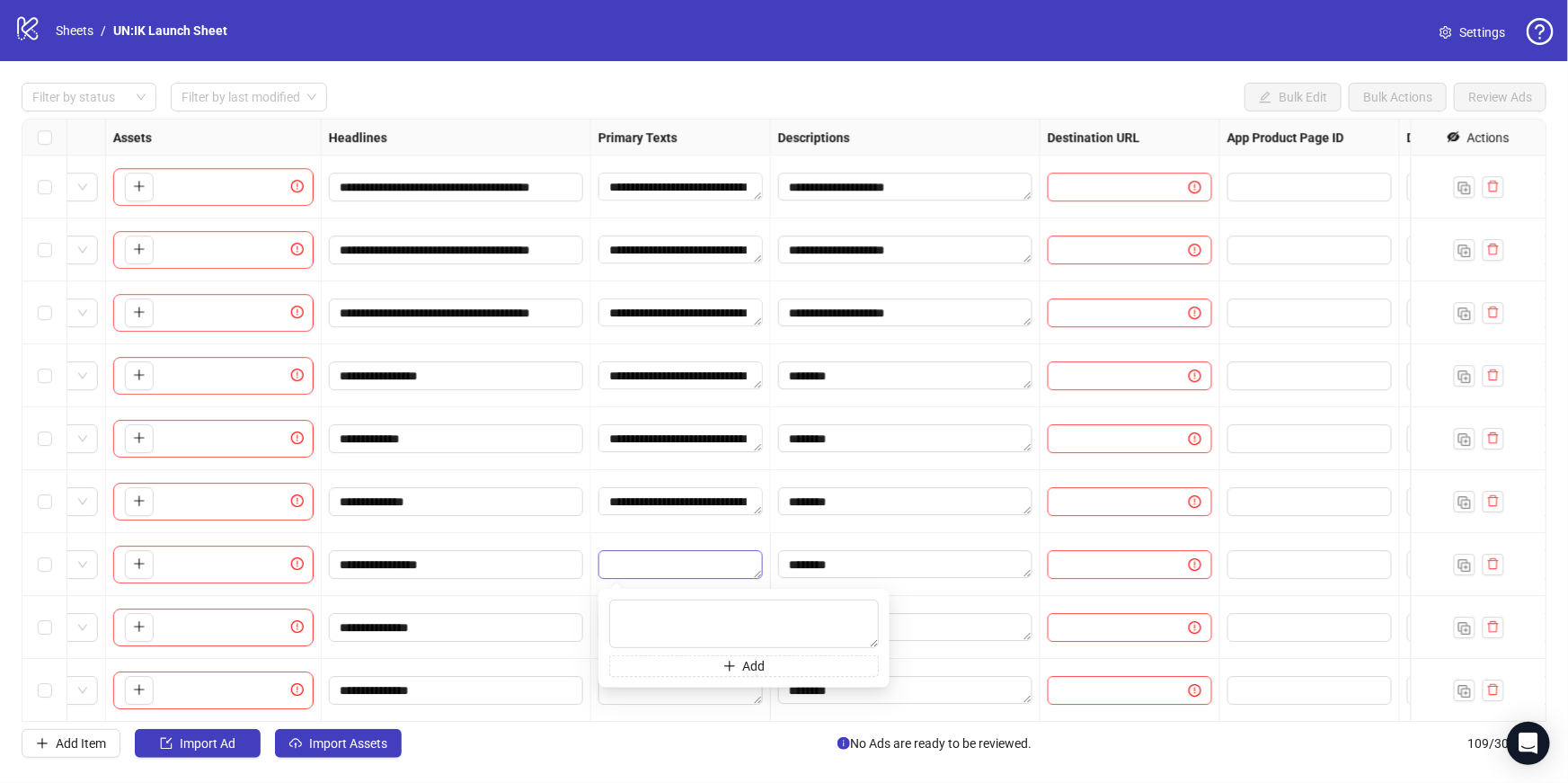 type on "**********" 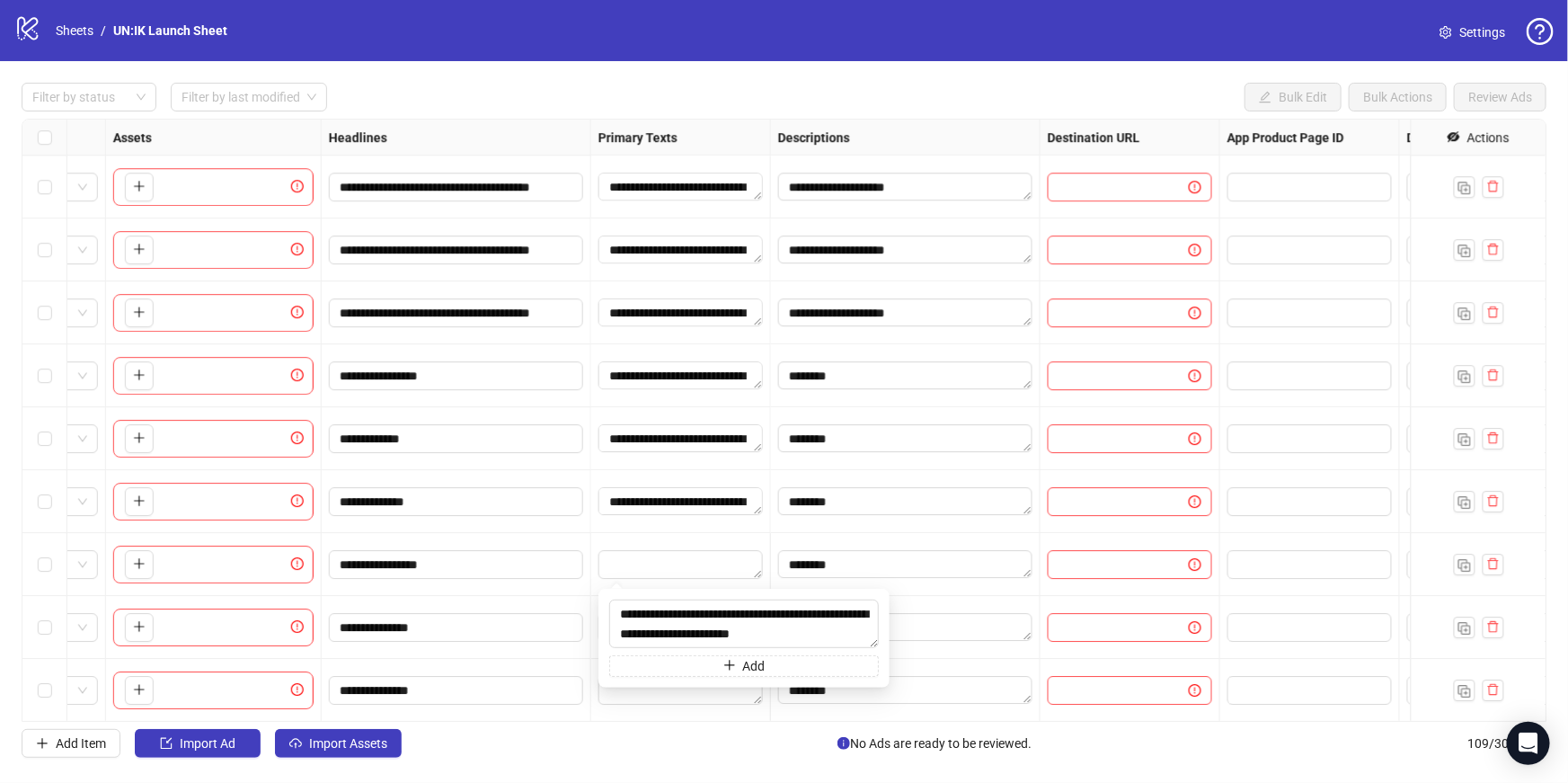 click at bounding box center [681, 565] 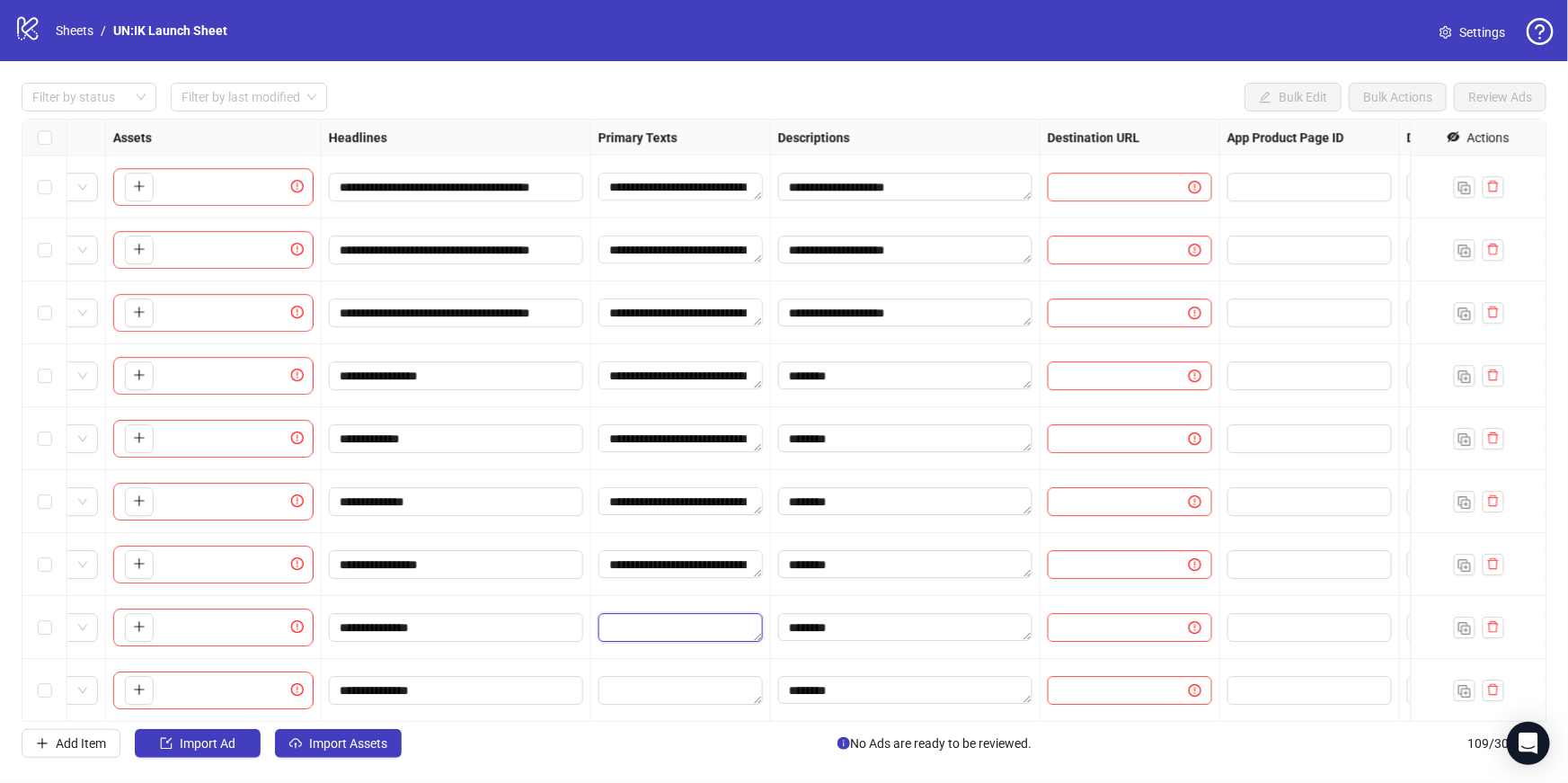 click at bounding box center [680, 627] 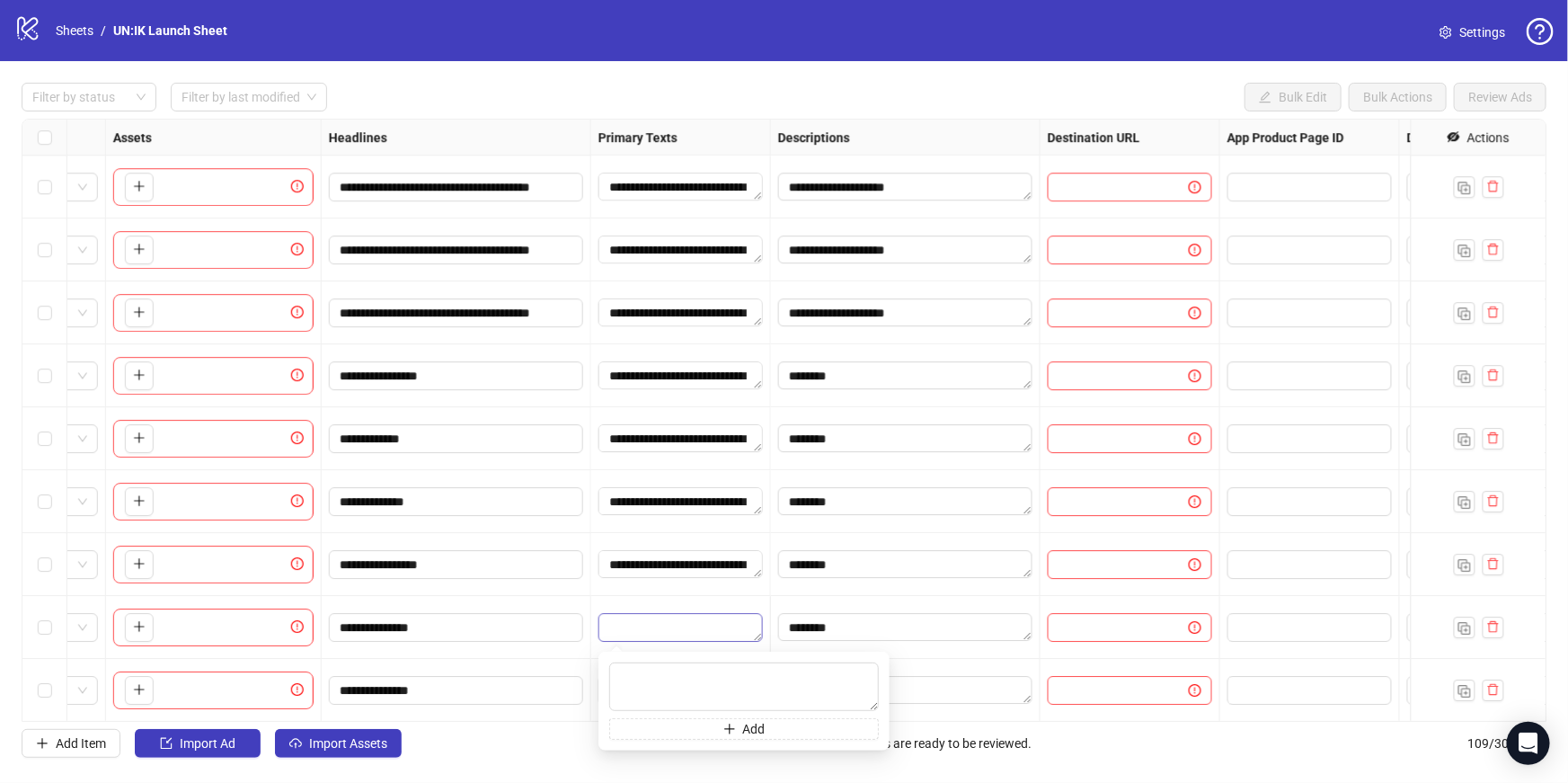 type on "**********" 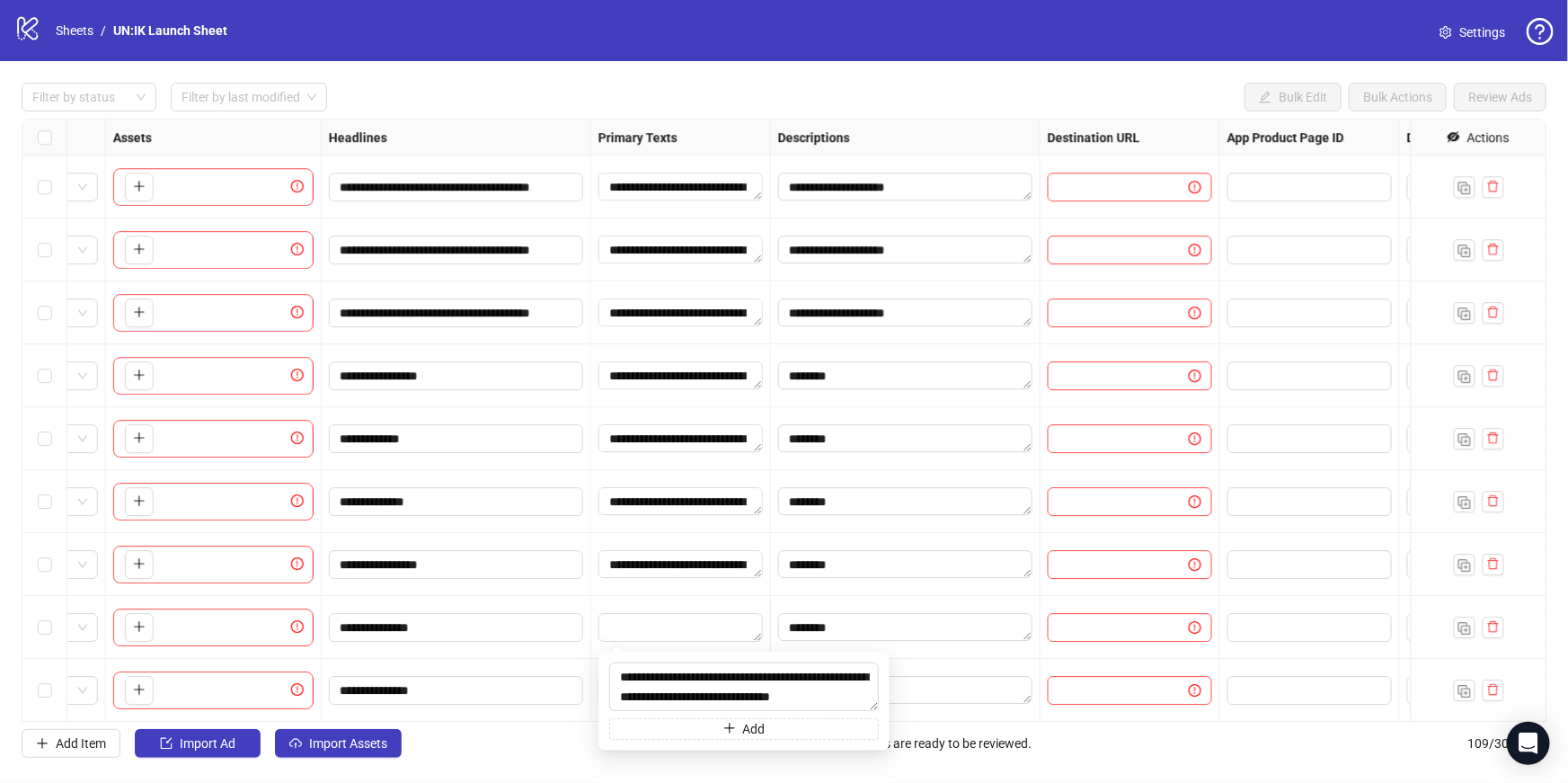 click on "**********" at bounding box center [681, 565] 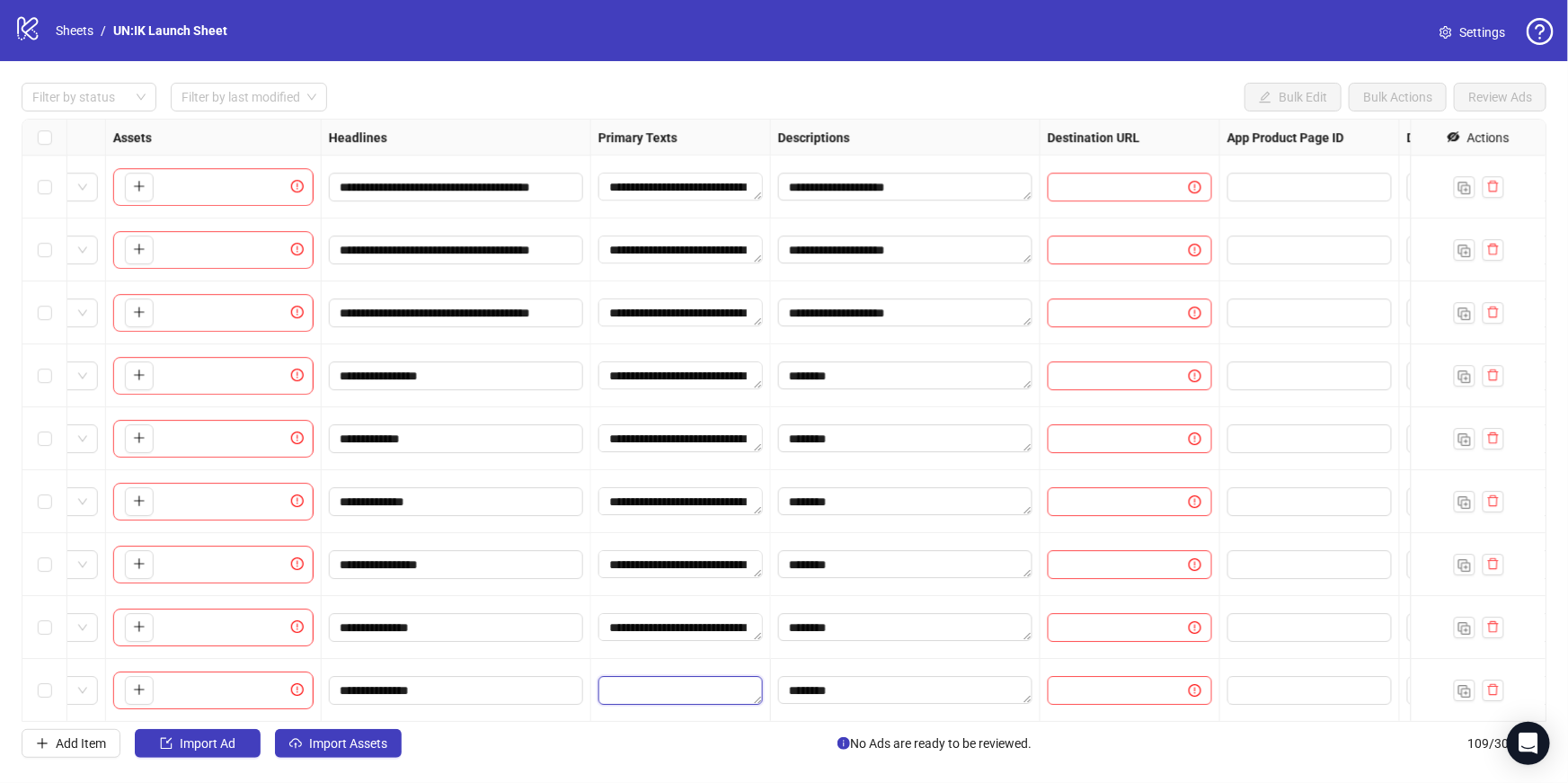 click at bounding box center [680, 690] 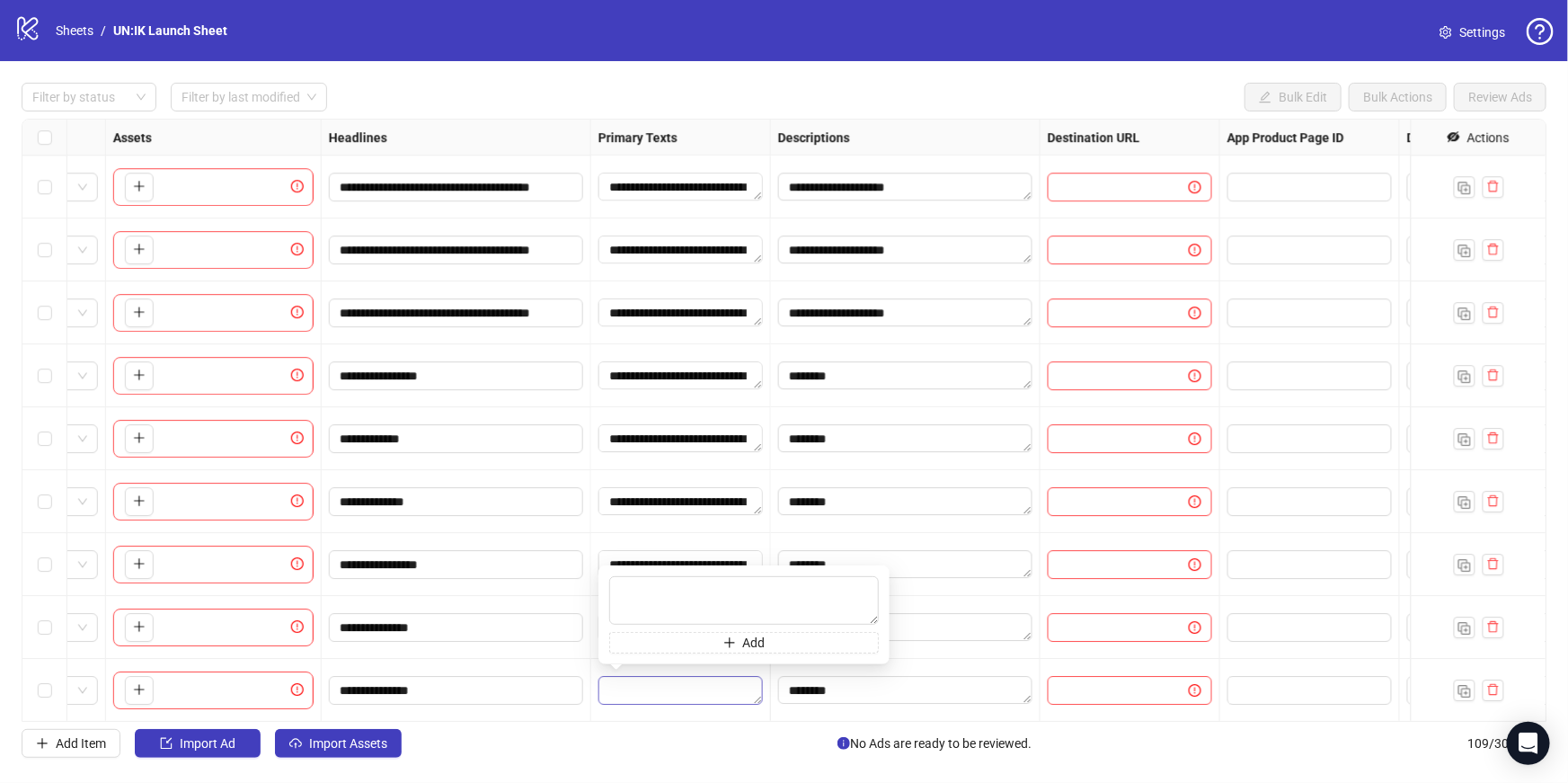 type on "**********" 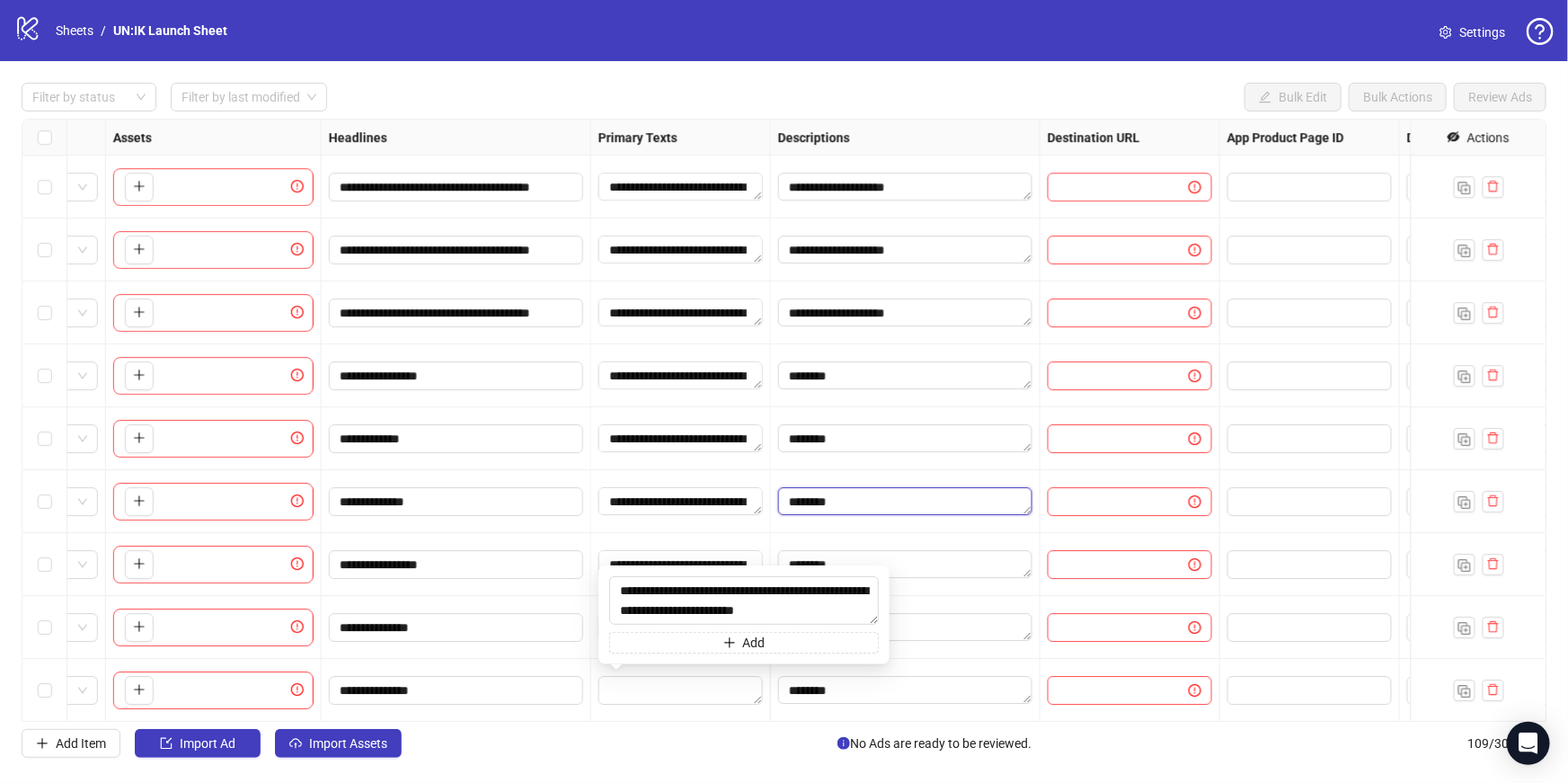 click on "********" at bounding box center (905, 502) 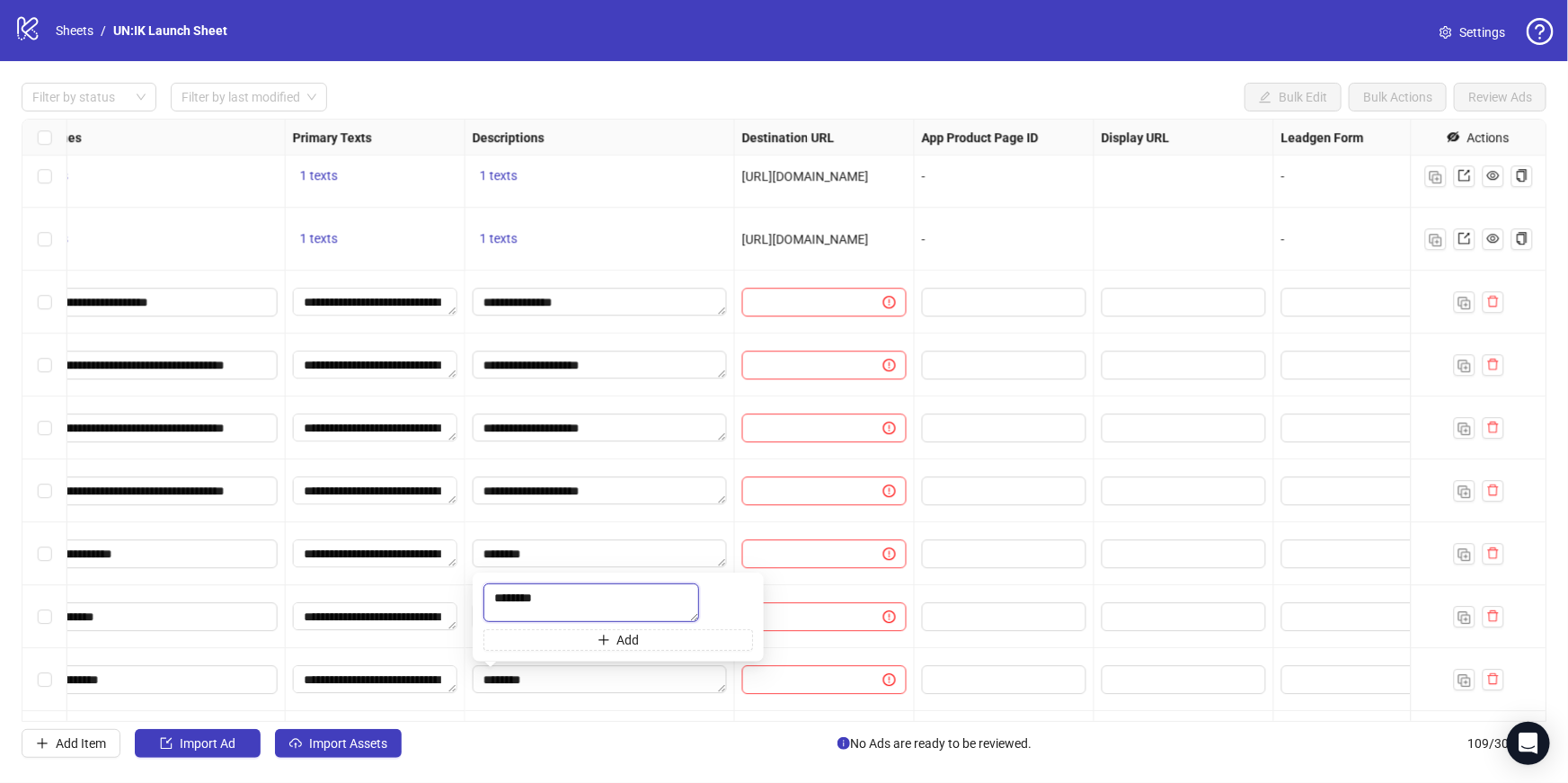 scroll, scrollTop: 6102, scrollLeft: 1049, axis: both 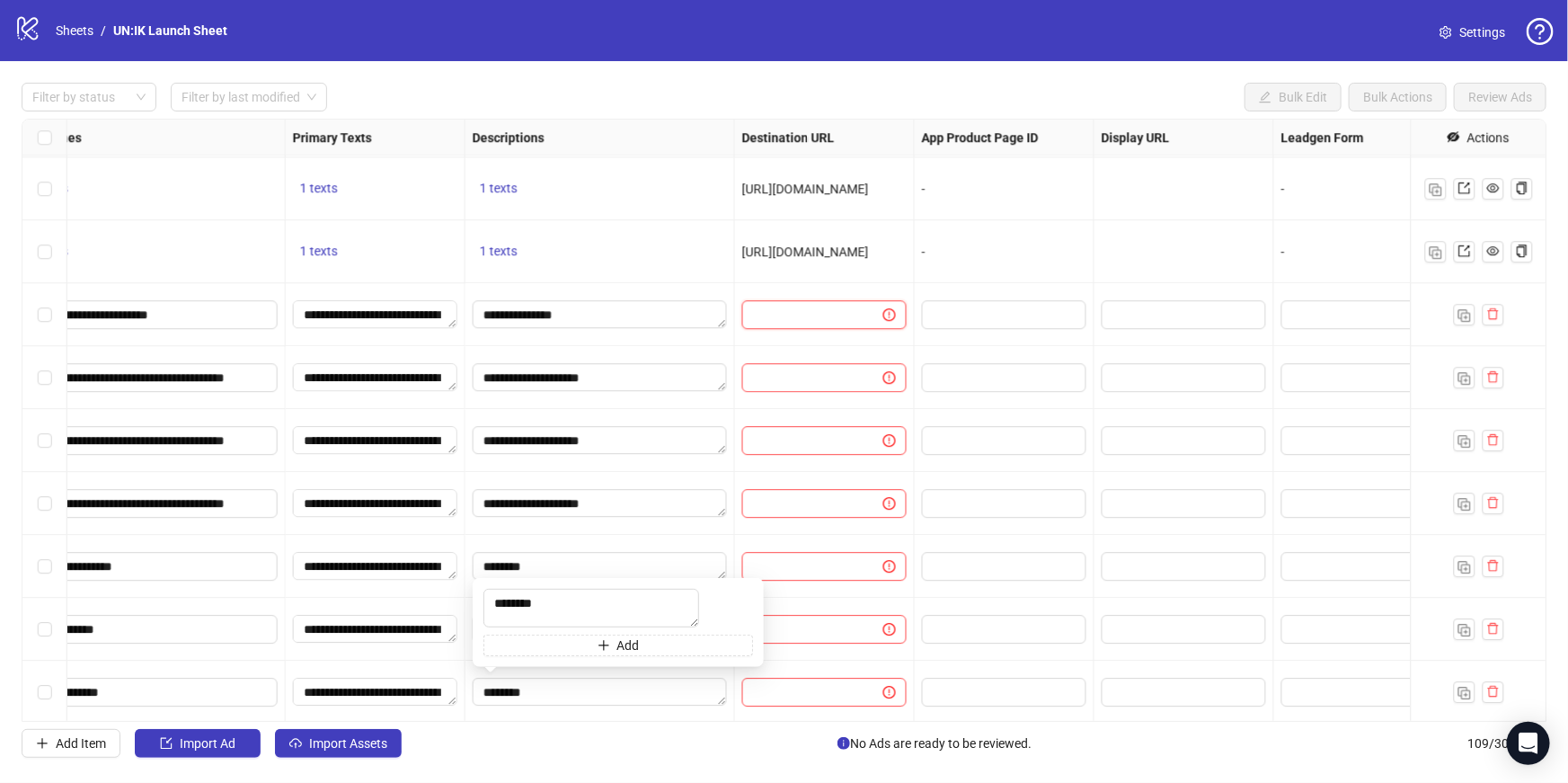 click at bounding box center (805, 315) 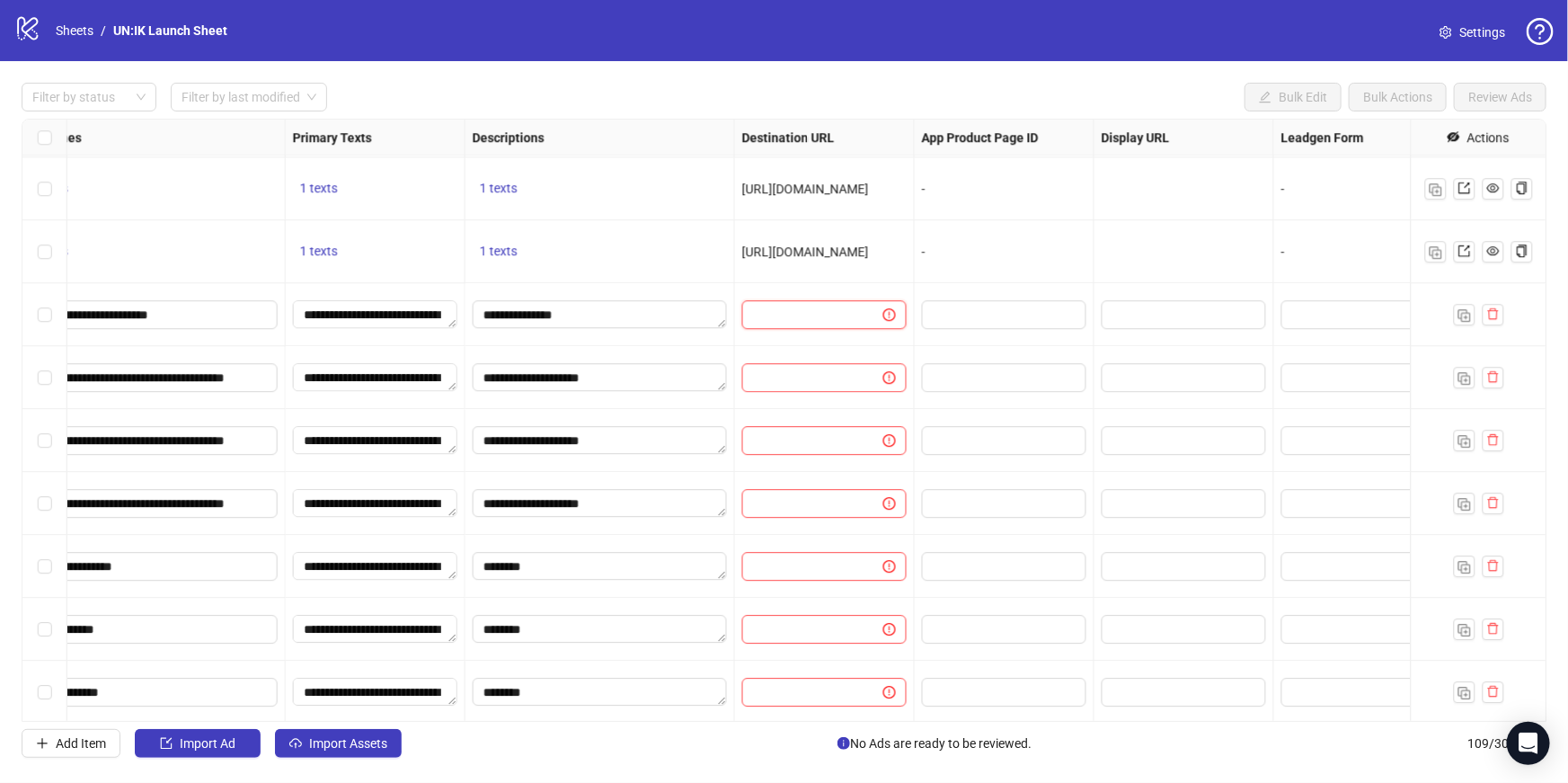 click at bounding box center [805, 315] 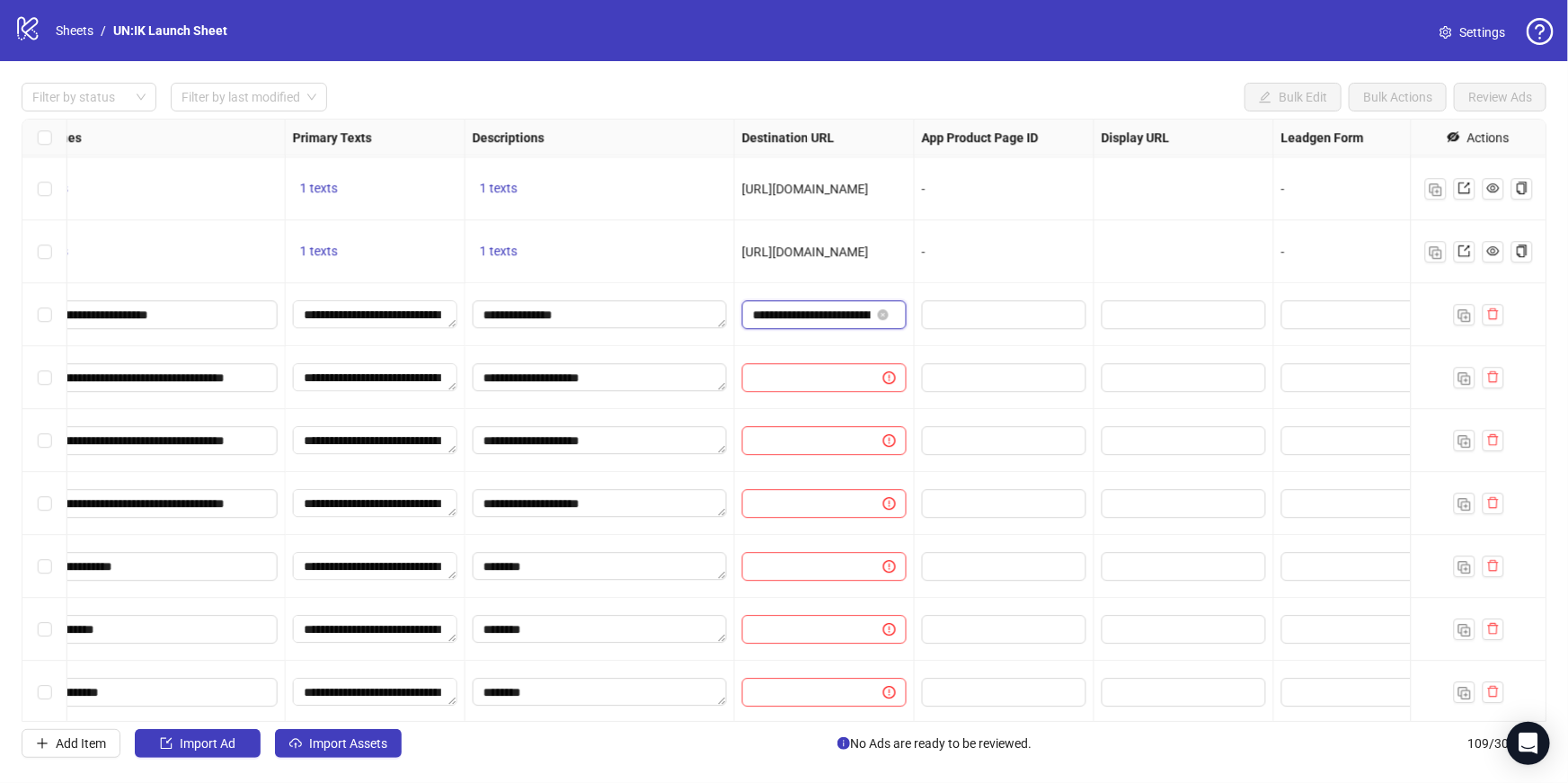 scroll, scrollTop: 0, scrollLeft: 404, axis: horizontal 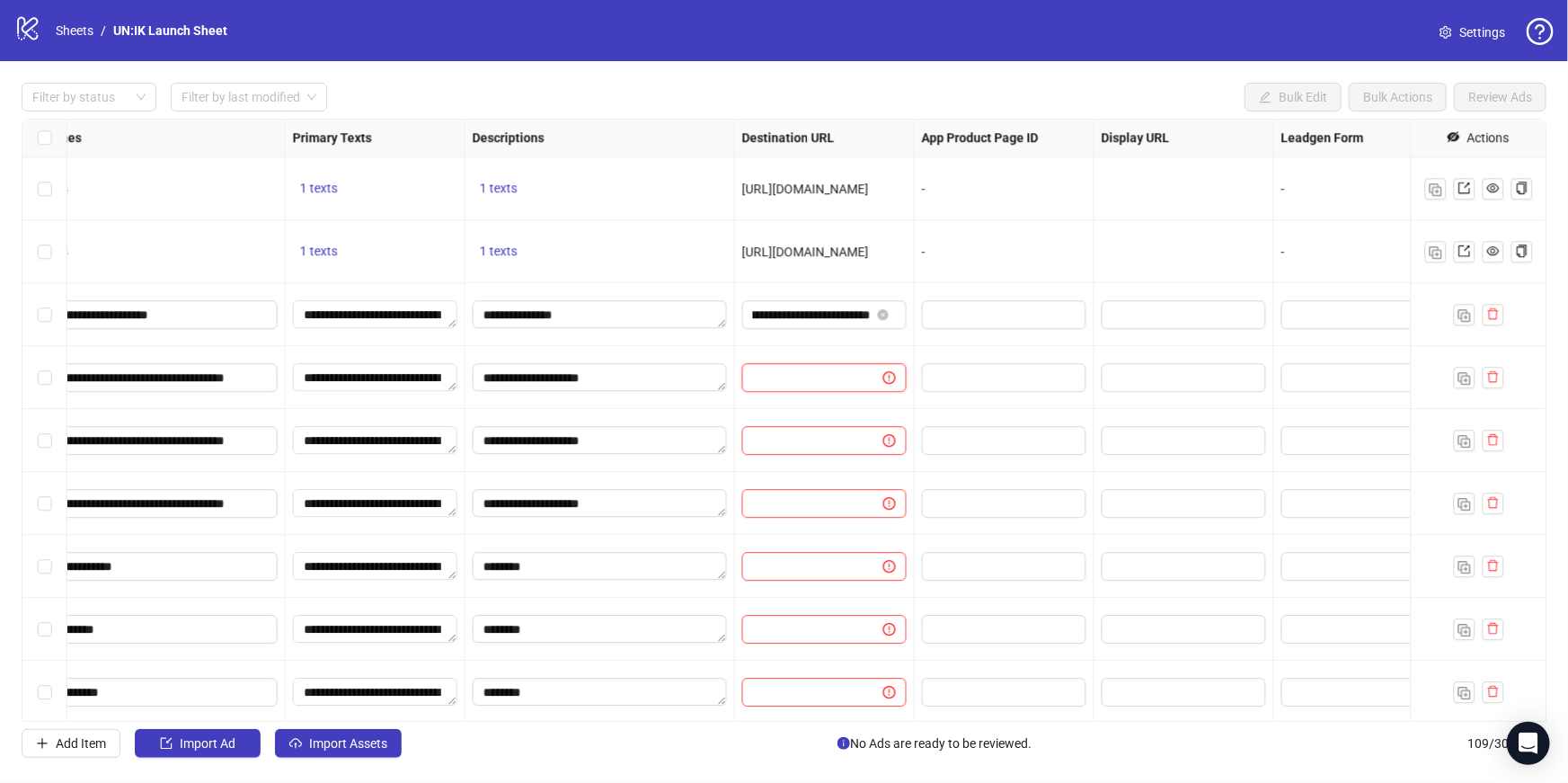 click at bounding box center (805, 378) 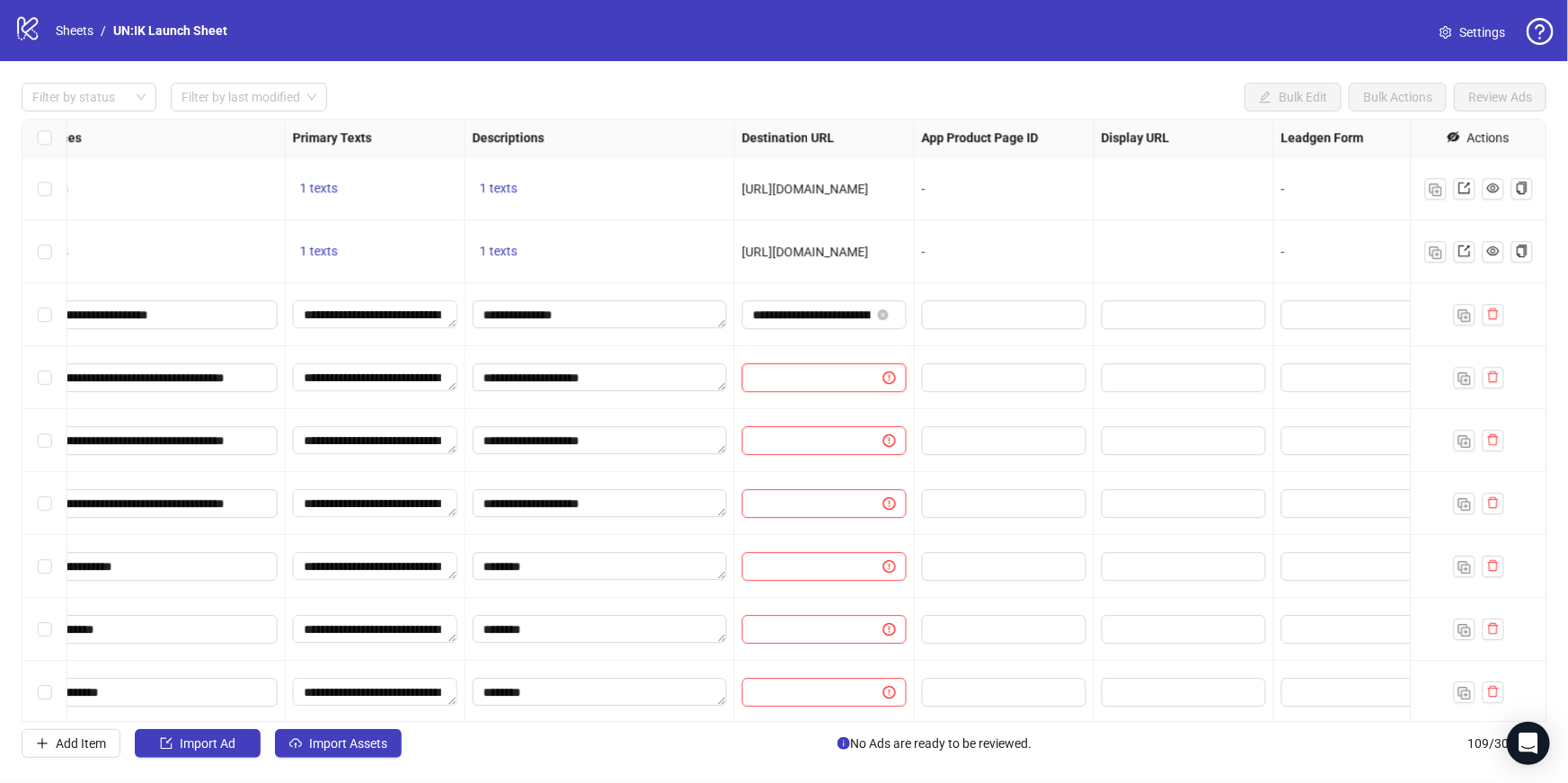 paste on "**********" 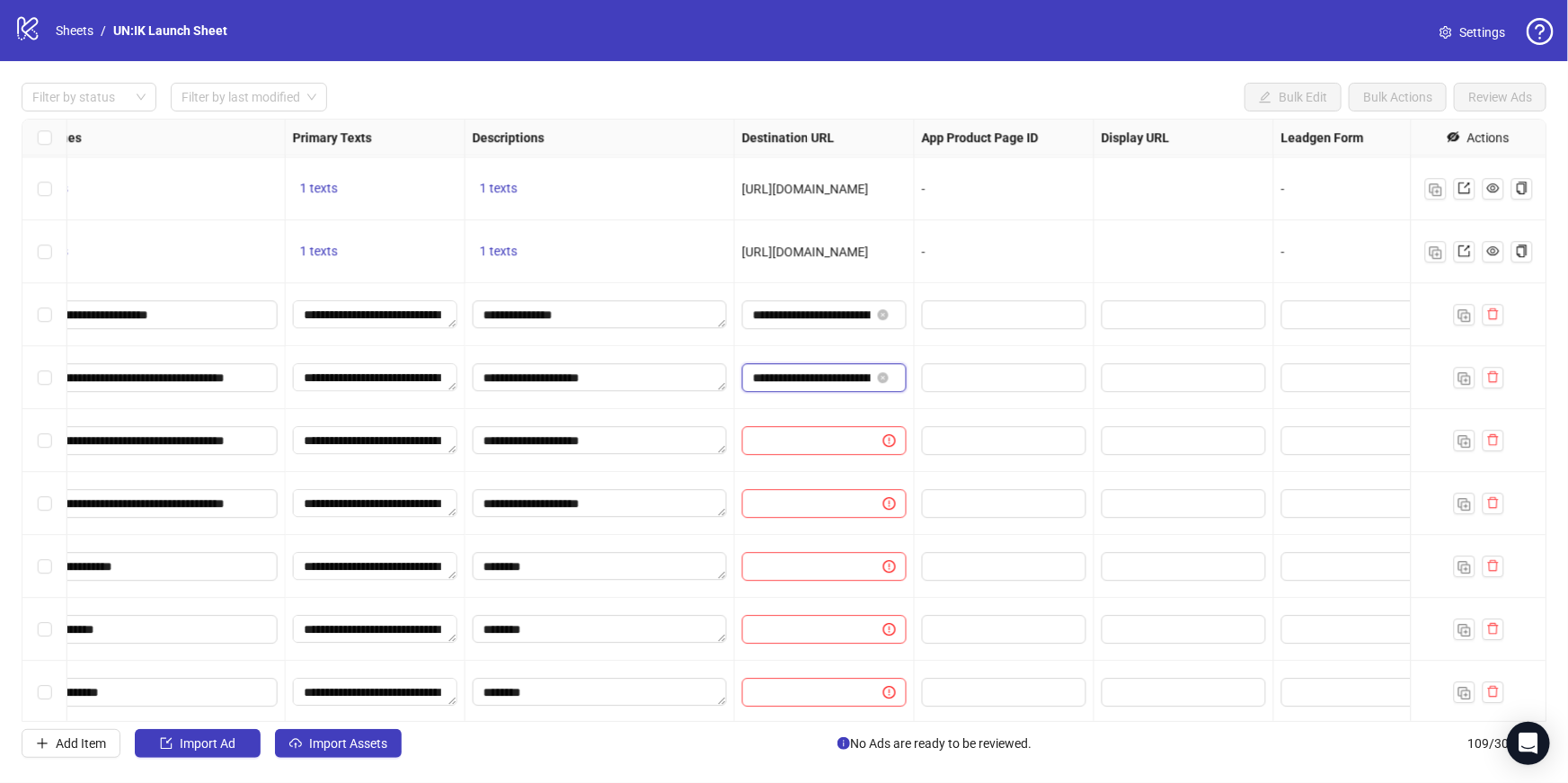 scroll, scrollTop: 0, scrollLeft: 447, axis: horizontal 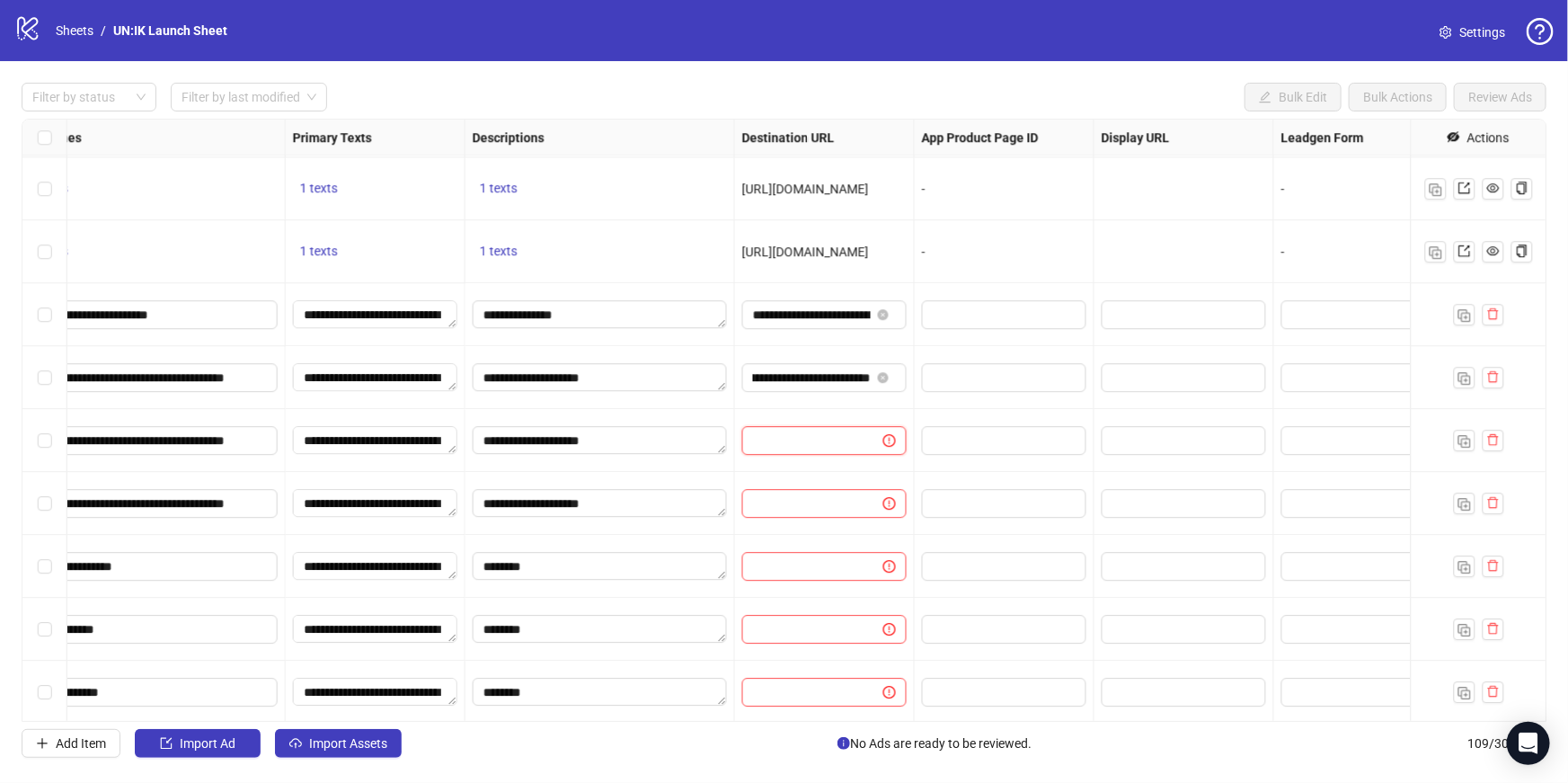 click at bounding box center [805, 440] 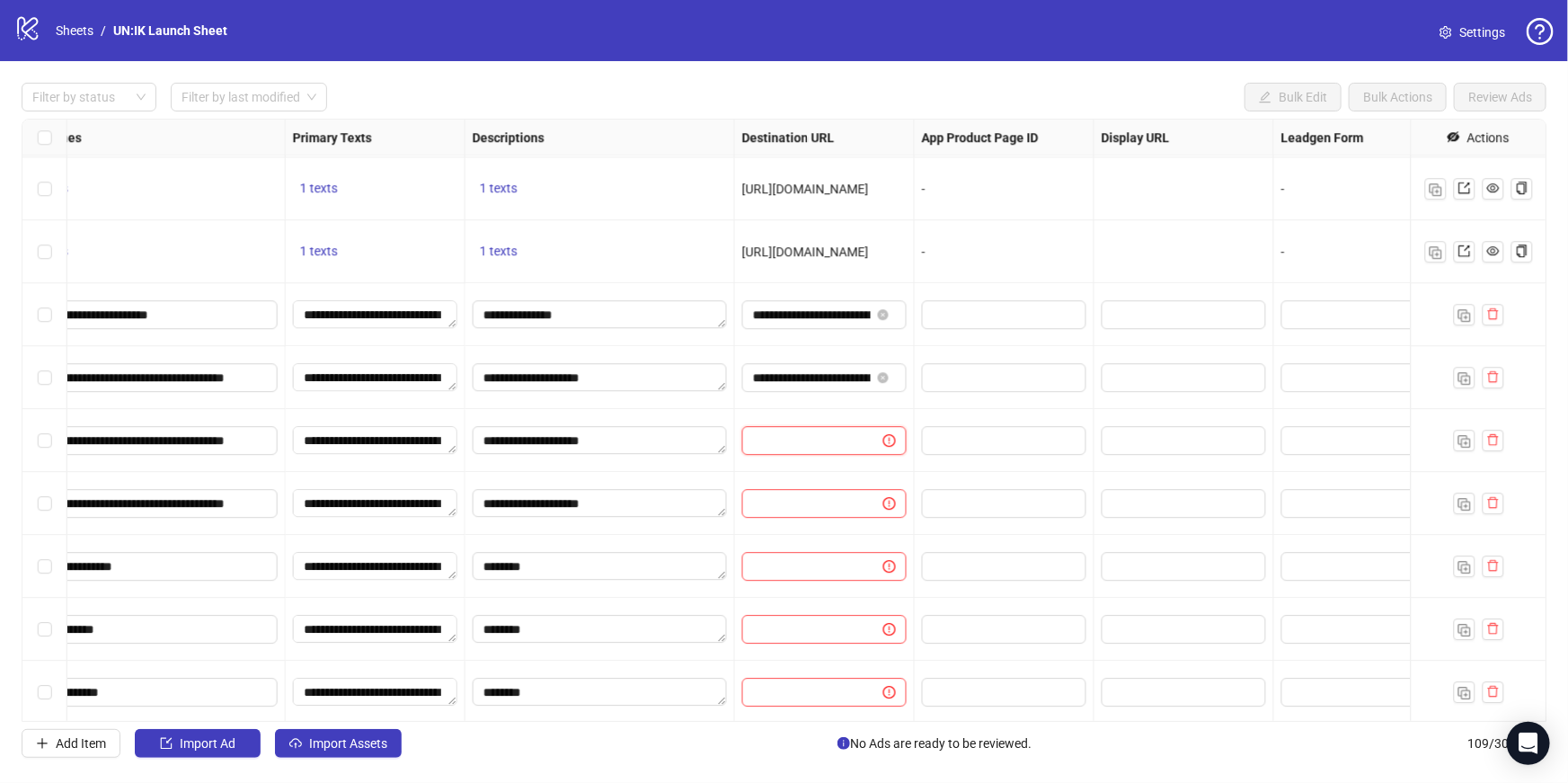 paste on "**********" 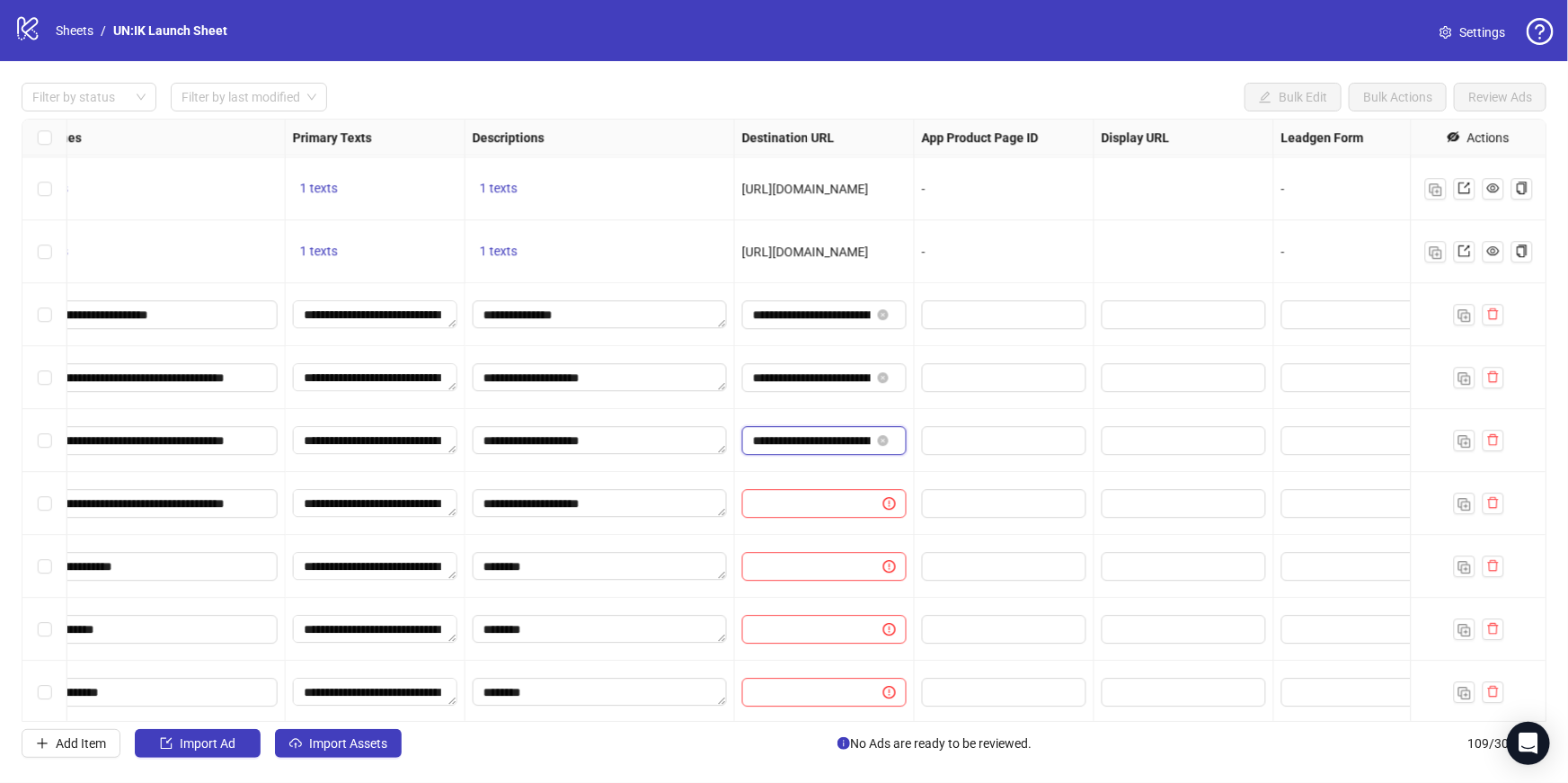 scroll, scrollTop: 0, scrollLeft: 450, axis: horizontal 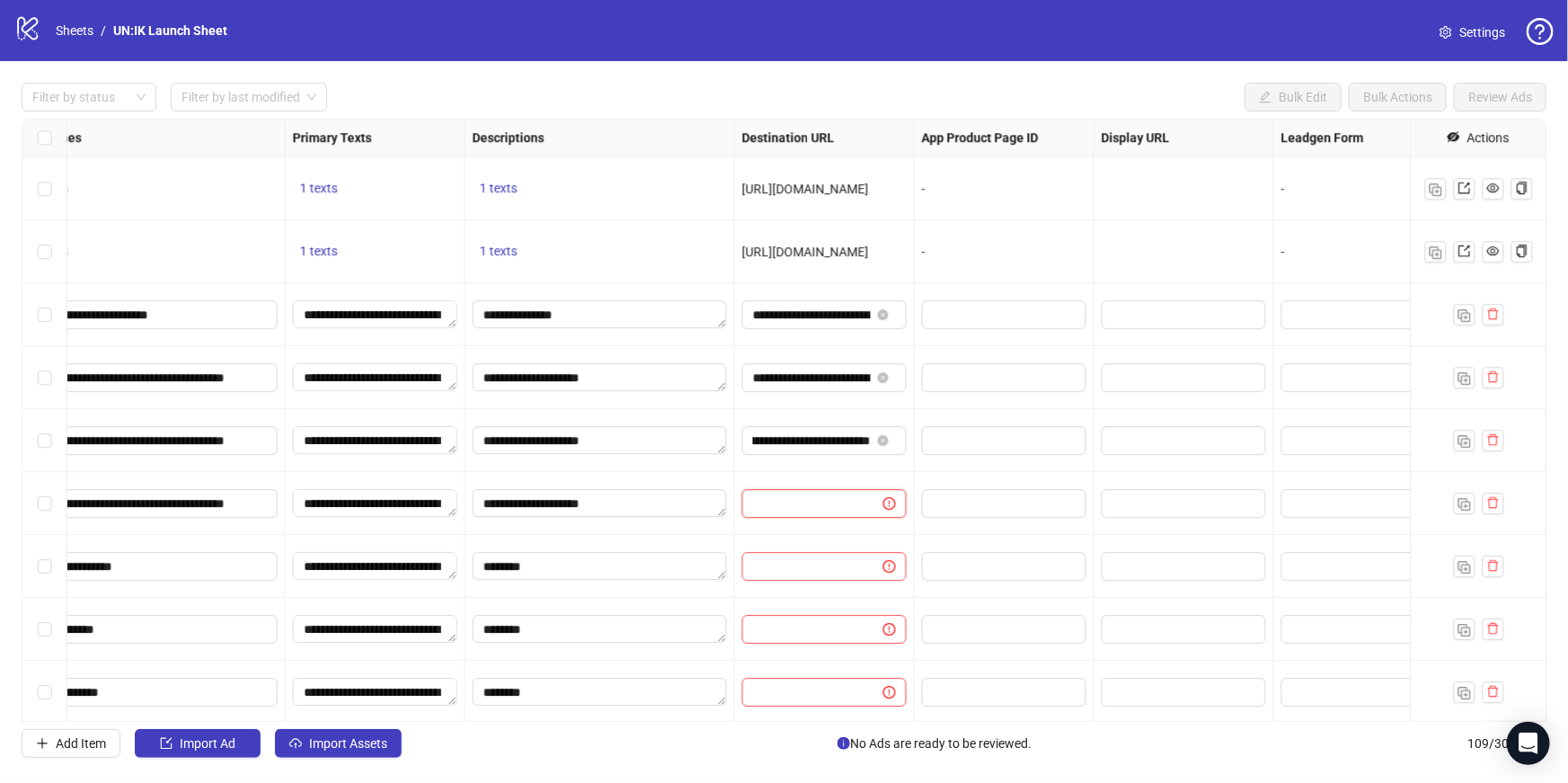 click at bounding box center [805, 503] 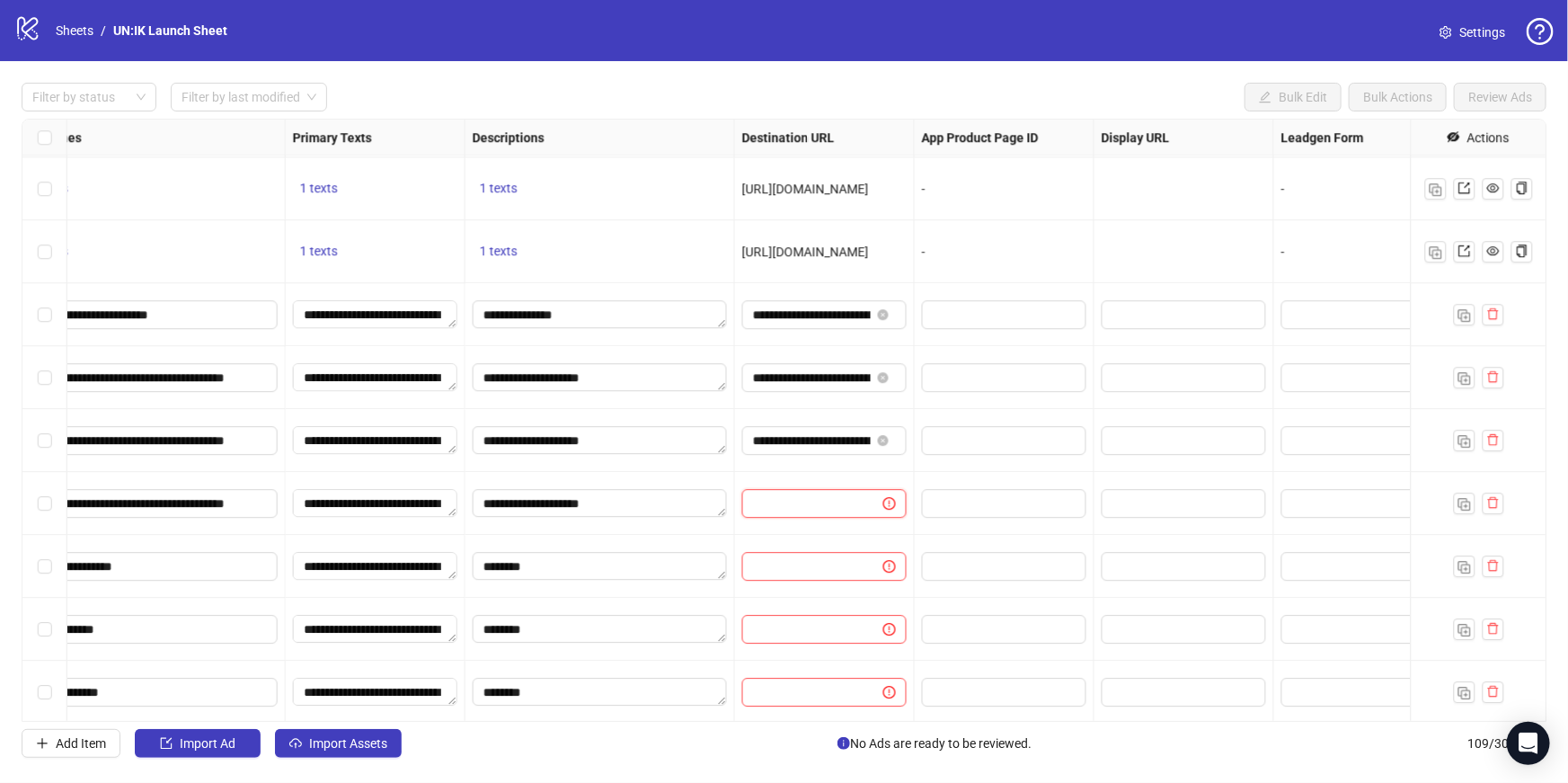 paste on "**********" 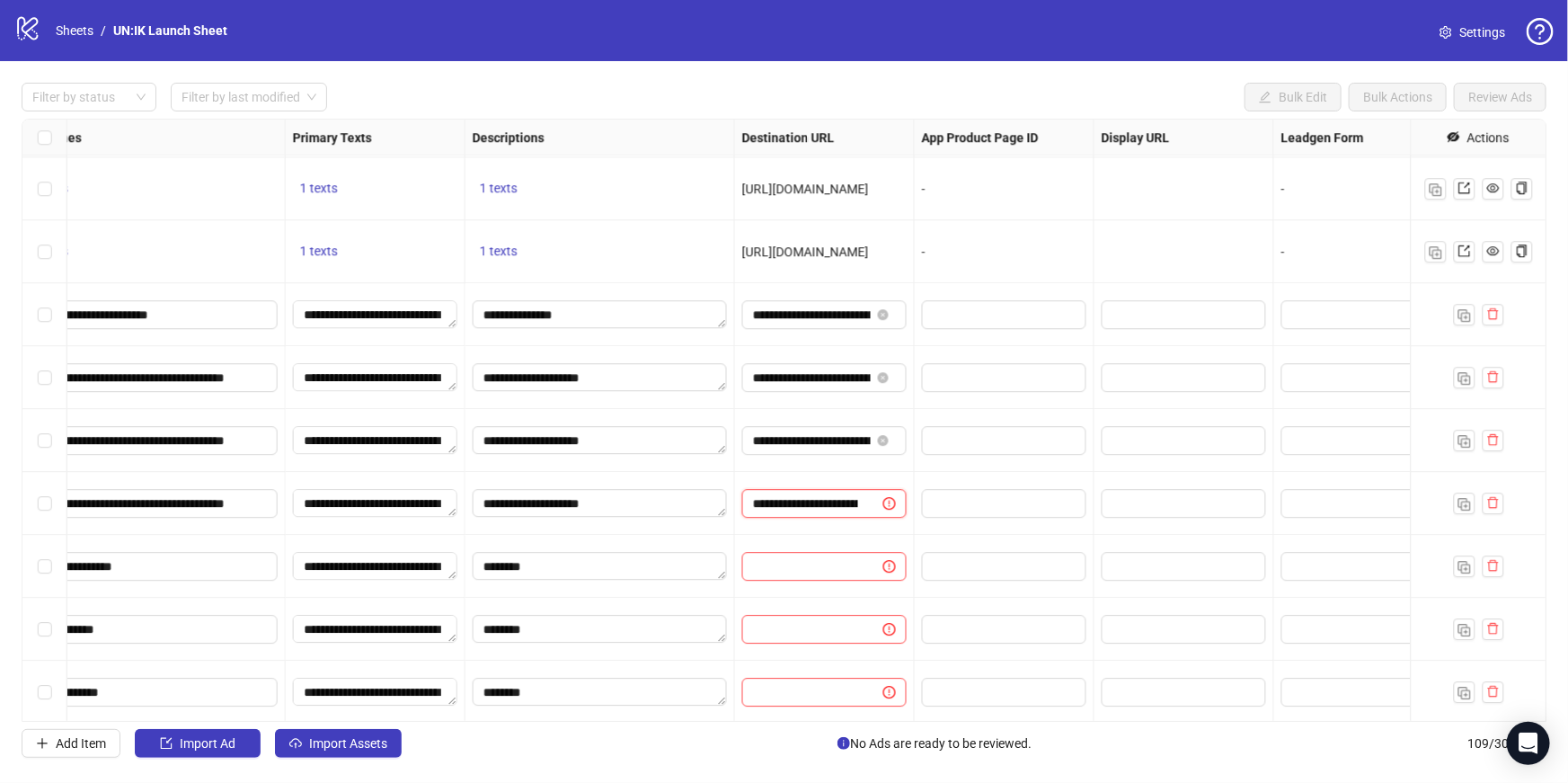 scroll, scrollTop: 0, scrollLeft: 201, axis: horizontal 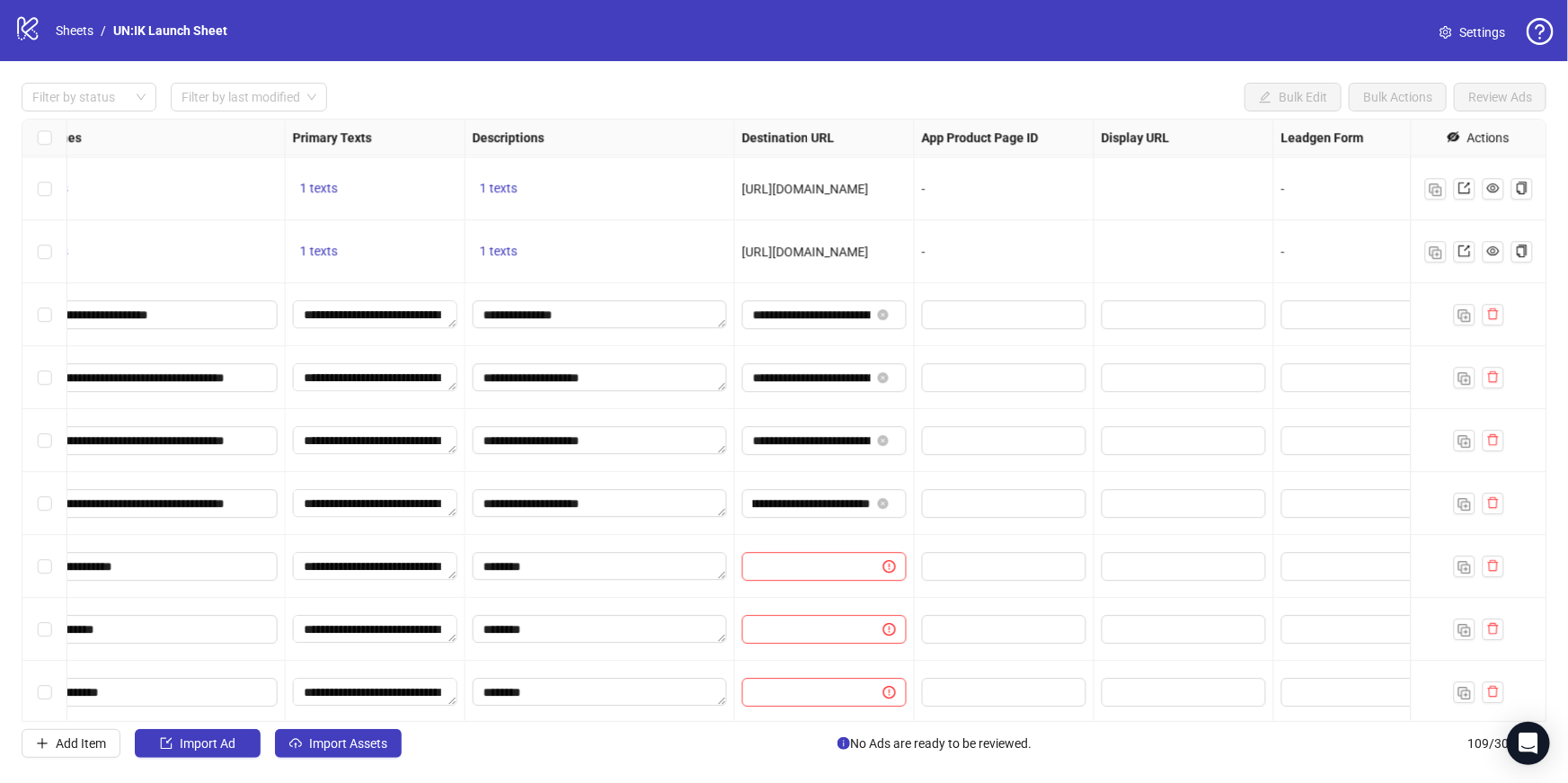 click on "**********" at bounding box center [825, 503] 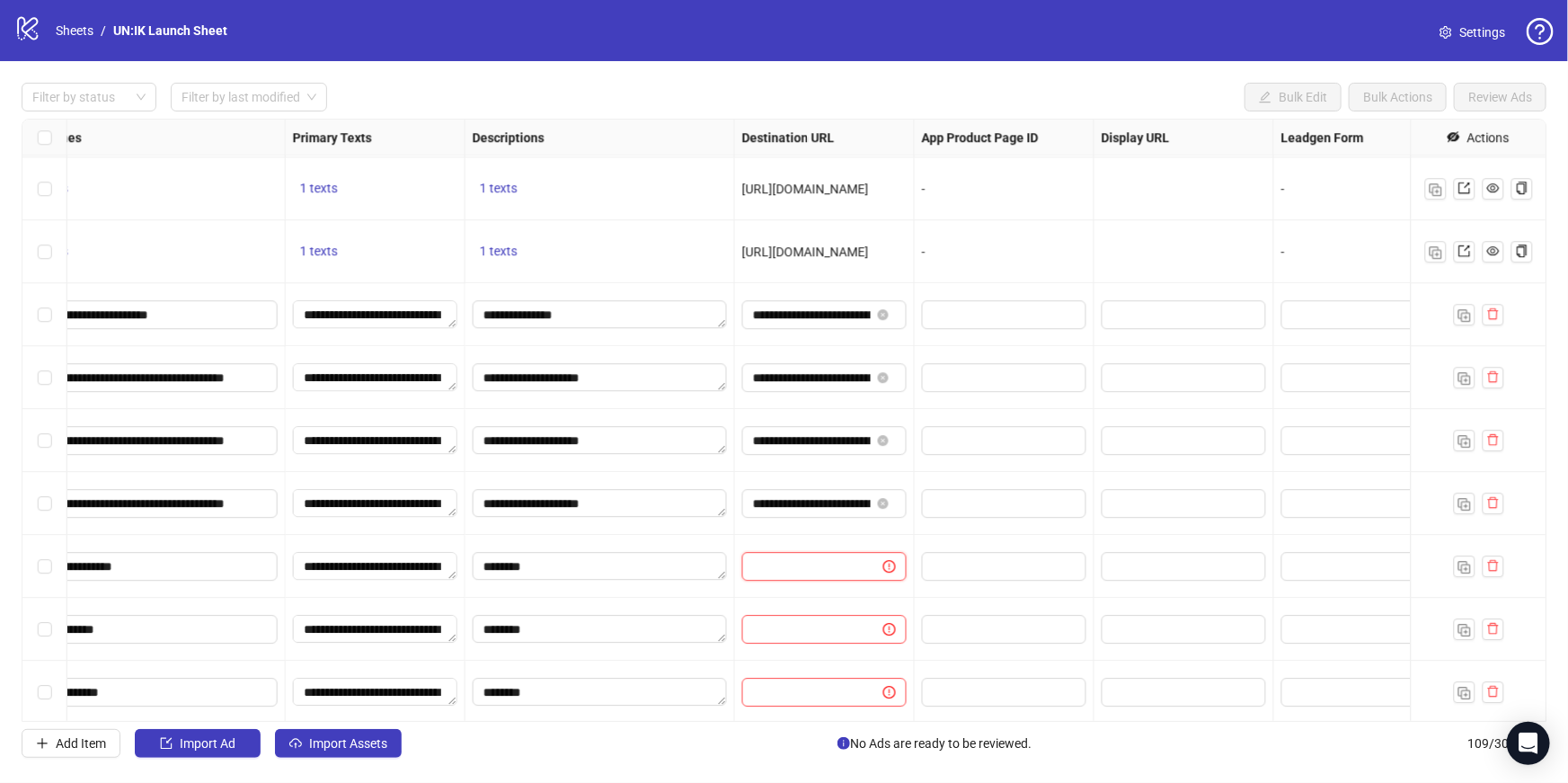 click at bounding box center [805, 566] 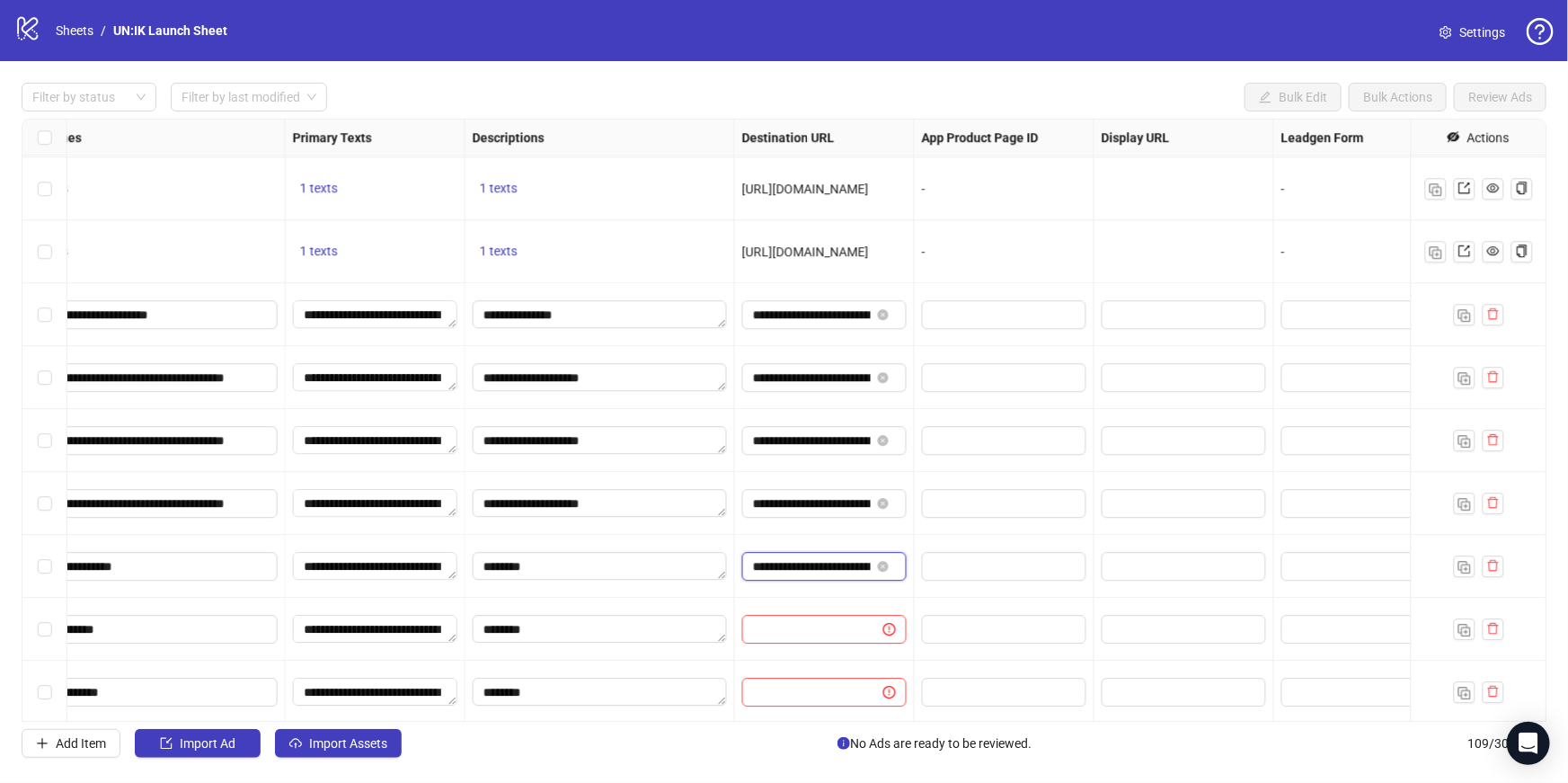 scroll, scrollTop: 0, scrollLeft: 171, axis: horizontal 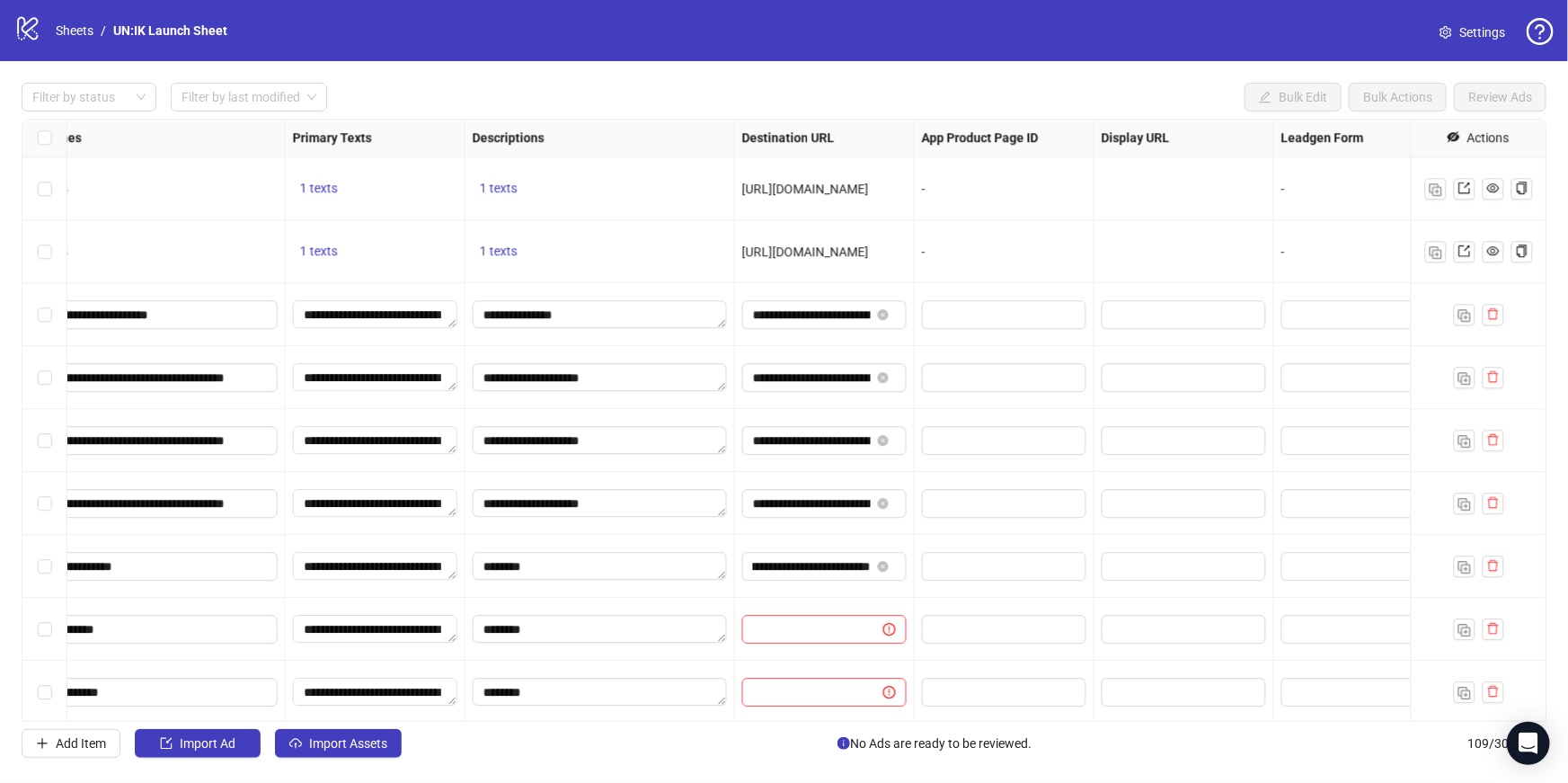 click at bounding box center (1005, 566) 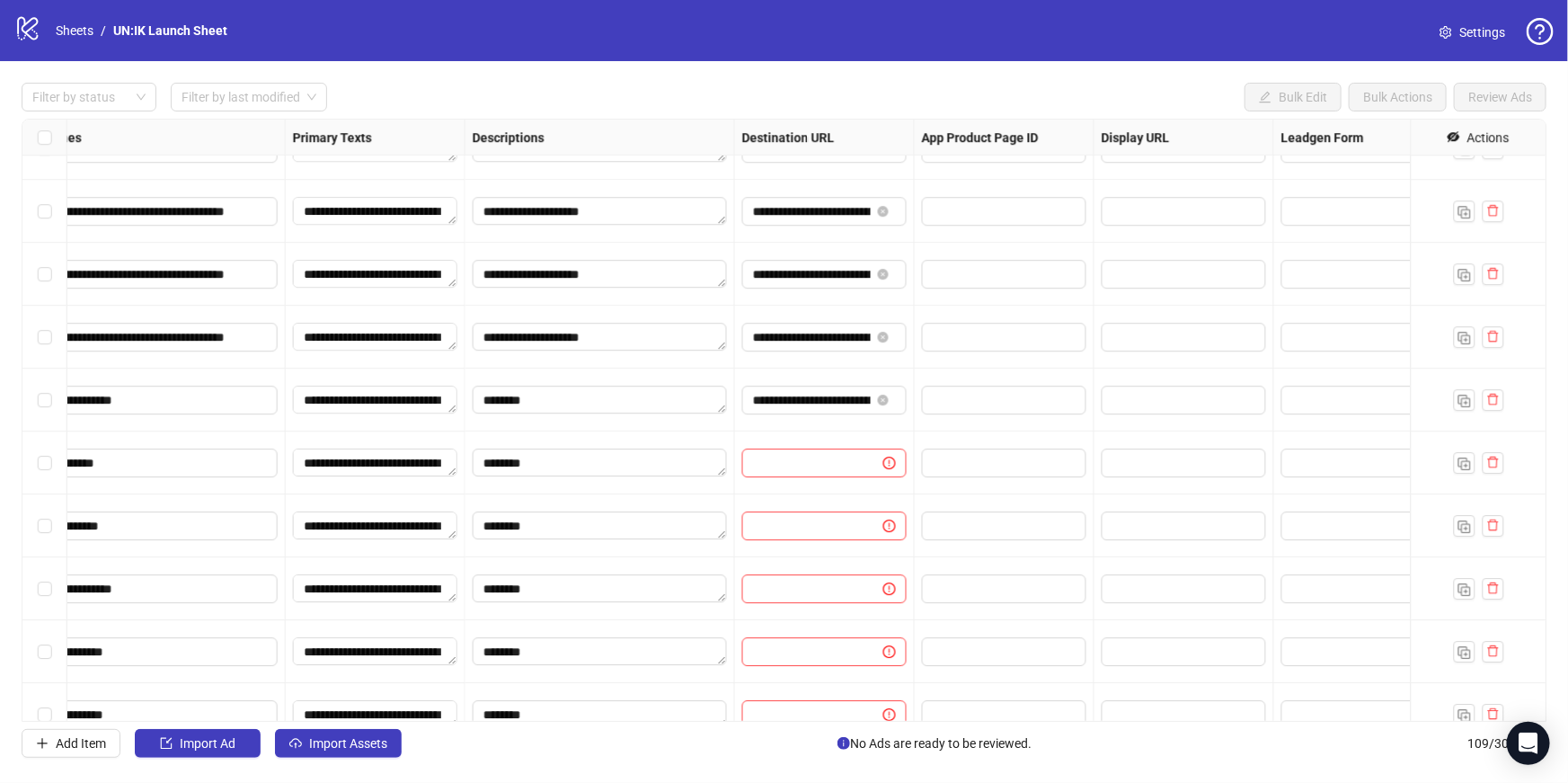 scroll, scrollTop: 6293, scrollLeft: 1049, axis: both 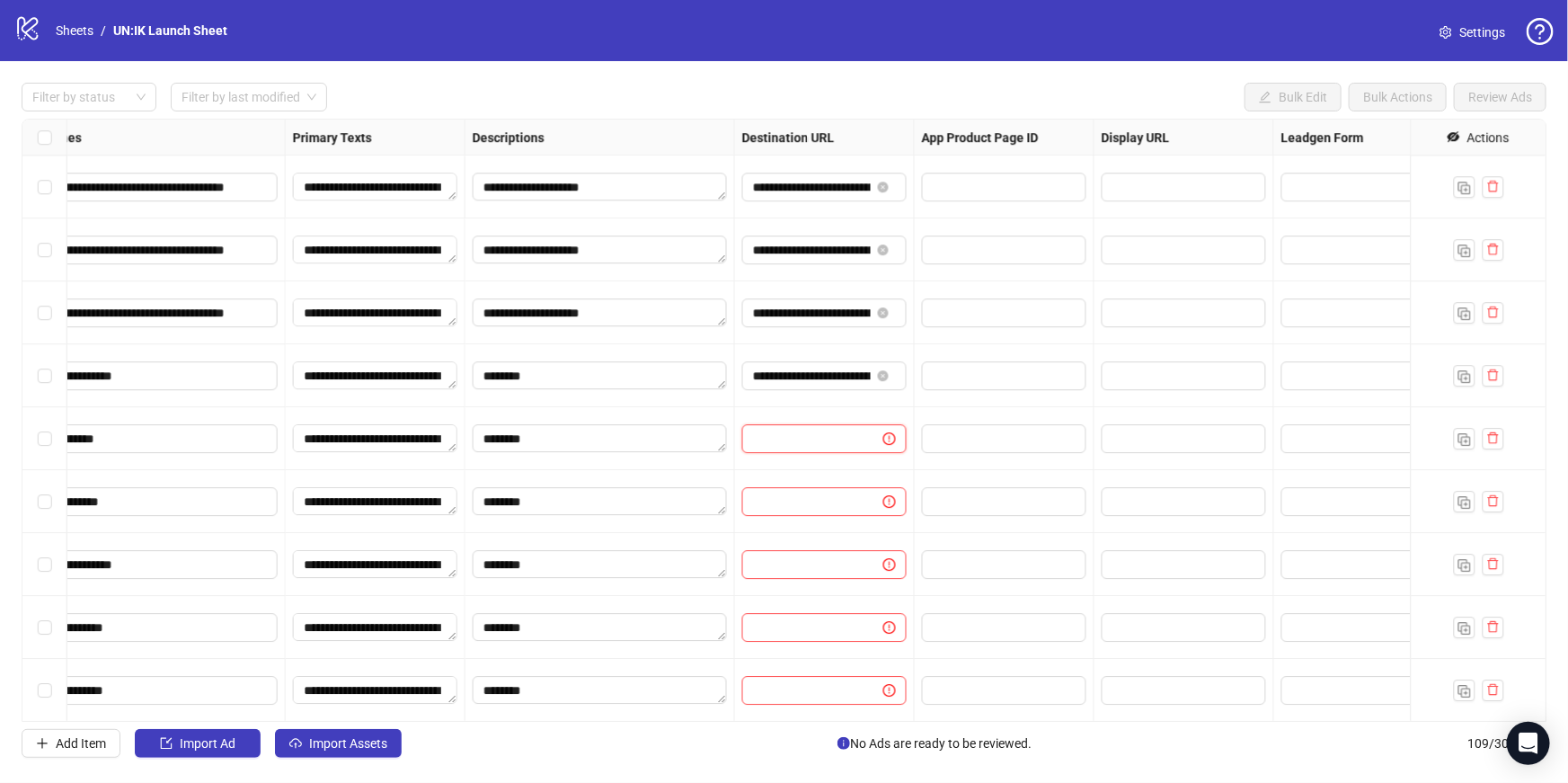 click at bounding box center (805, 439) 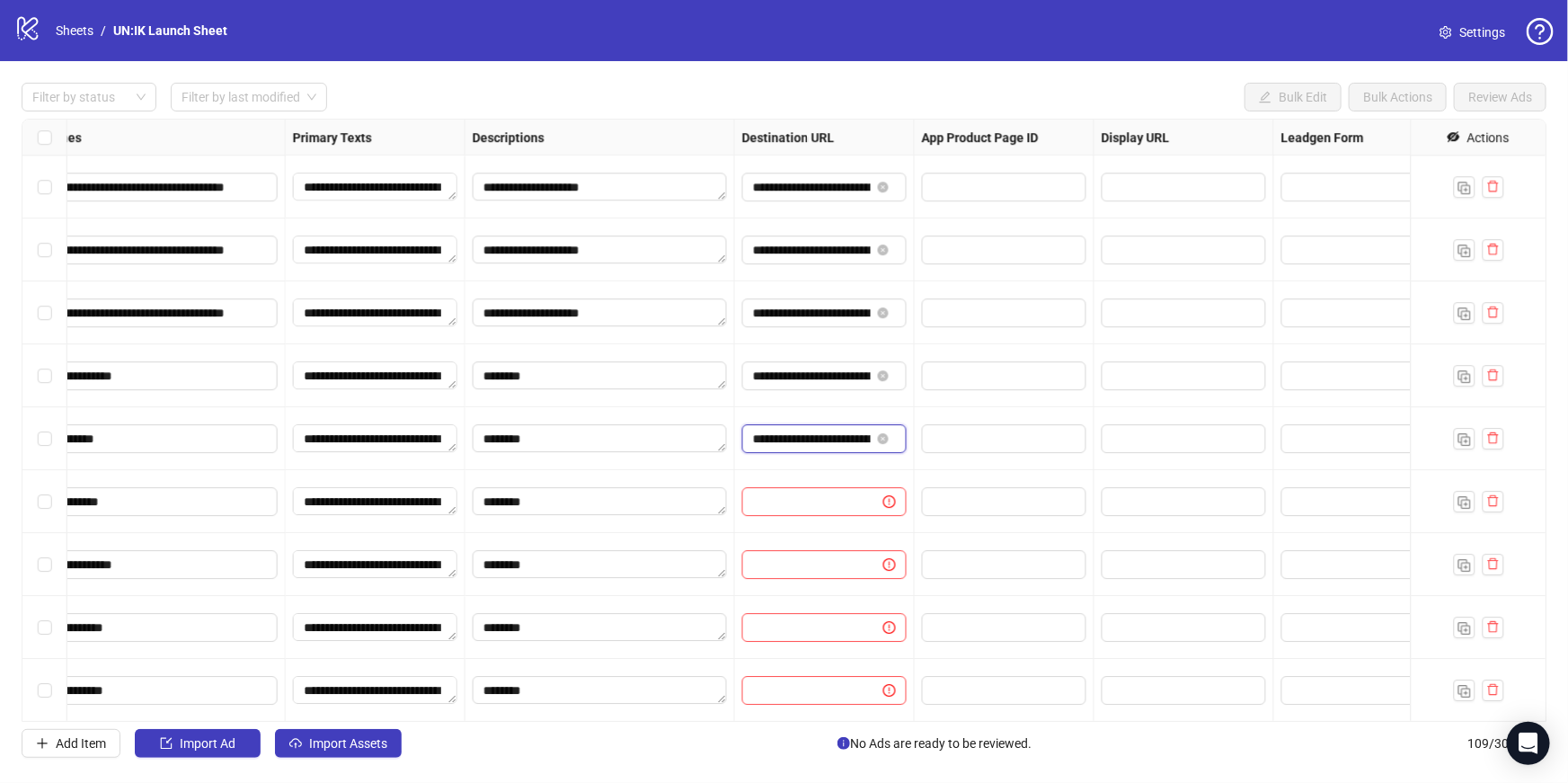 scroll, scrollTop: 0, scrollLeft: 310, axis: horizontal 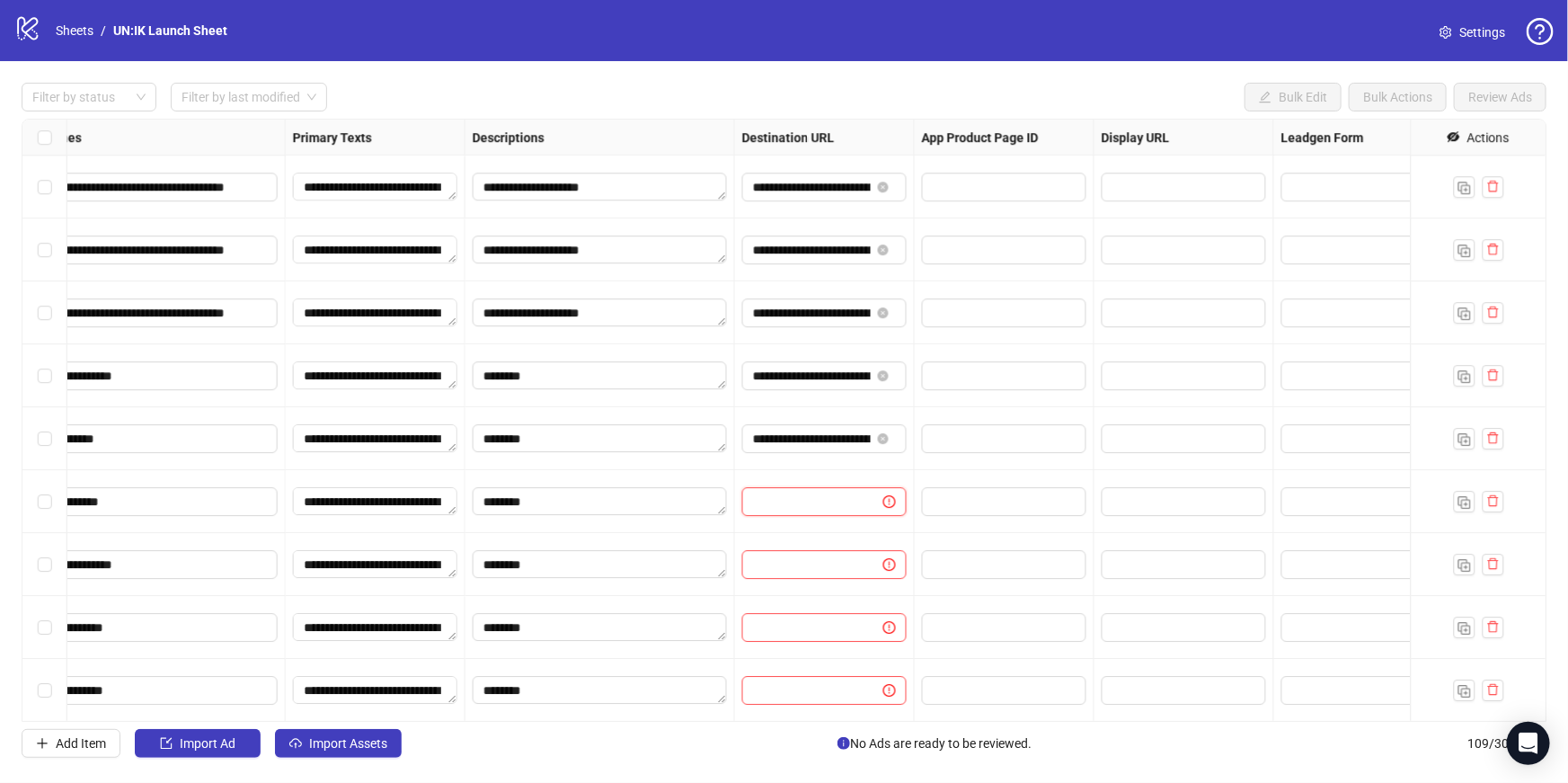click at bounding box center (805, 502) 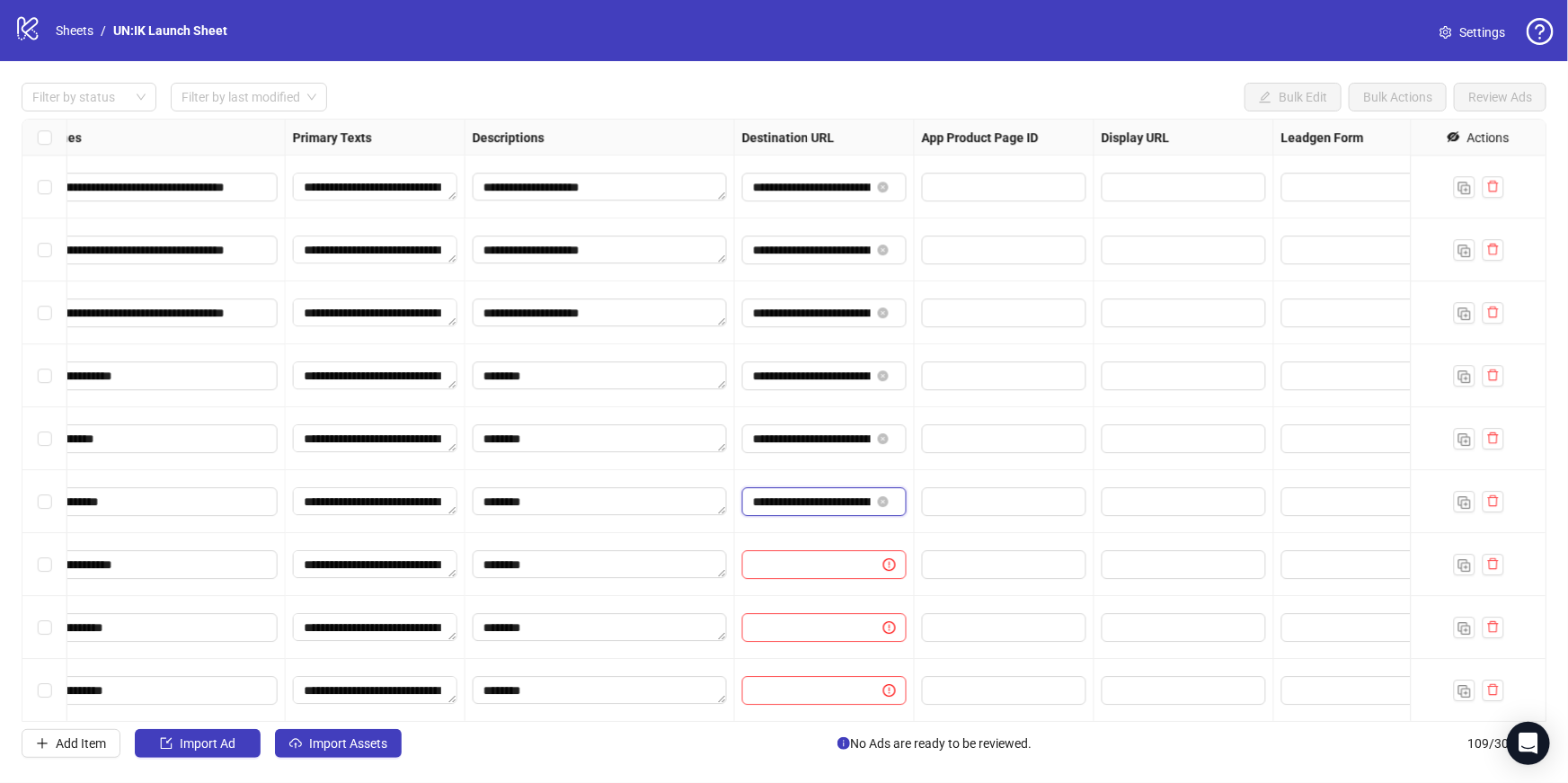 scroll, scrollTop: 0, scrollLeft: 359, axis: horizontal 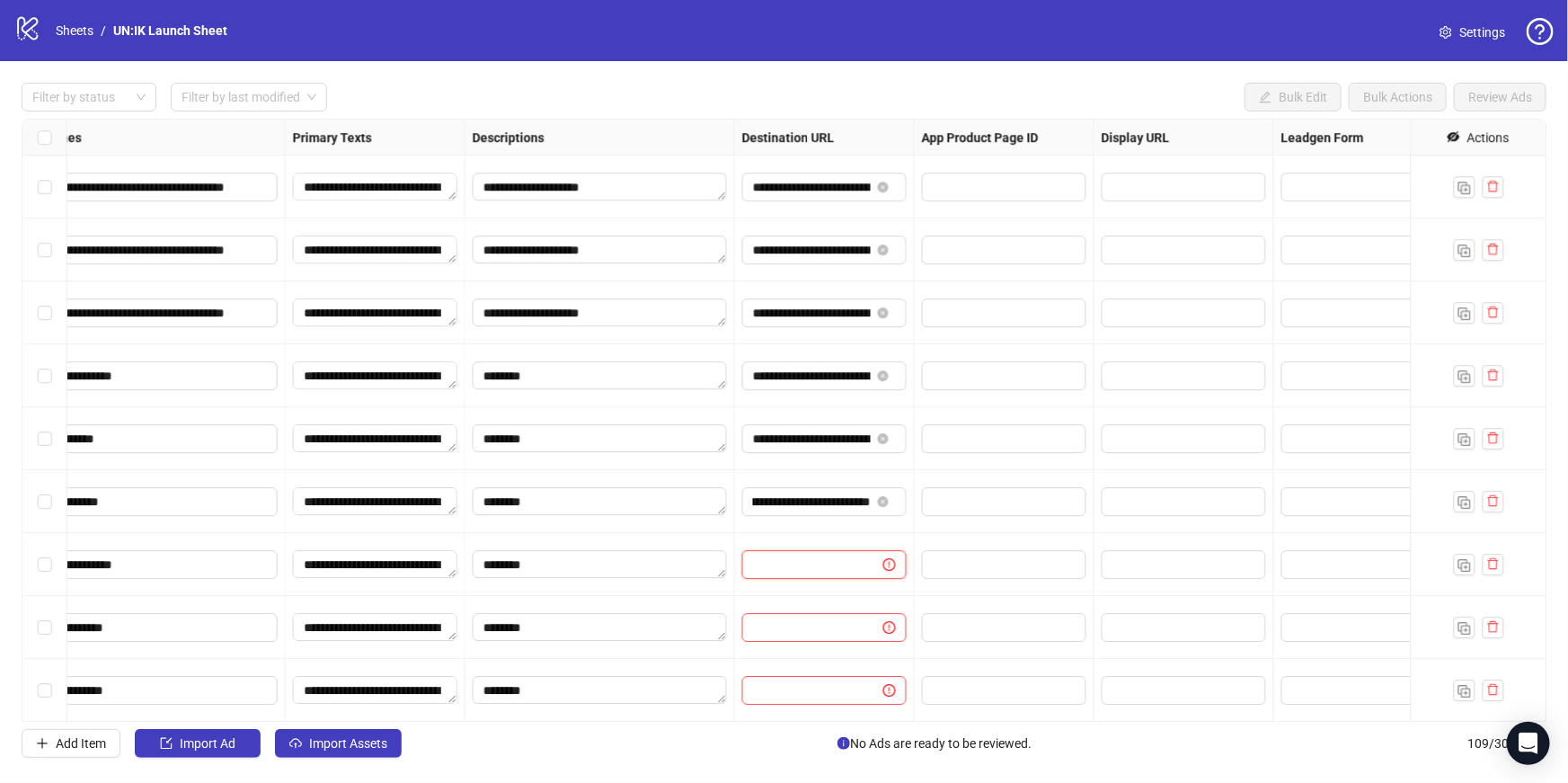 click at bounding box center (805, 565) 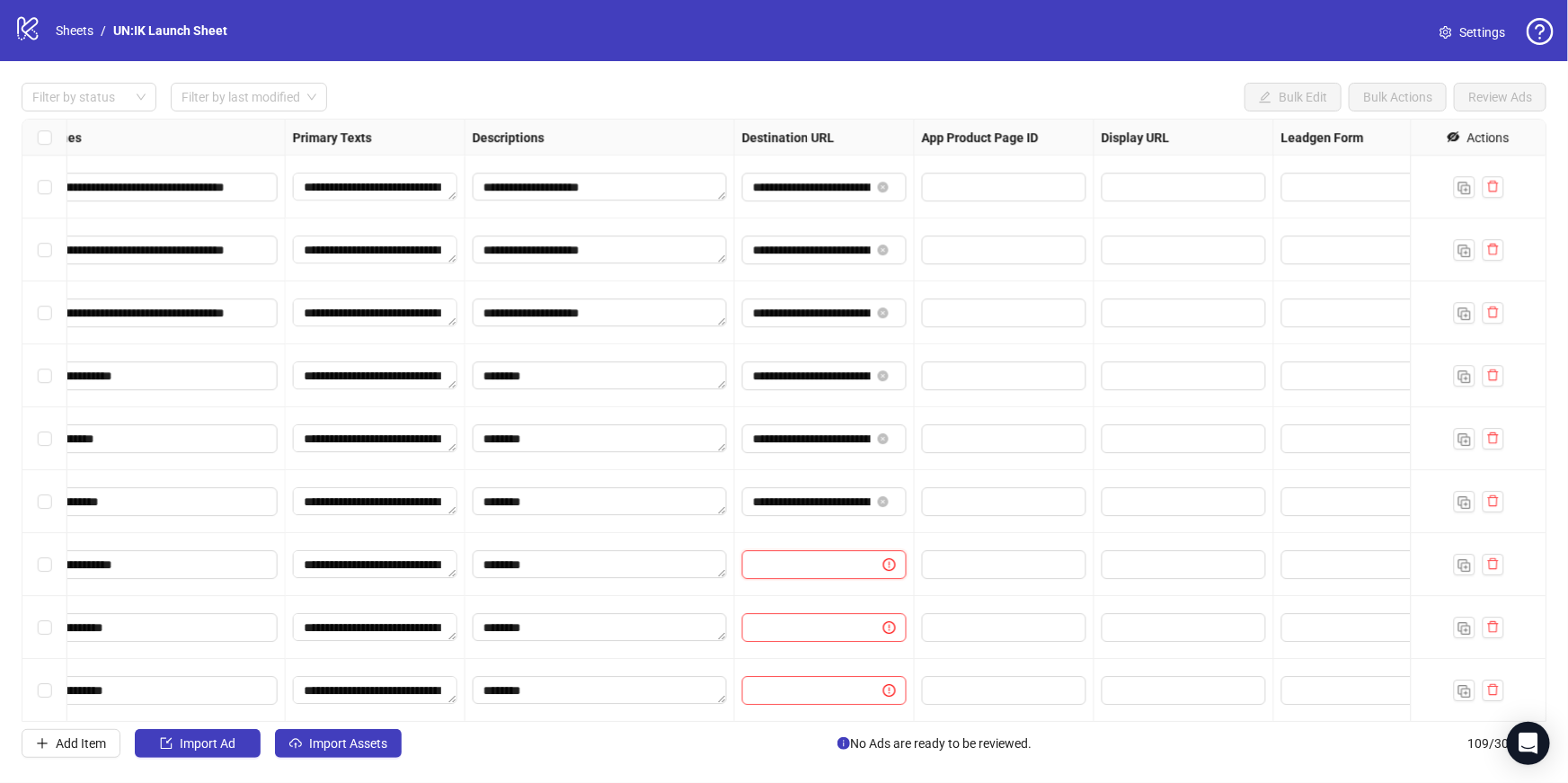 paste on "**********" 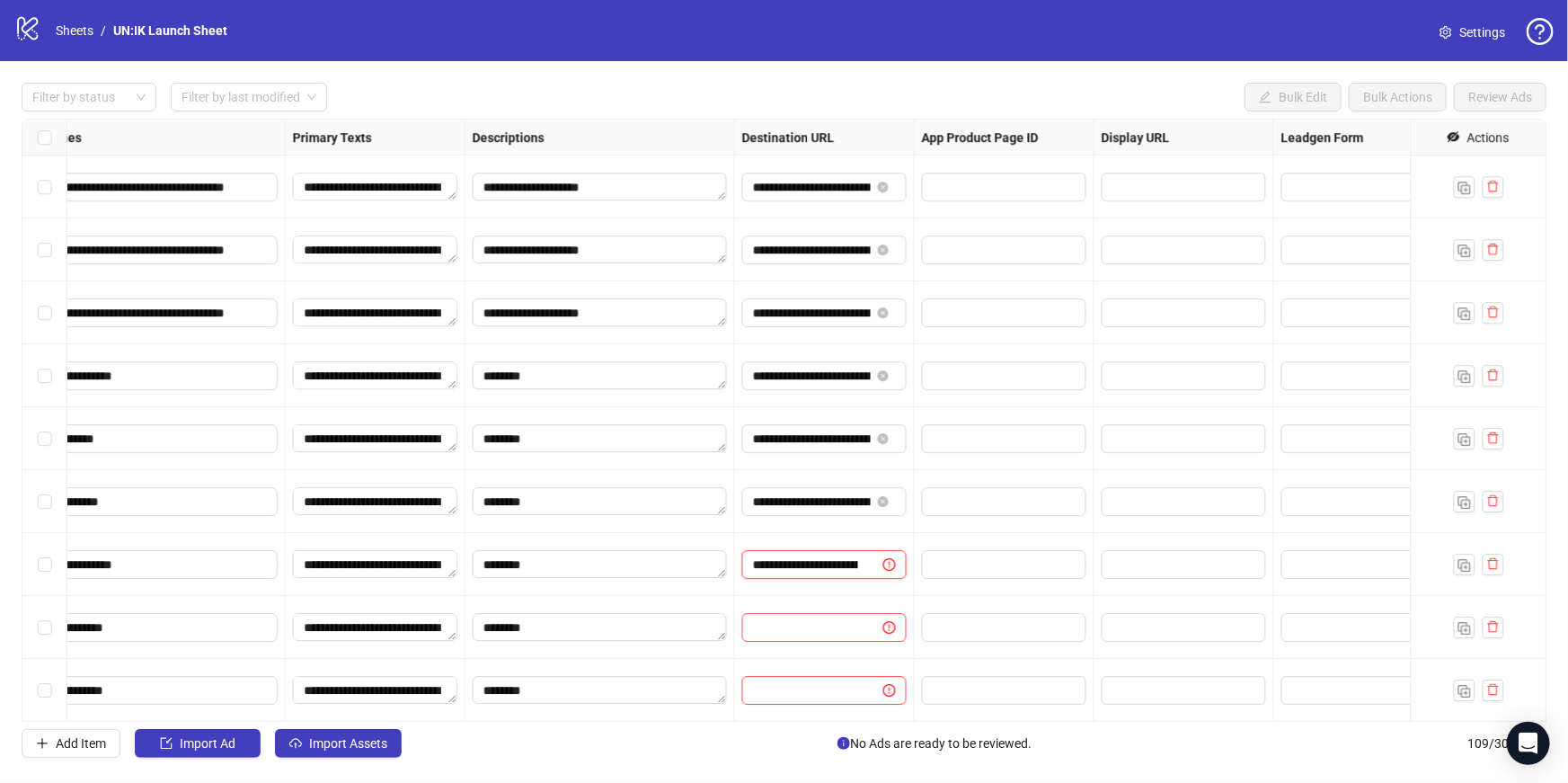 scroll, scrollTop: 0, scrollLeft: 282, axis: horizontal 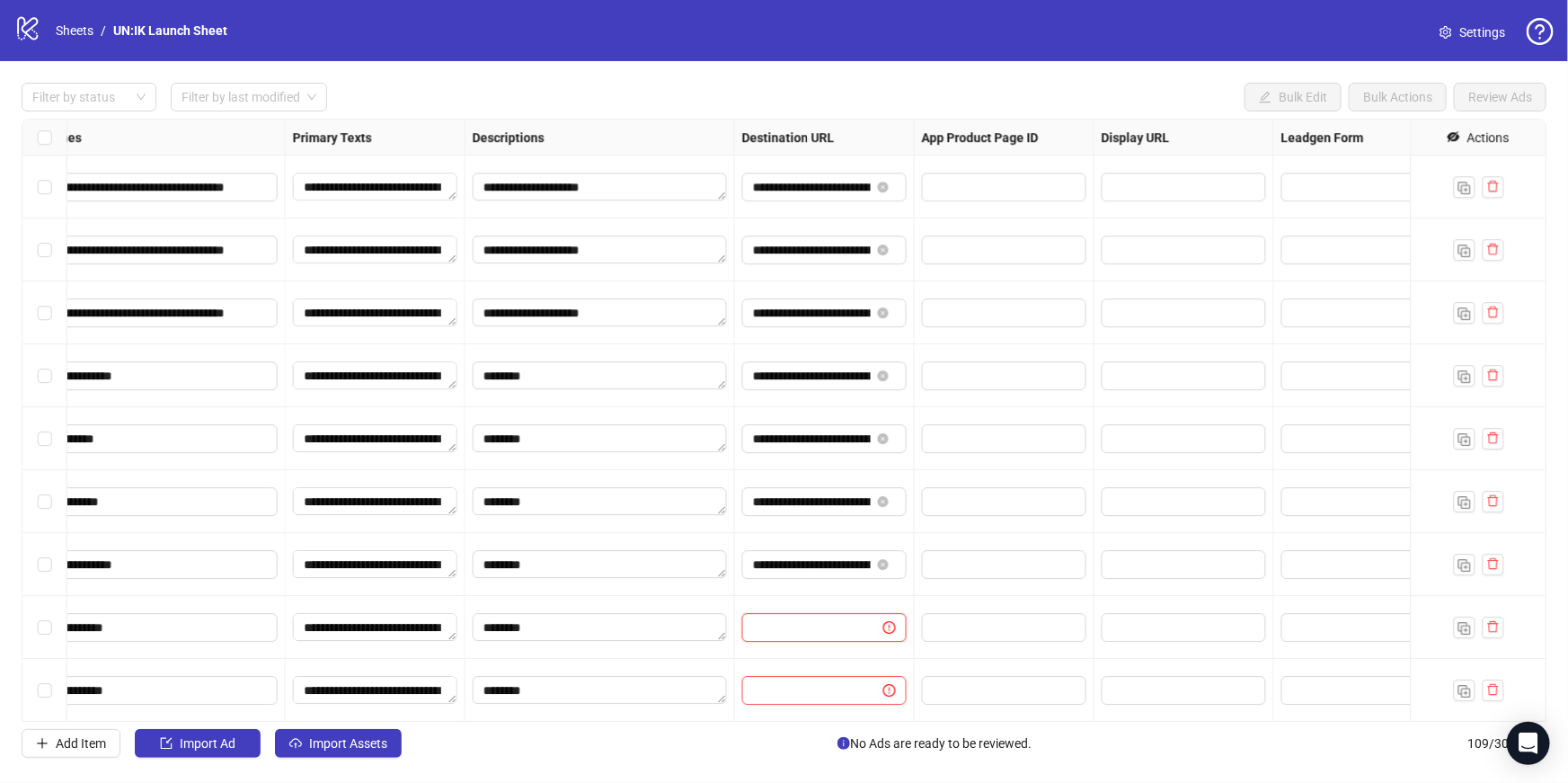 click at bounding box center [805, 627] 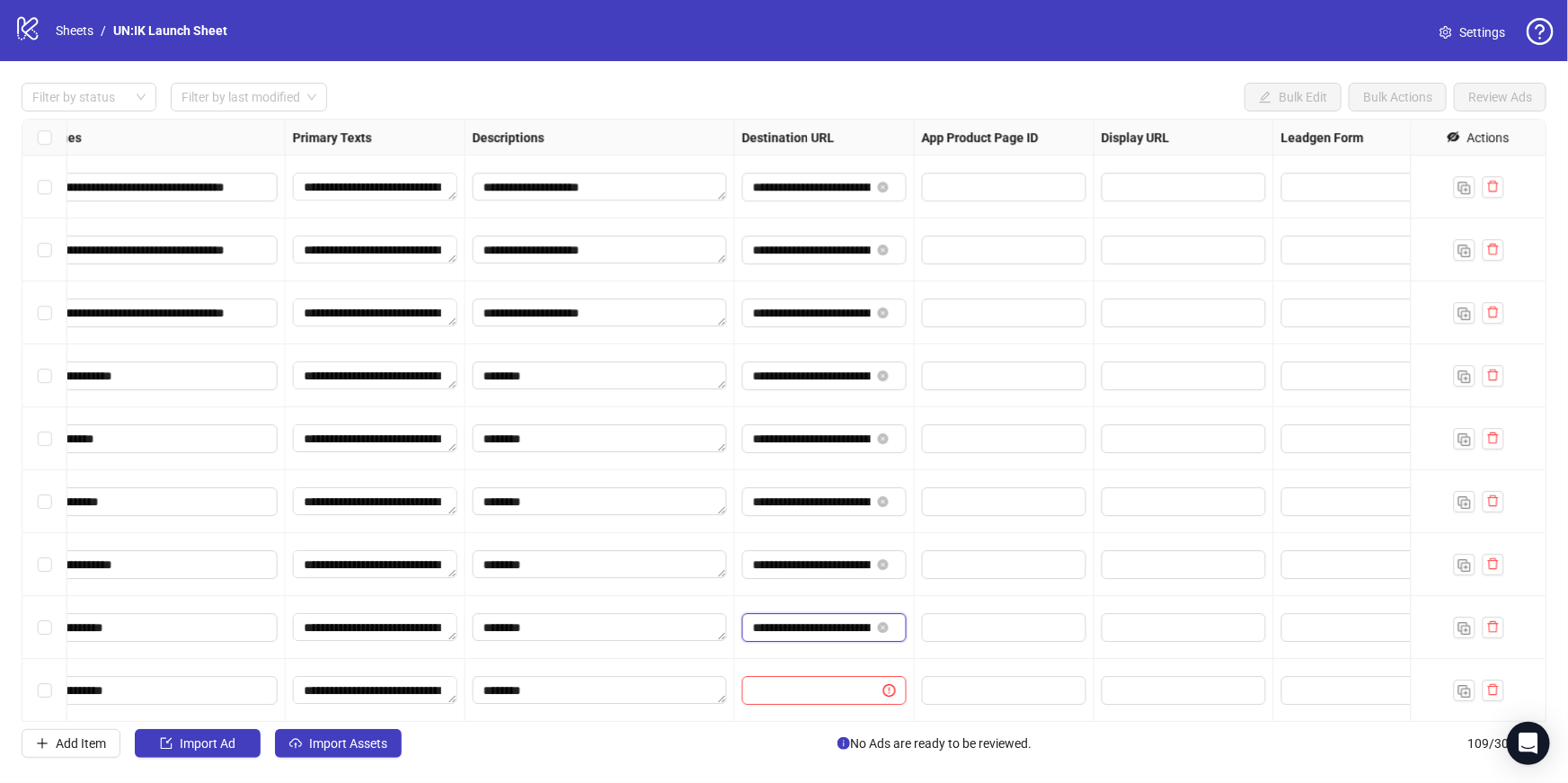 scroll, scrollTop: 0, scrollLeft: 385, axis: horizontal 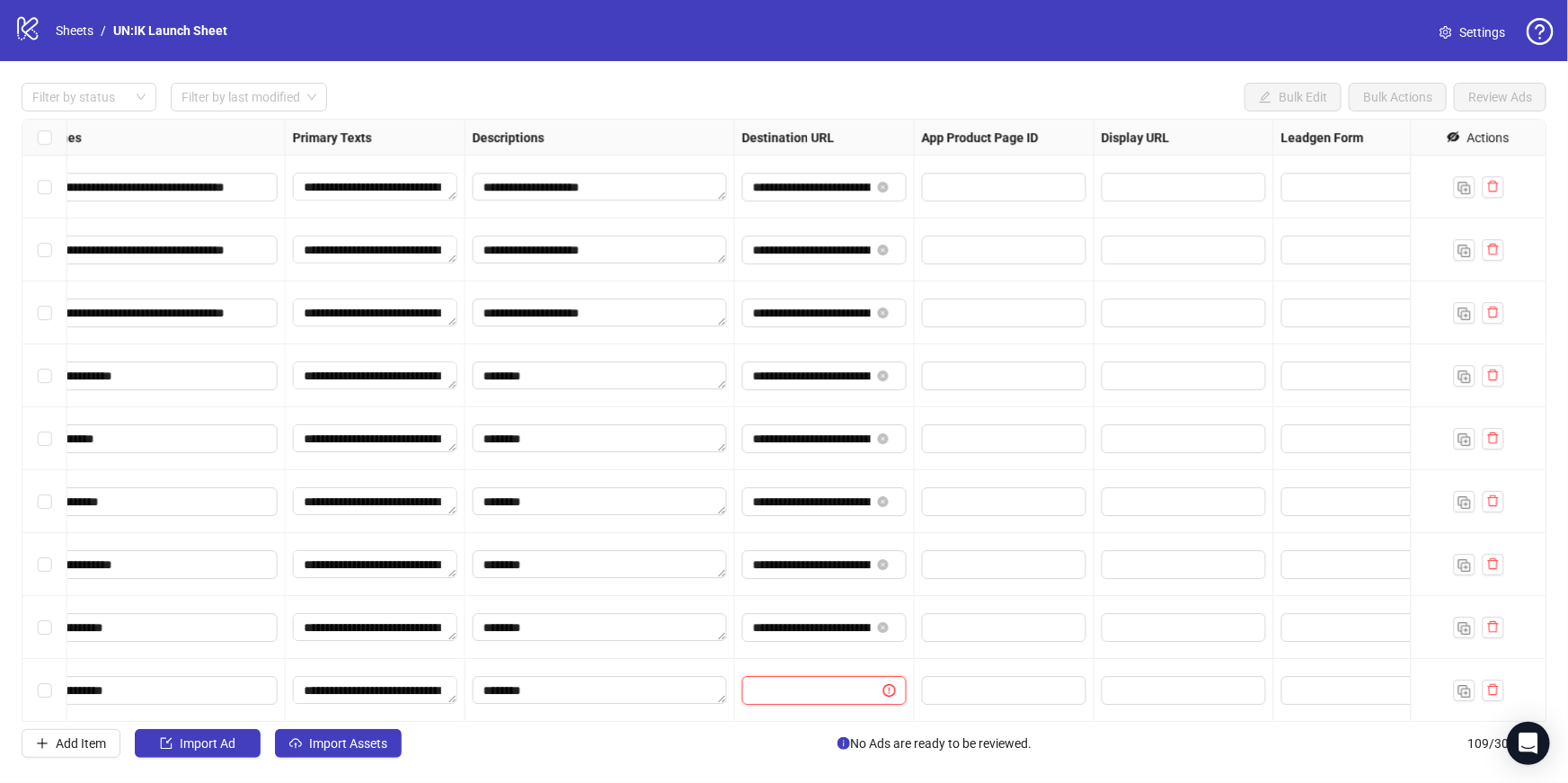 click at bounding box center [805, 690] 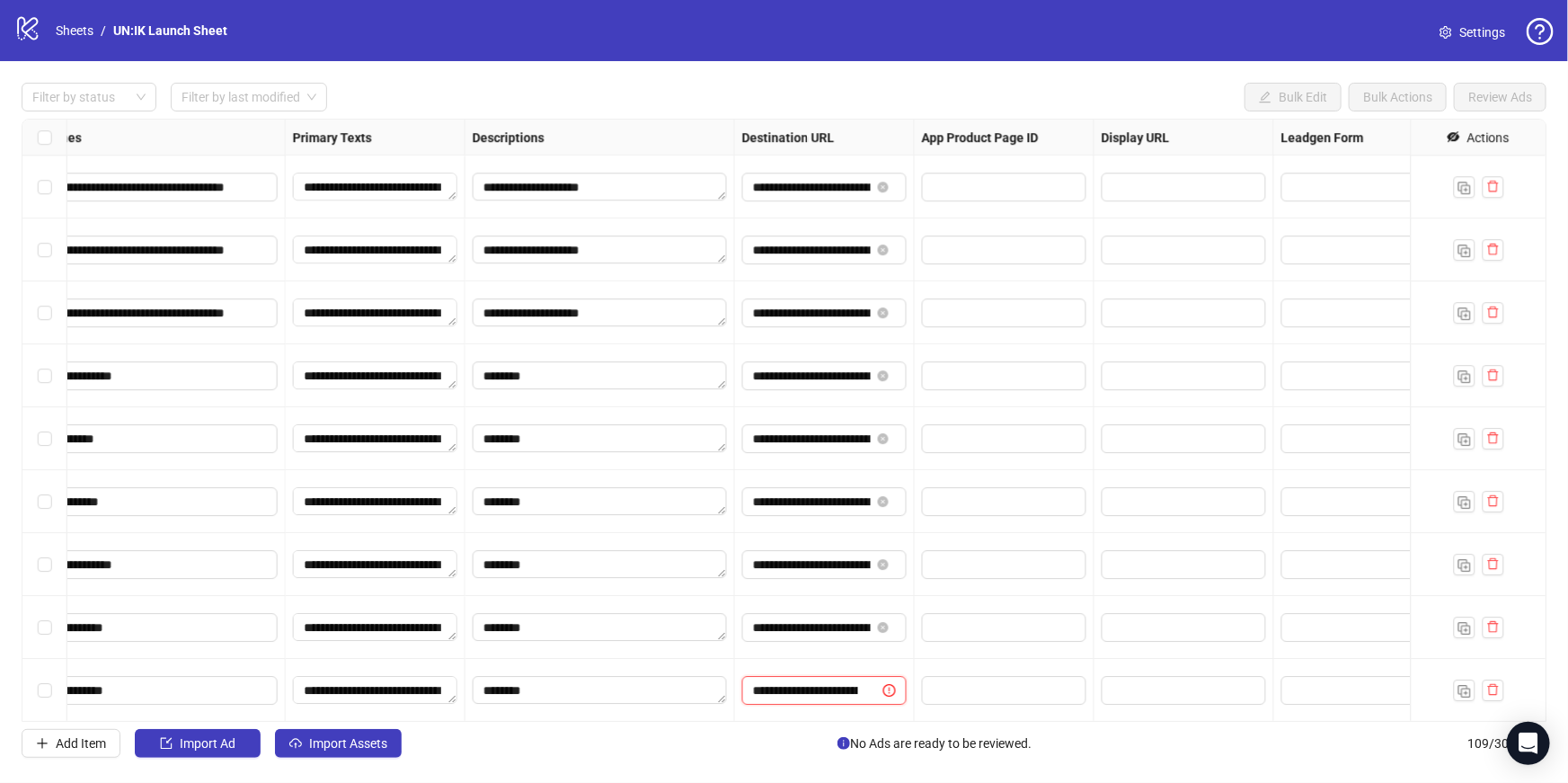 scroll, scrollTop: 0, scrollLeft: 212, axis: horizontal 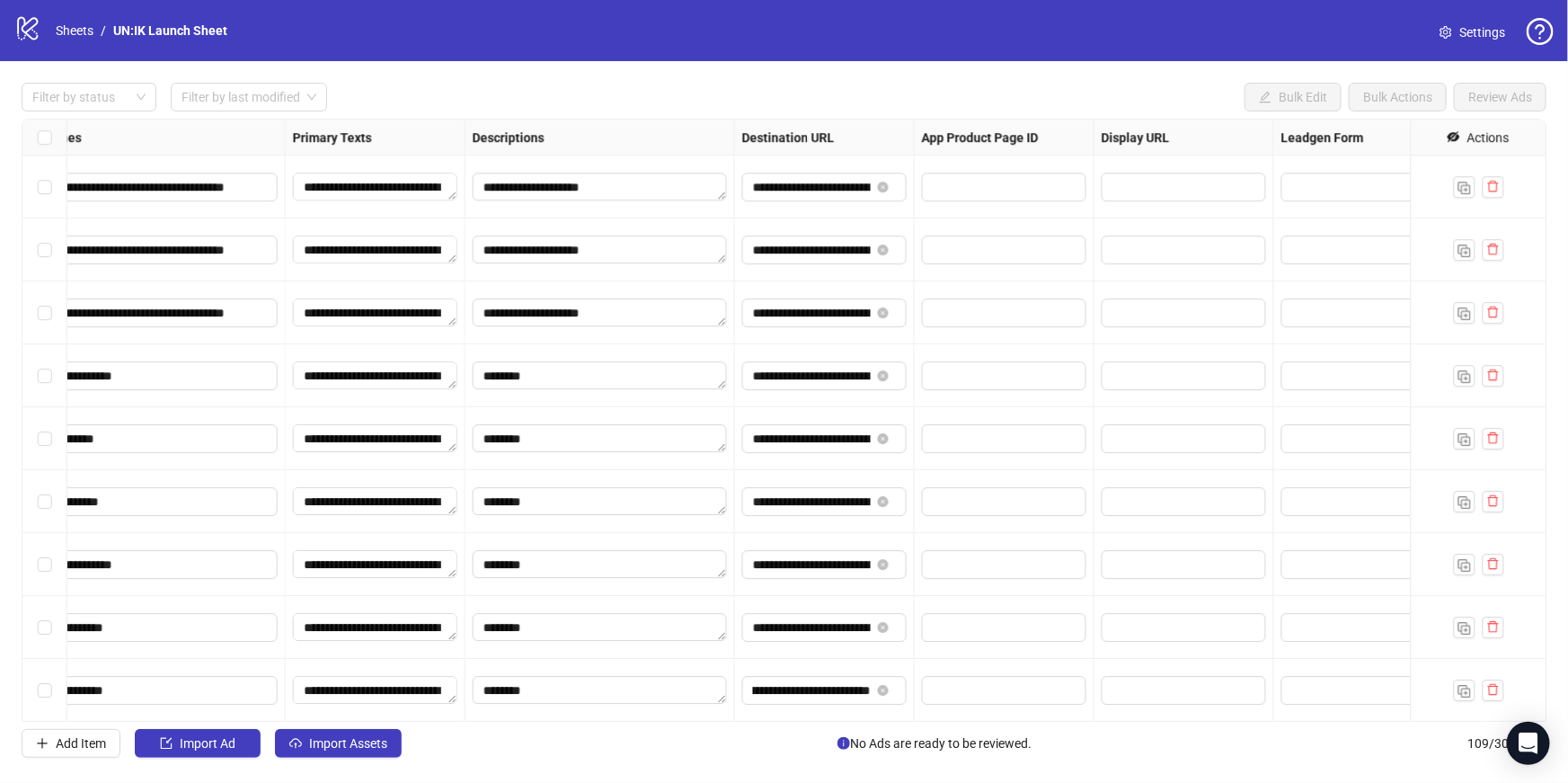 click at bounding box center [1005, 627] 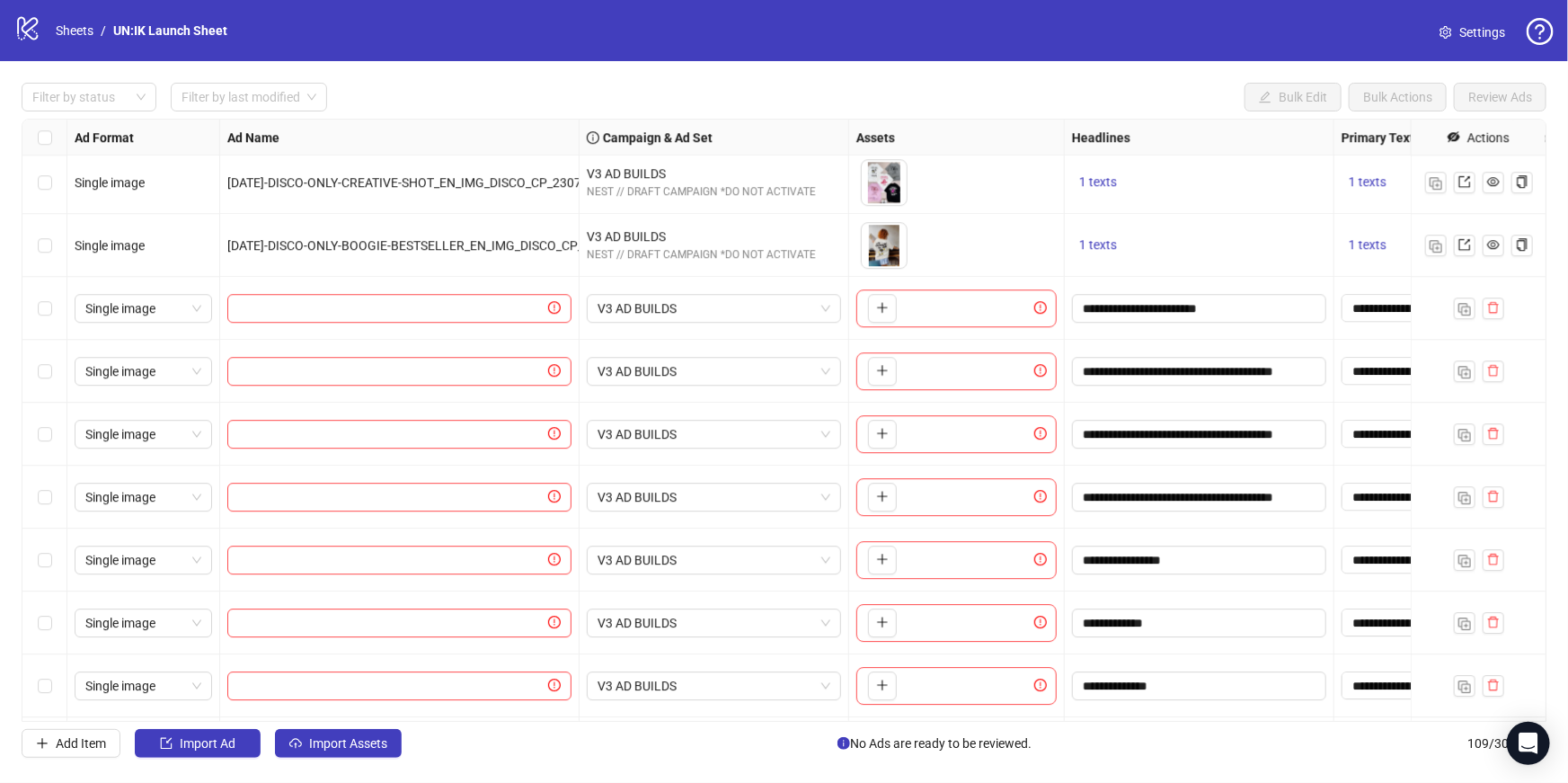 scroll, scrollTop: 6108, scrollLeft: 0, axis: vertical 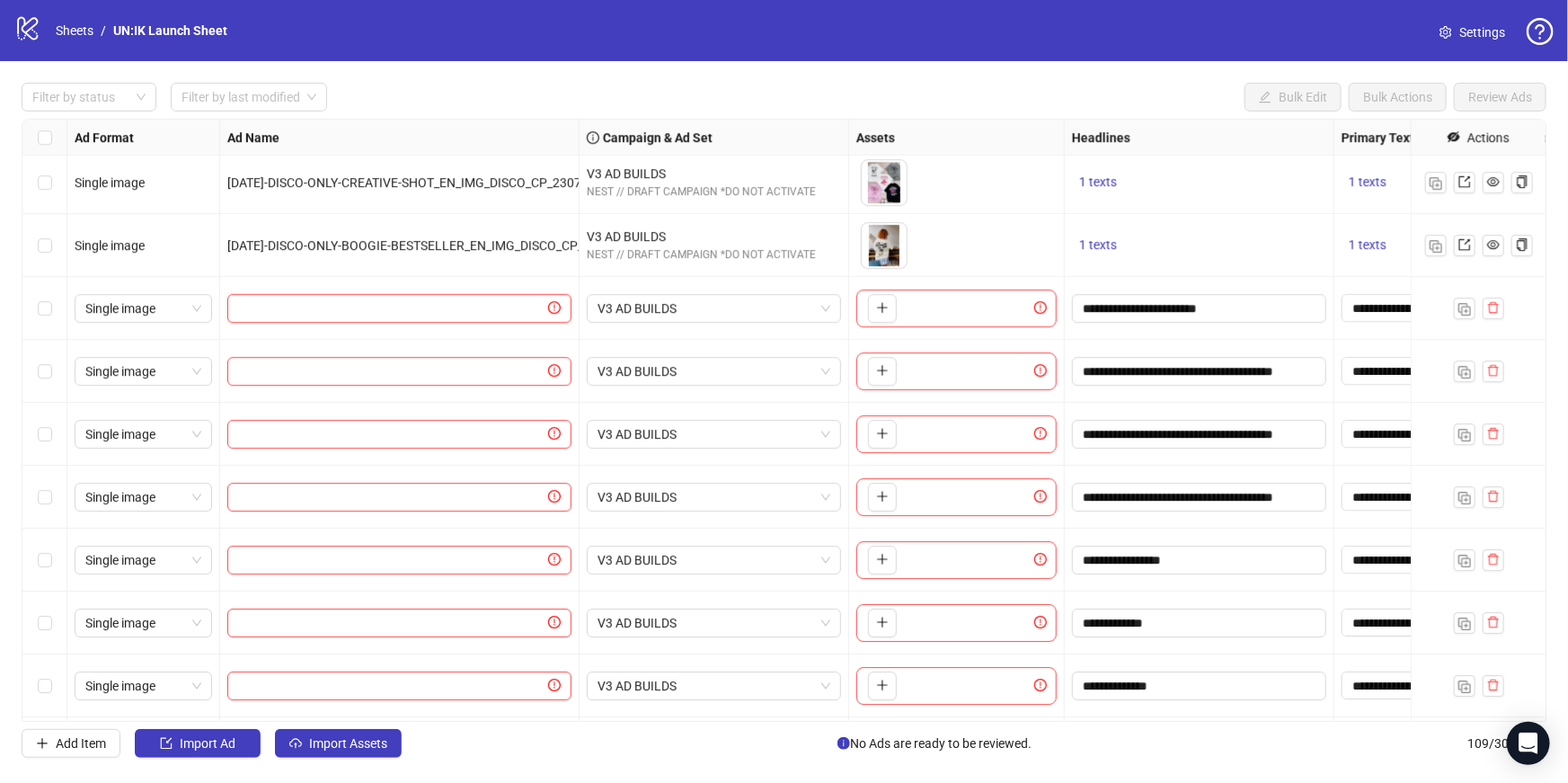 click at bounding box center (391, 308) 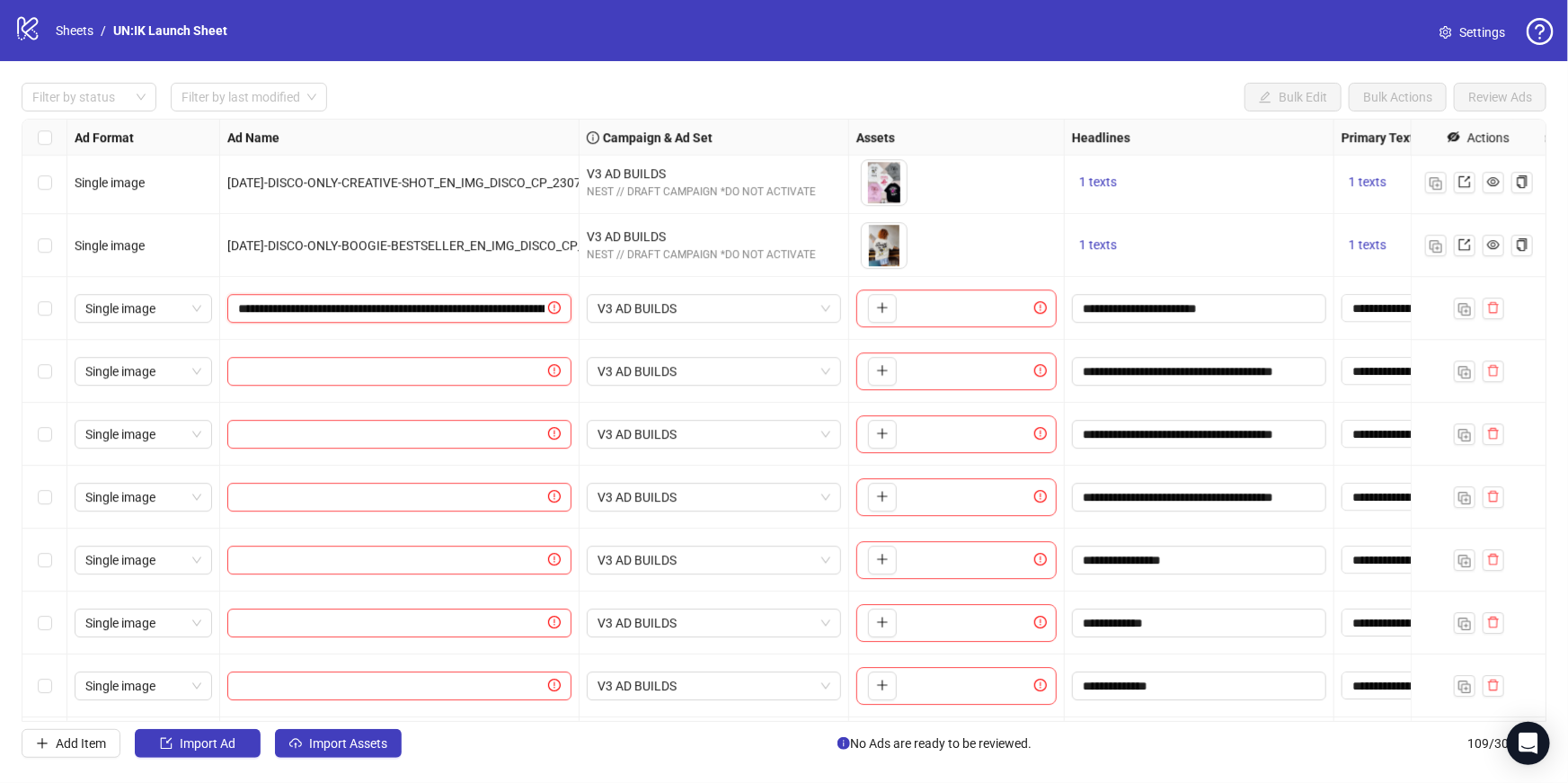 scroll, scrollTop: 0, scrollLeft: 223, axis: horizontal 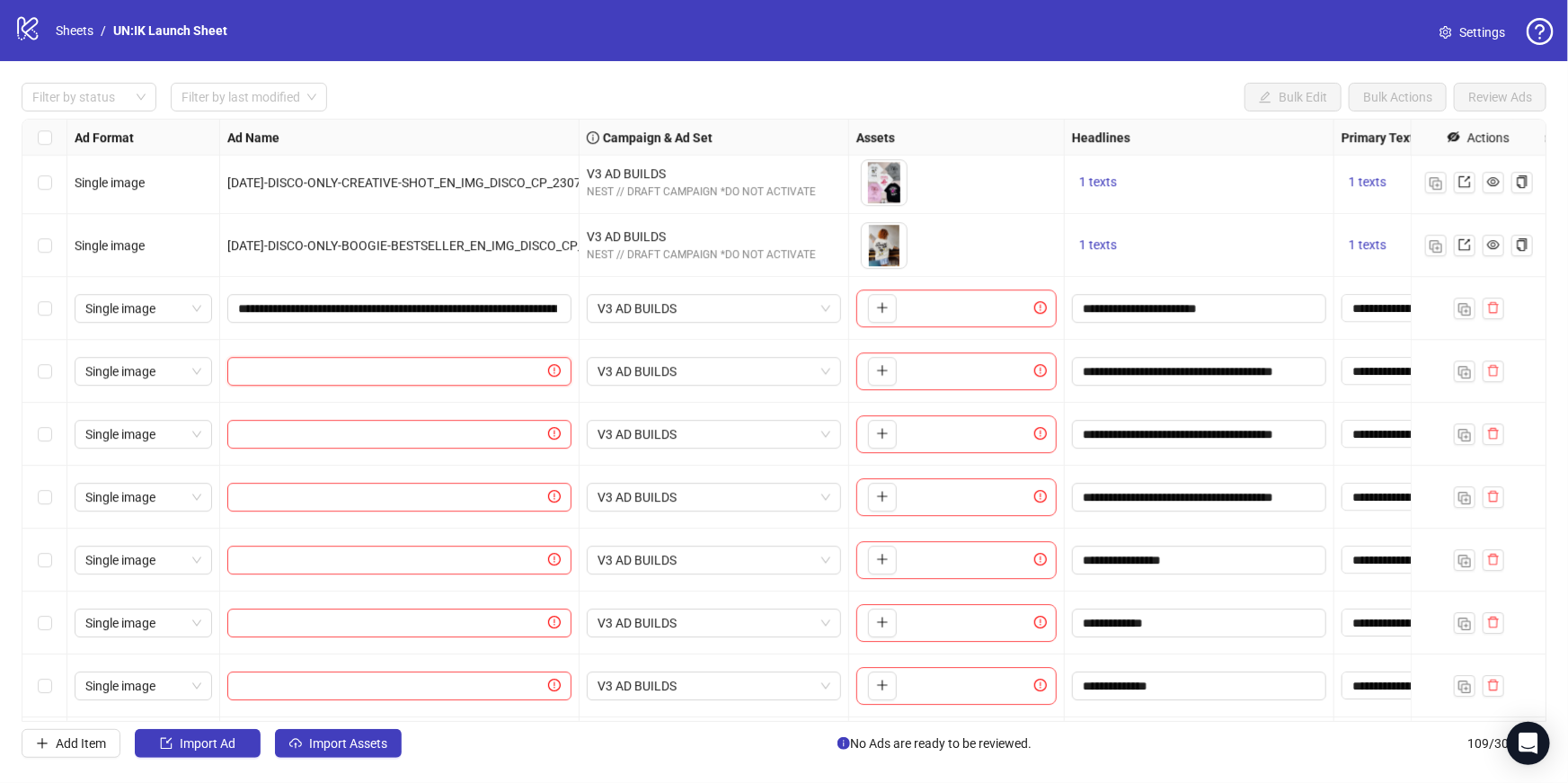 click at bounding box center (391, 371) 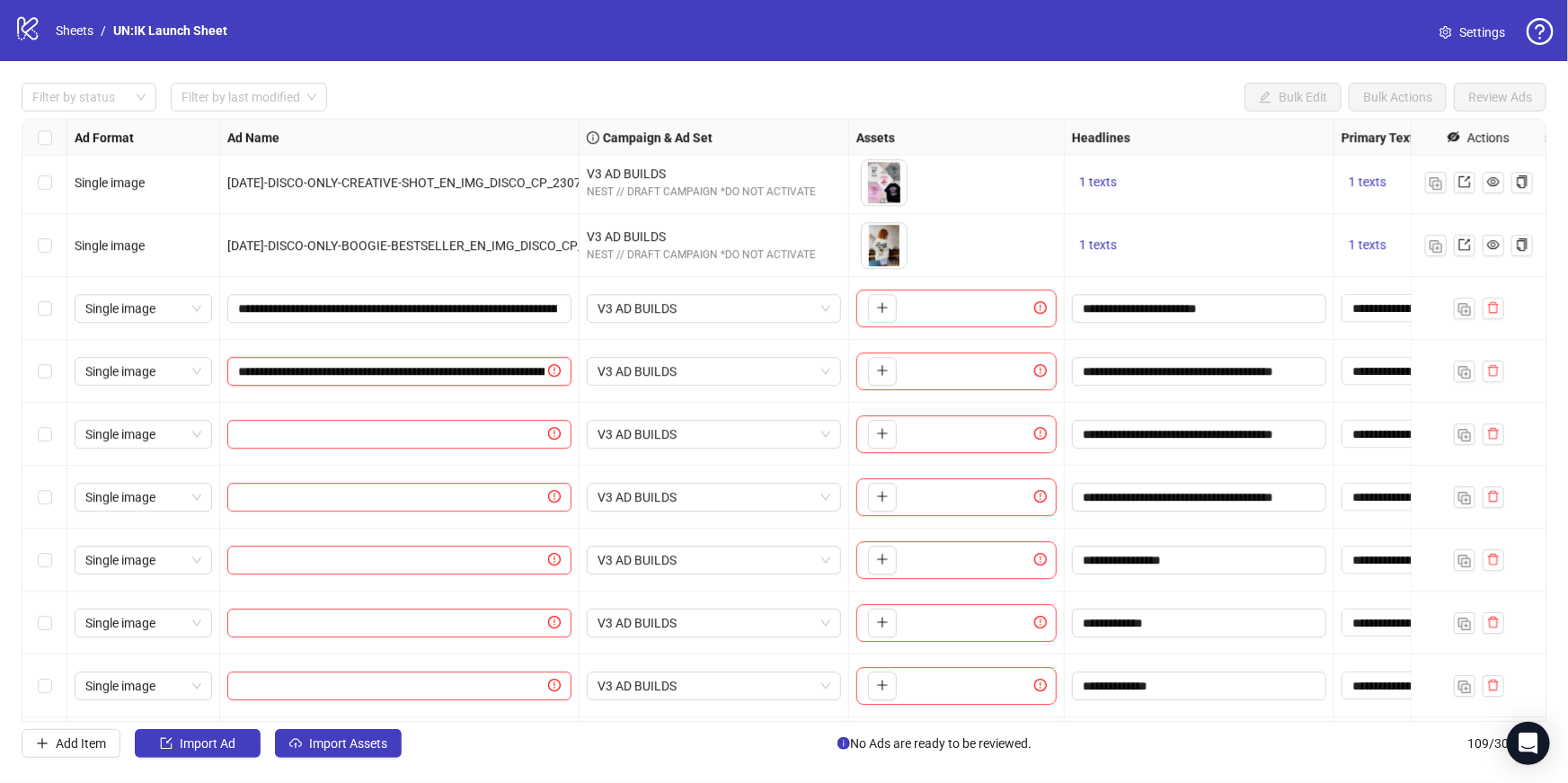 scroll, scrollTop: 0, scrollLeft: 275, axis: horizontal 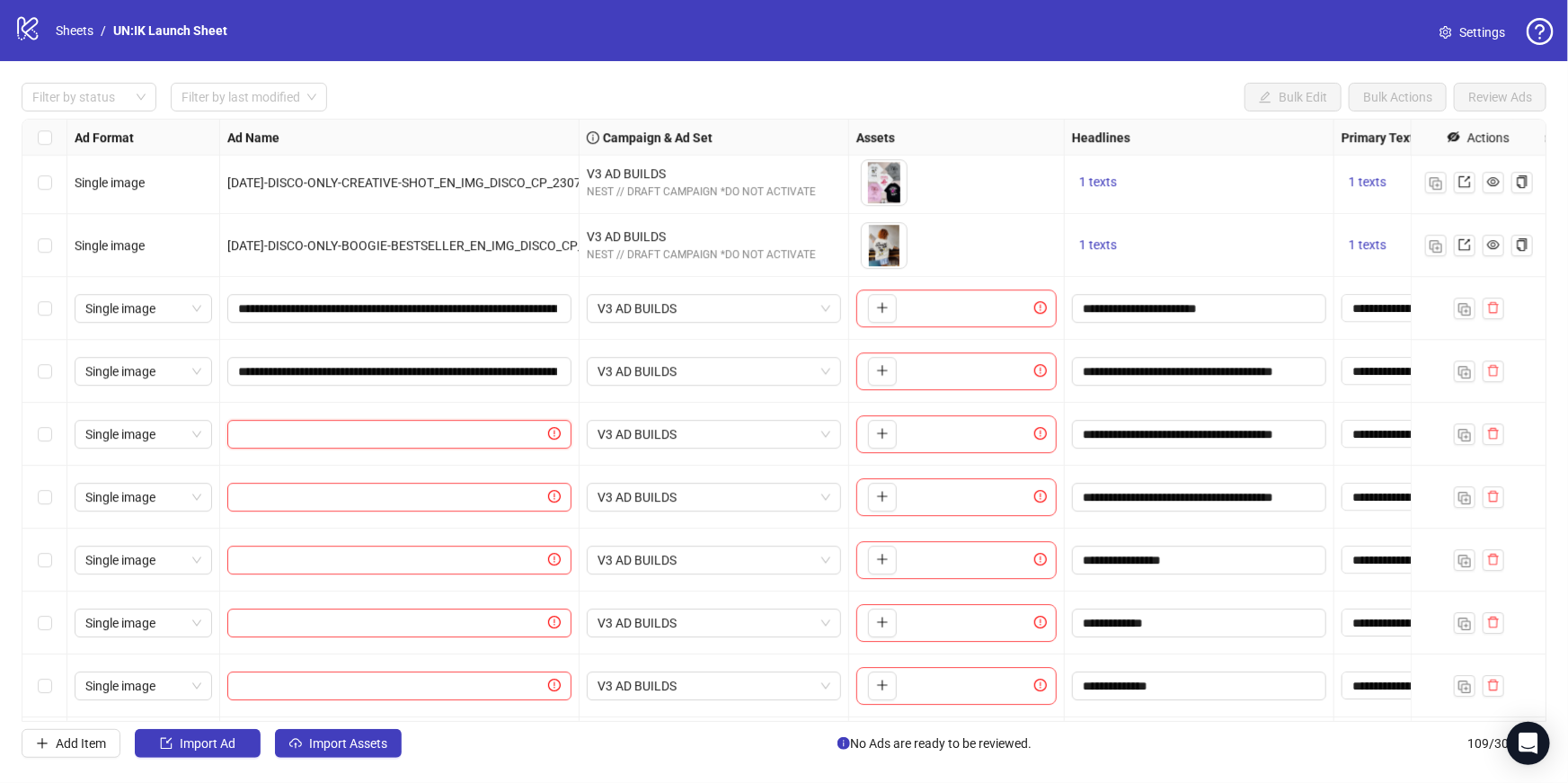 click at bounding box center (391, 434) 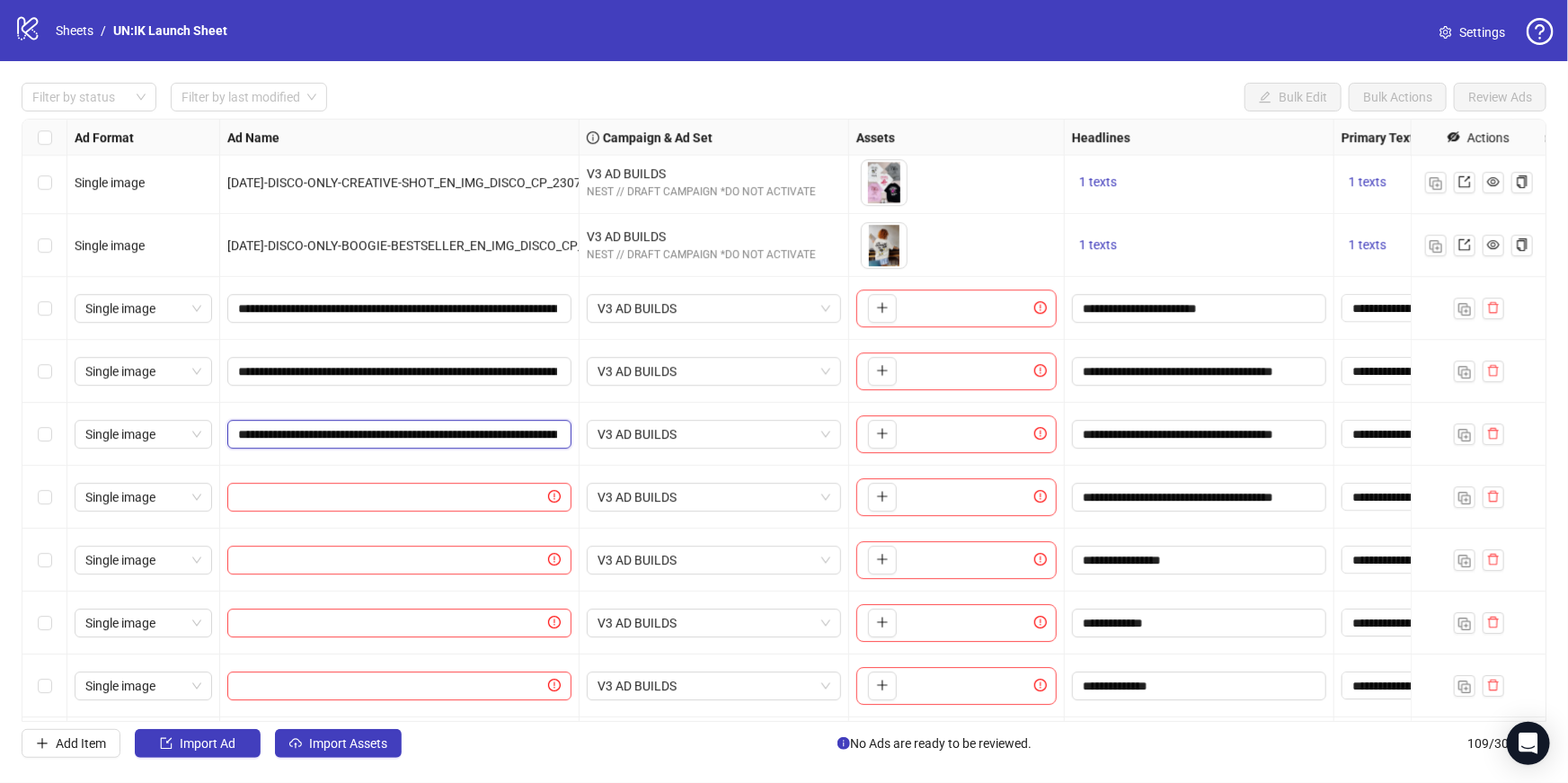scroll, scrollTop: 0, scrollLeft: 282, axis: horizontal 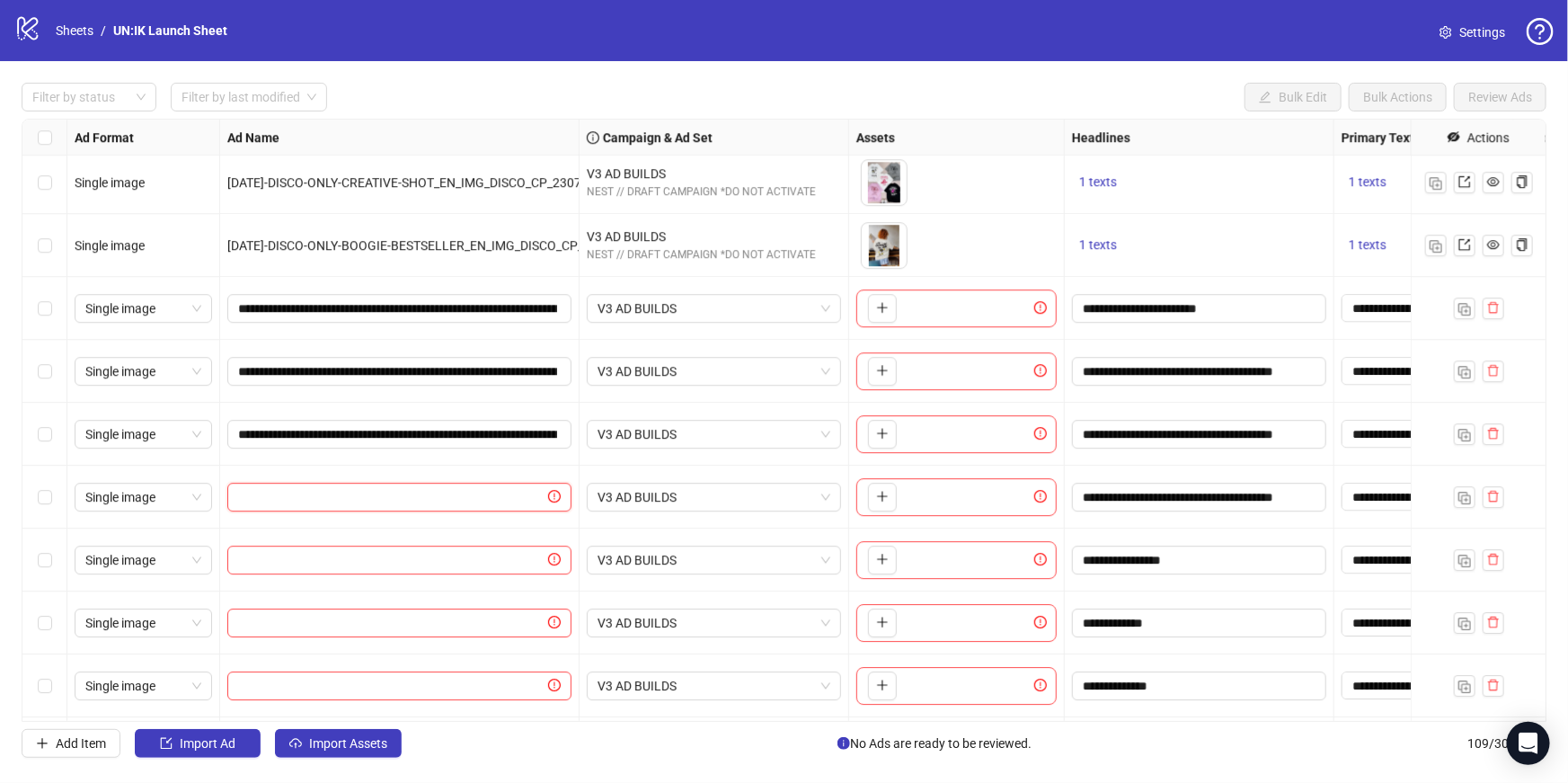 click at bounding box center [391, 497] 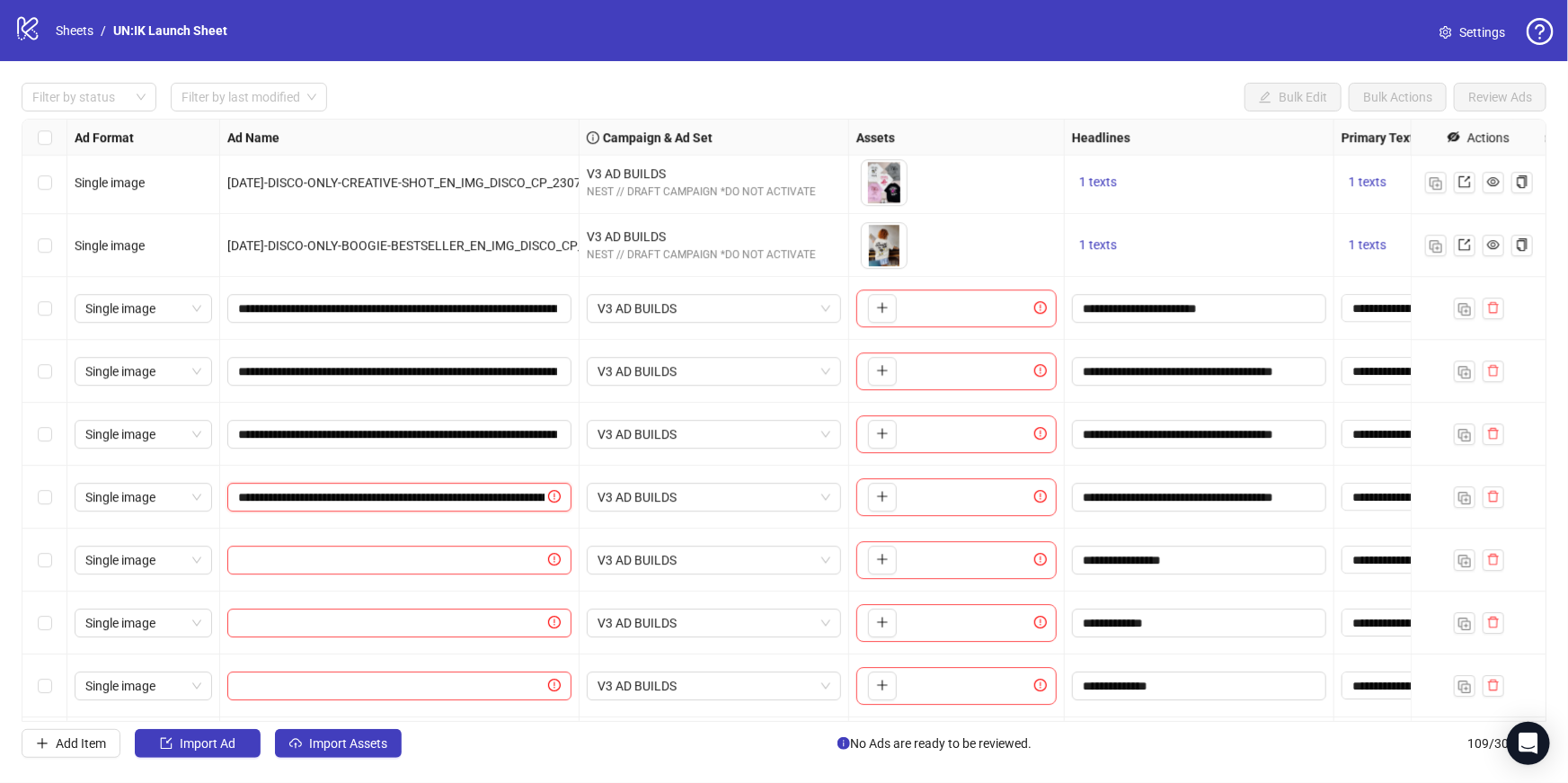 scroll, scrollTop: 0, scrollLeft: 196, axis: horizontal 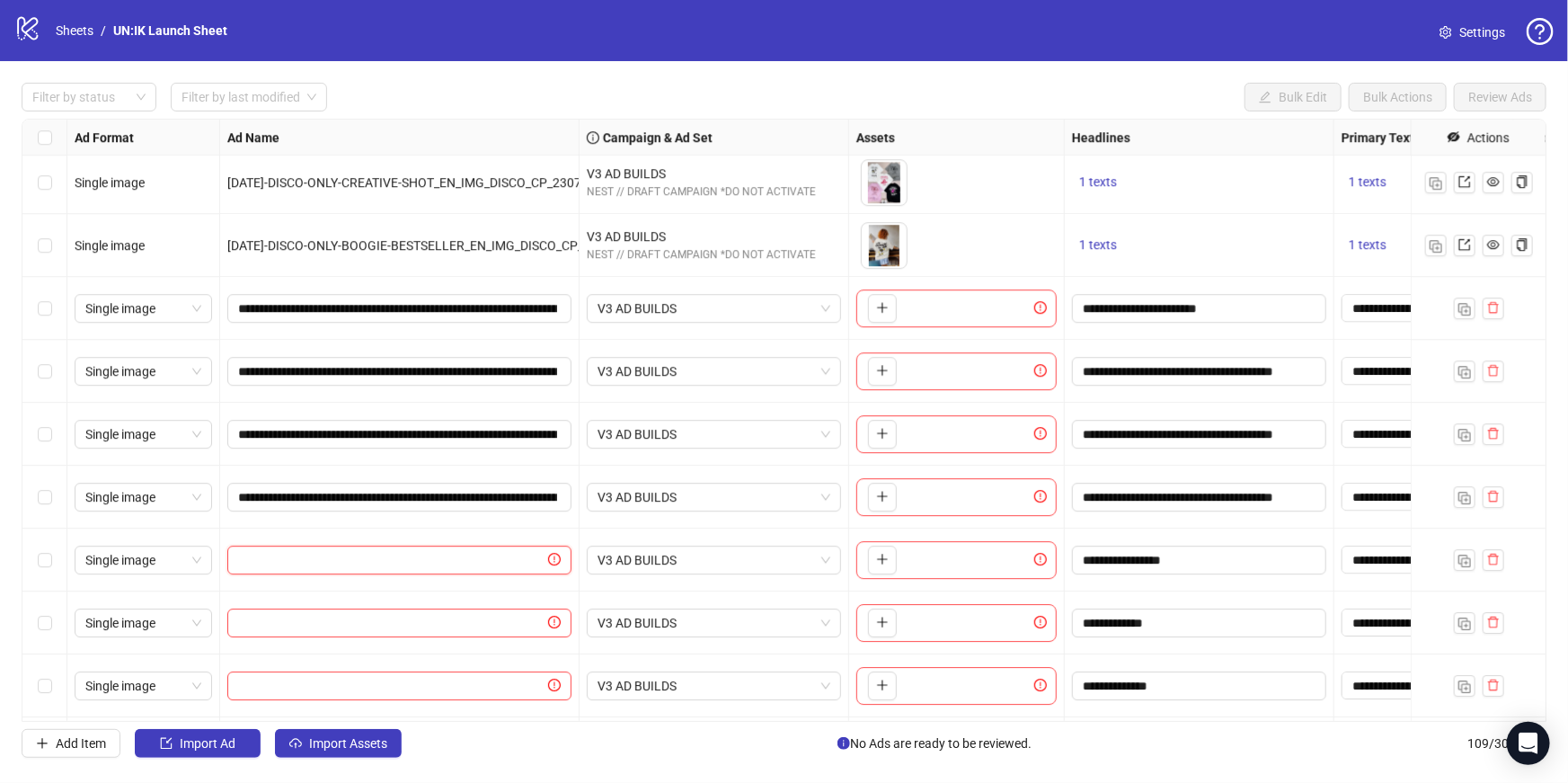 click at bounding box center (391, 560) 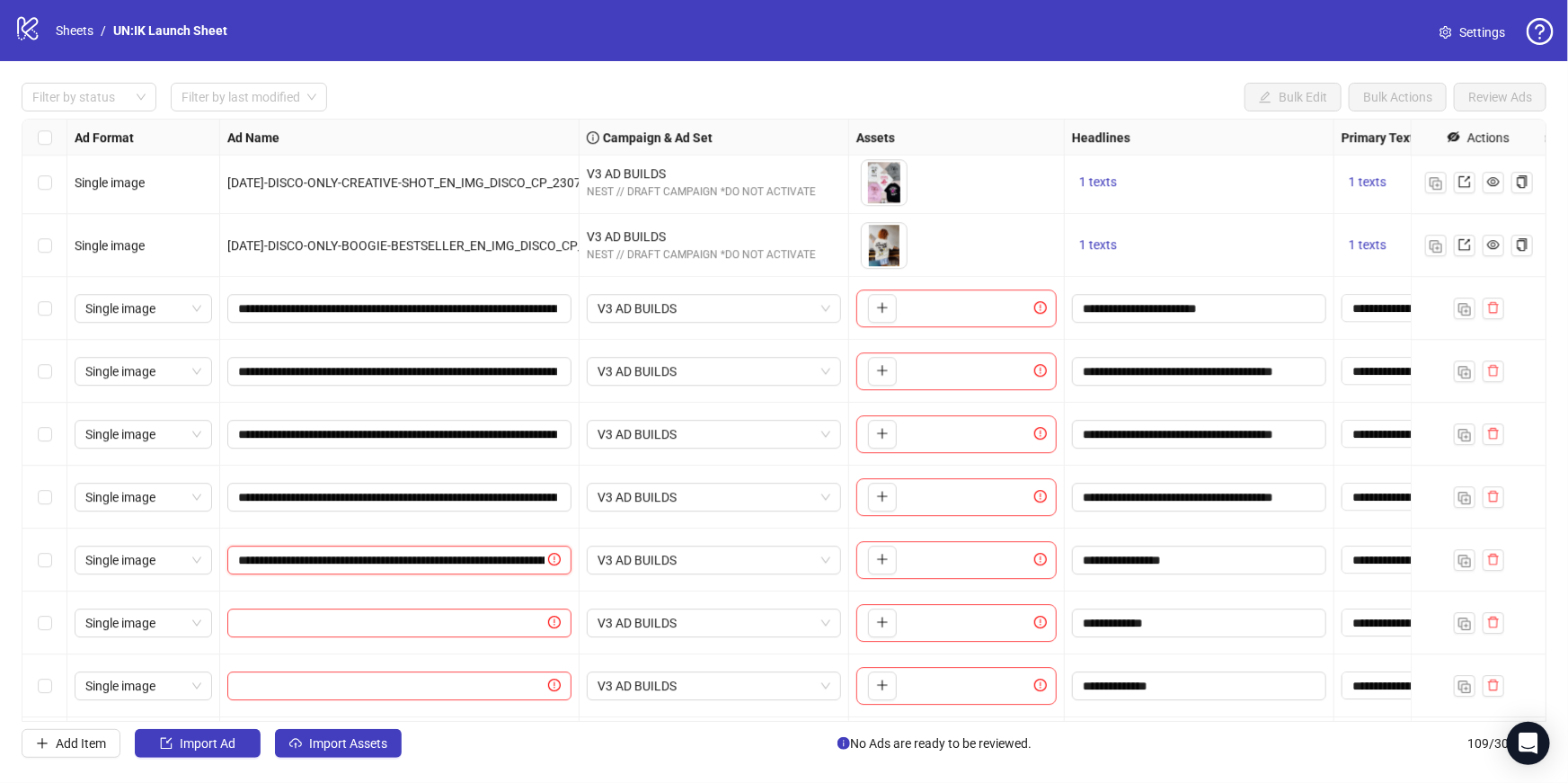 scroll, scrollTop: 0, scrollLeft: 226, axis: horizontal 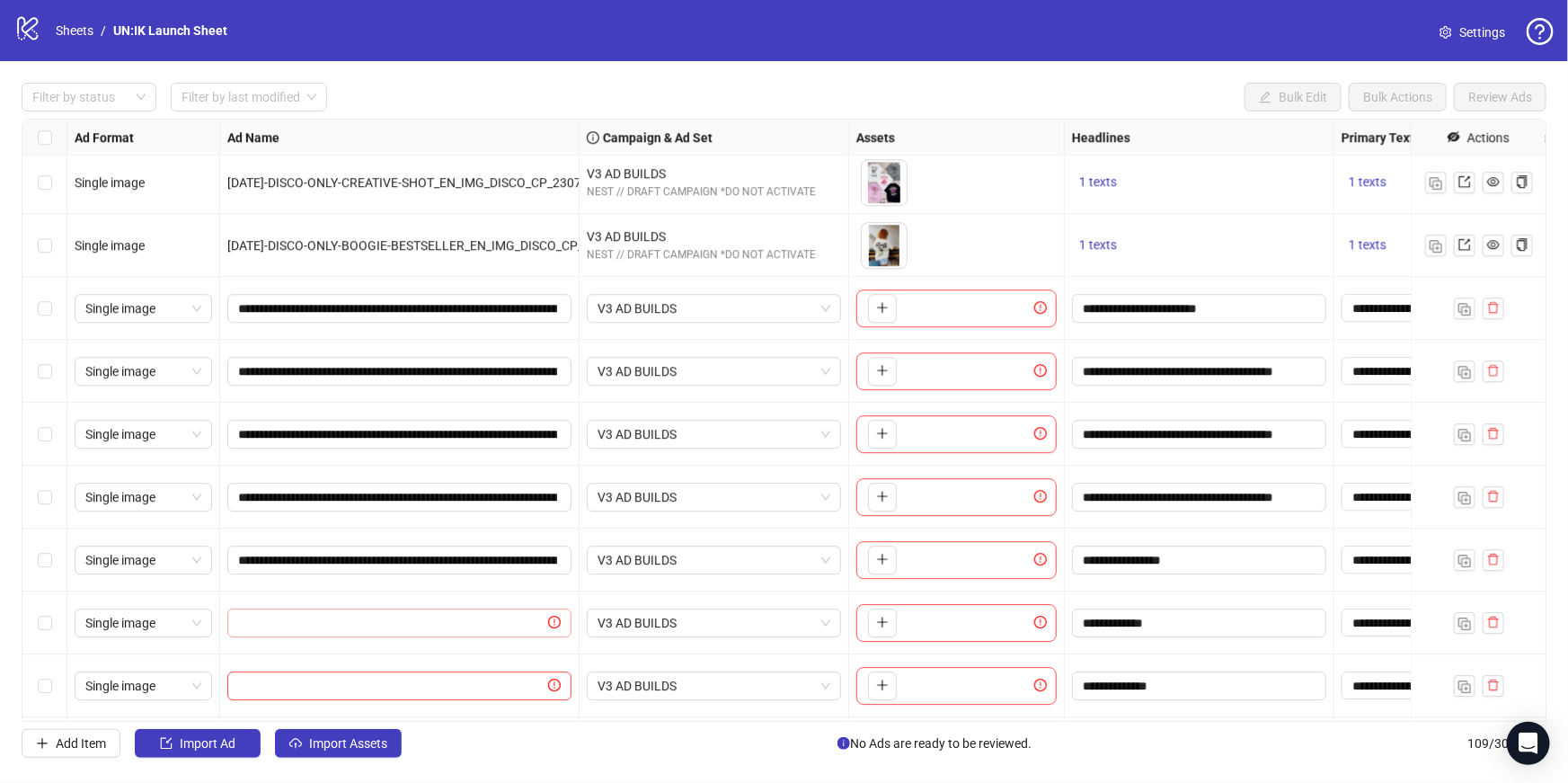 click at bounding box center [399, 623] 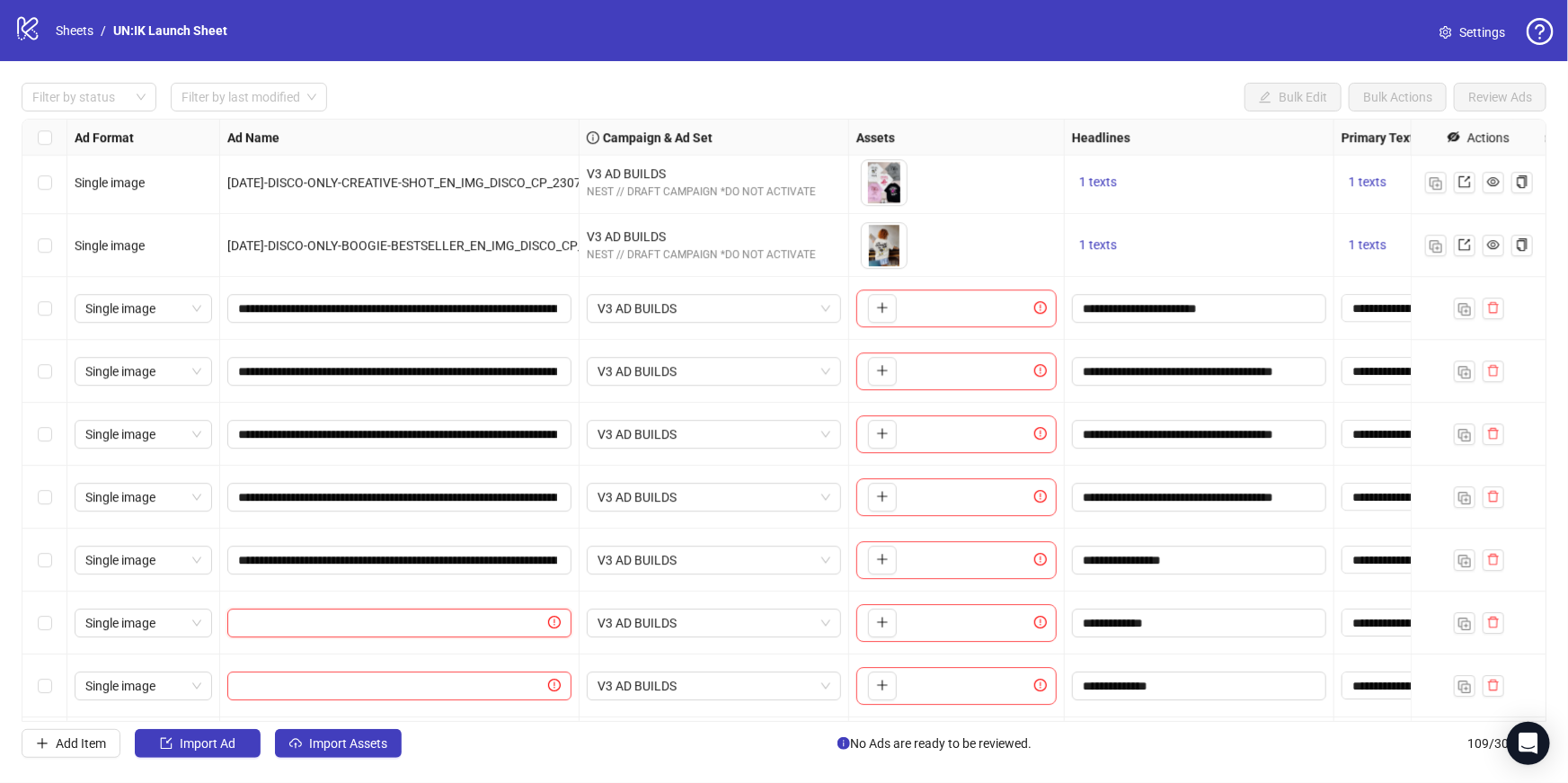 paste on "**********" 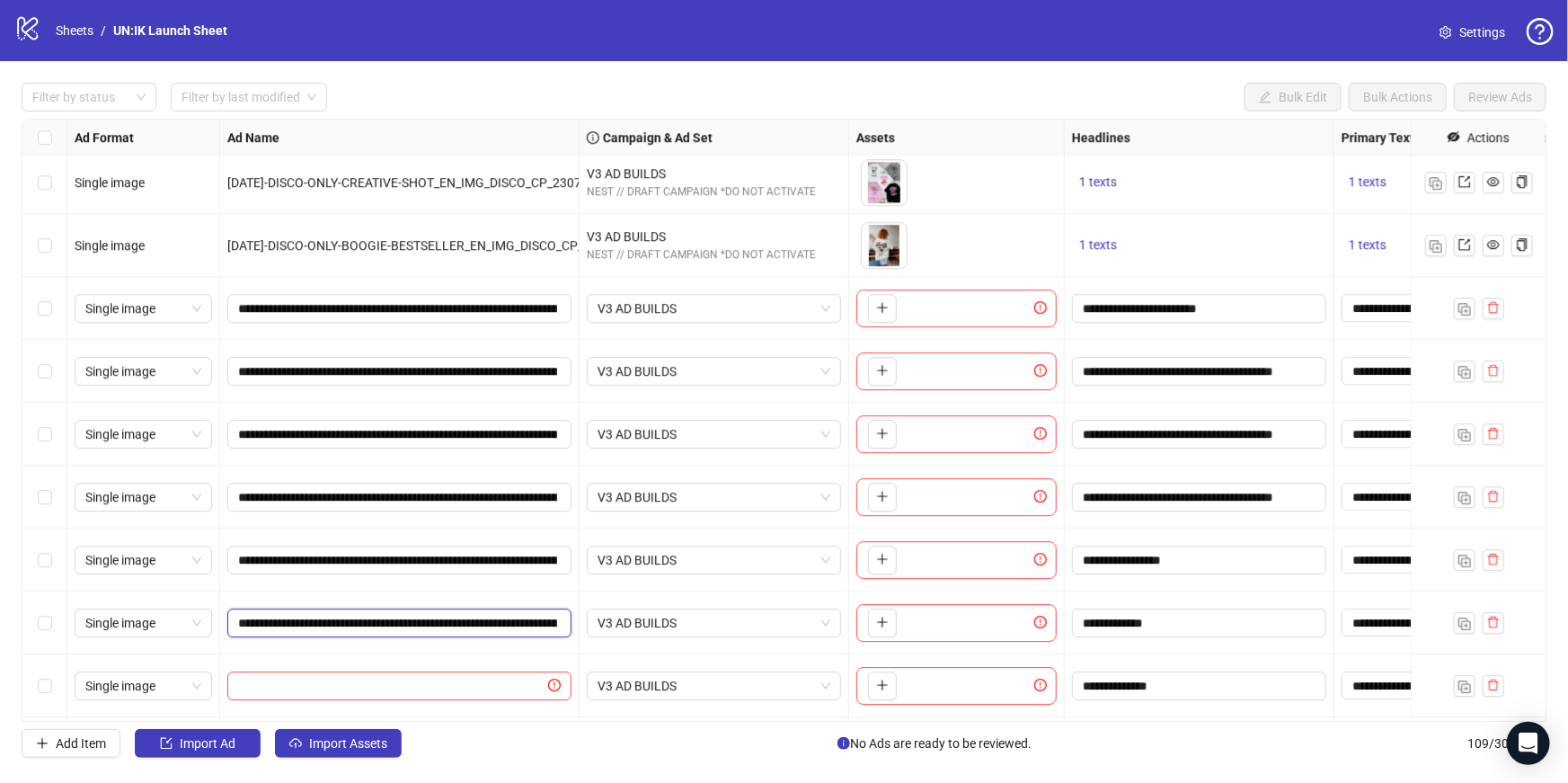 scroll, scrollTop: 0, scrollLeft: 211, axis: horizontal 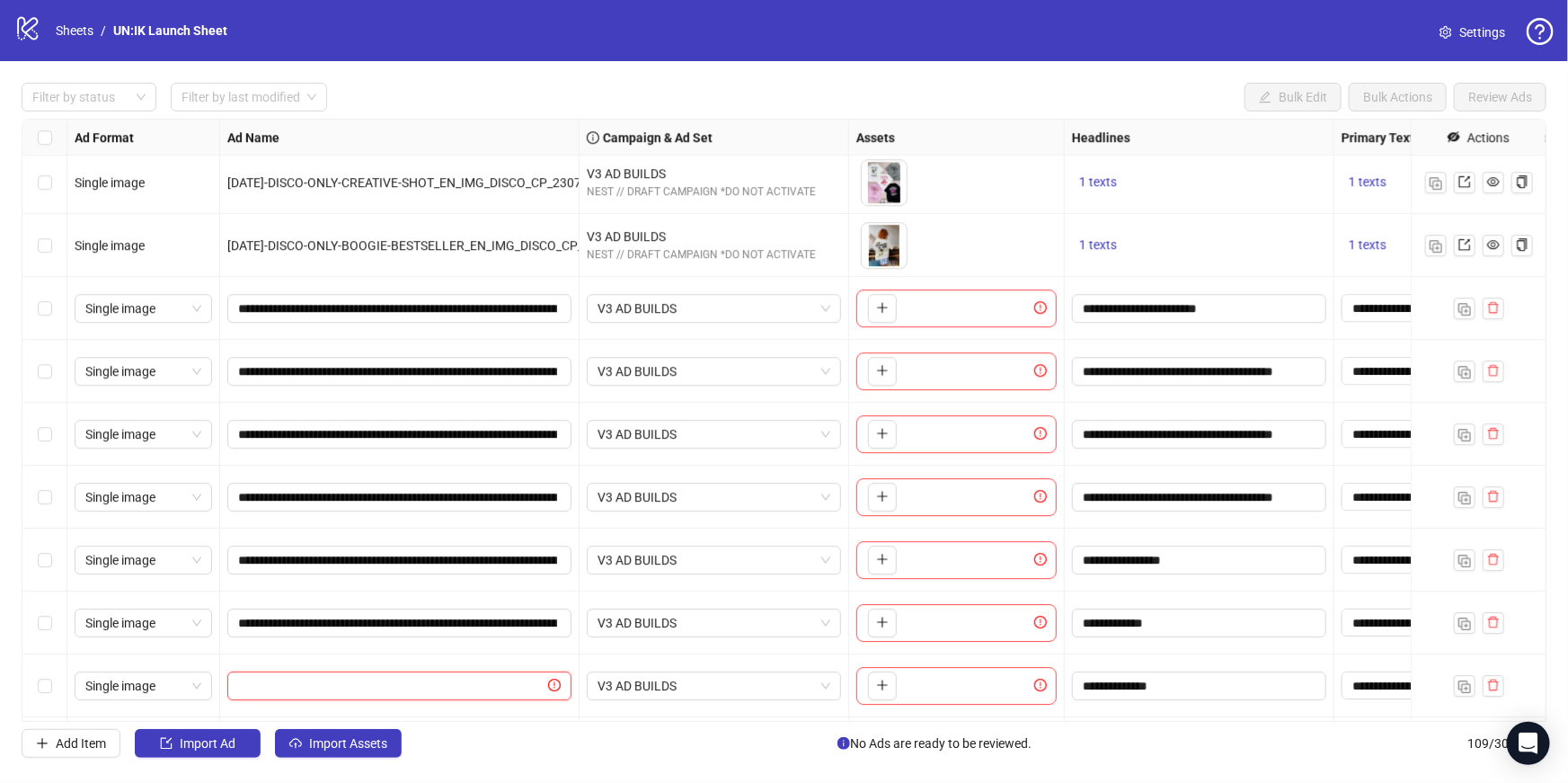 click at bounding box center (391, 686) 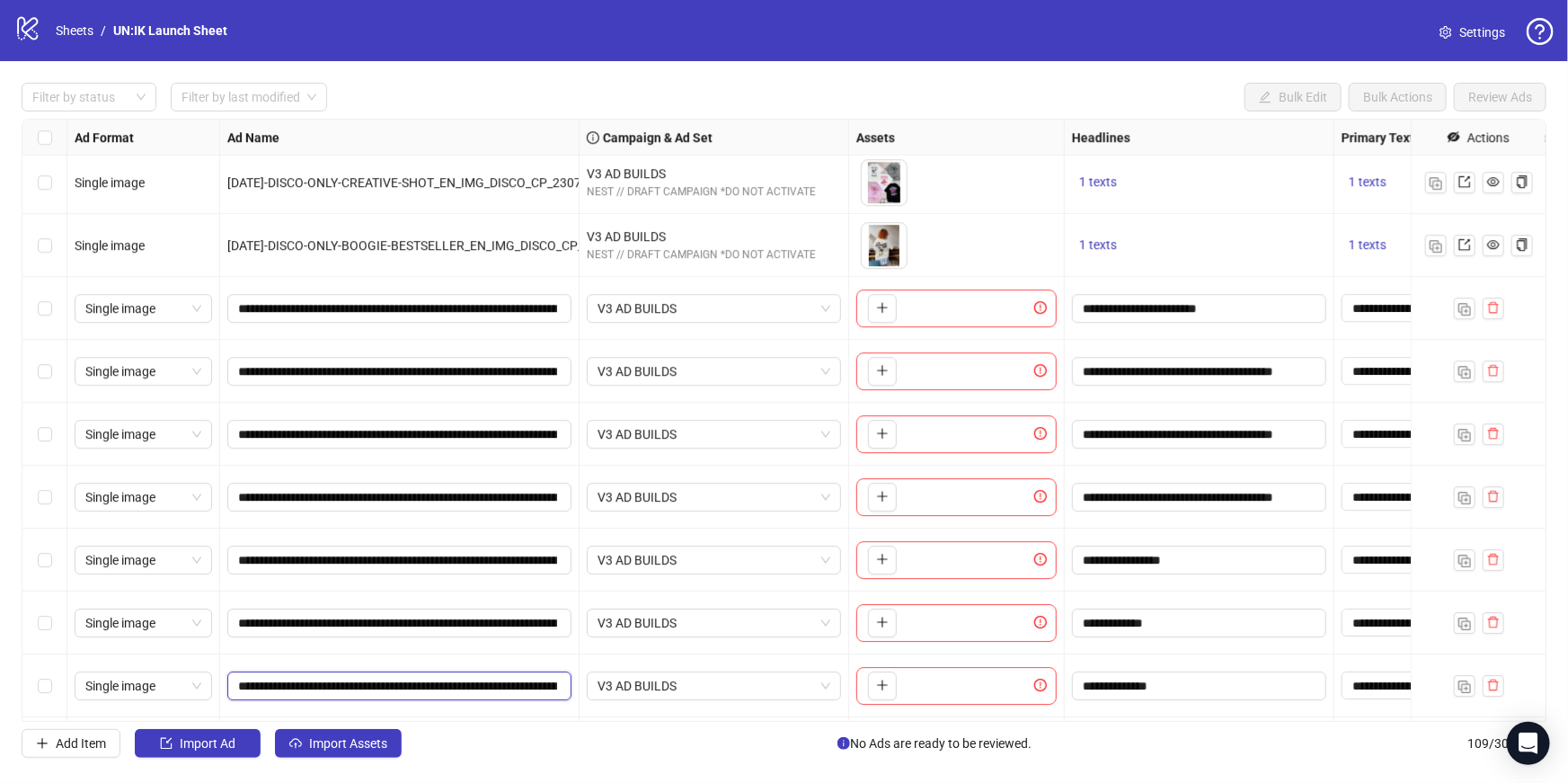scroll, scrollTop: 0, scrollLeft: 208, axis: horizontal 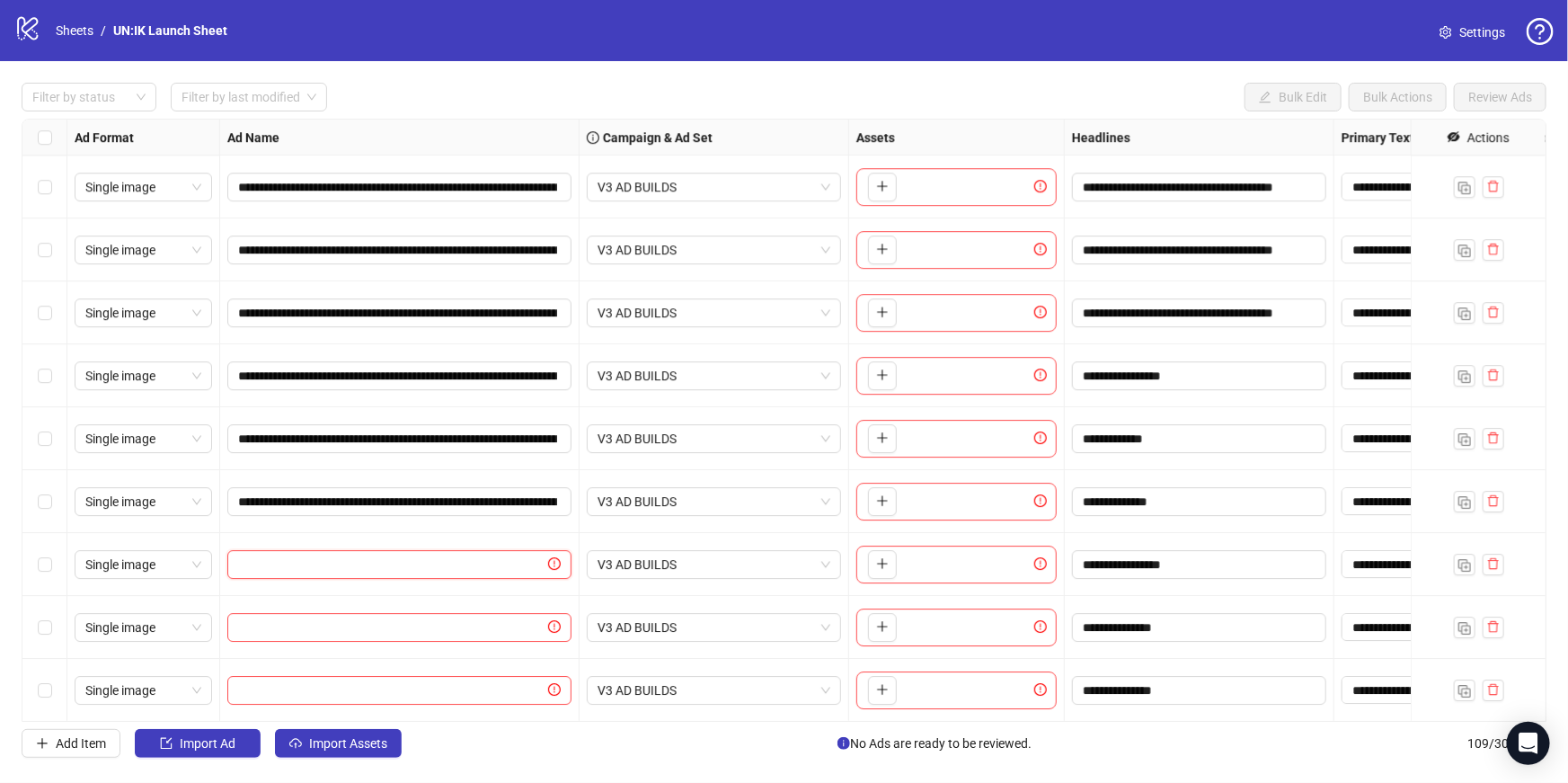 click at bounding box center [391, 565] 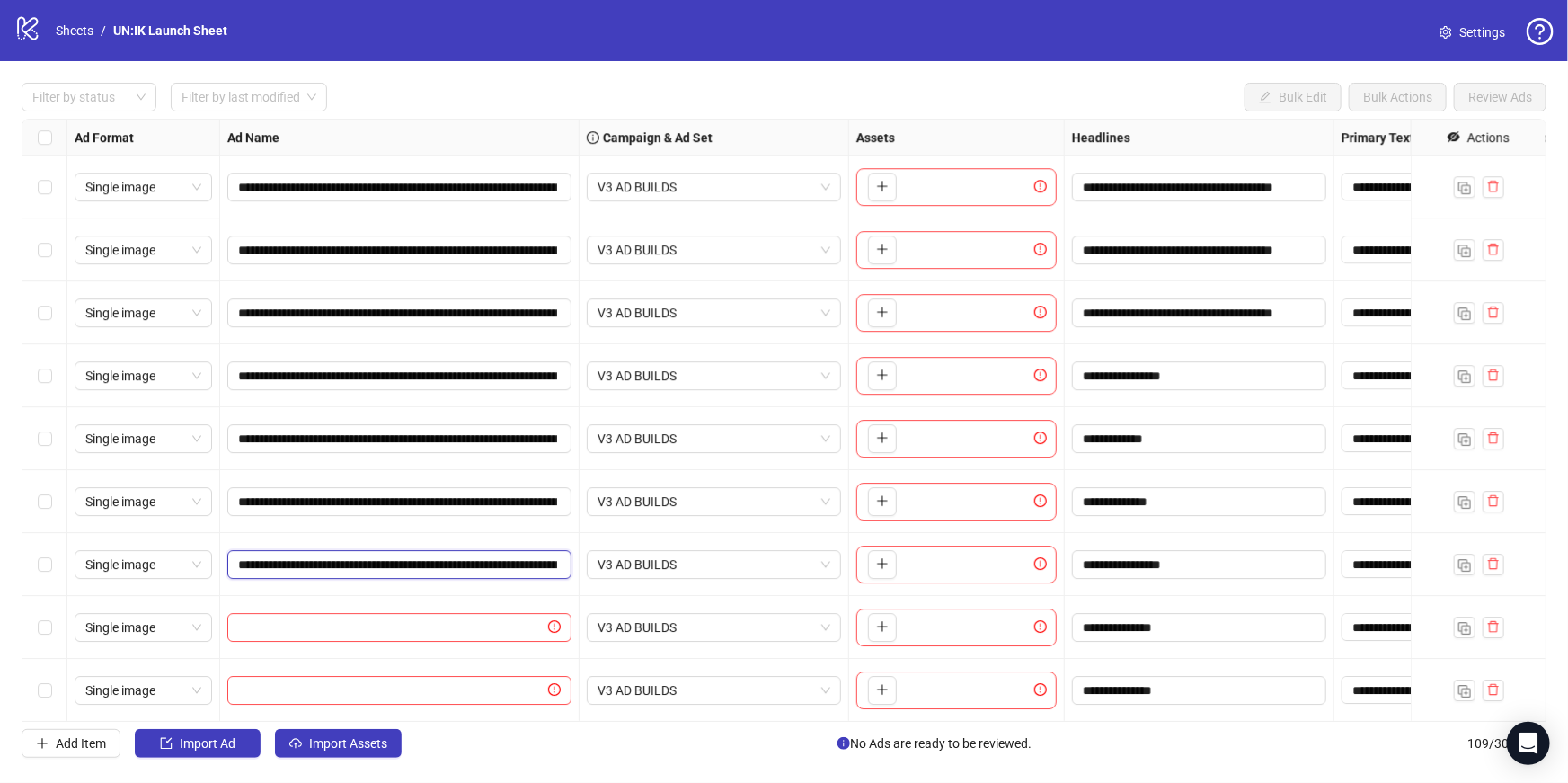 scroll, scrollTop: 0, scrollLeft: 220, axis: horizontal 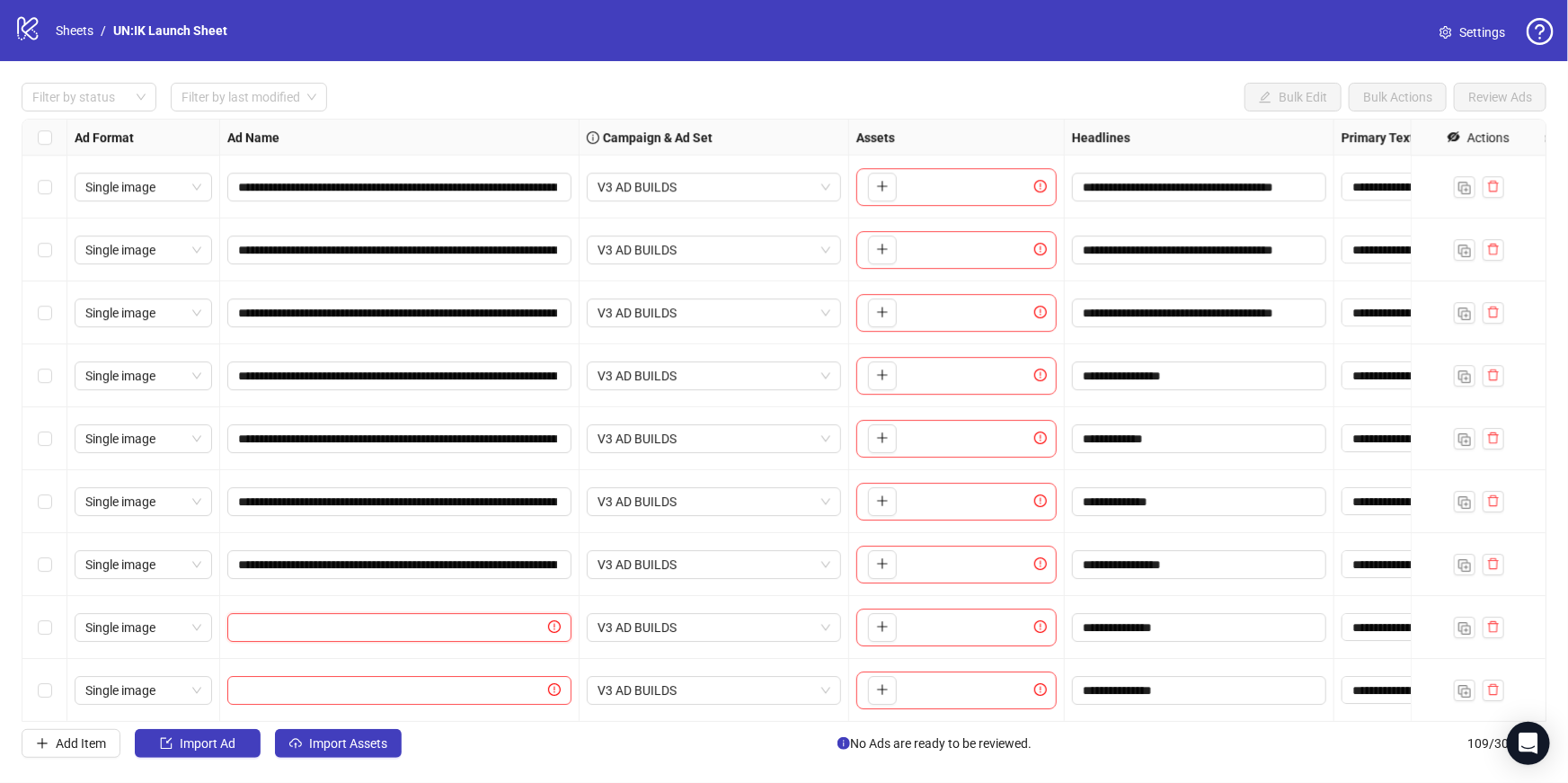 click at bounding box center (391, 627) 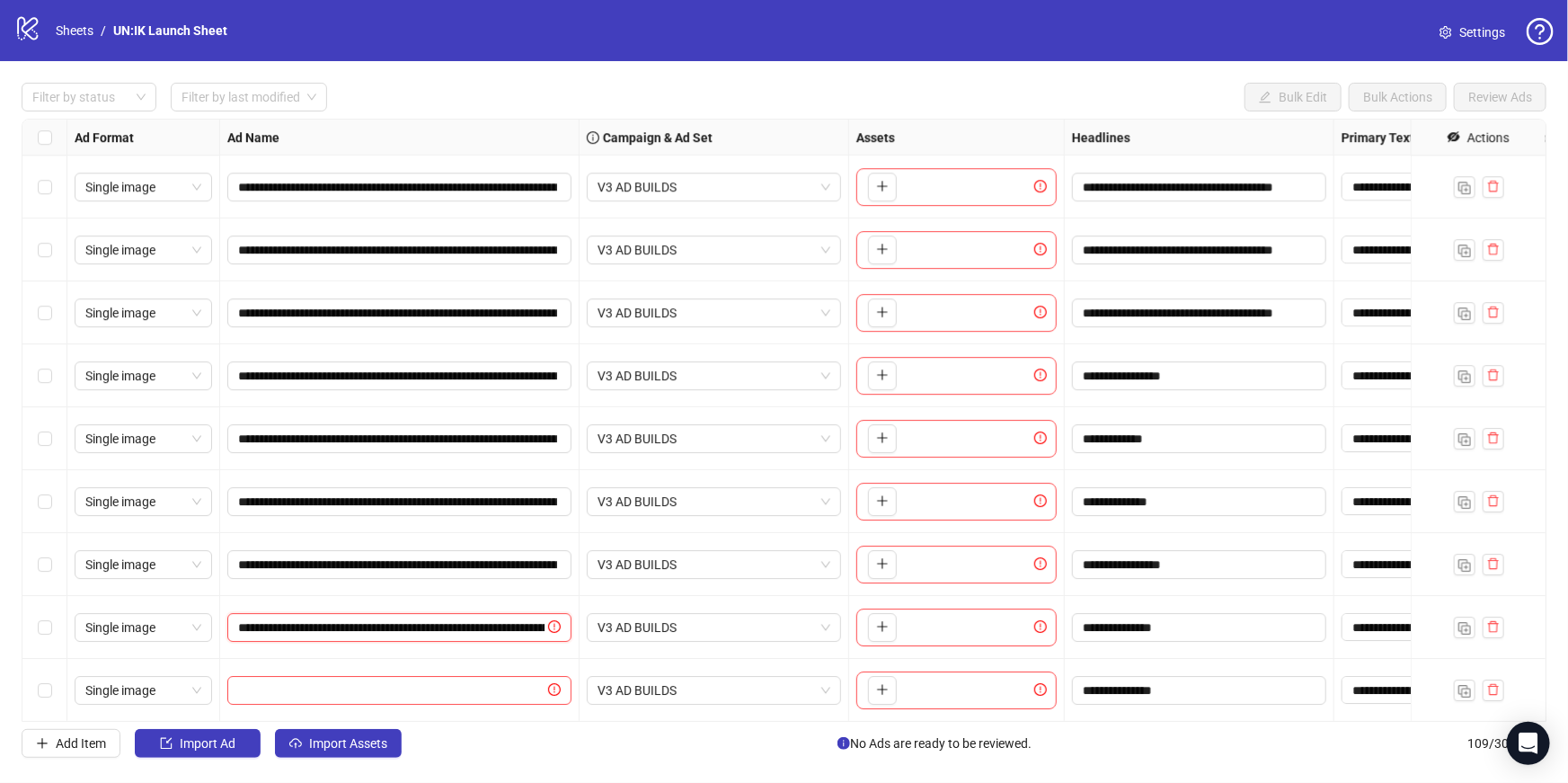 scroll, scrollTop: 0, scrollLeft: 189, axis: horizontal 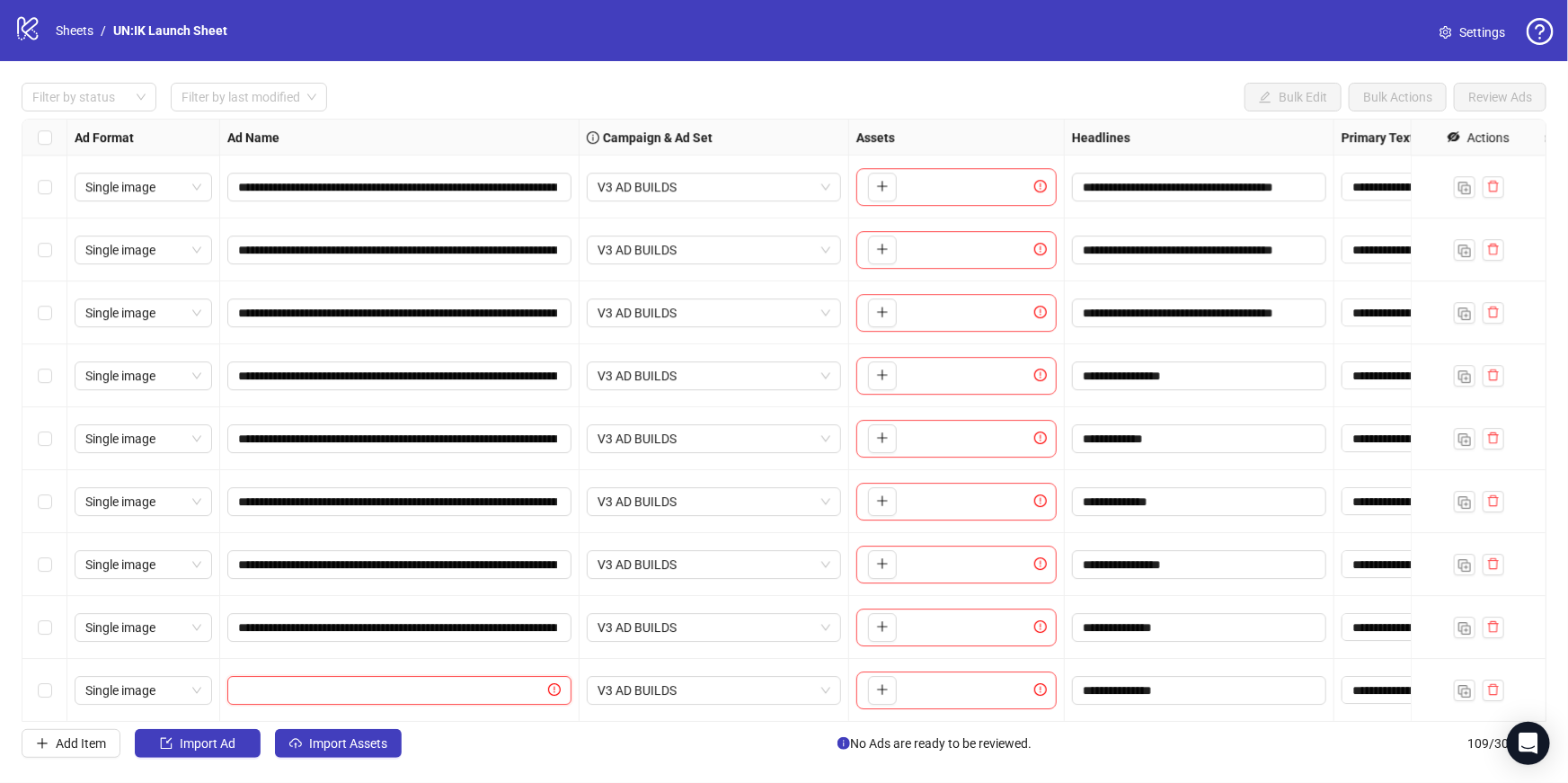 click at bounding box center [391, 690] 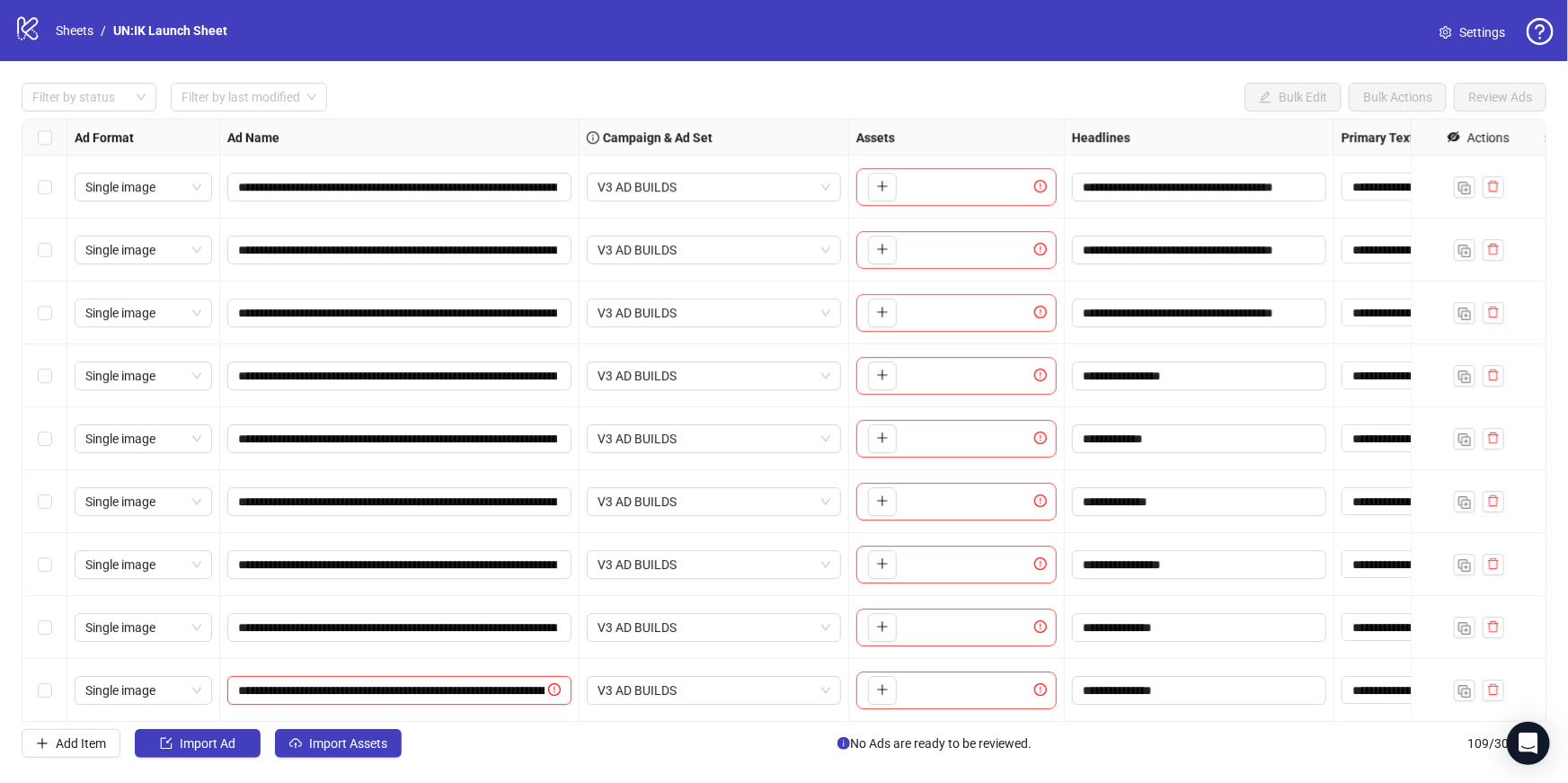 scroll, scrollTop: 0, scrollLeft: 173, axis: horizontal 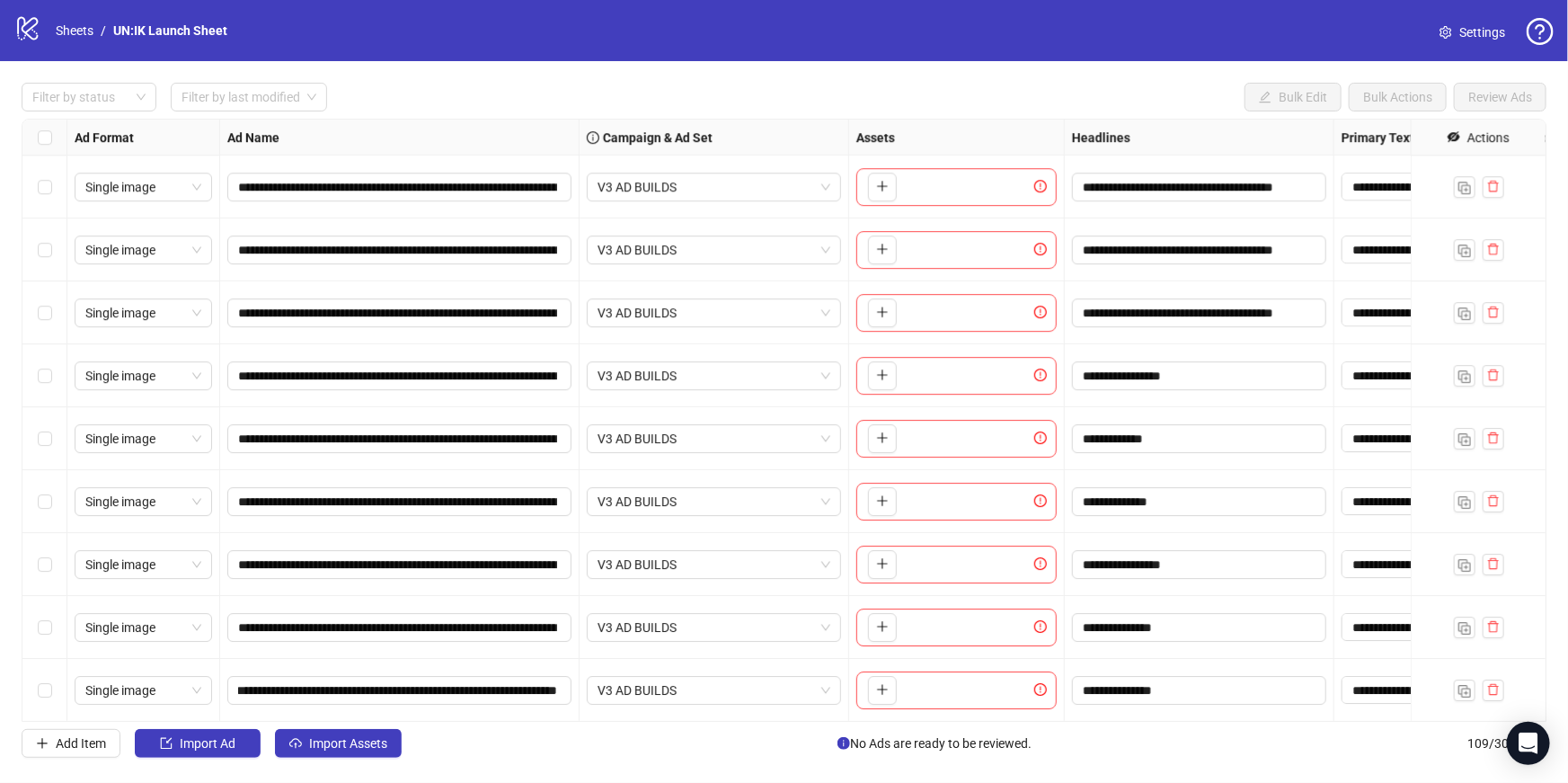 click on "**********" at bounding box center [400, 690] 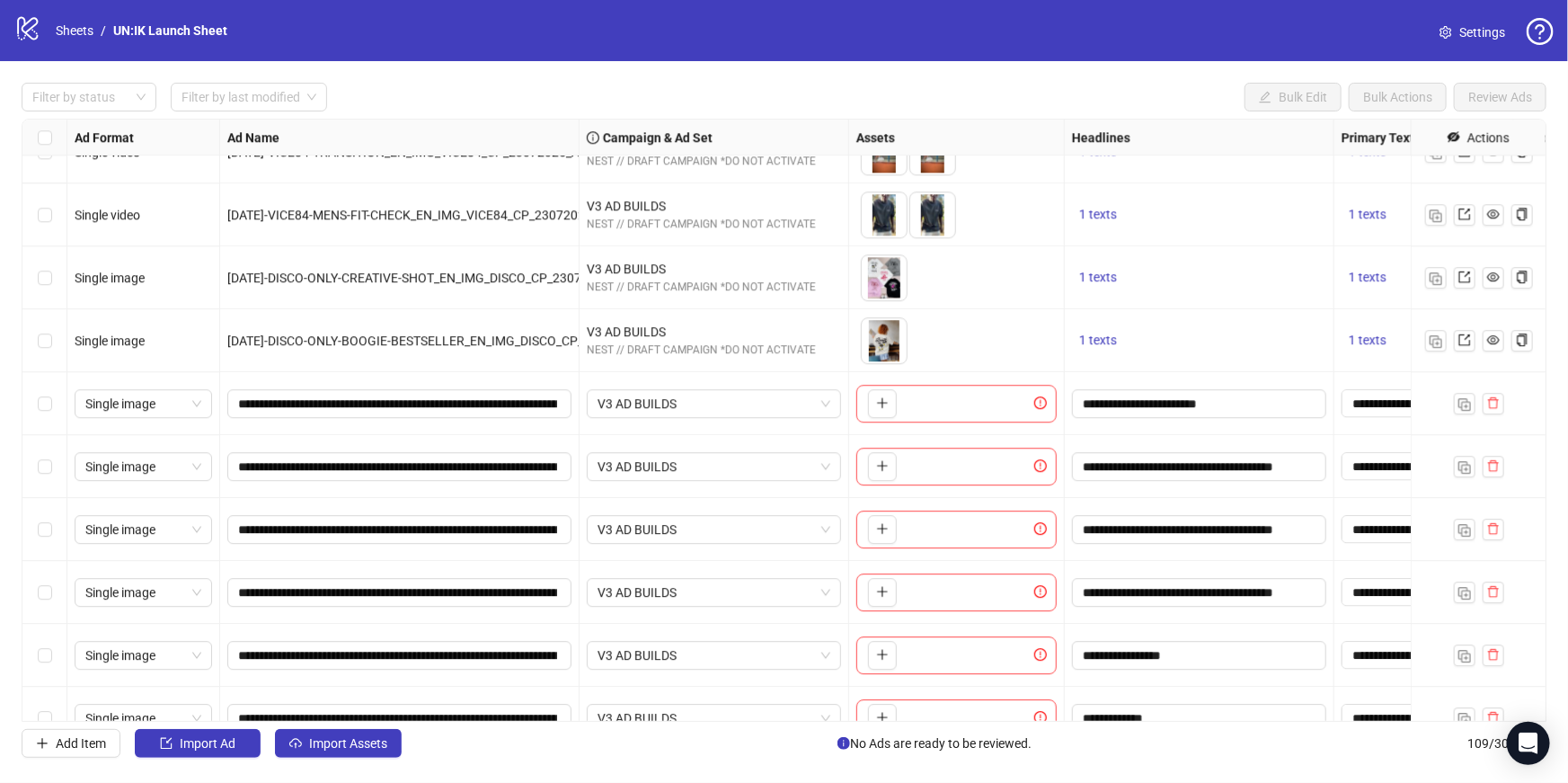 scroll, scrollTop: 6293, scrollLeft: 0, axis: vertical 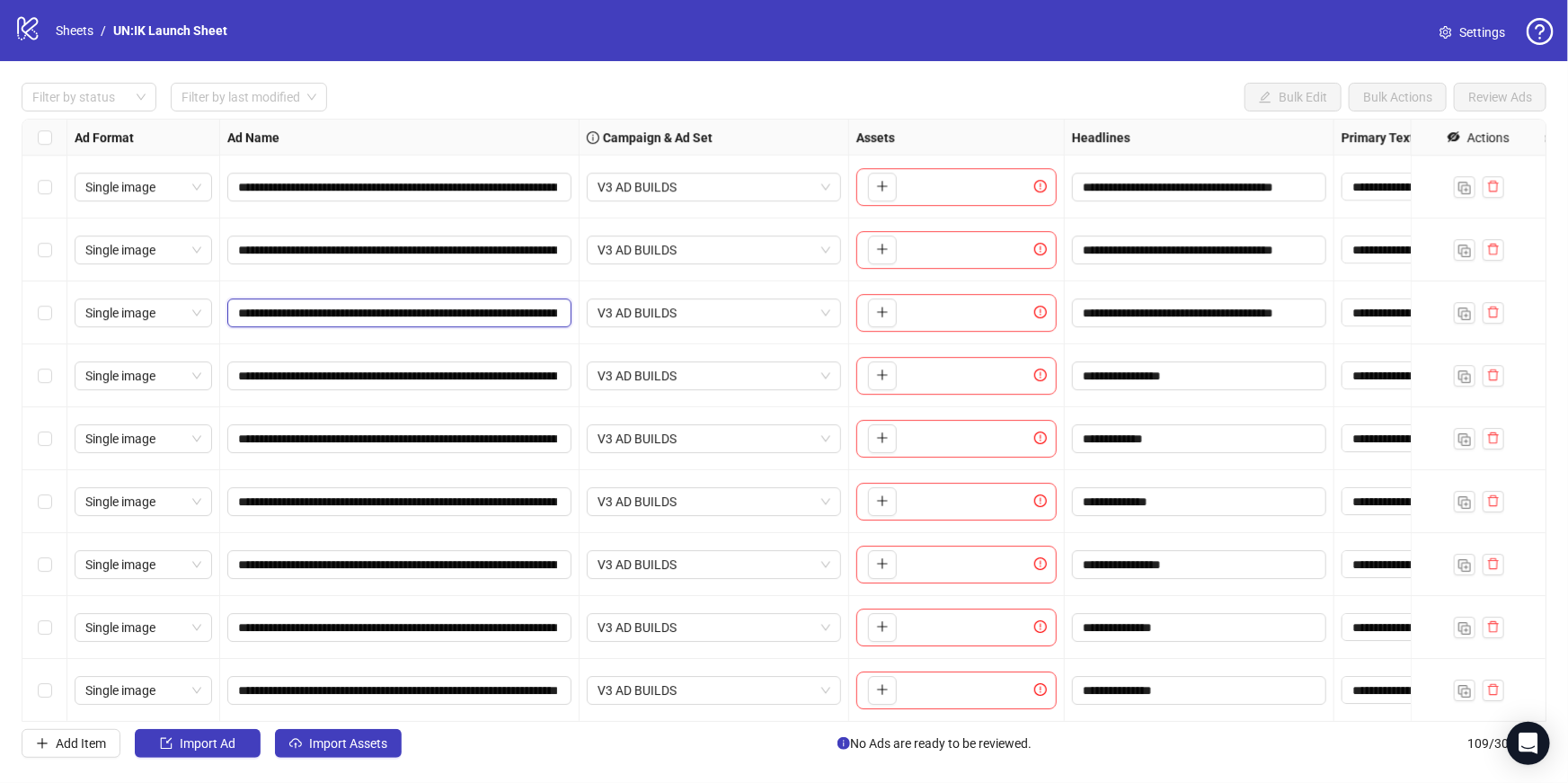 click on "**********" at bounding box center [397, 313] 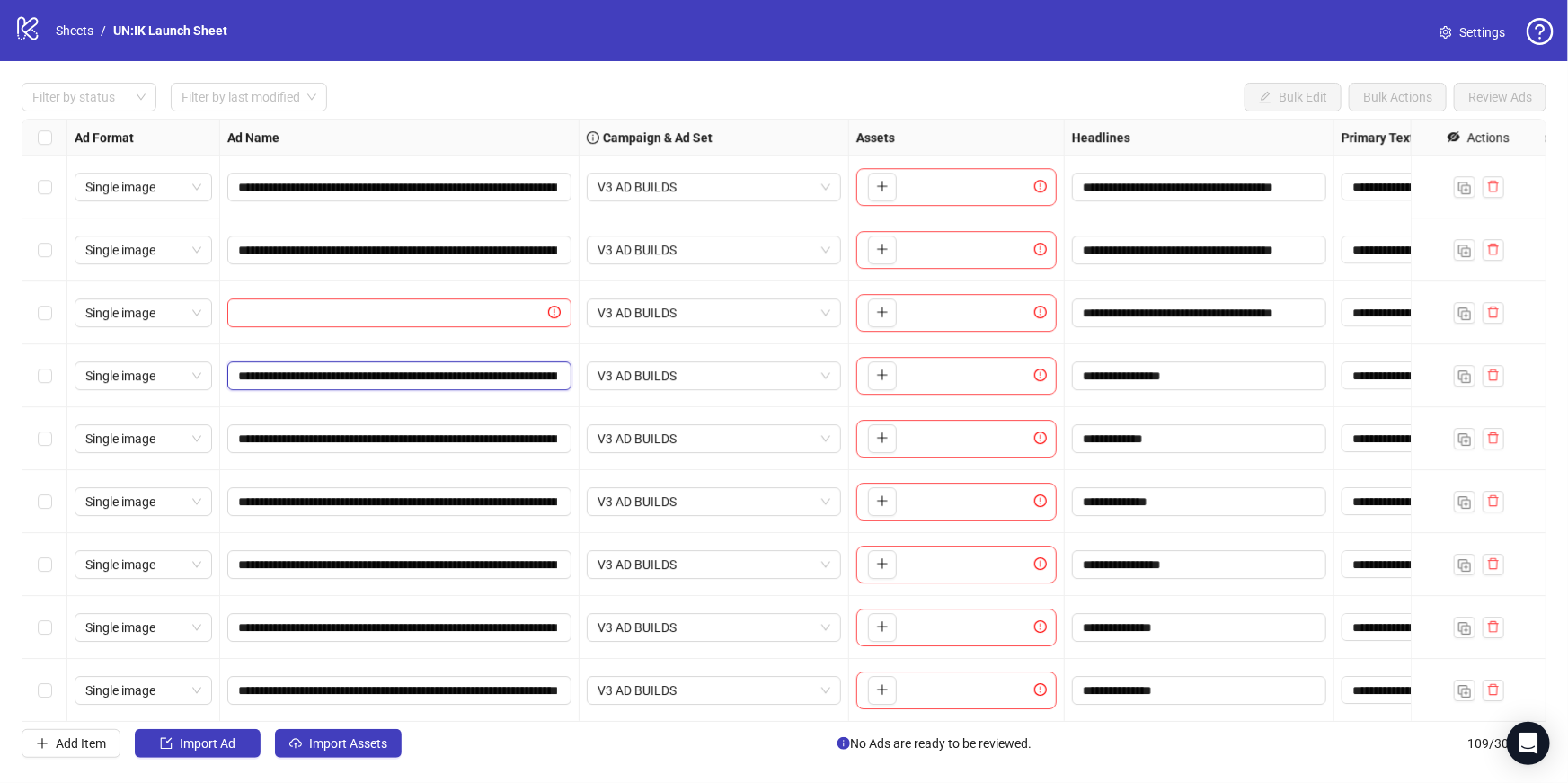 click on "**********" at bounding box center (397, 376) 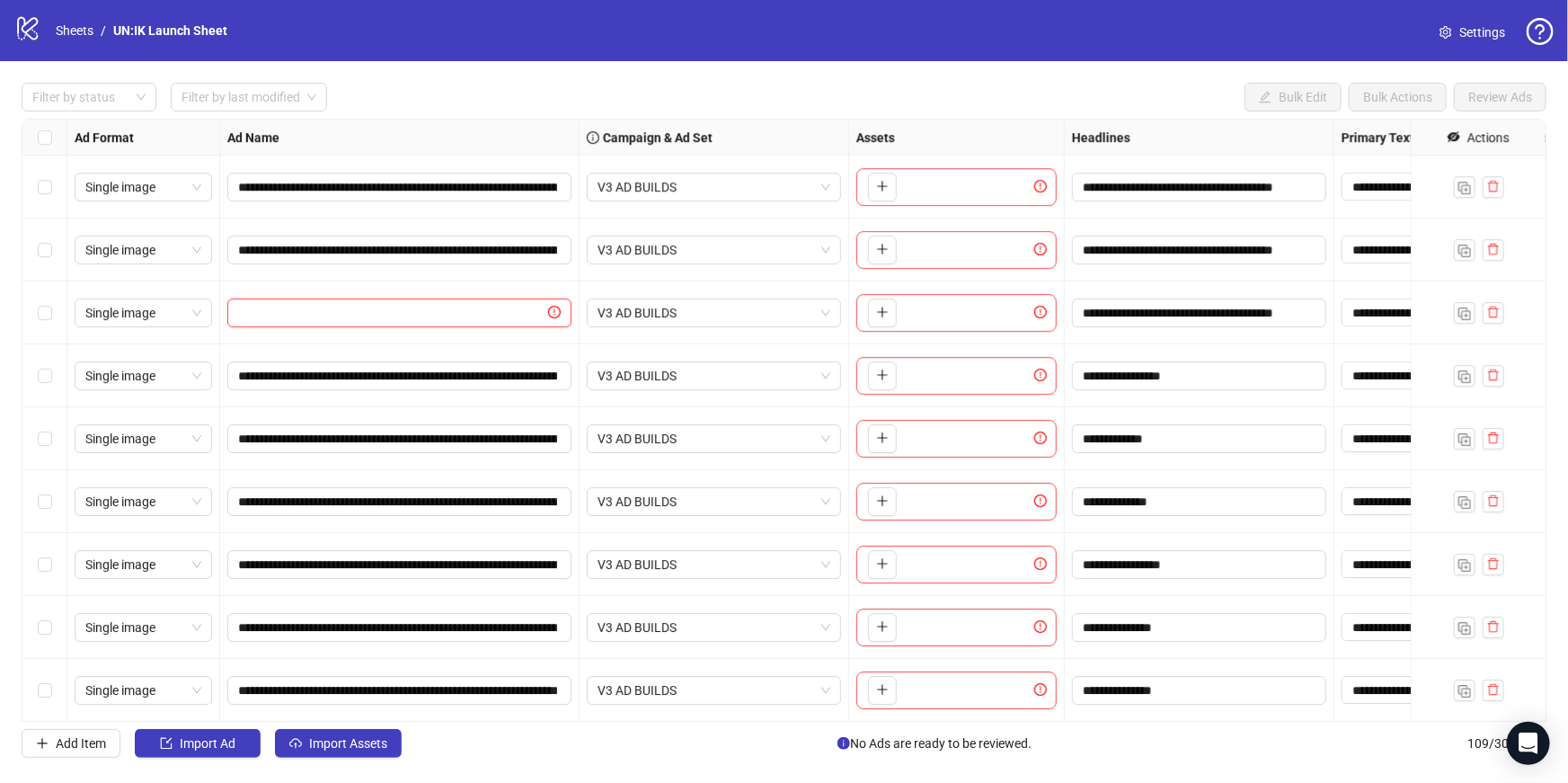click at bounding box center [391, 313] 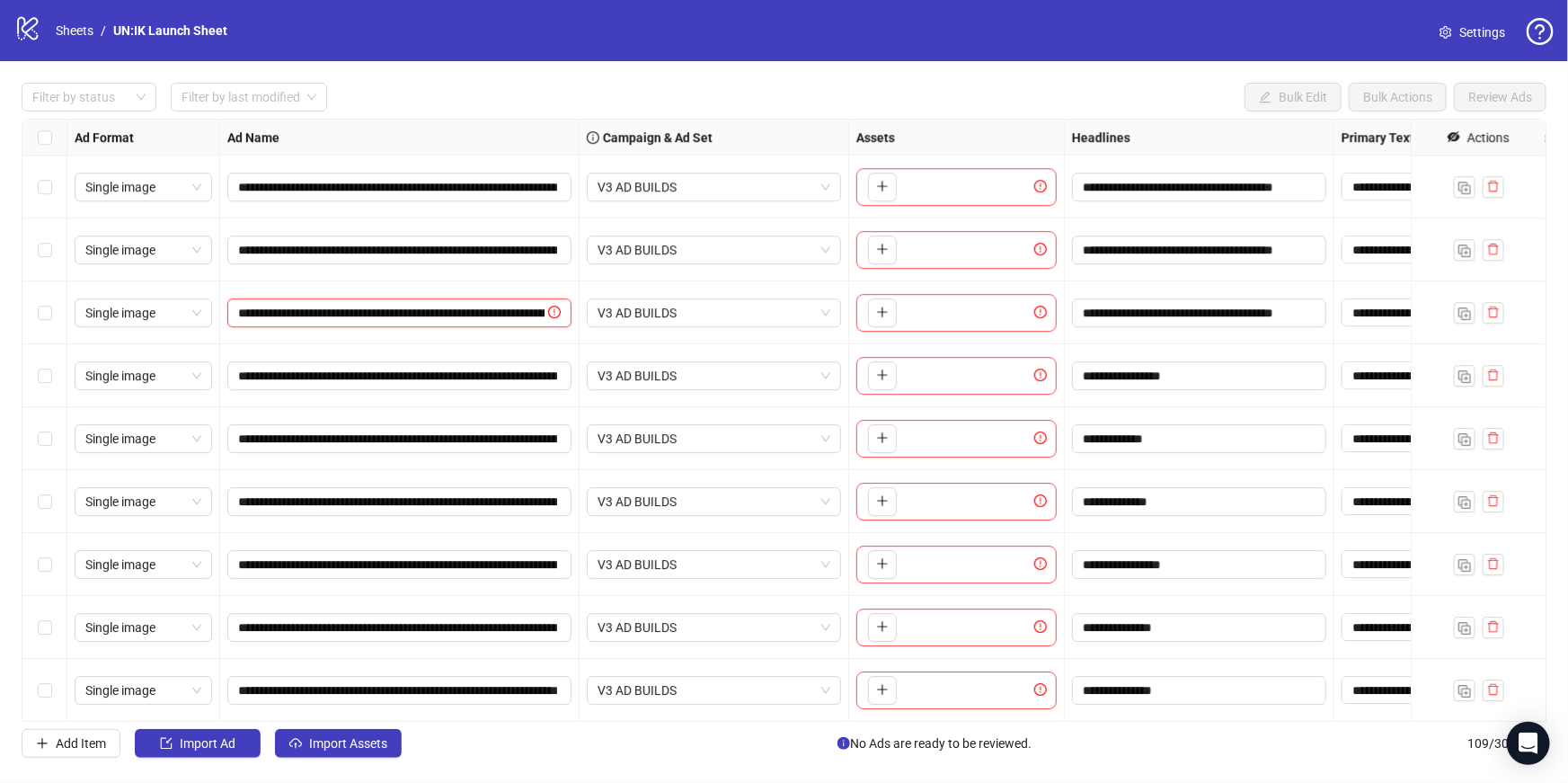 scroll, scrollTop: 0, scrollLeft: 226, axis: horizontal 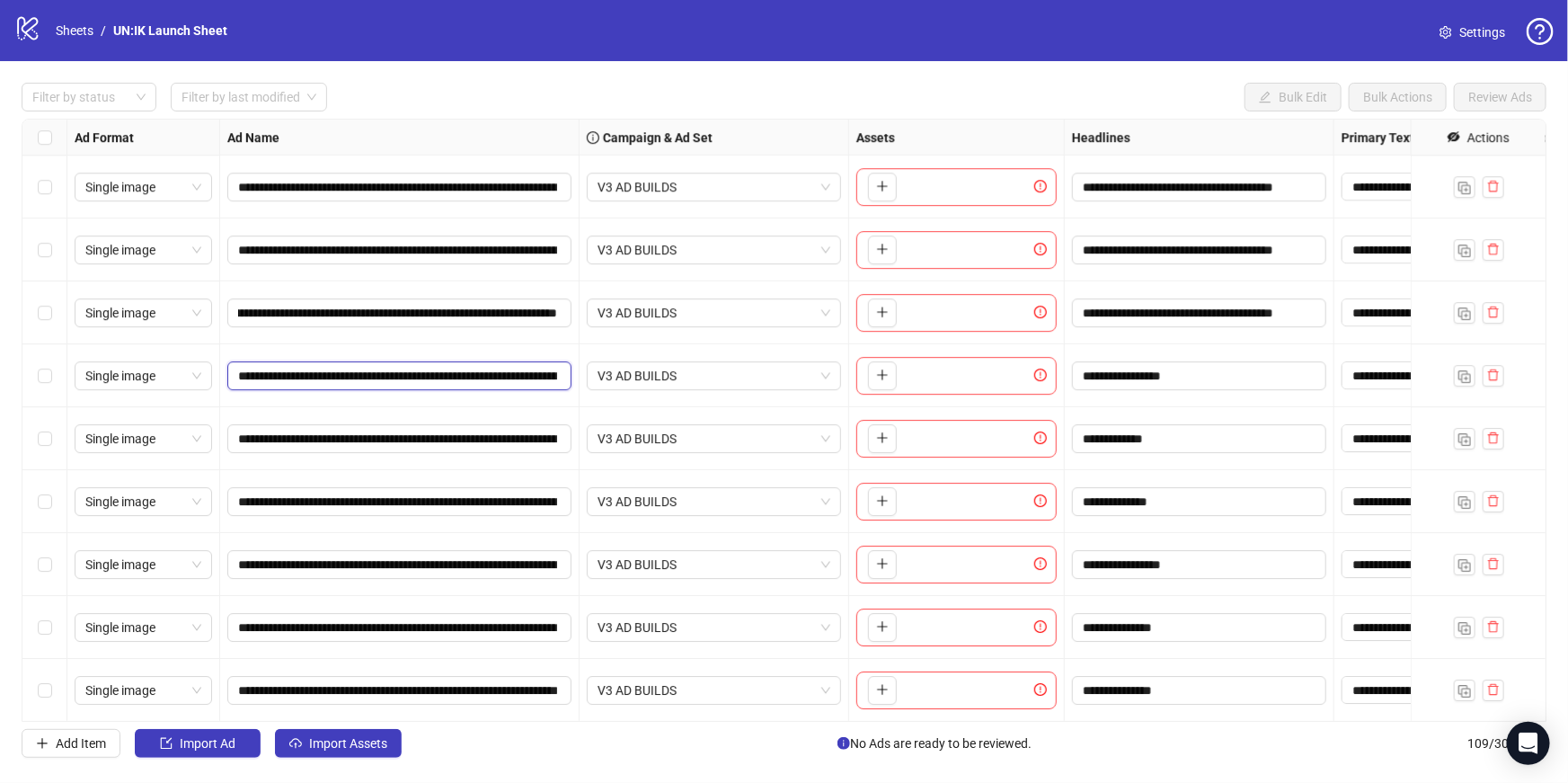 click on "**********" at bounding box center (397, 376) 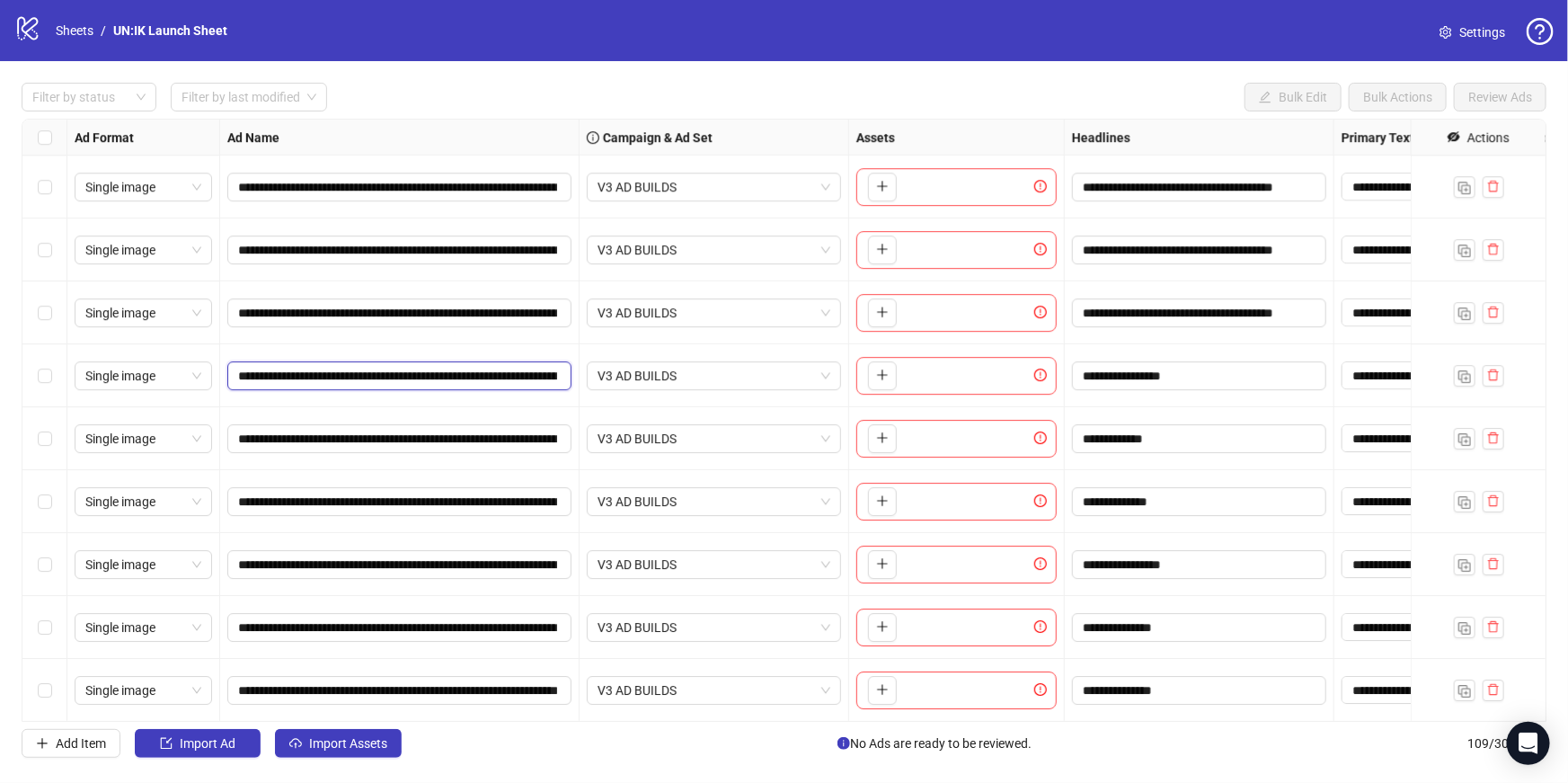 type 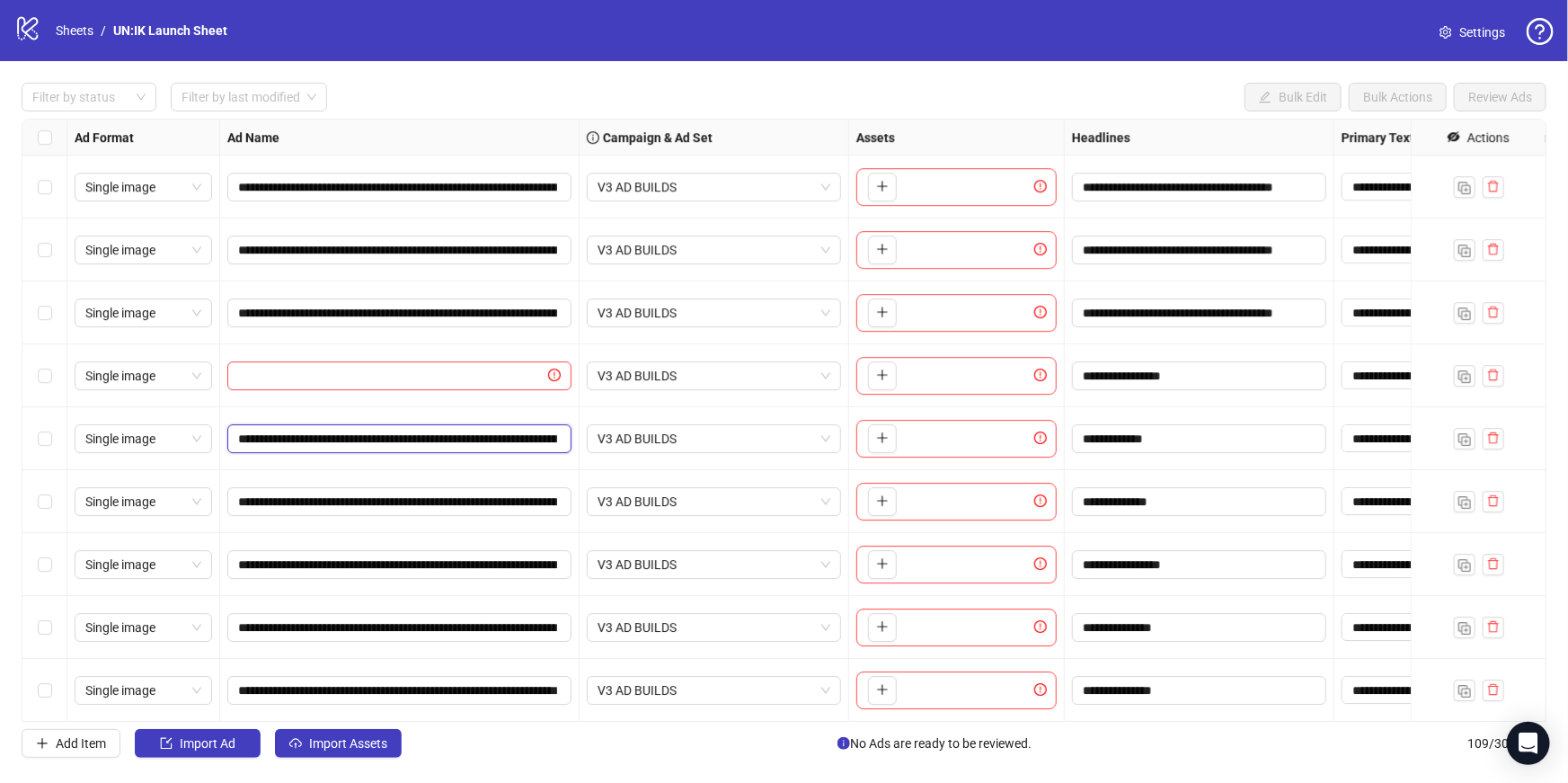 click on "**********" at bounding box center (397, 439) 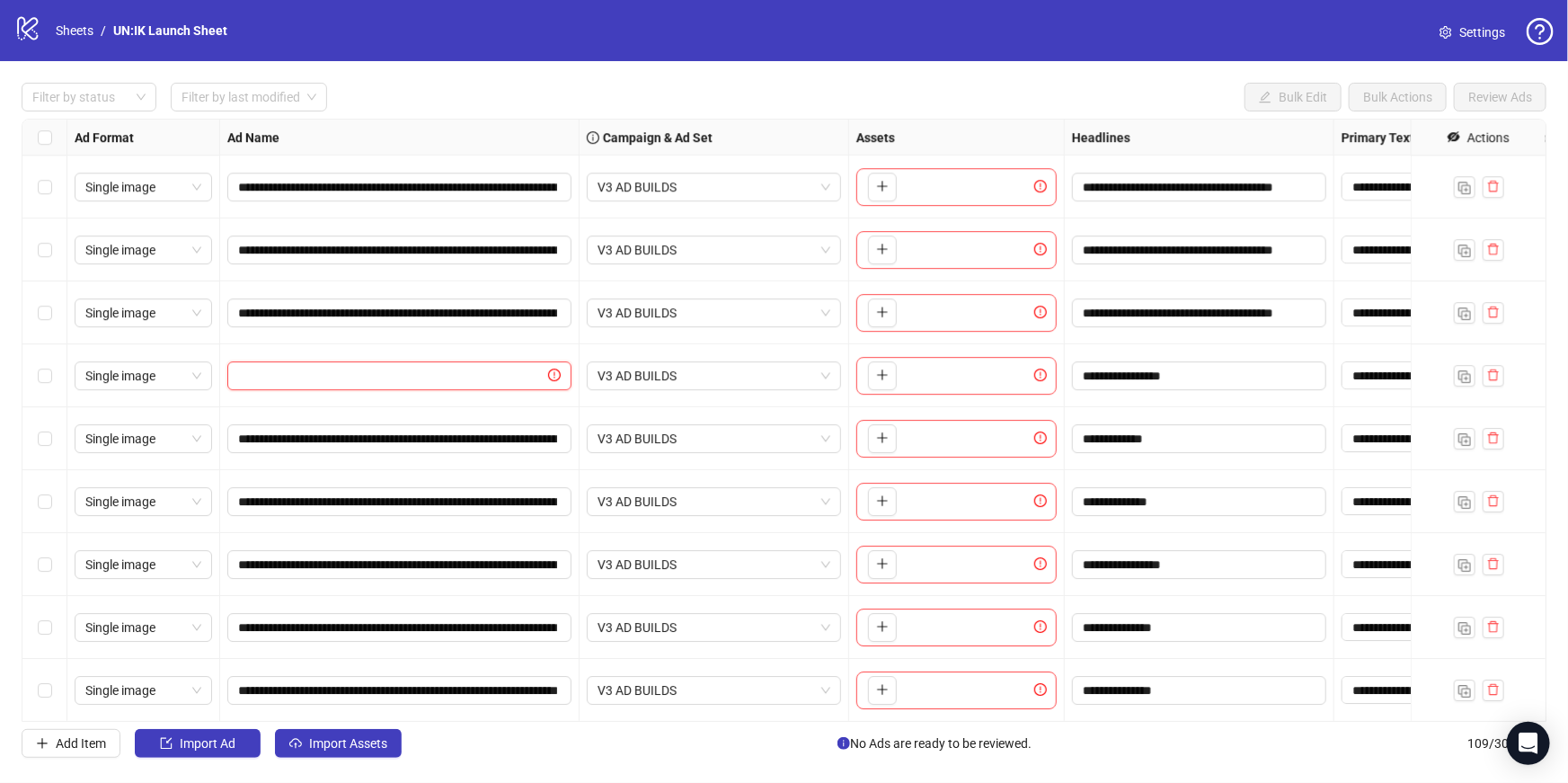 click at bounding box center [391, 376] 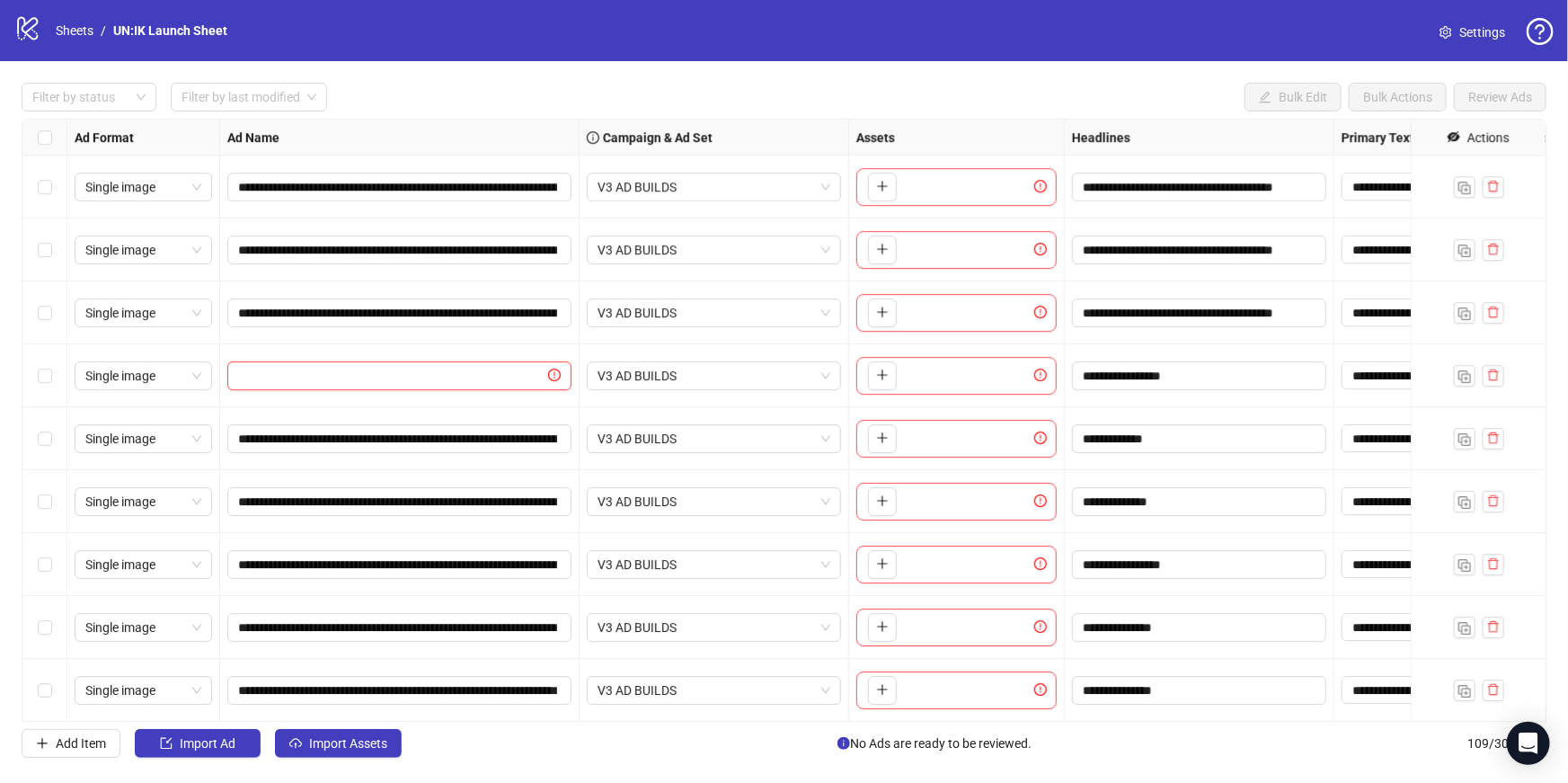 paste on "**********" 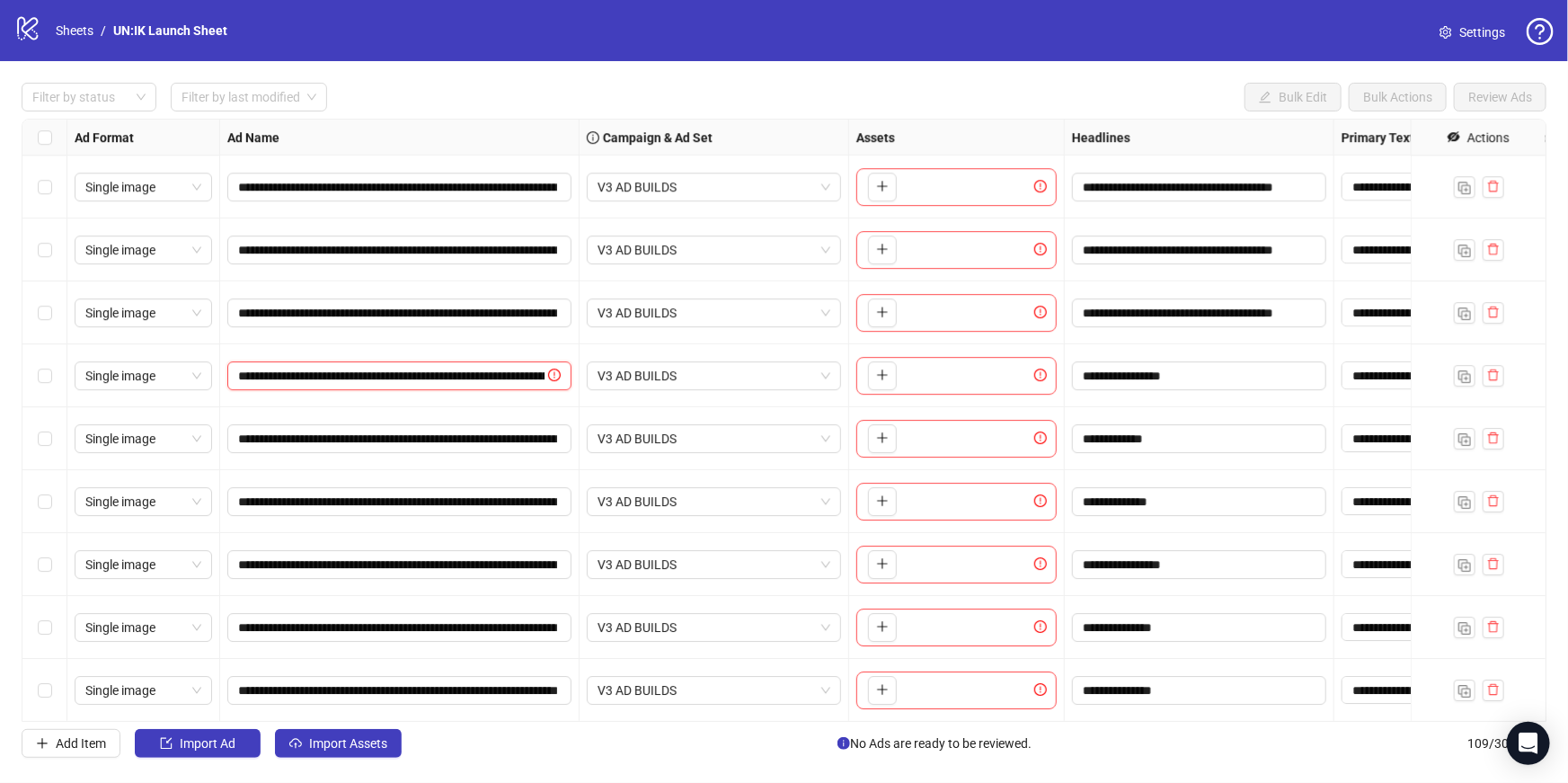 scroll, scrollTop: 0, scrollLeft: 211, axis: horizontal 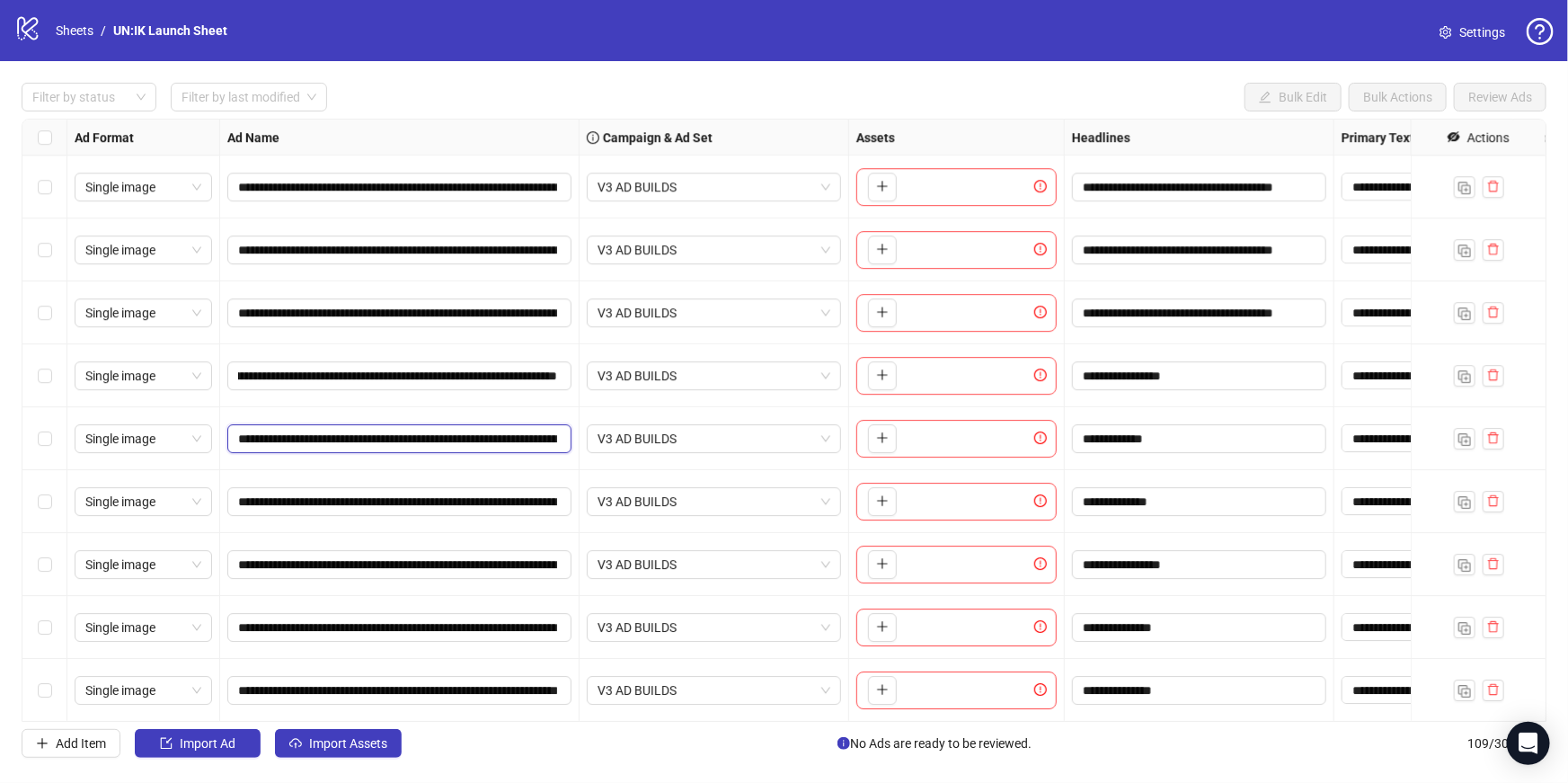 click on "**********" at bounding box center (397, 439) 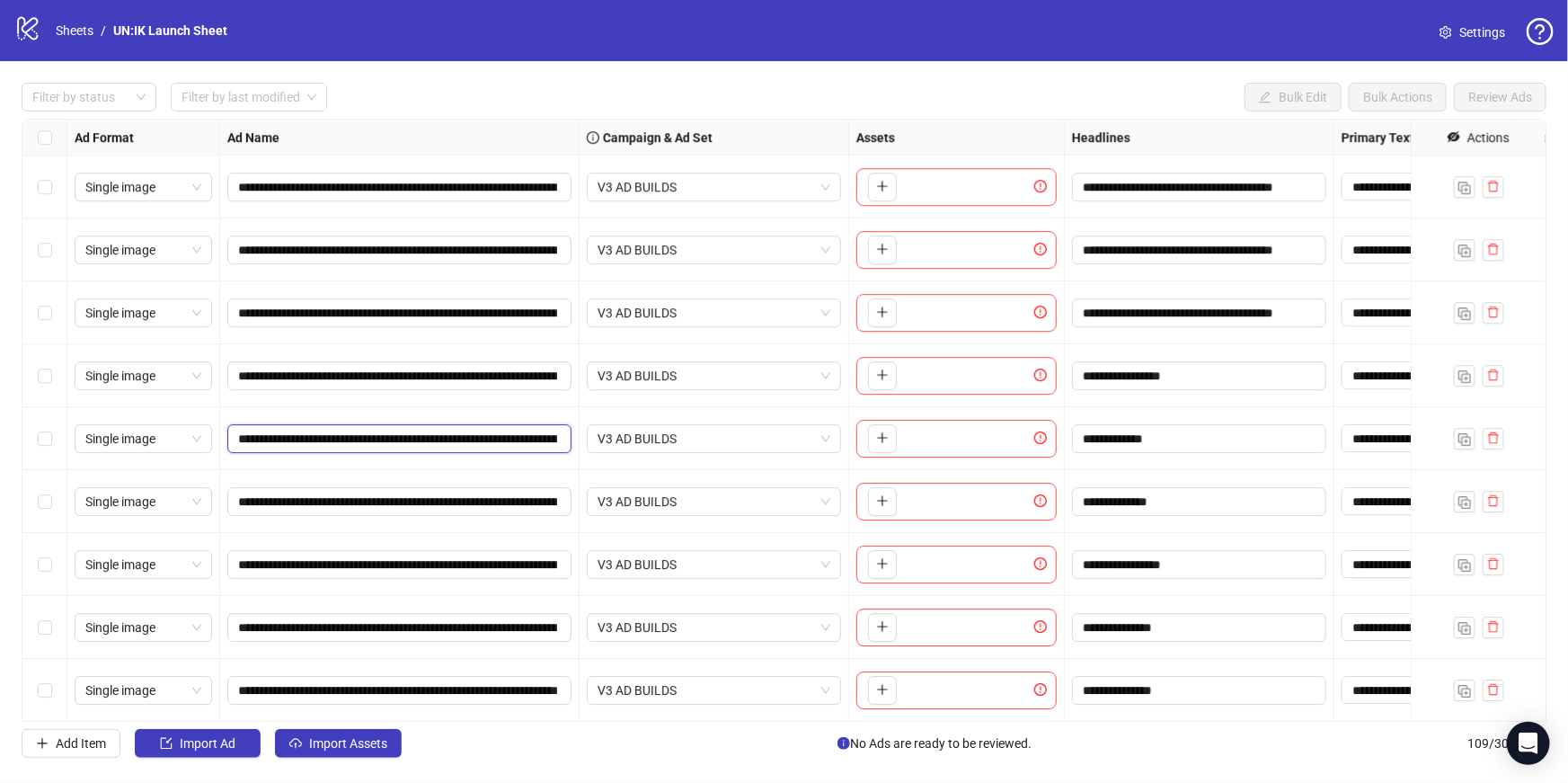 type 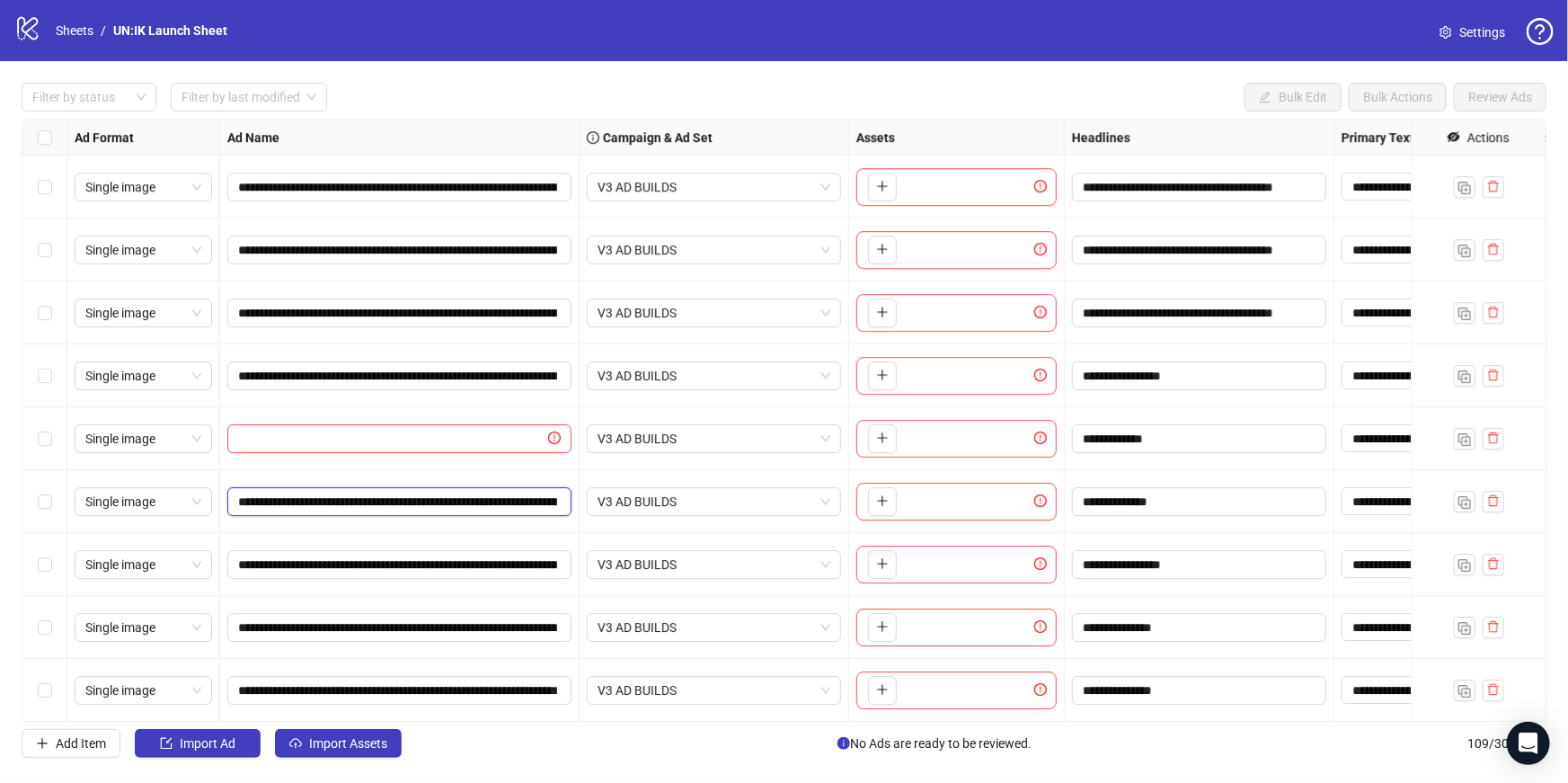 click on "**********" at bounding box center (397, 502) 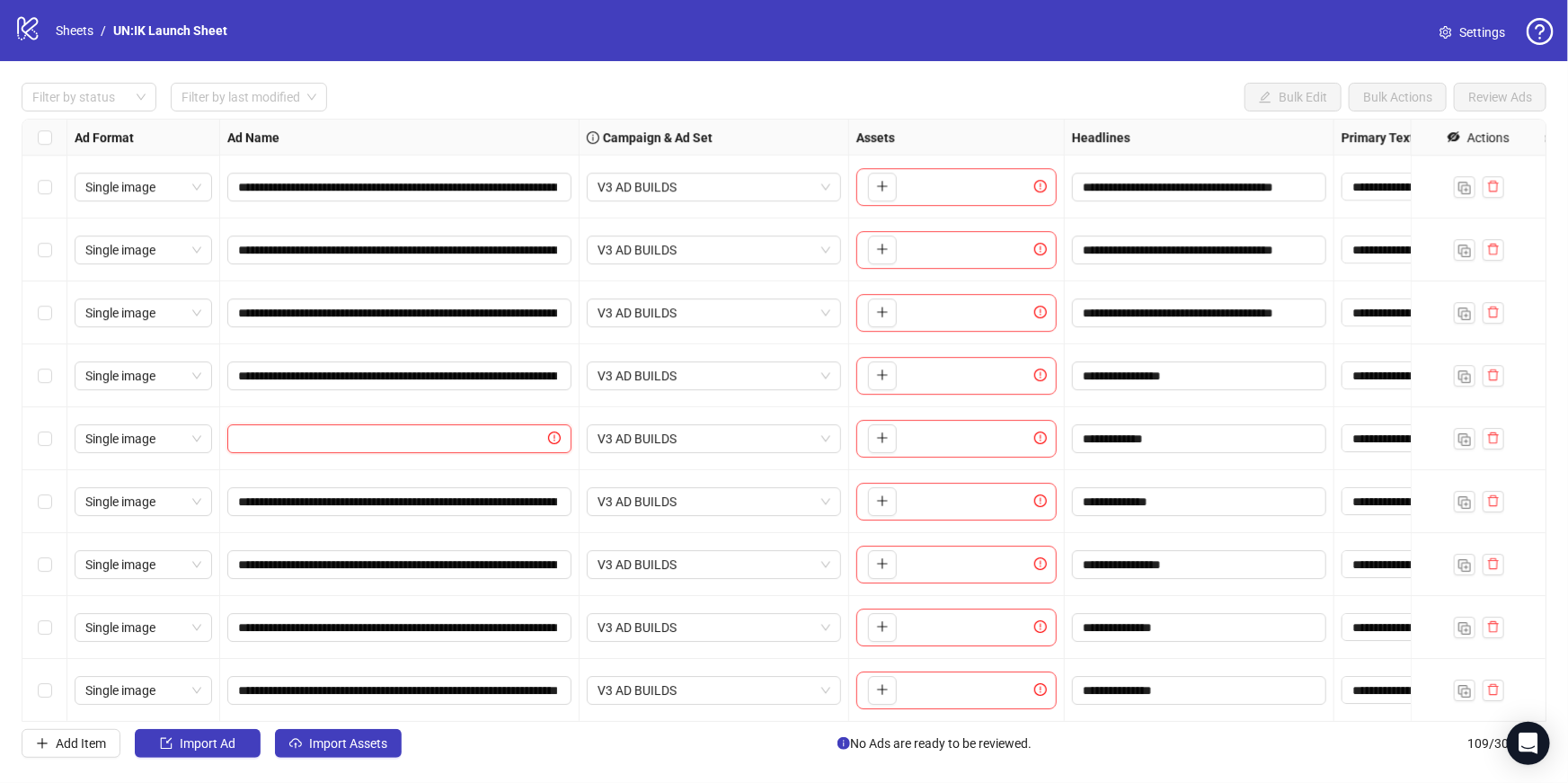 click at bounding box center [391, 439] 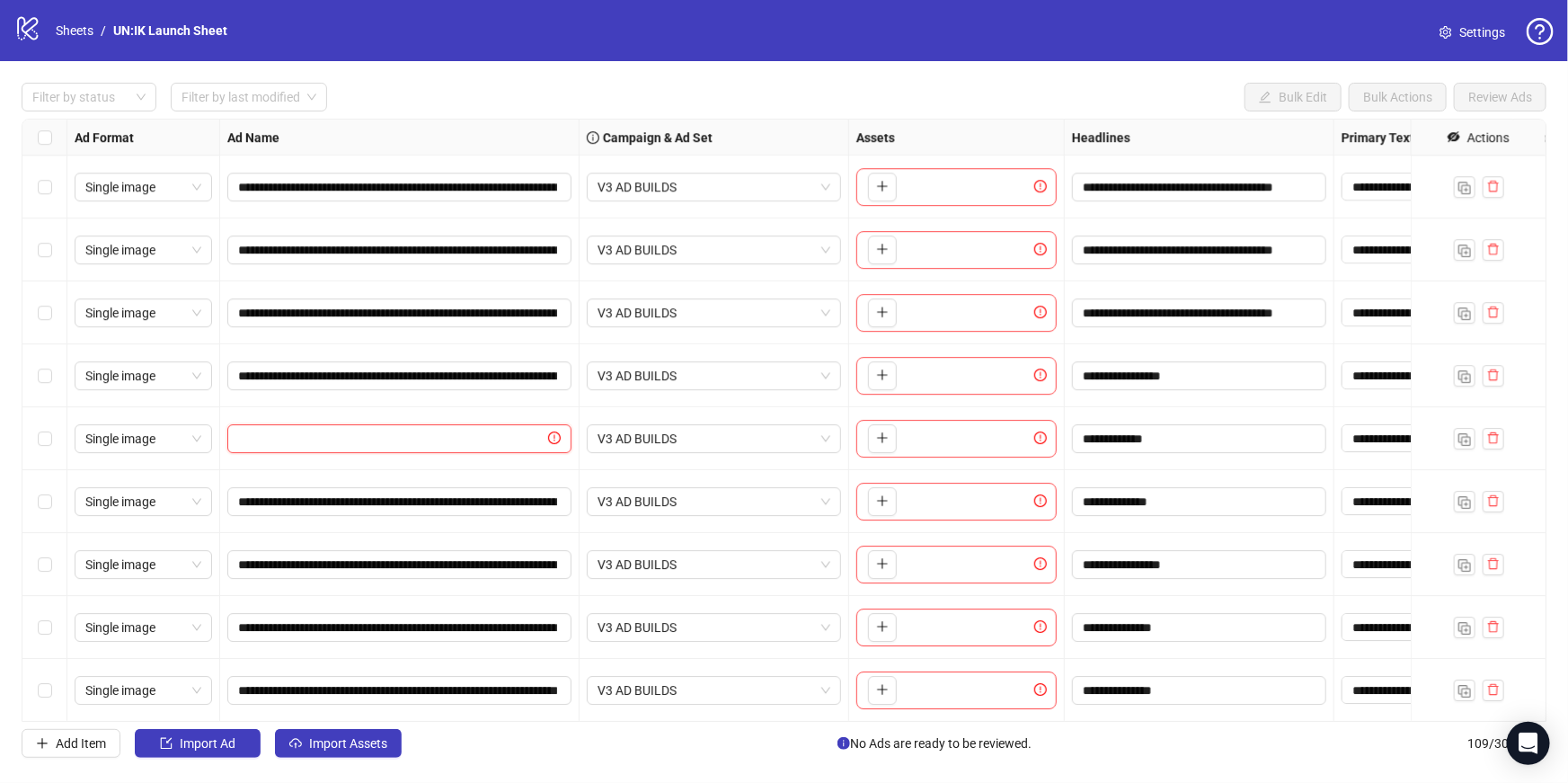 paste on "**********" 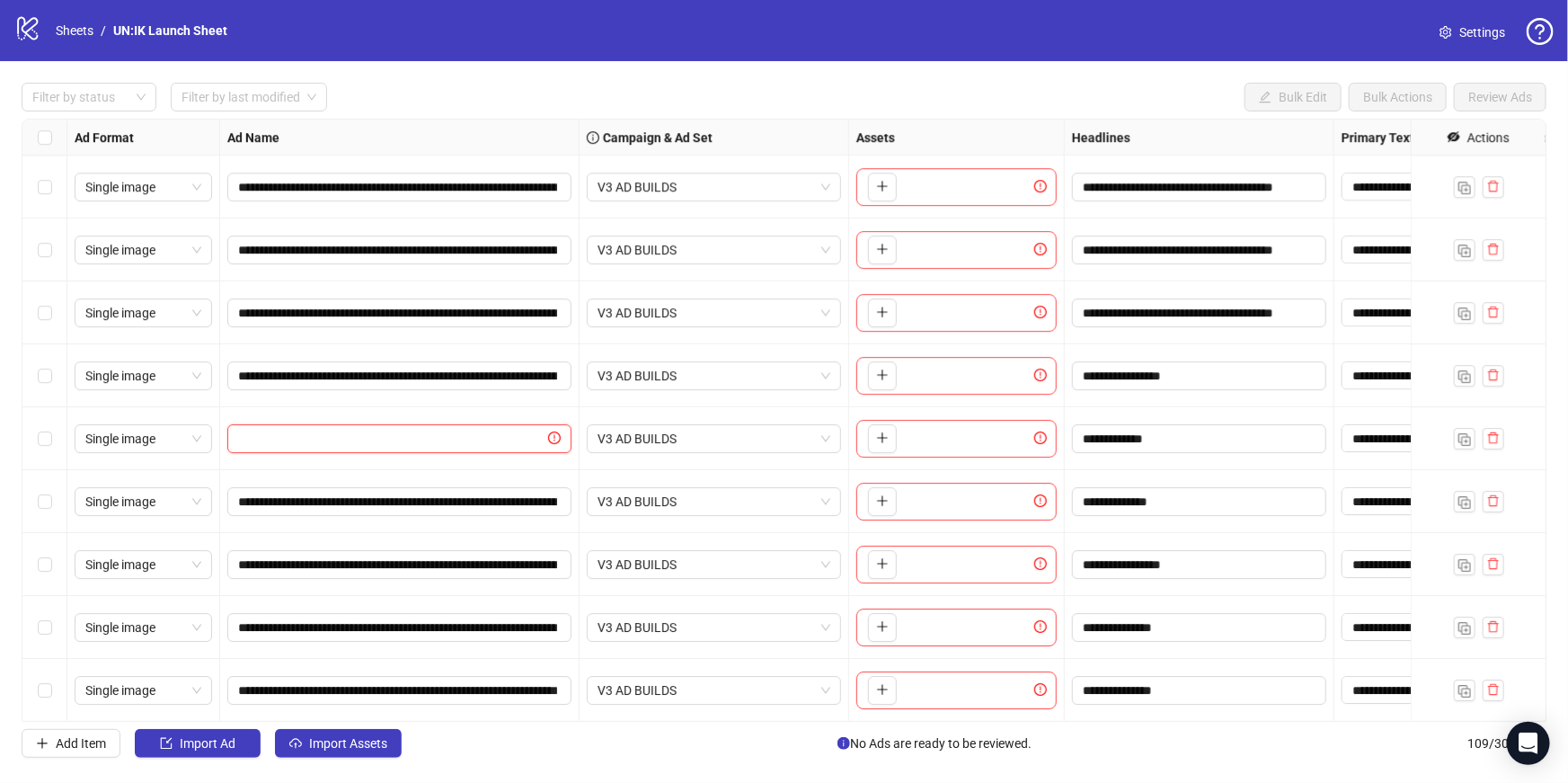 type on "**********" 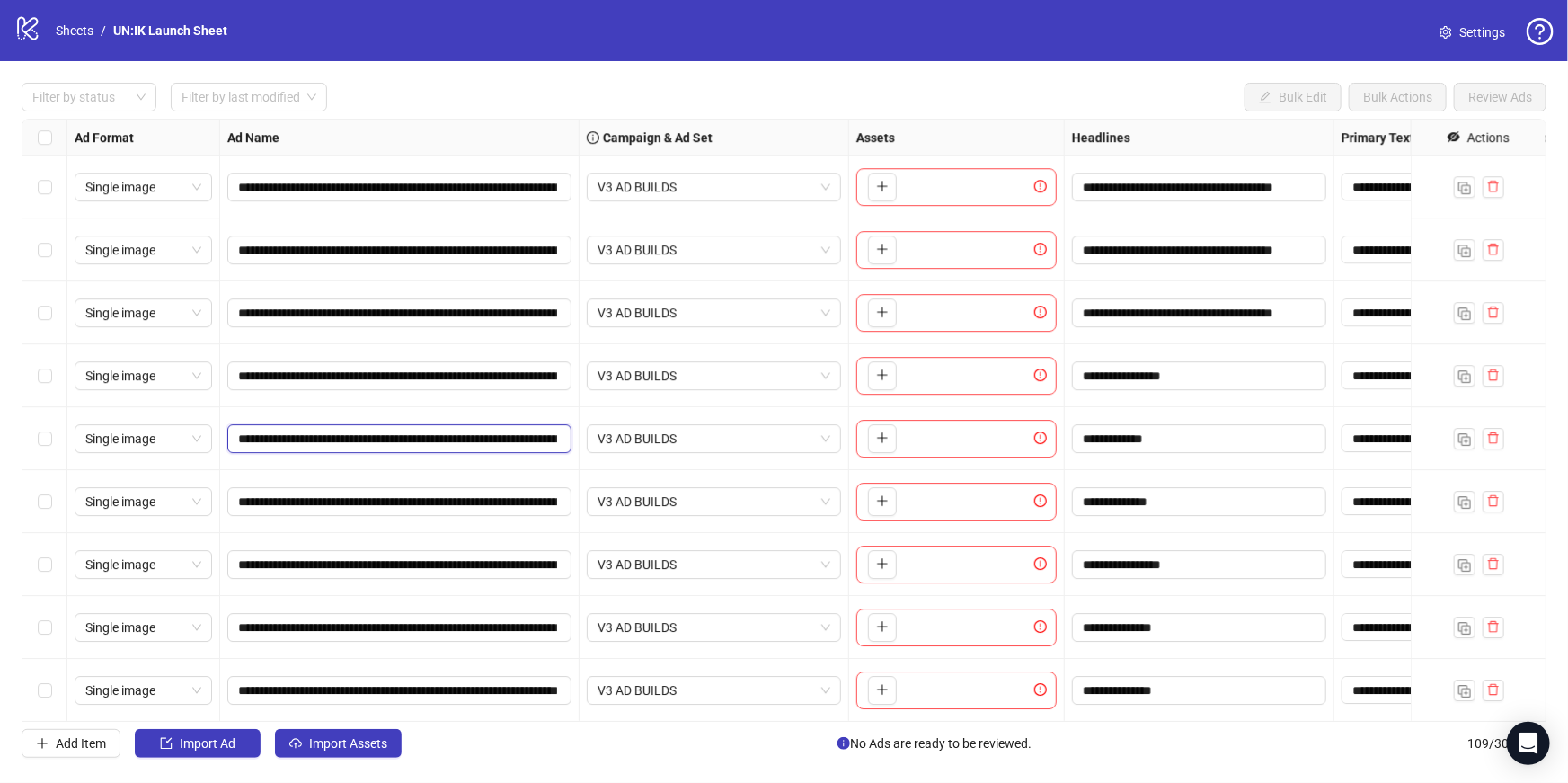 scroll, scrollTop: 0, scrollLeft: 208, axis: horizontal 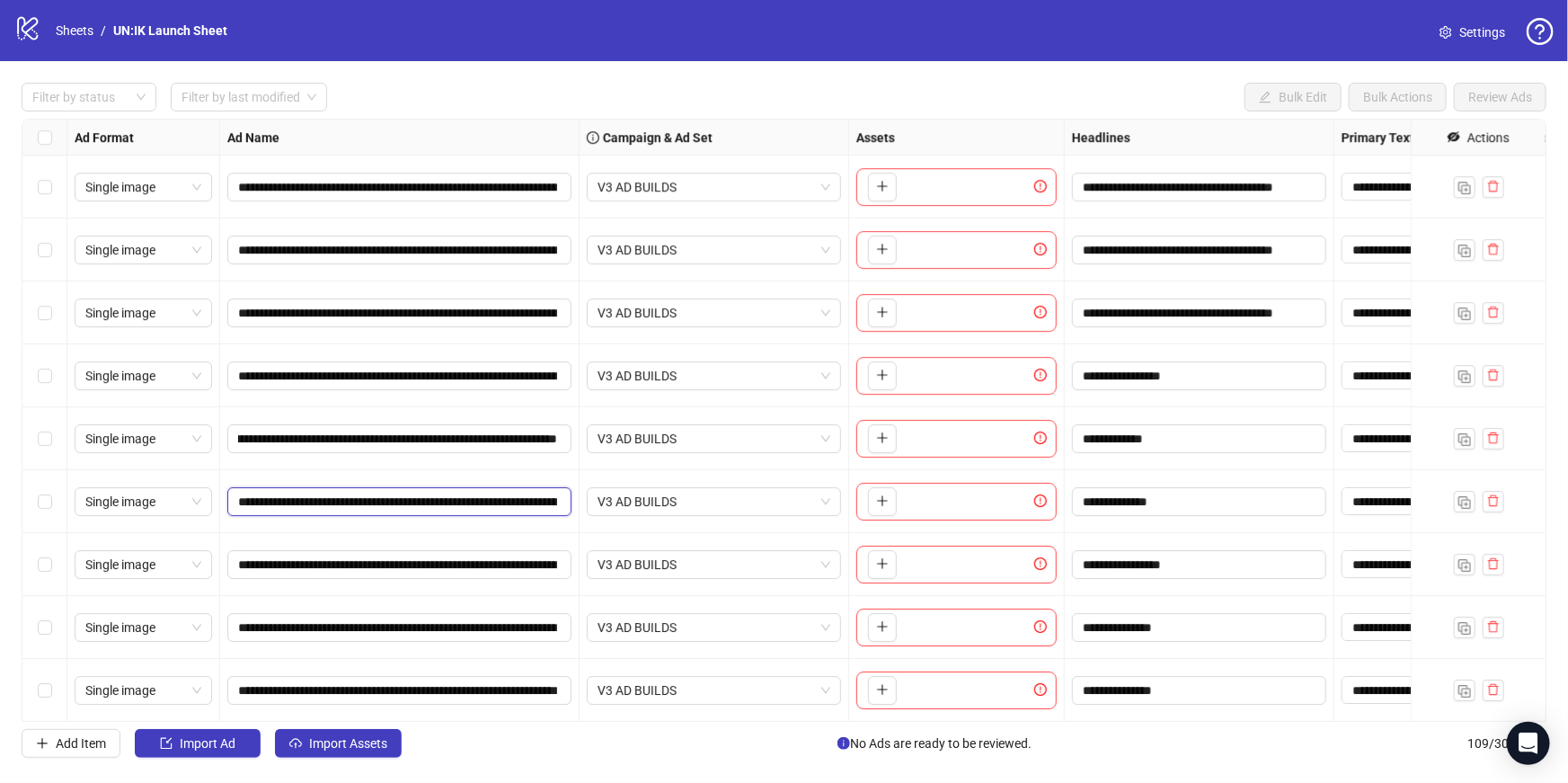 click on "**********" at bounding box center (397, 502) 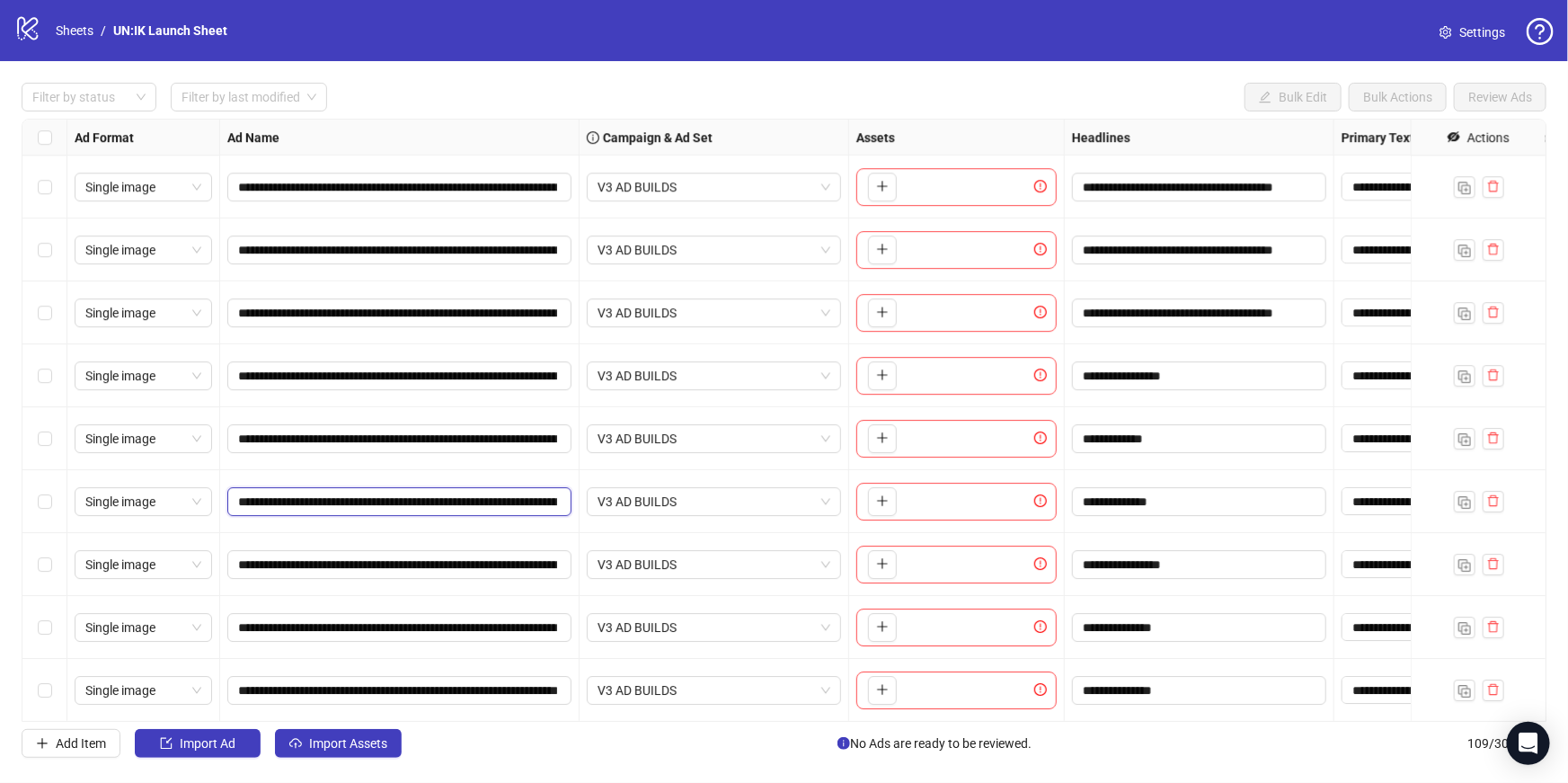 type 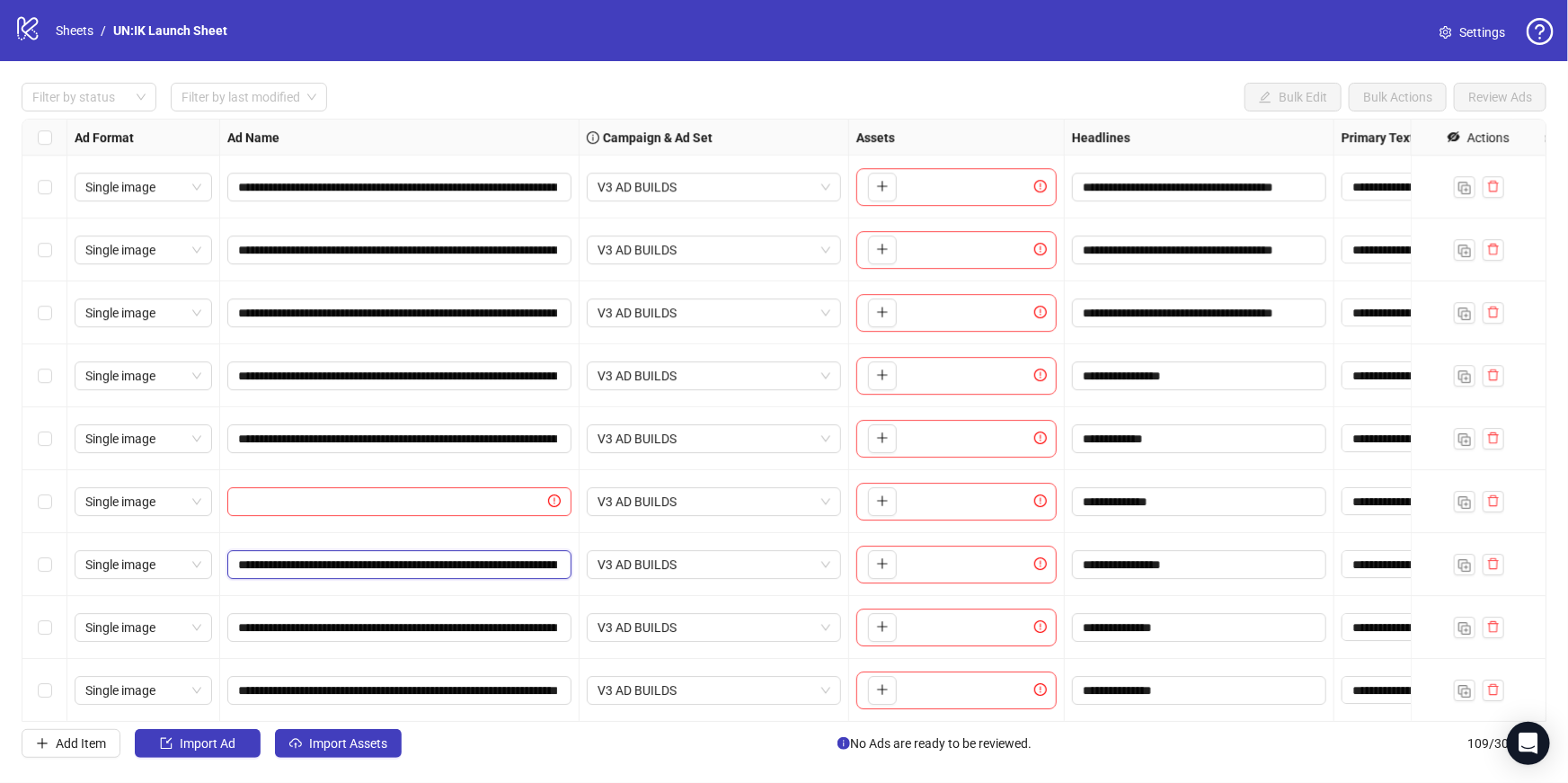 click on "**********" at bounding box center (397, 565) 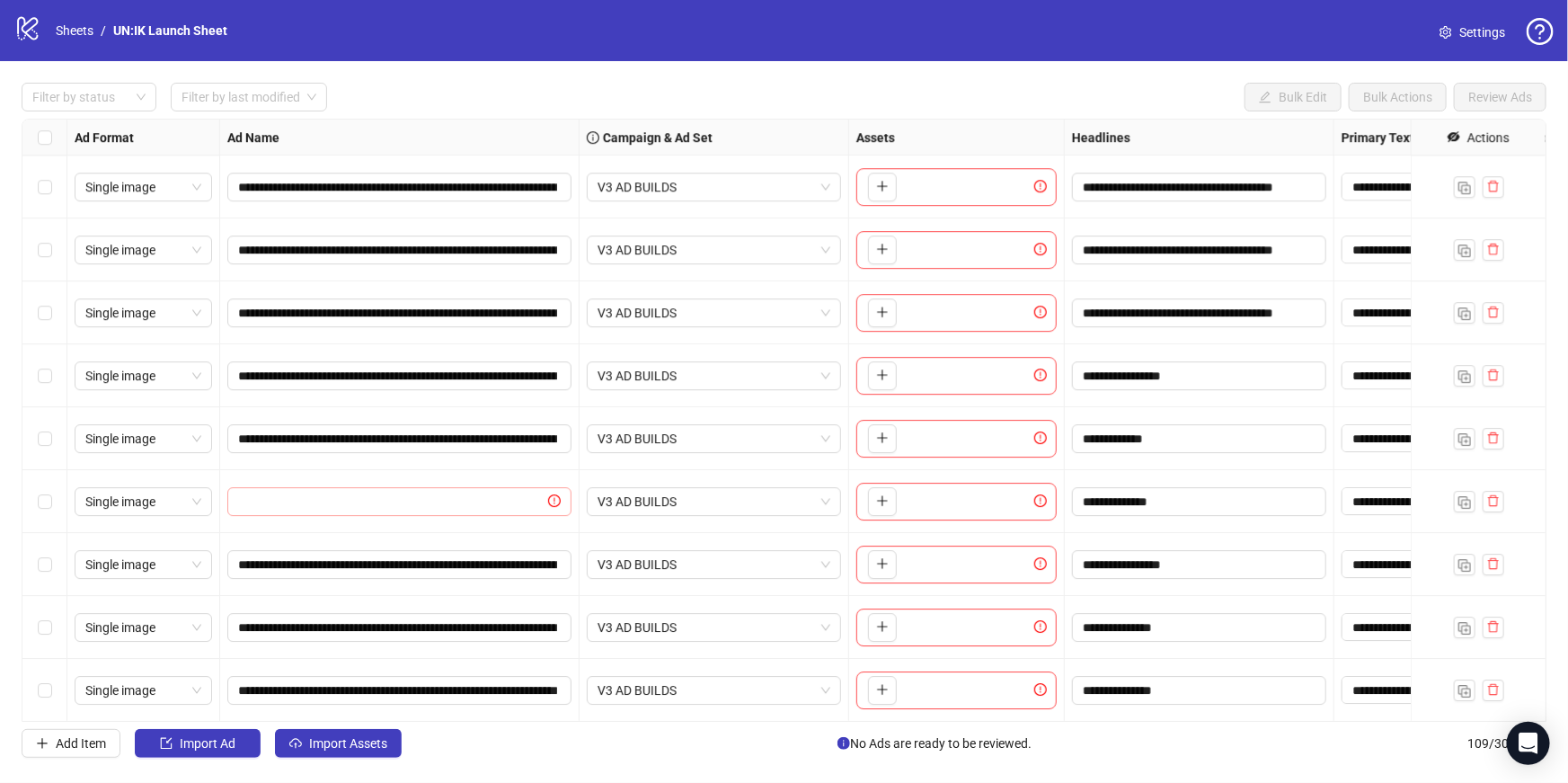 click at bounding box center (399, 502) 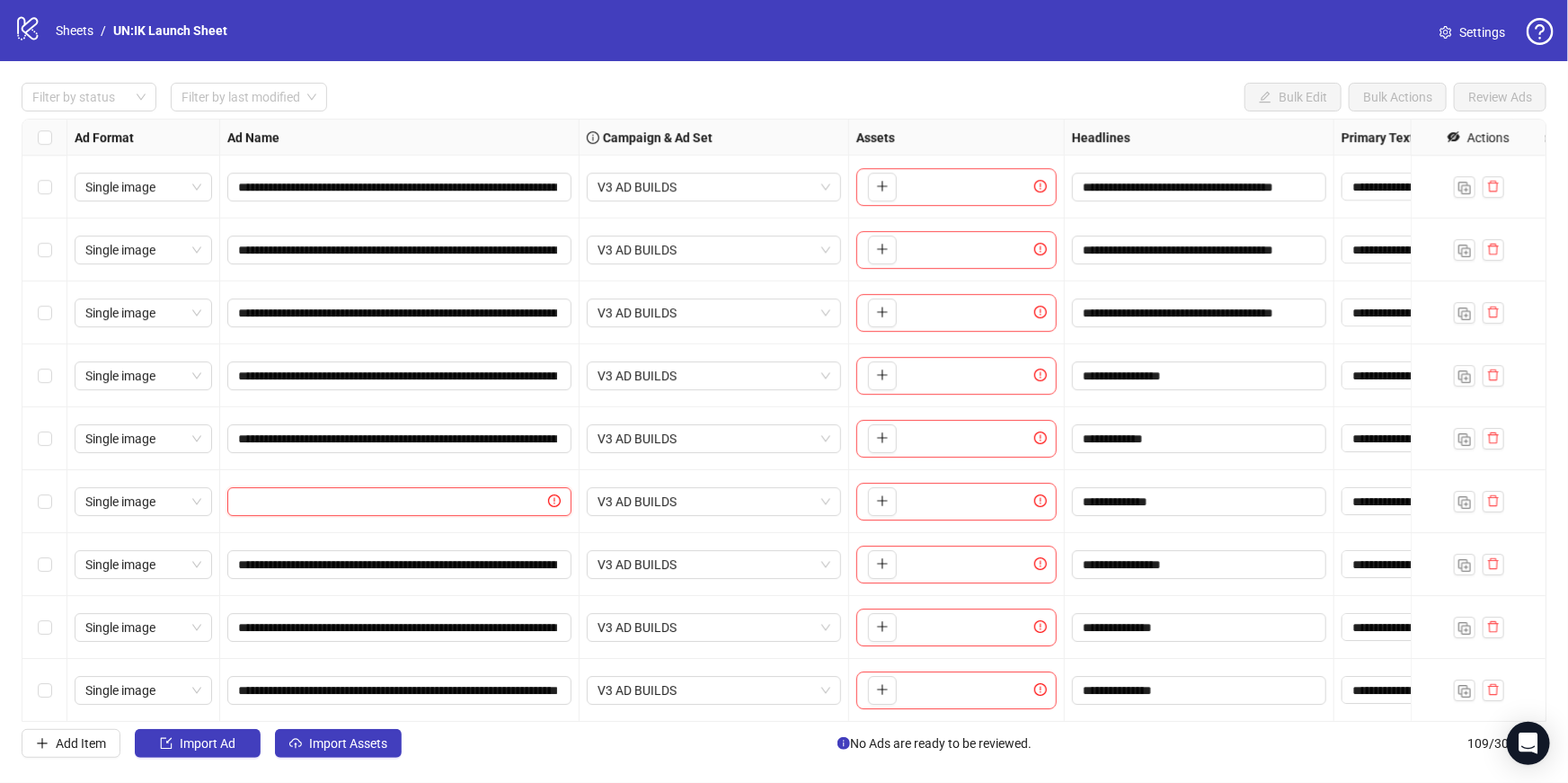 click at bounding box center [391, 502] 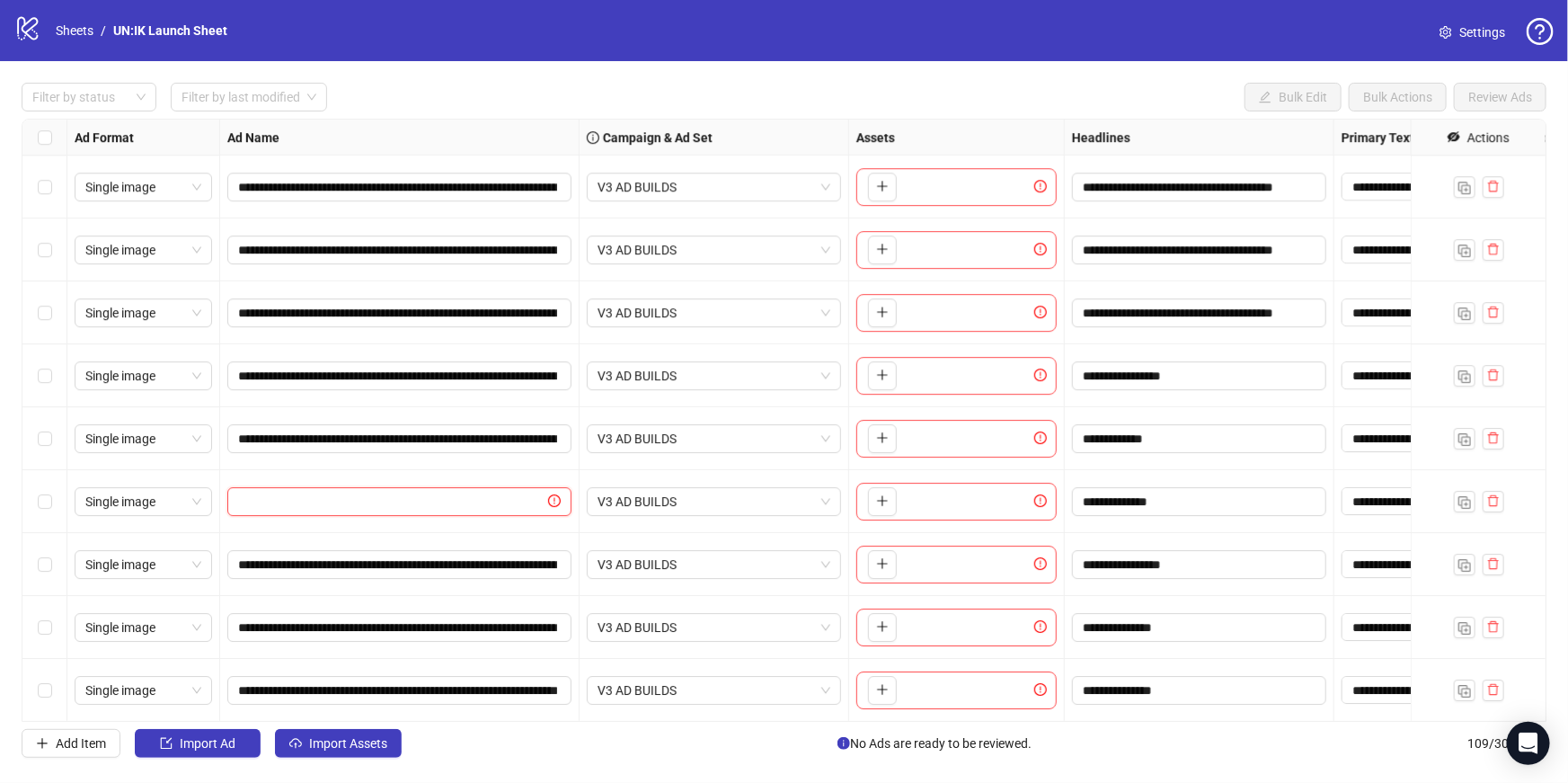 paste on "**********" 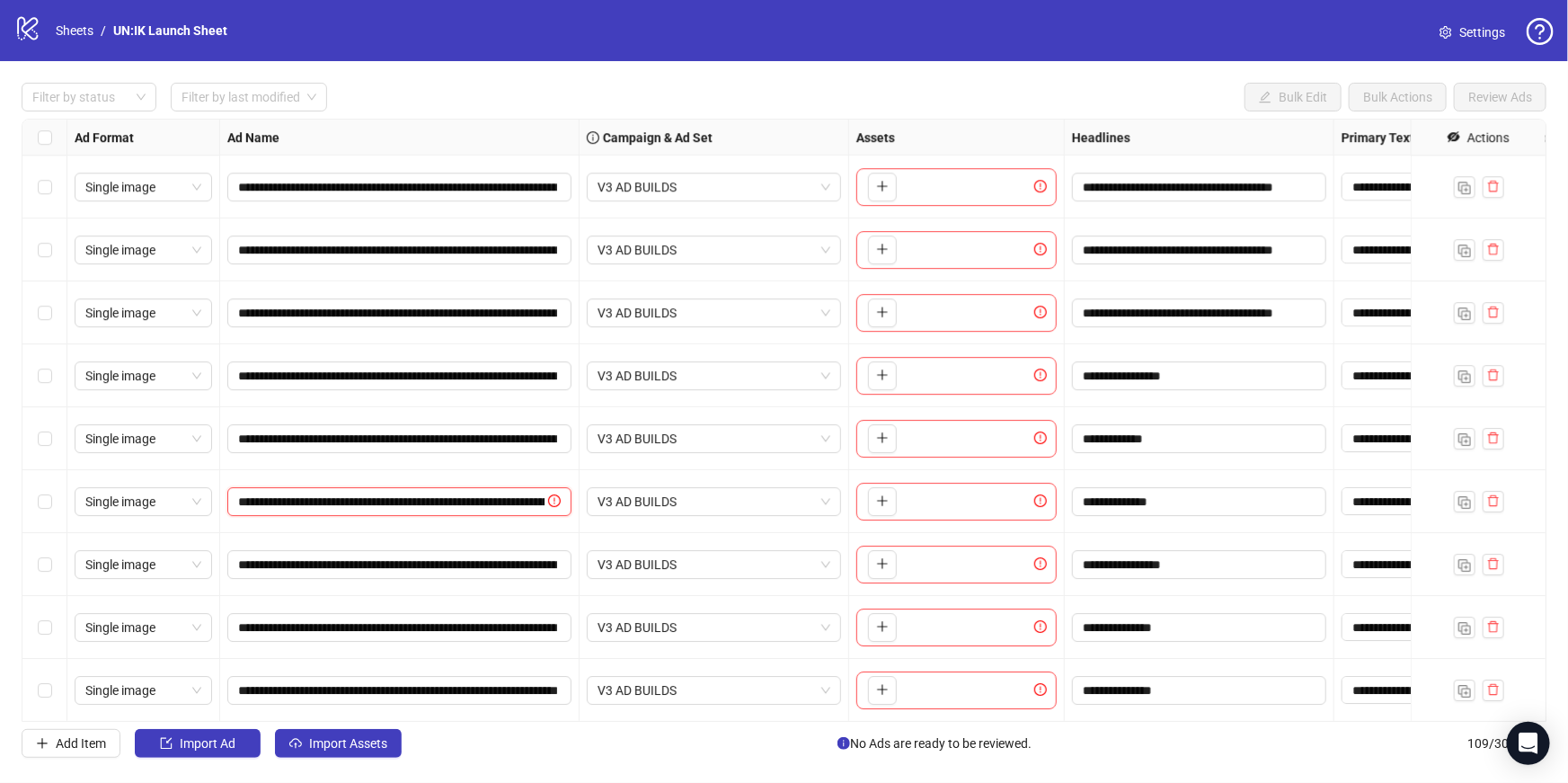 scroll, scrollTop: 0, scrollLeft: 220, axis: horizontal 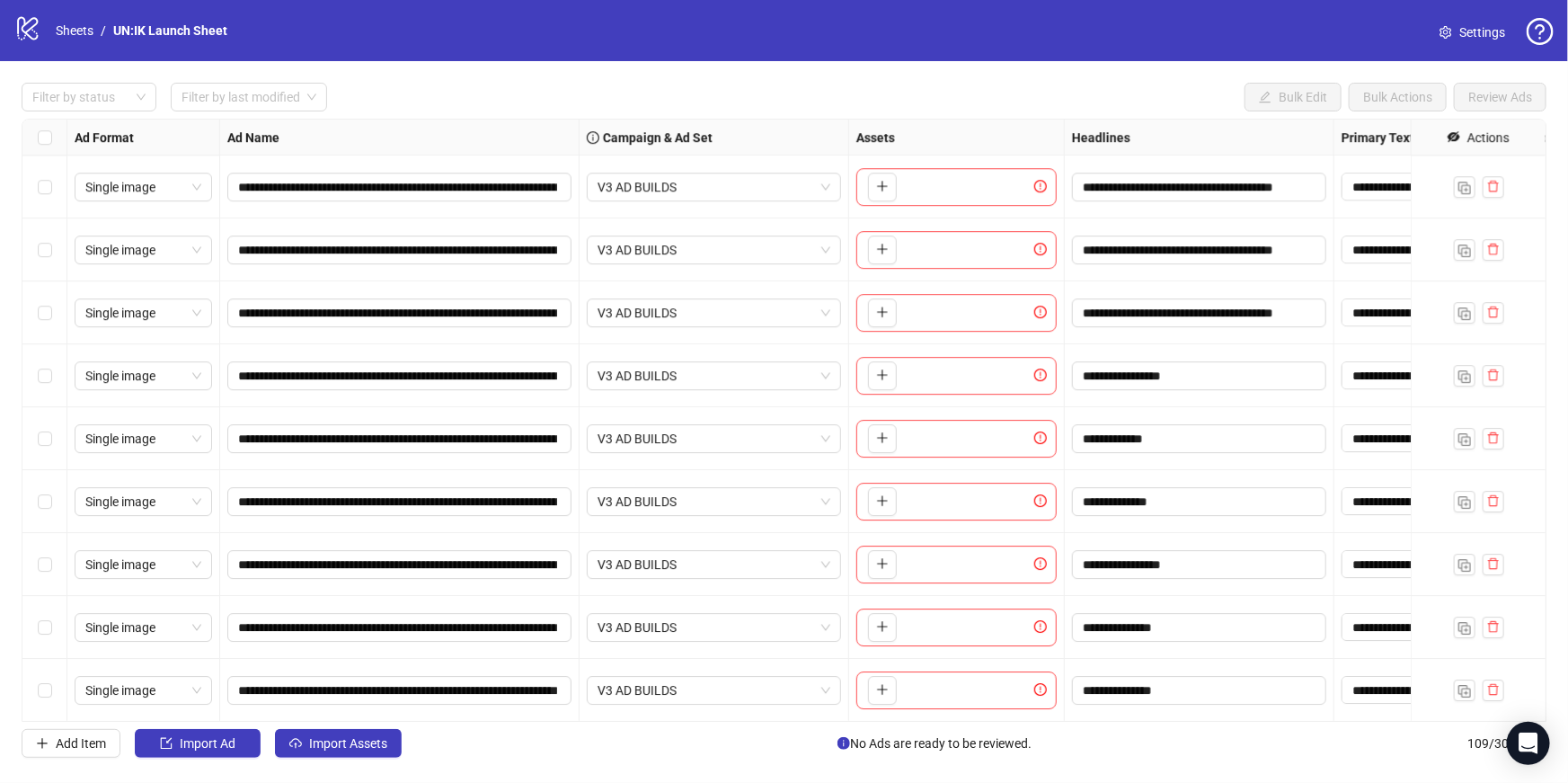 click on "**********" at bounding box center (399, 565) 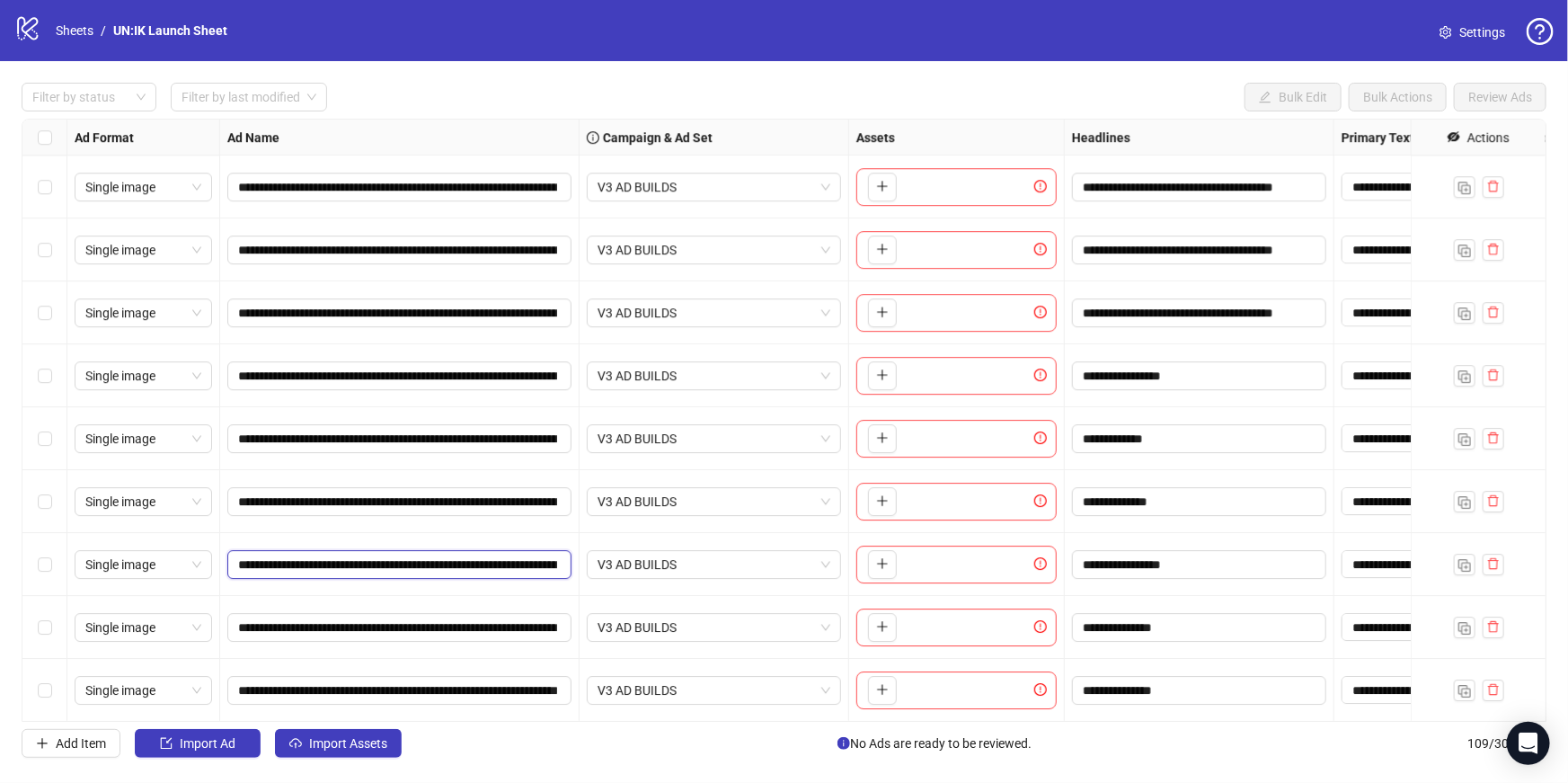 click on "**********" at bounding box center [397, 565] 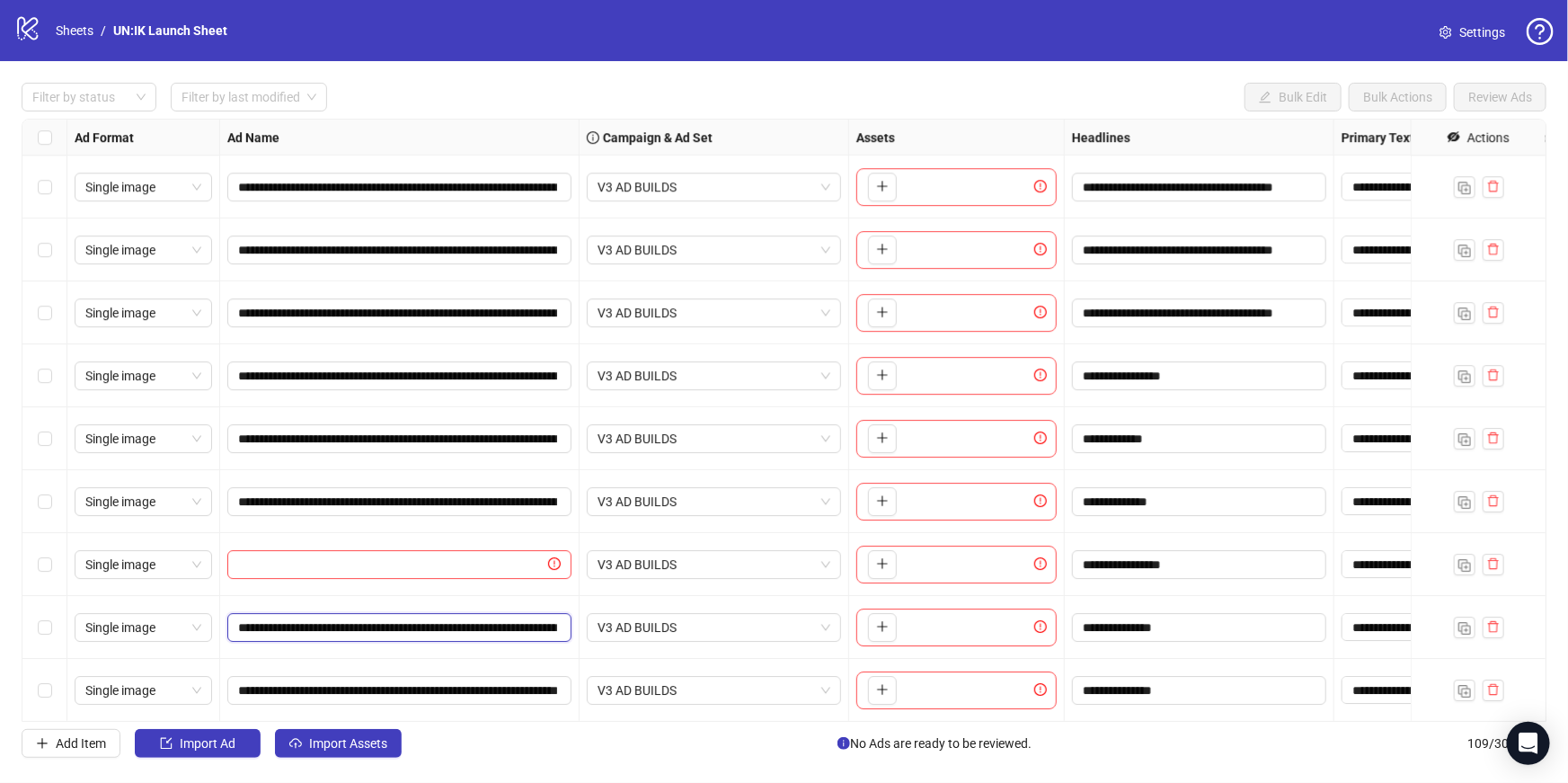 click on "**********" at bounding box center (397, 627) 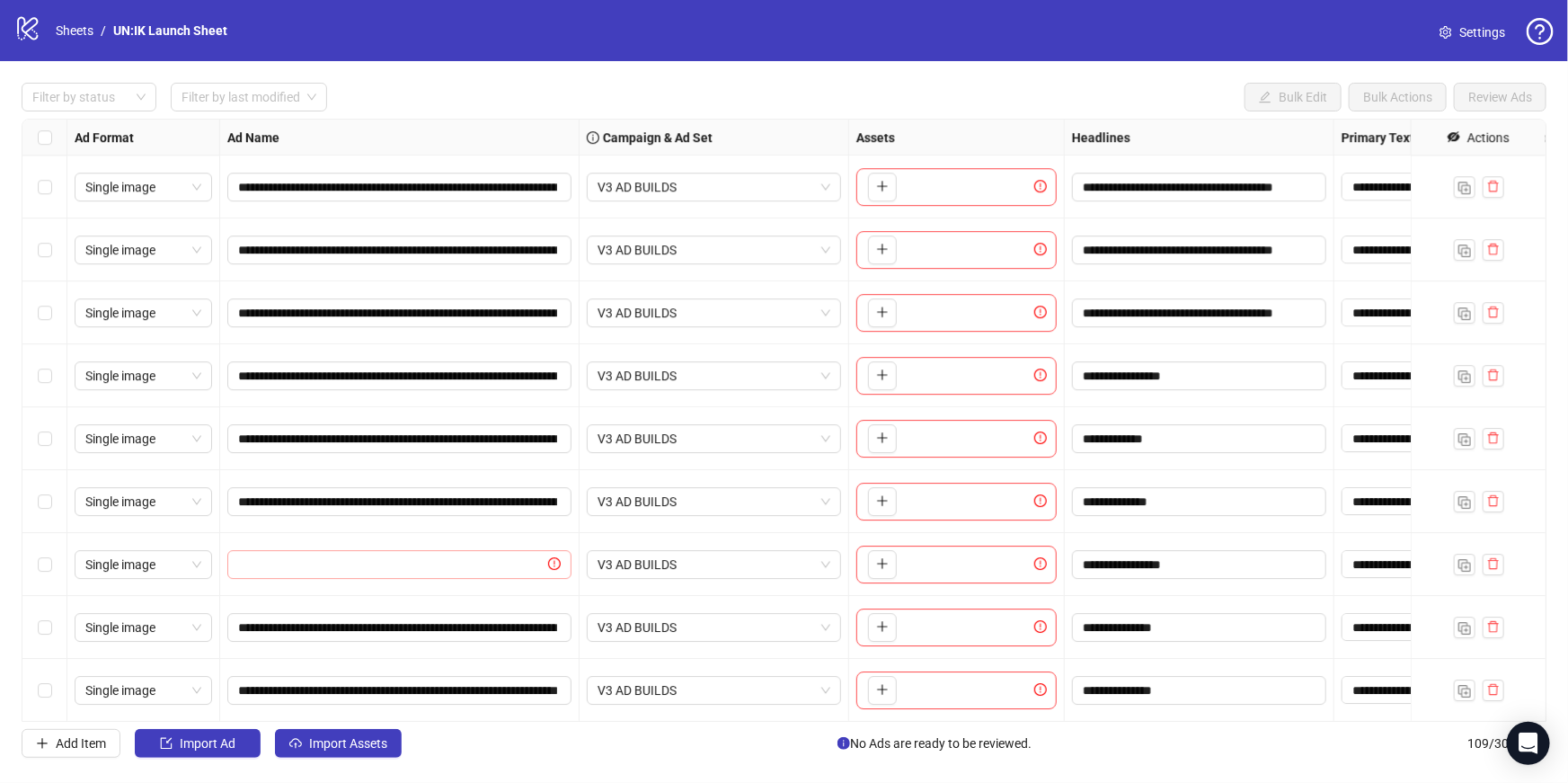 click at bounding box center (399, 565) 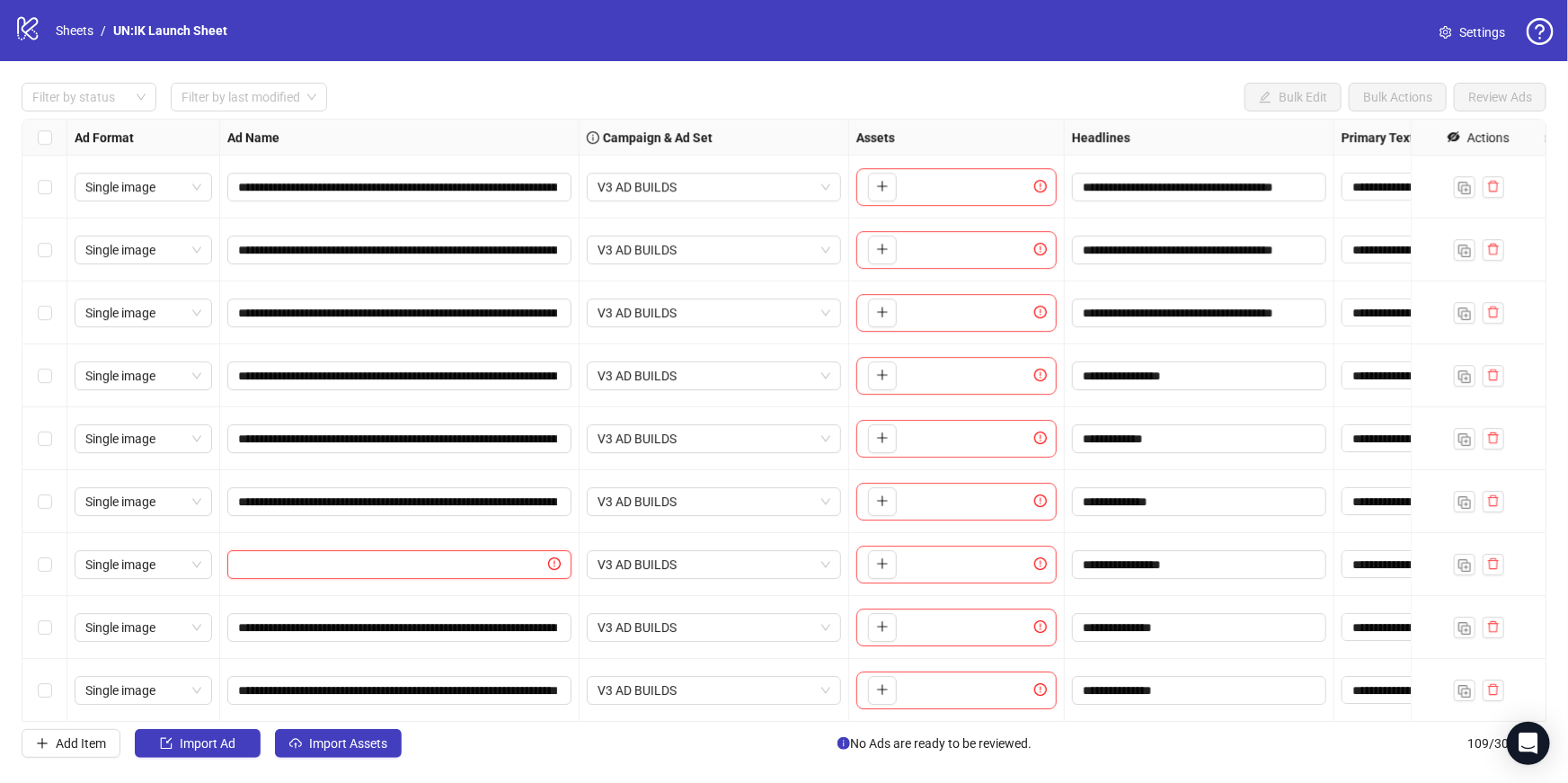 click at bounding box center (391, 565) 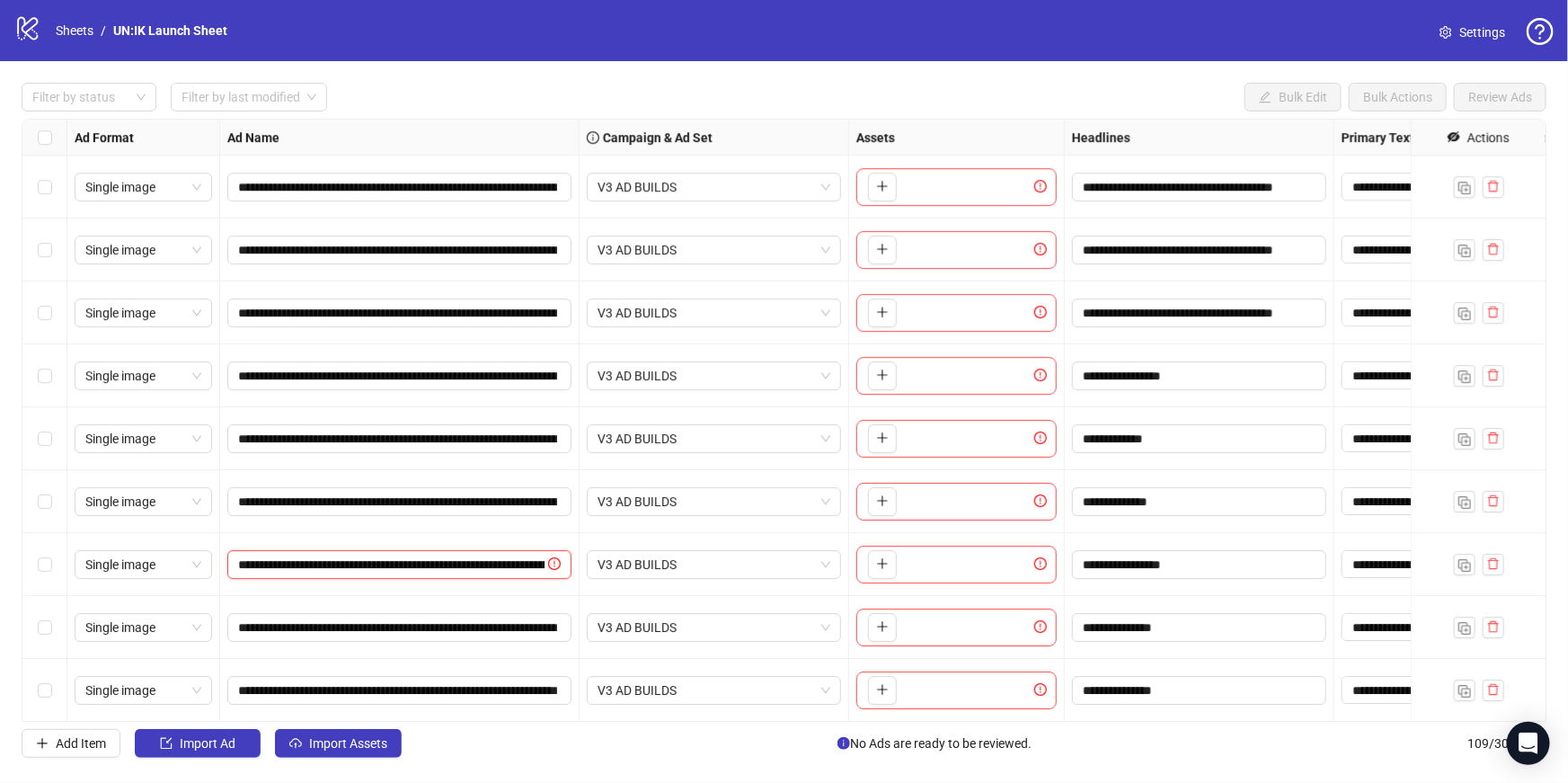 scroll, scrollTop: 0, scrollLeft: 189, axis: horizontal 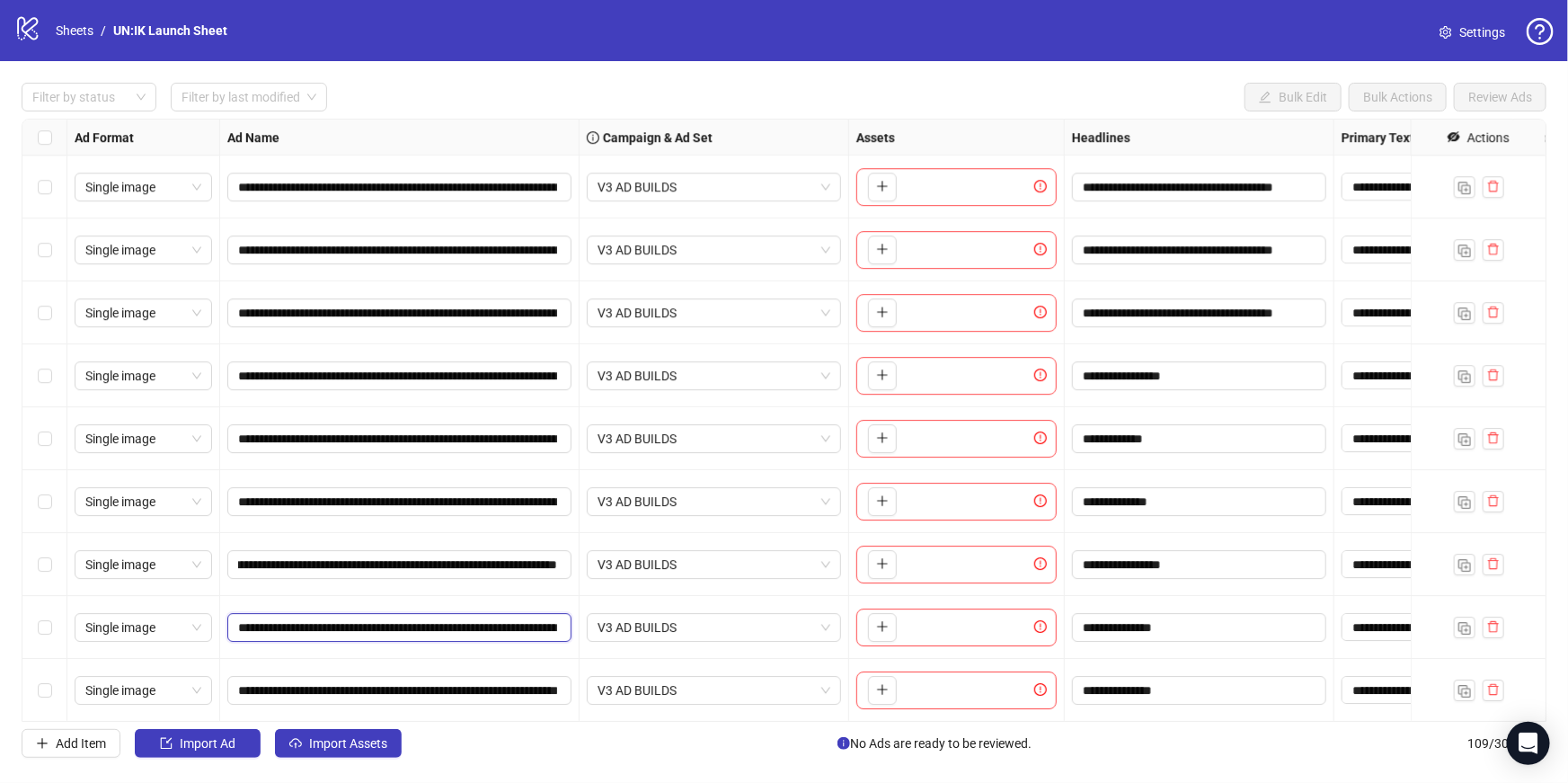 click on "**********" at bounding box center [397, 627] 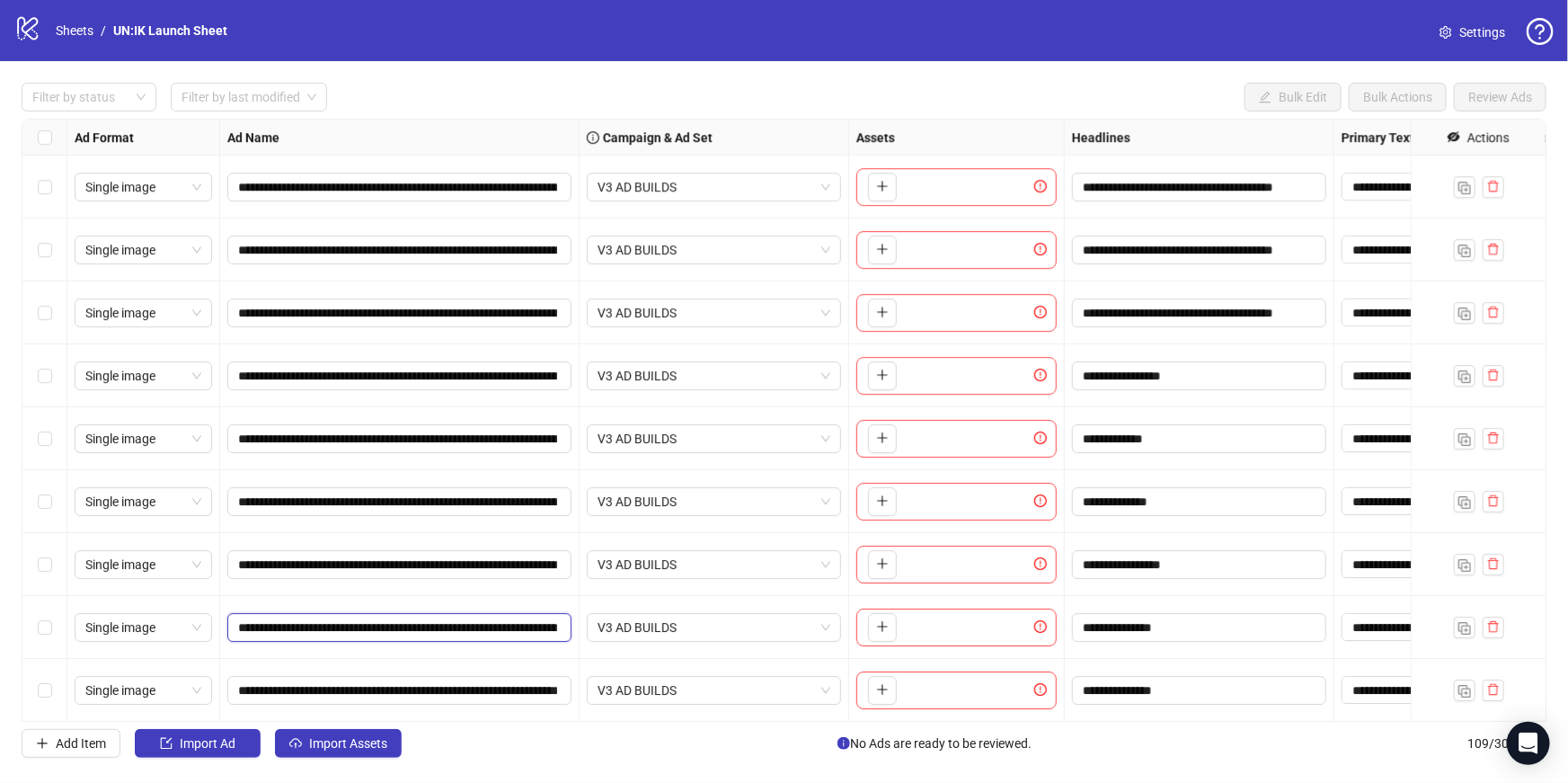 type 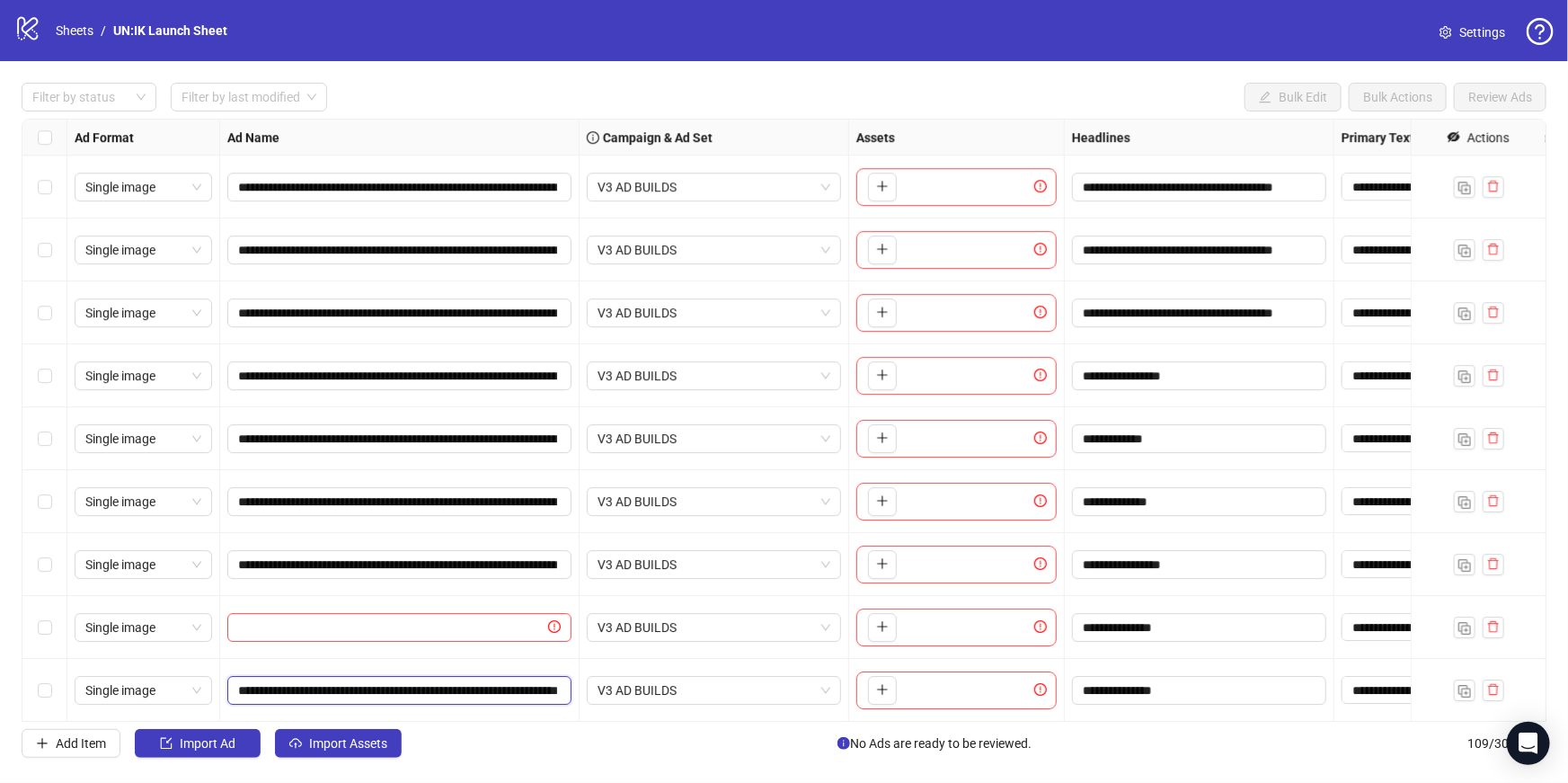 click on "**********" at bounding box center (397, 690) 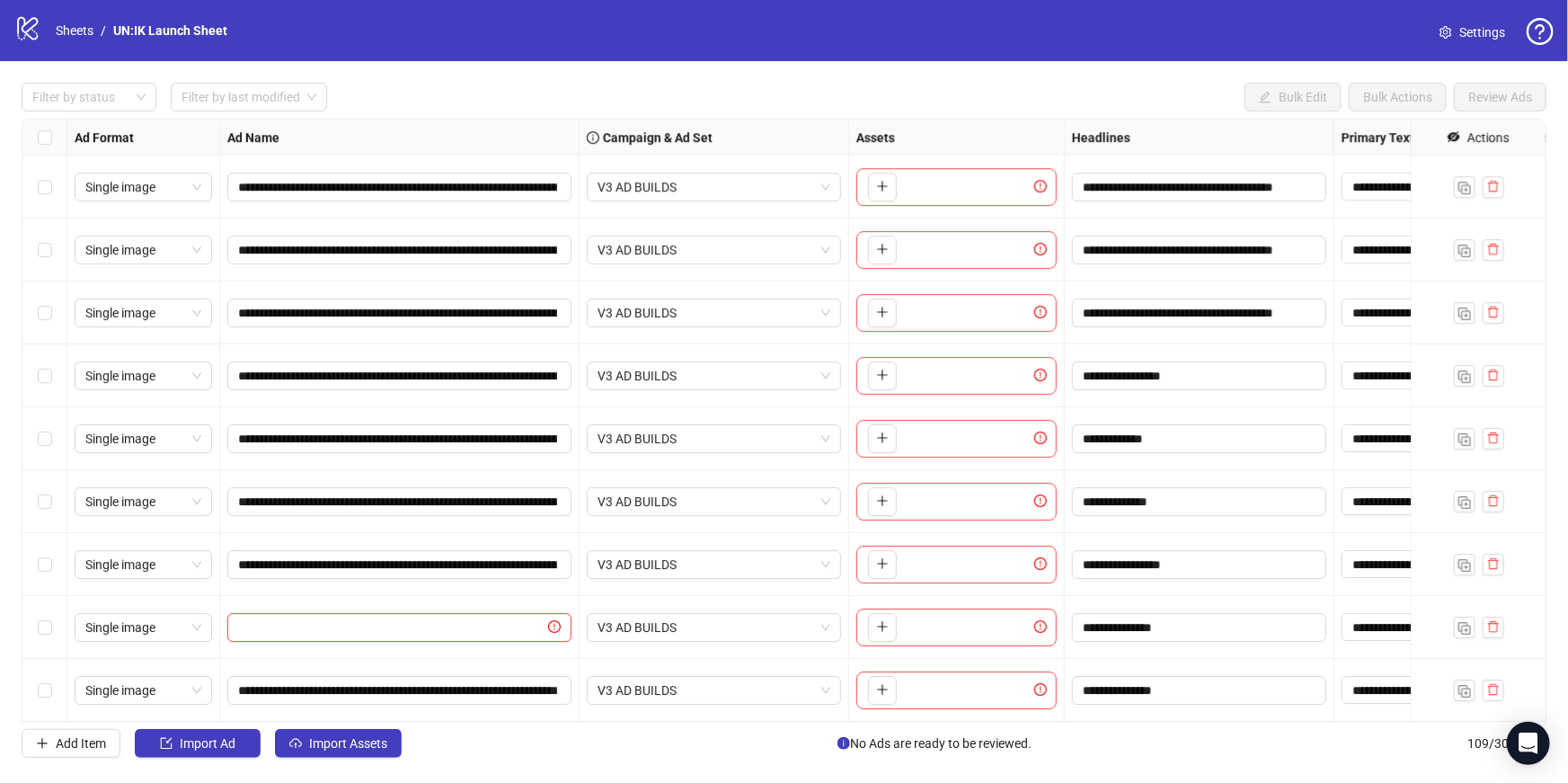 click at bounding box center [391, 627] 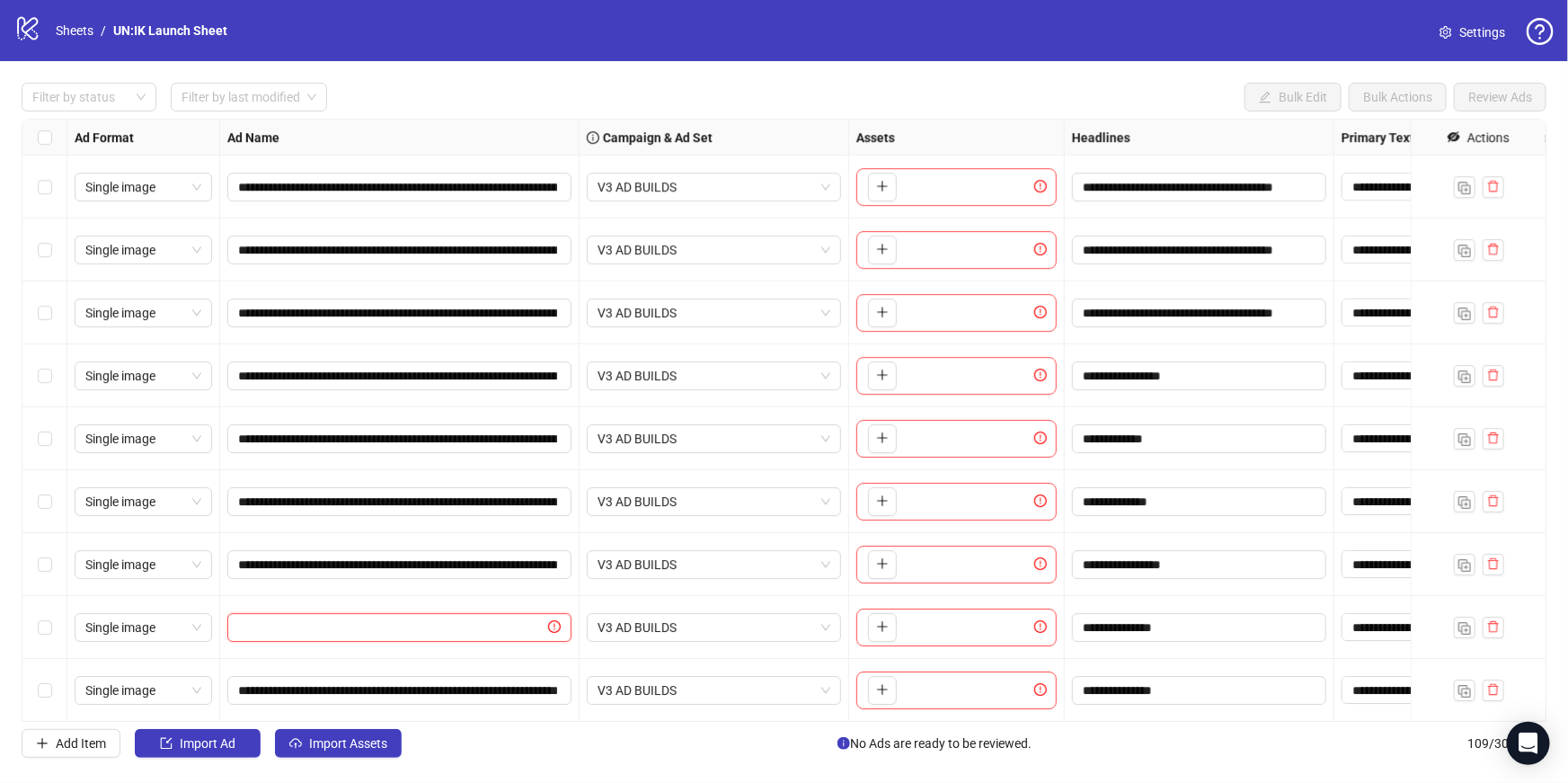 paste on "**********" 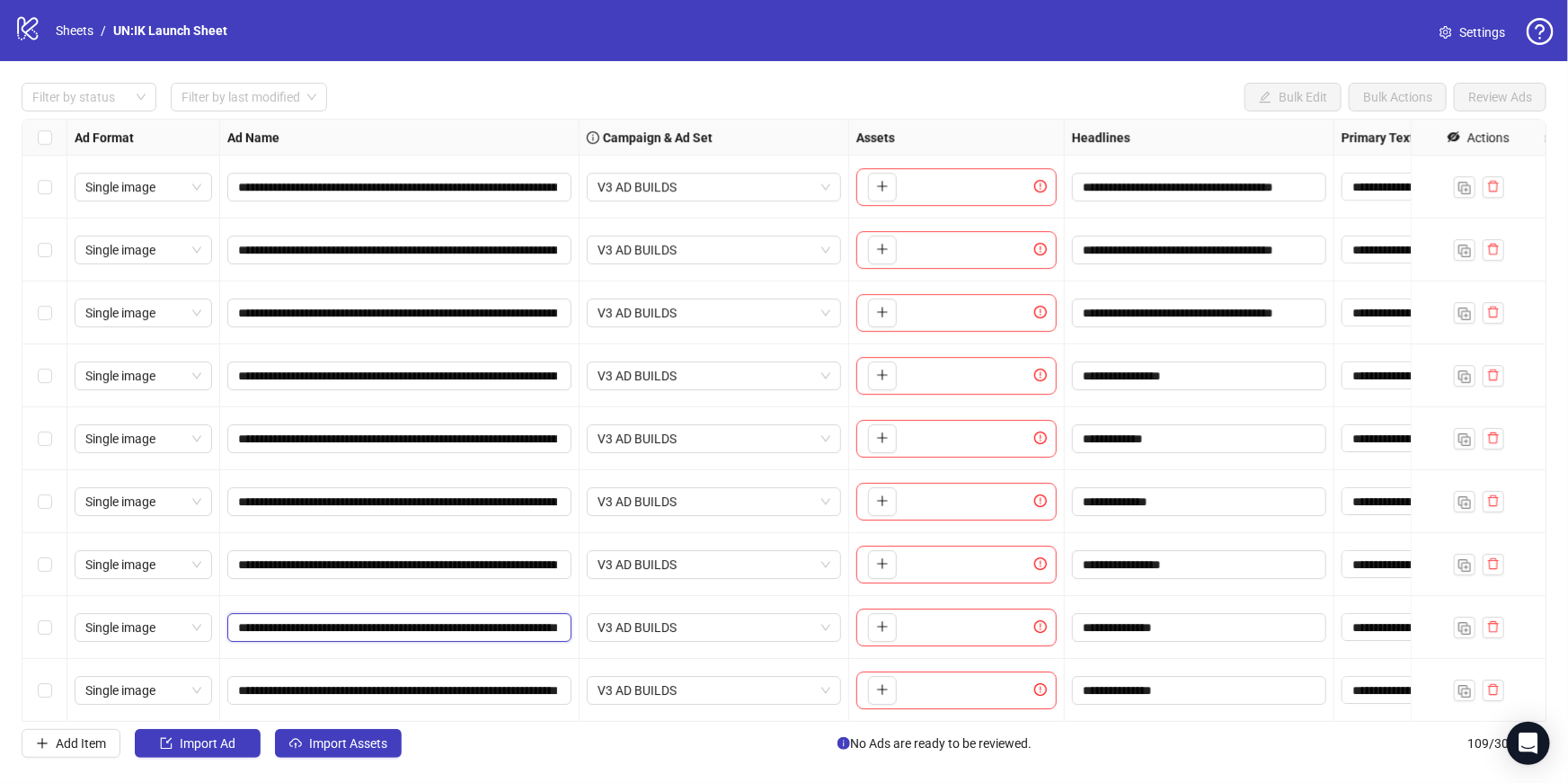 scroll, scrollTop: 0, scrollLeft: 173, axis: horizontal 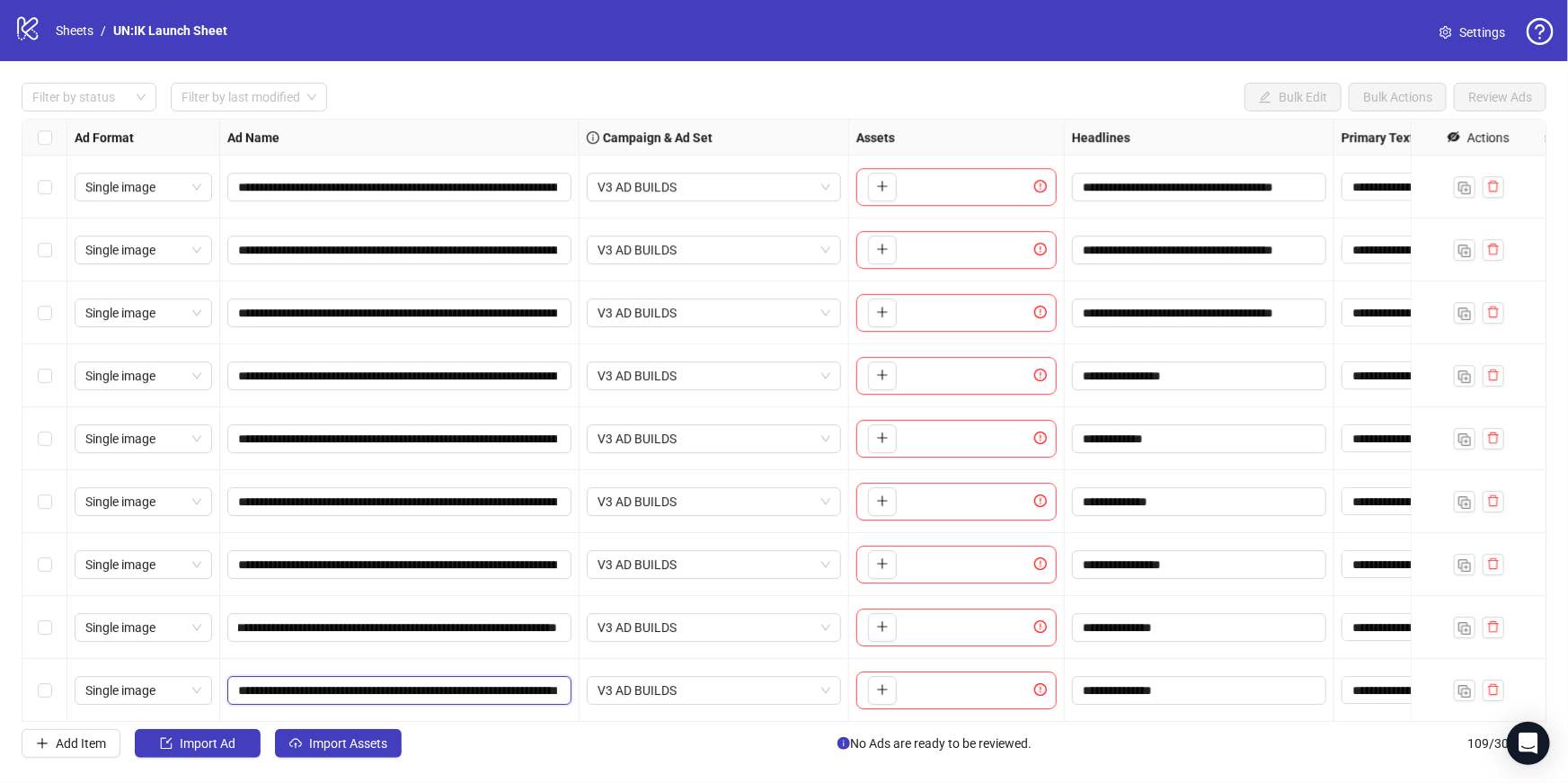 click on "**********" at bounding box center (397, 690) 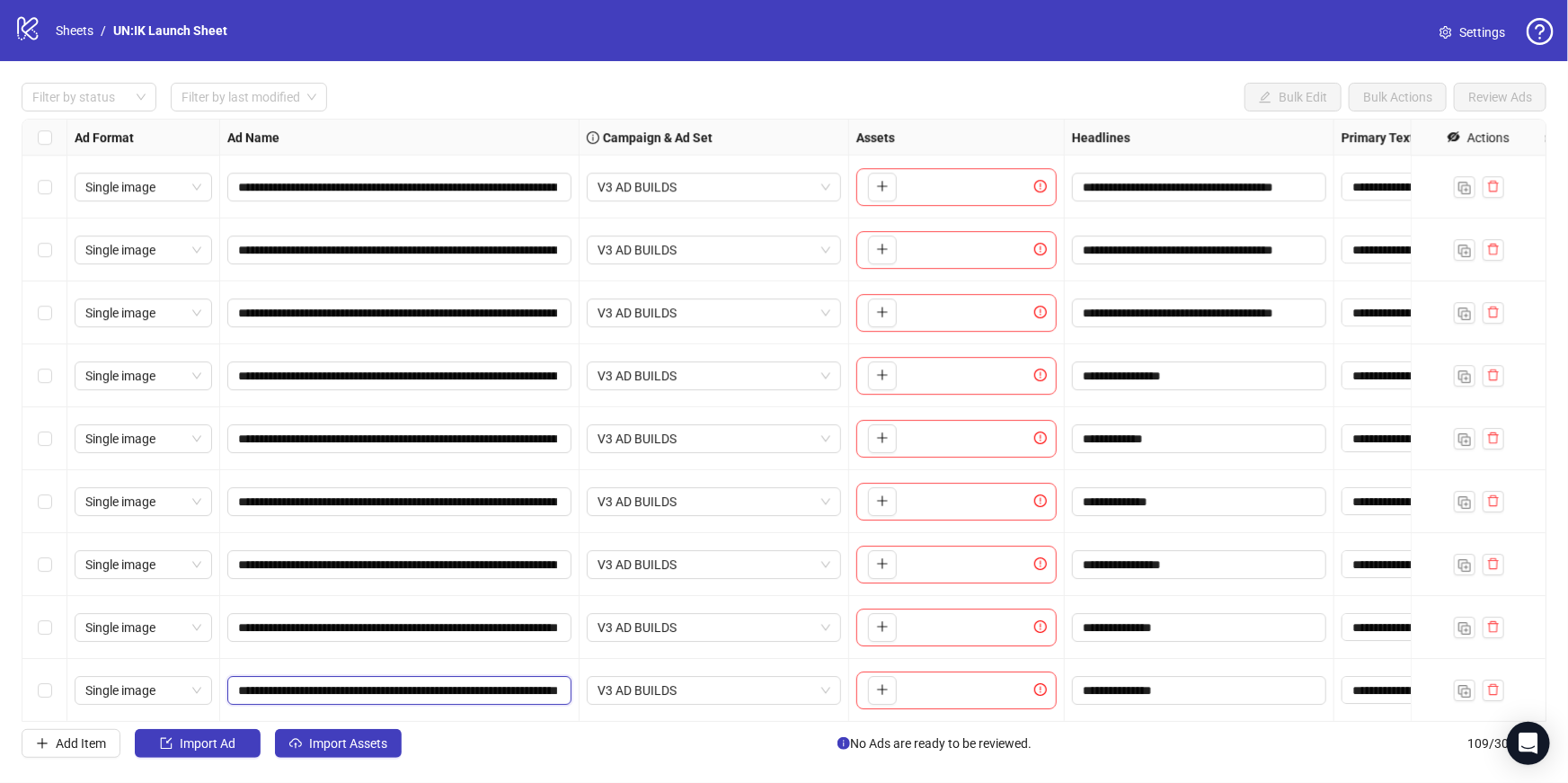 type 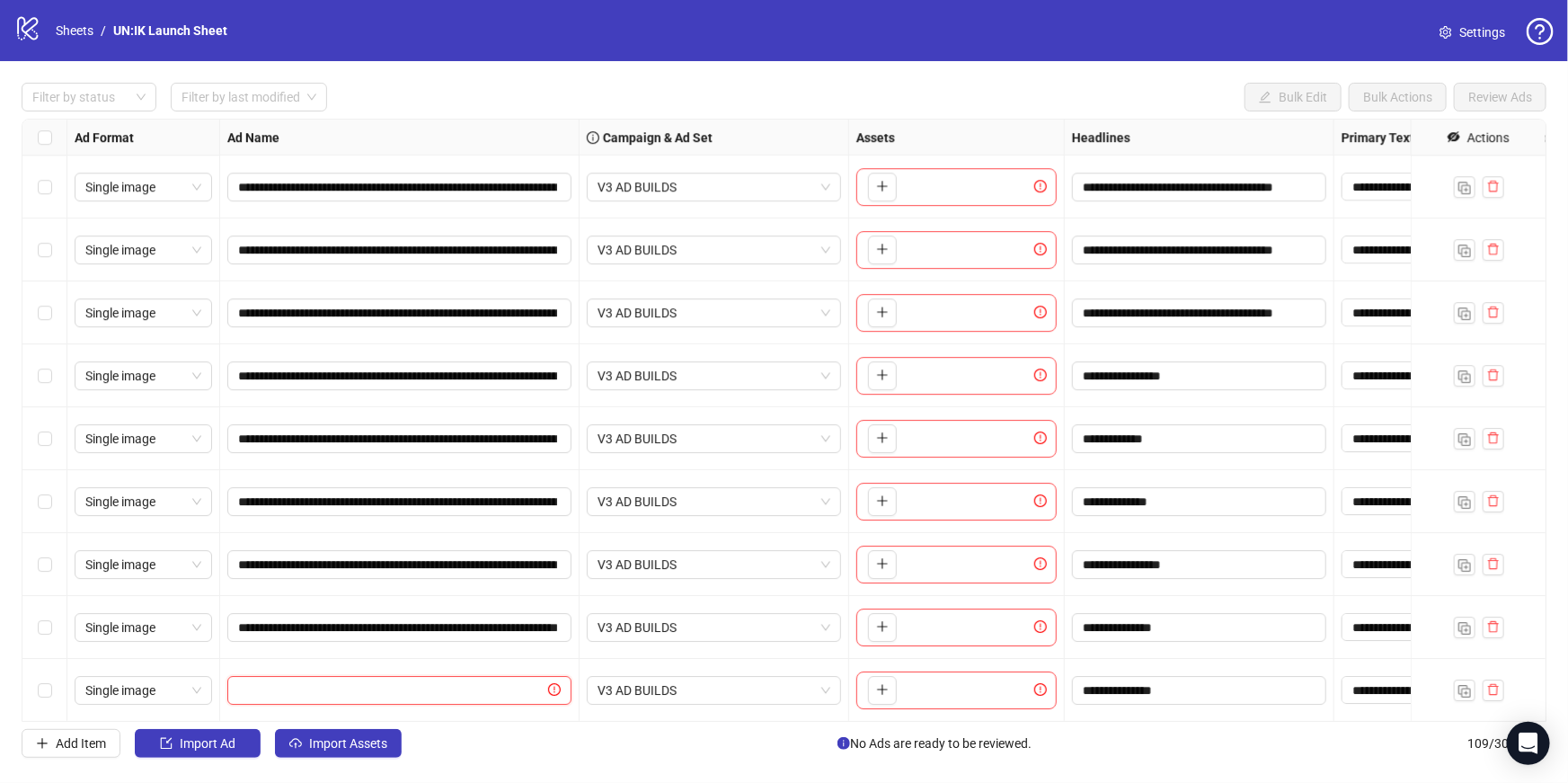 click at bounding box center [391, 690] 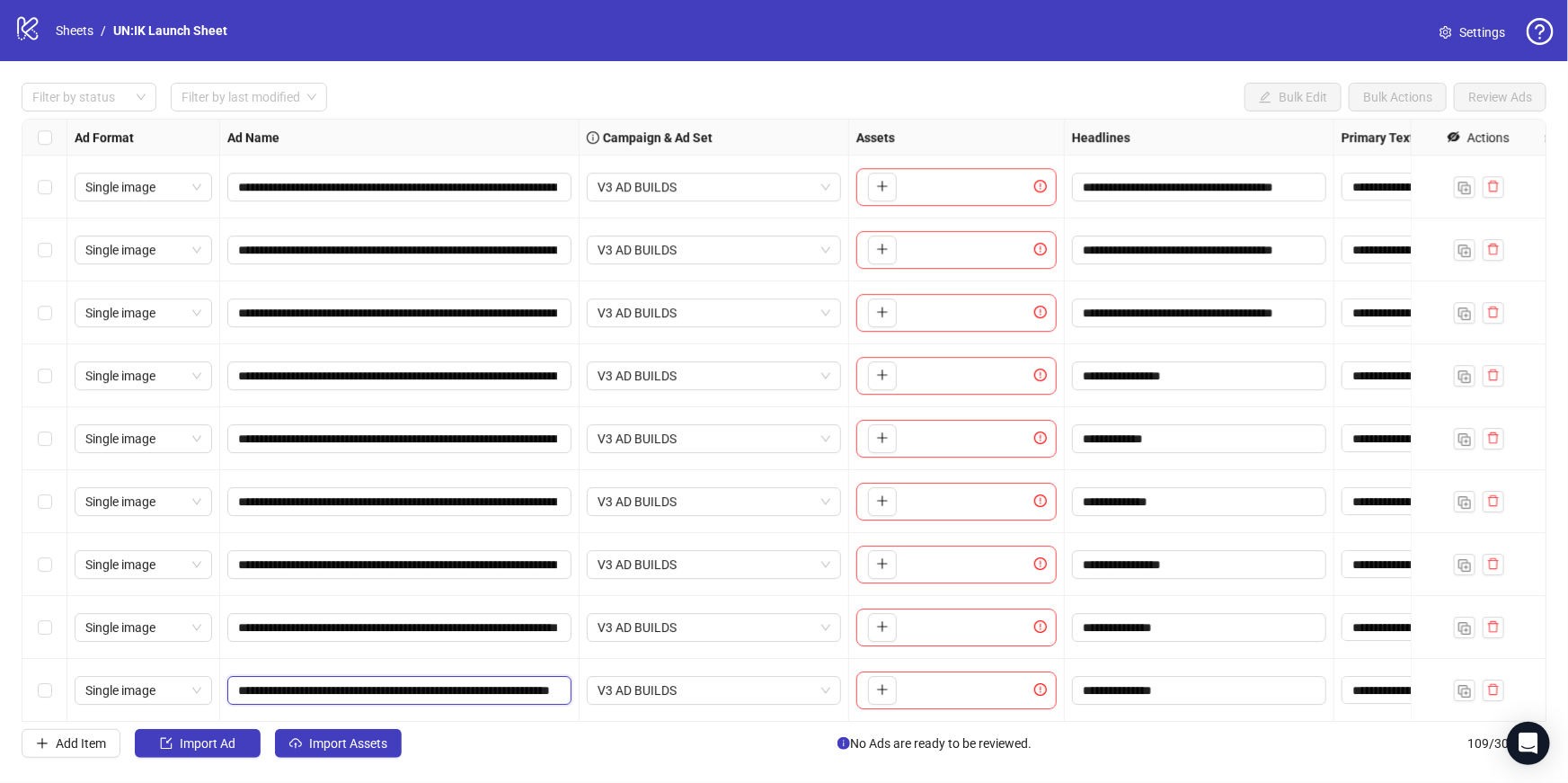scroll, scrollTop: 0, scrollLeft: 169, axis: horizontal 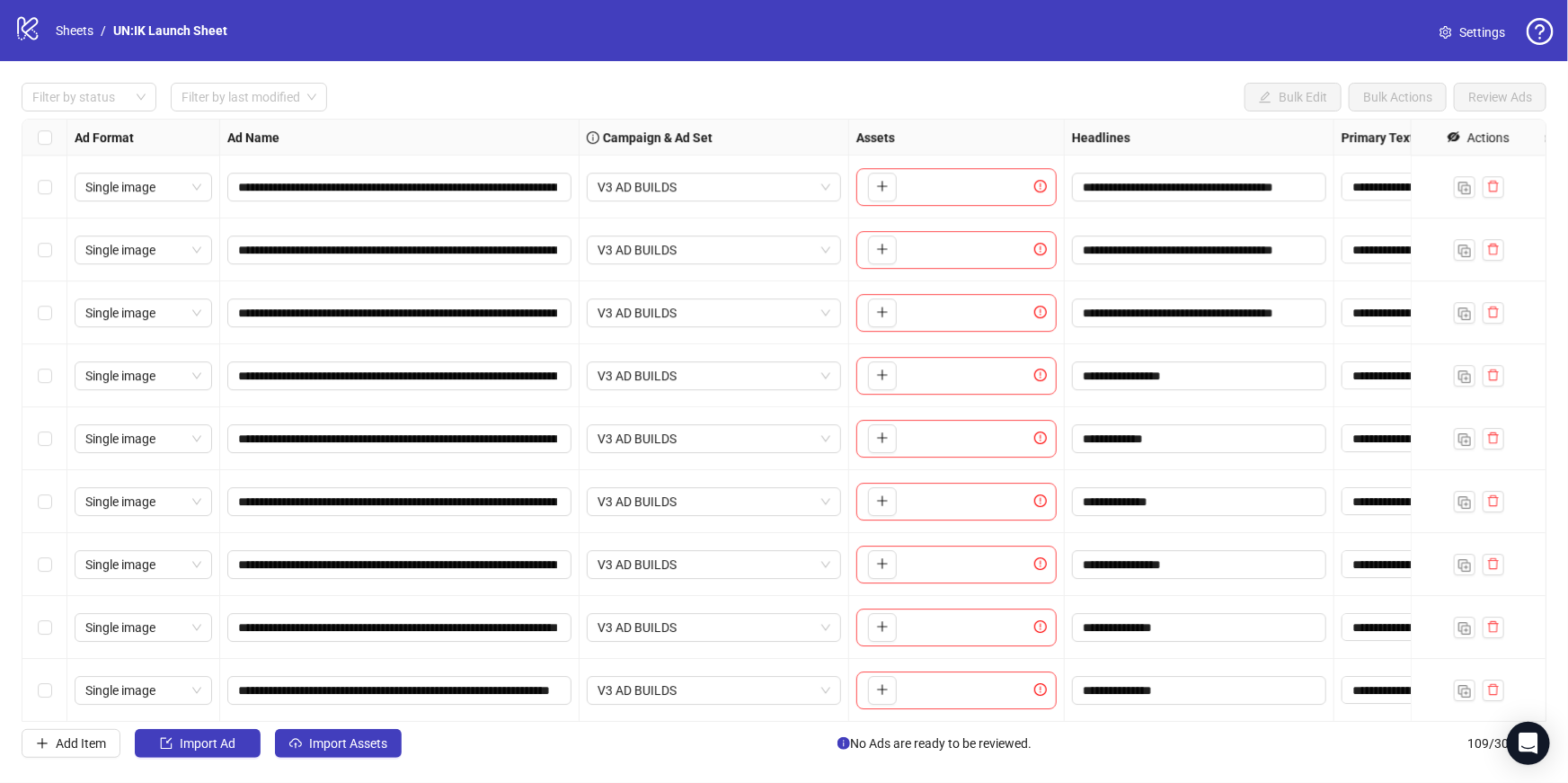 click on "**********" at bounding box center [400, 690] 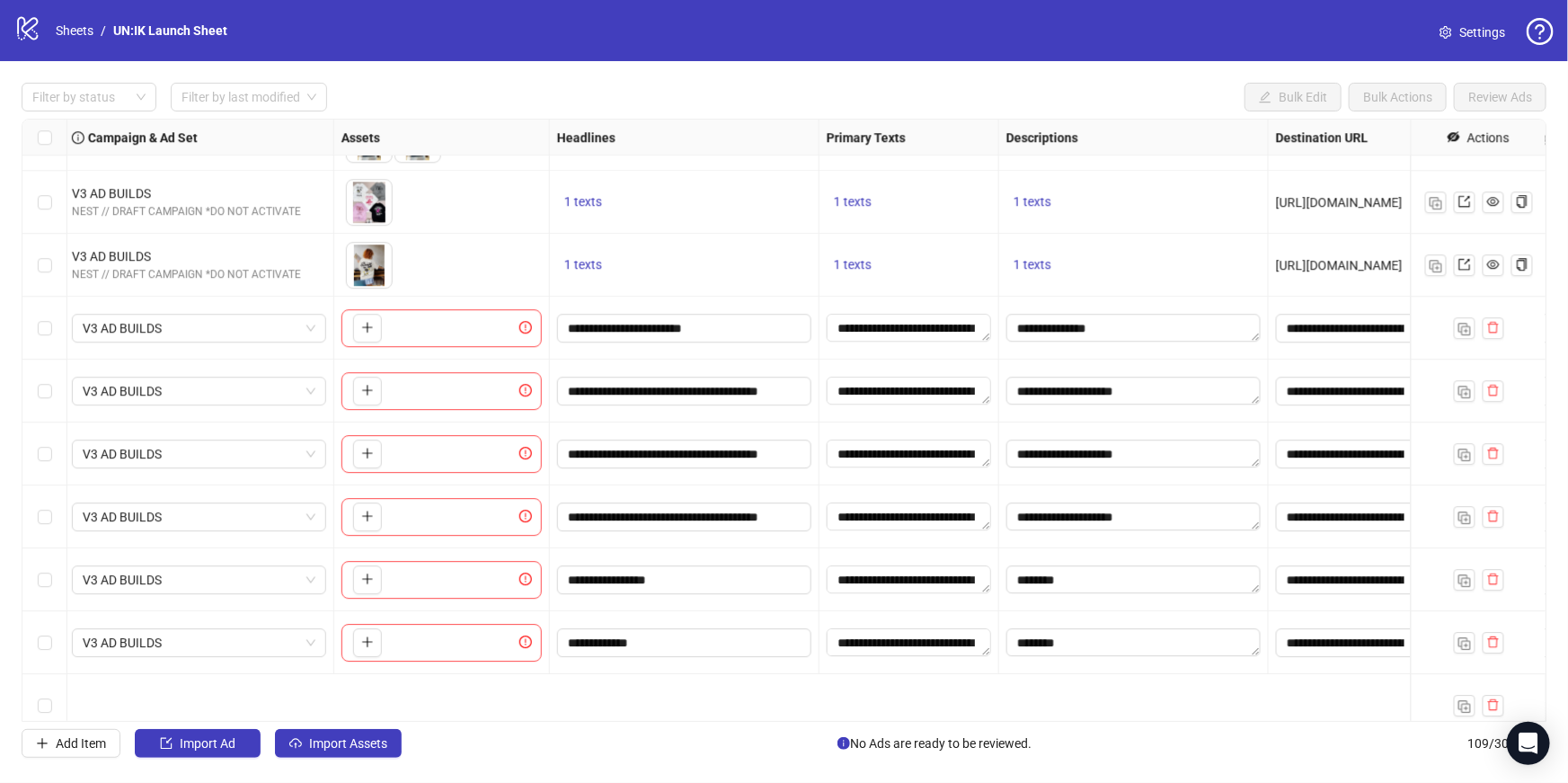 scroll, scrollTop: 5965, scrollLeft: 515, axis: both 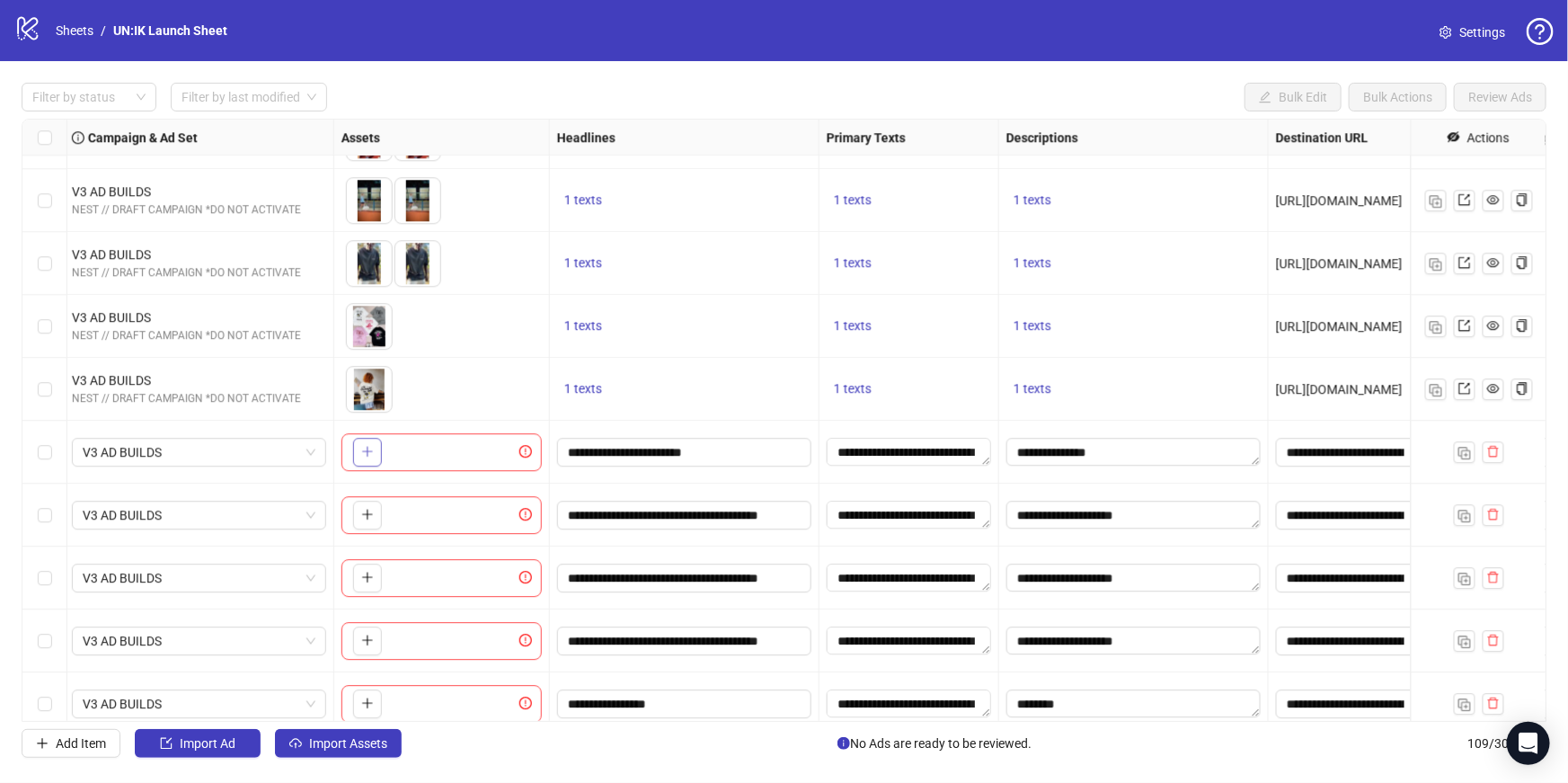 click 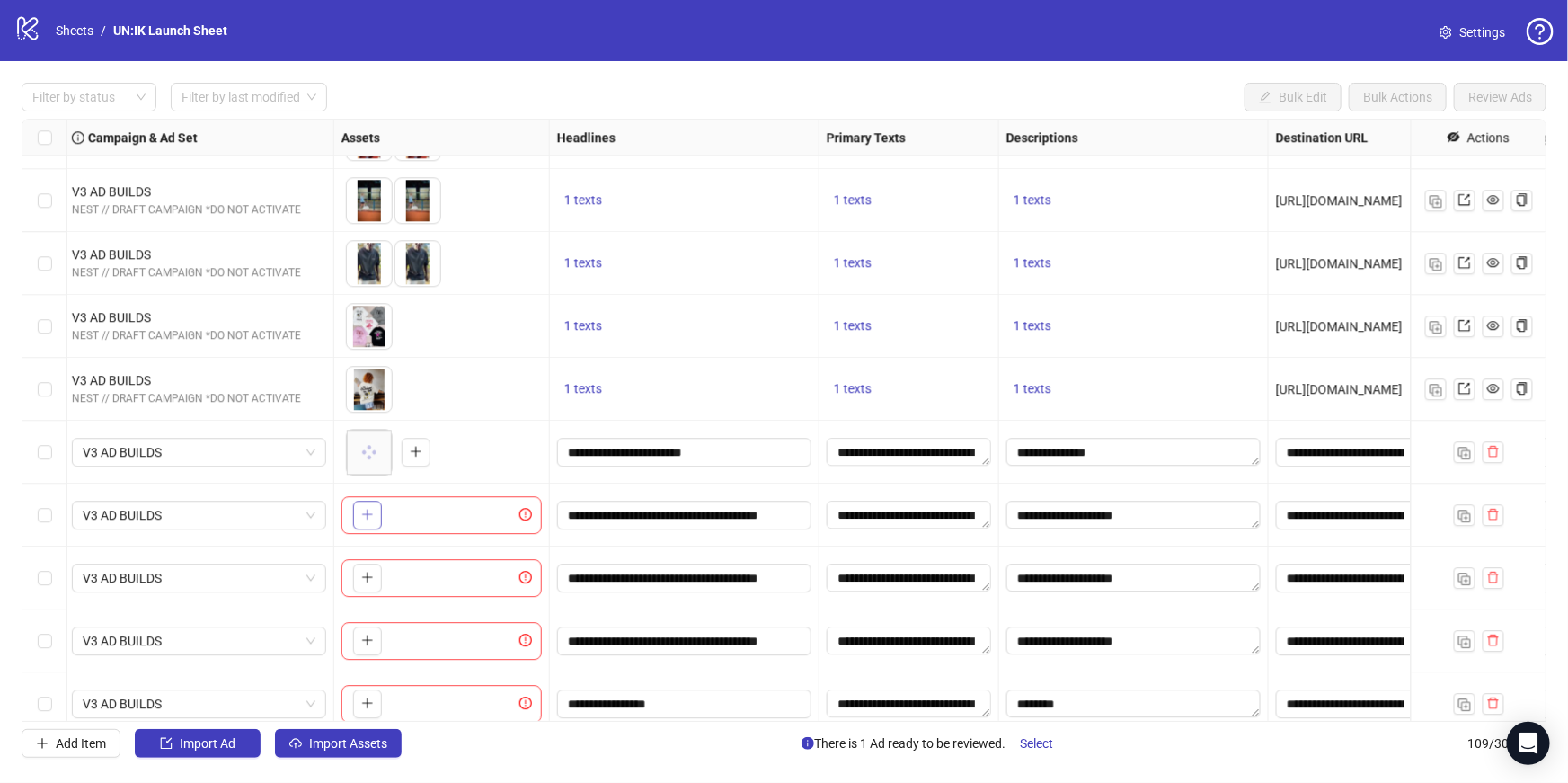 click 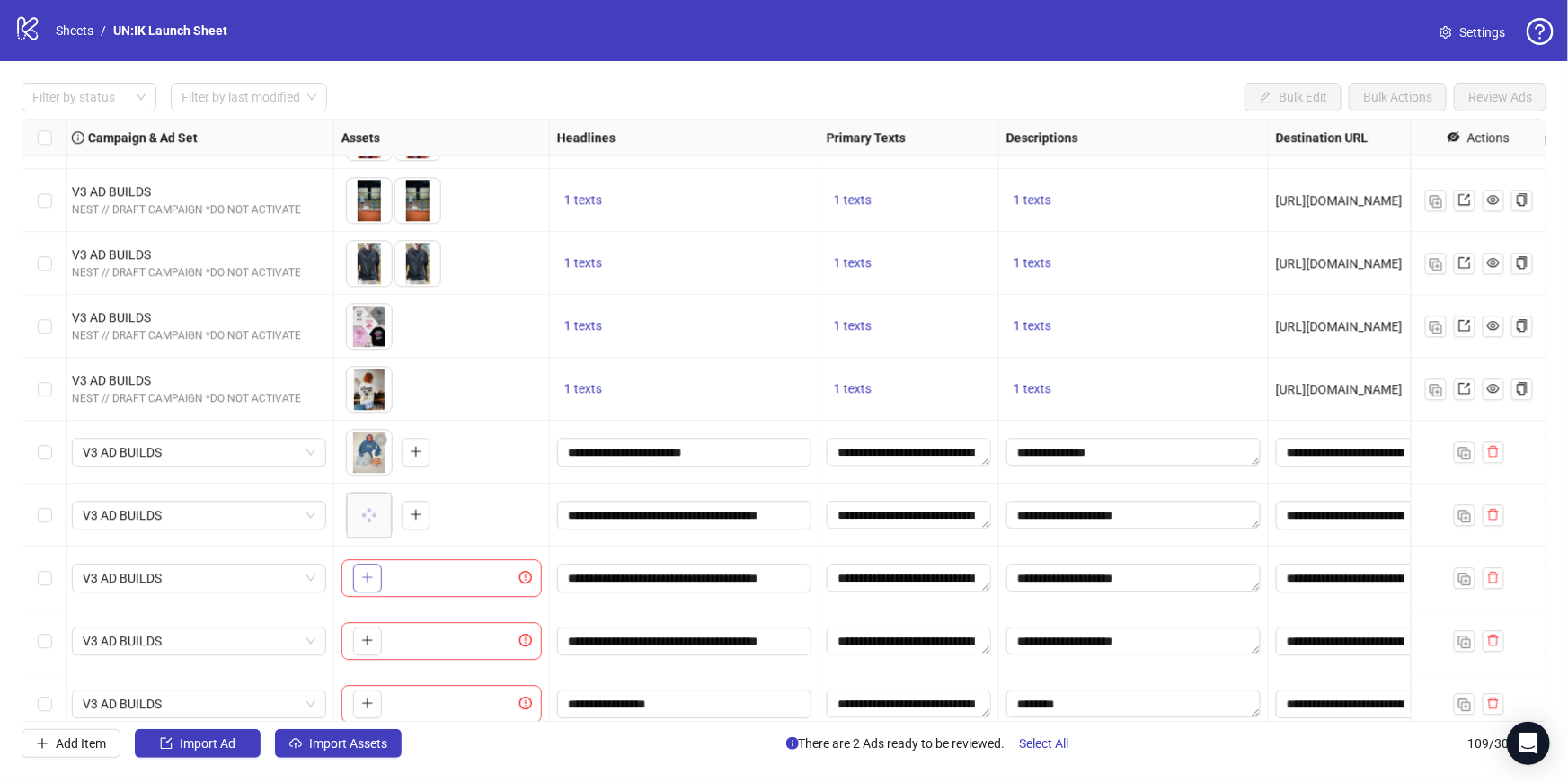 click 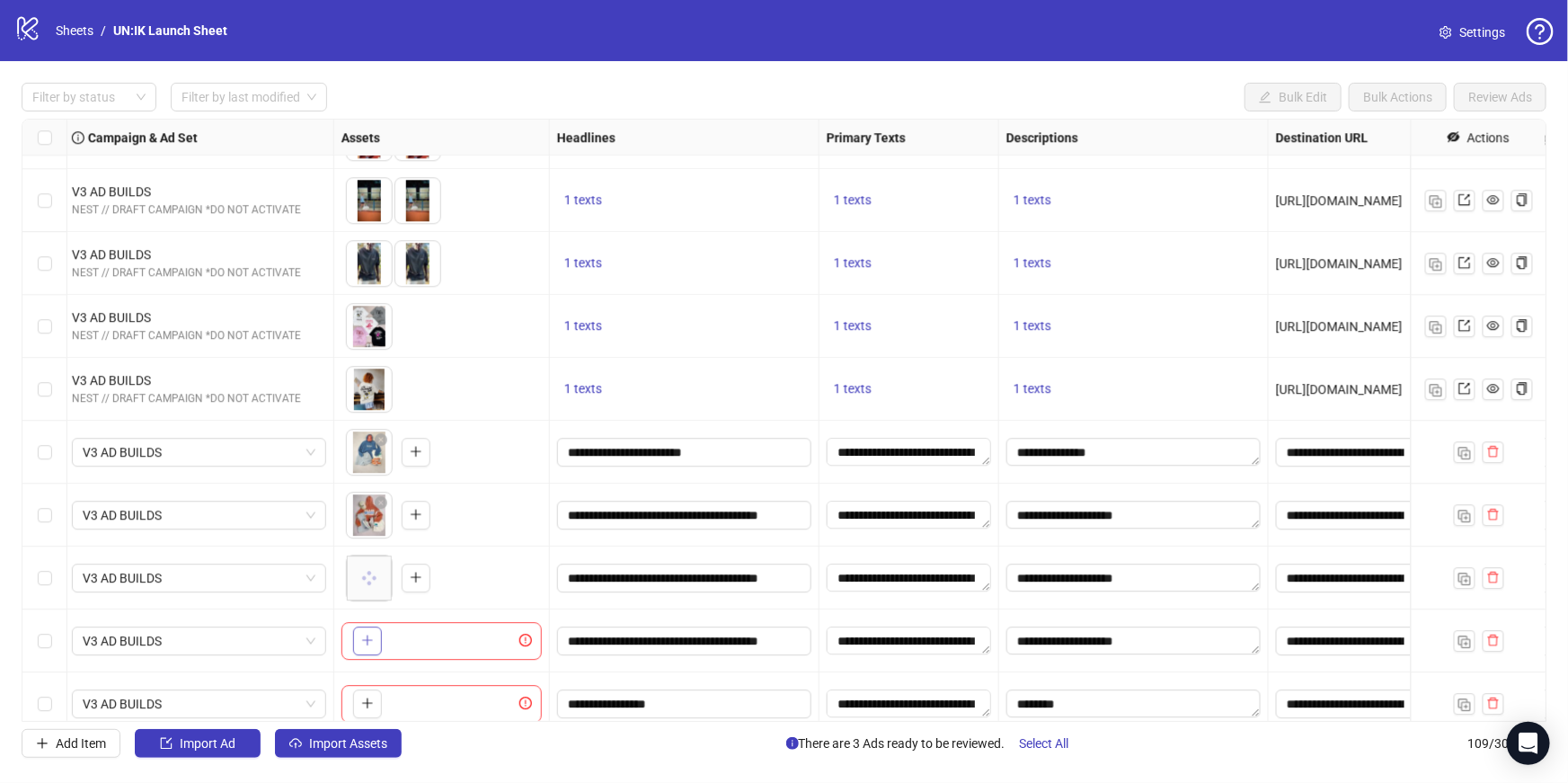 click 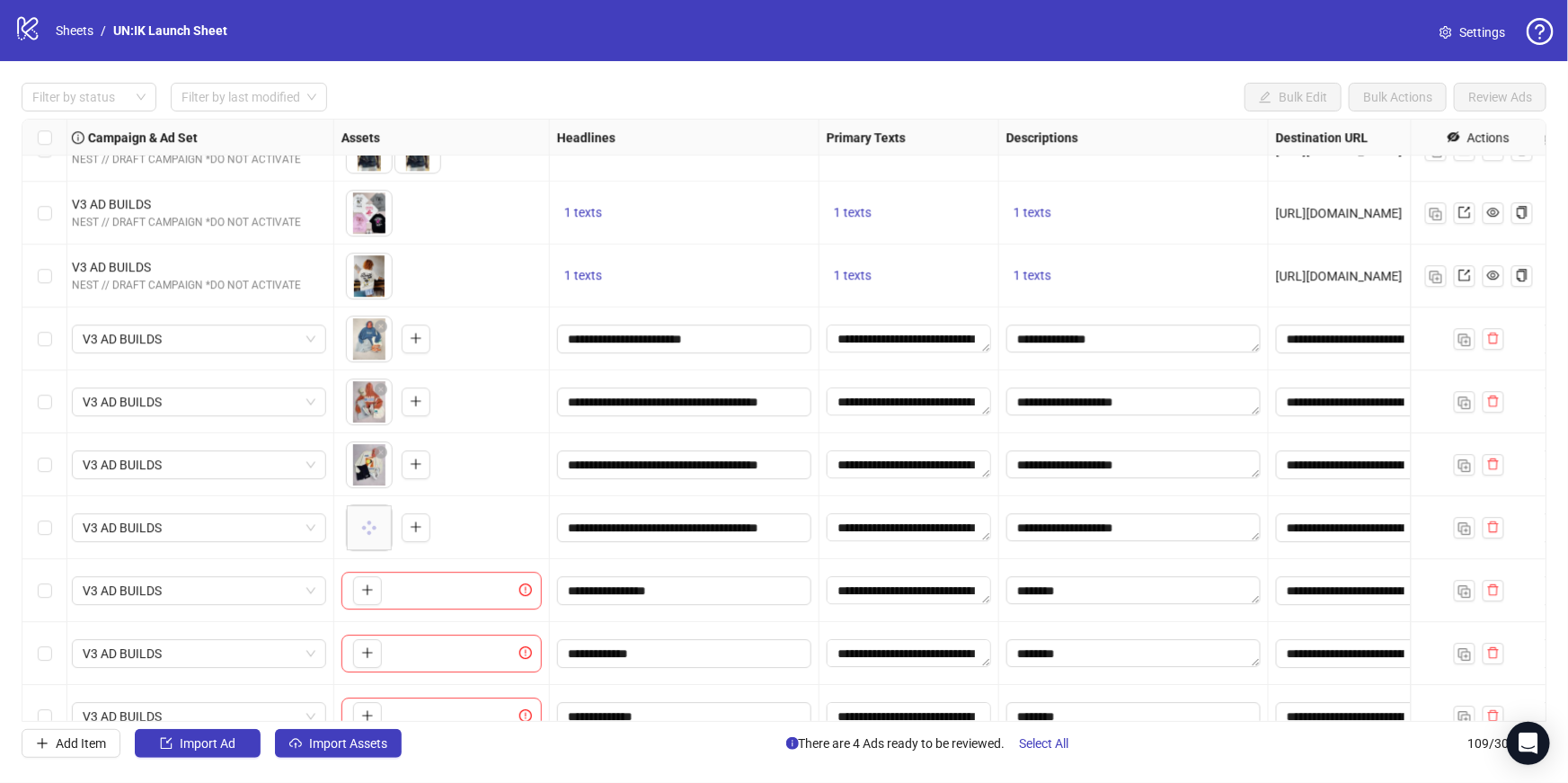 scroll, scrollTop: 6142, scrollLeft: 515, axis: both 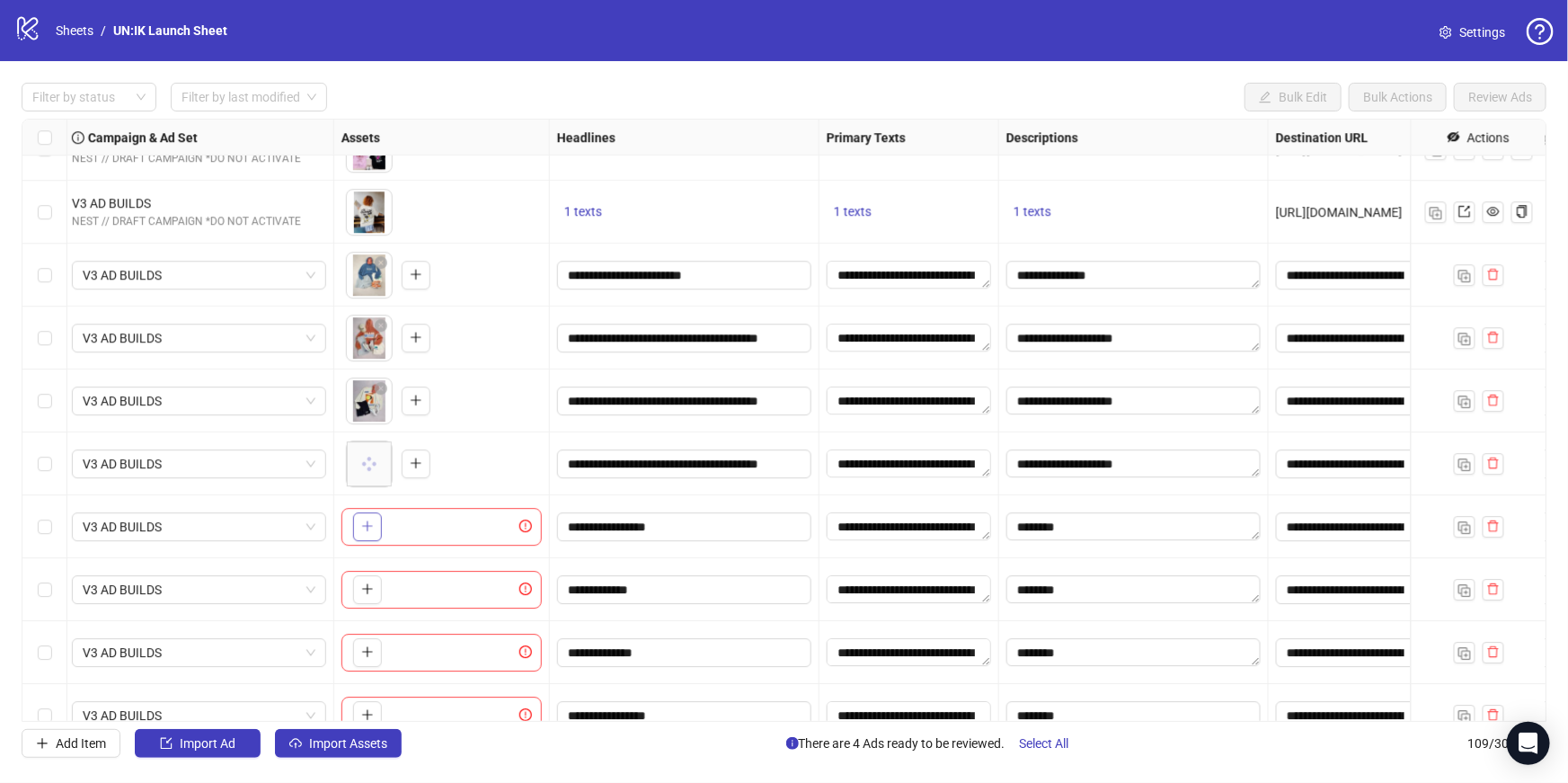 click 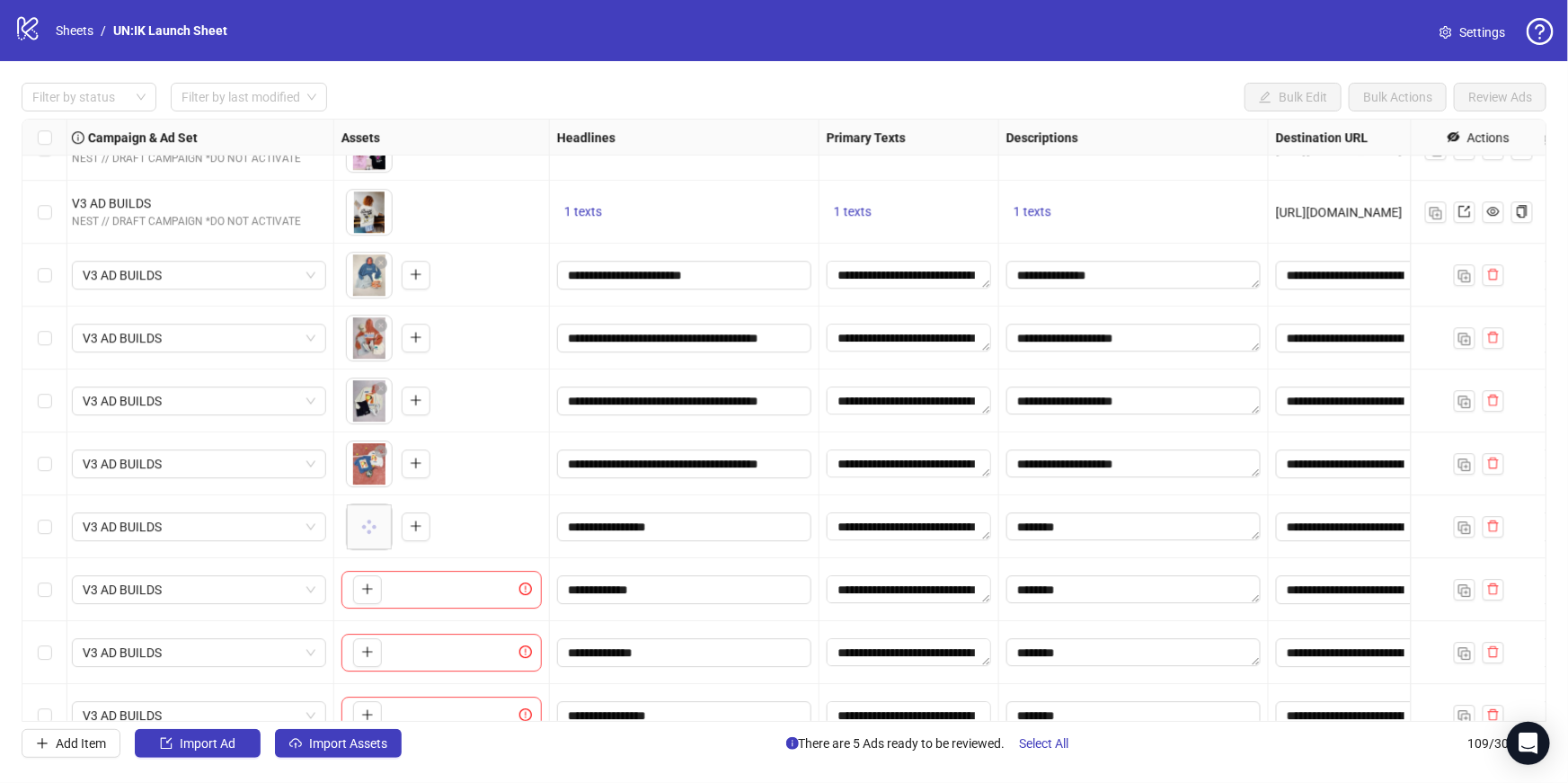 scroll, scrollTop: 6293, scrollLeft: 515, axis: both 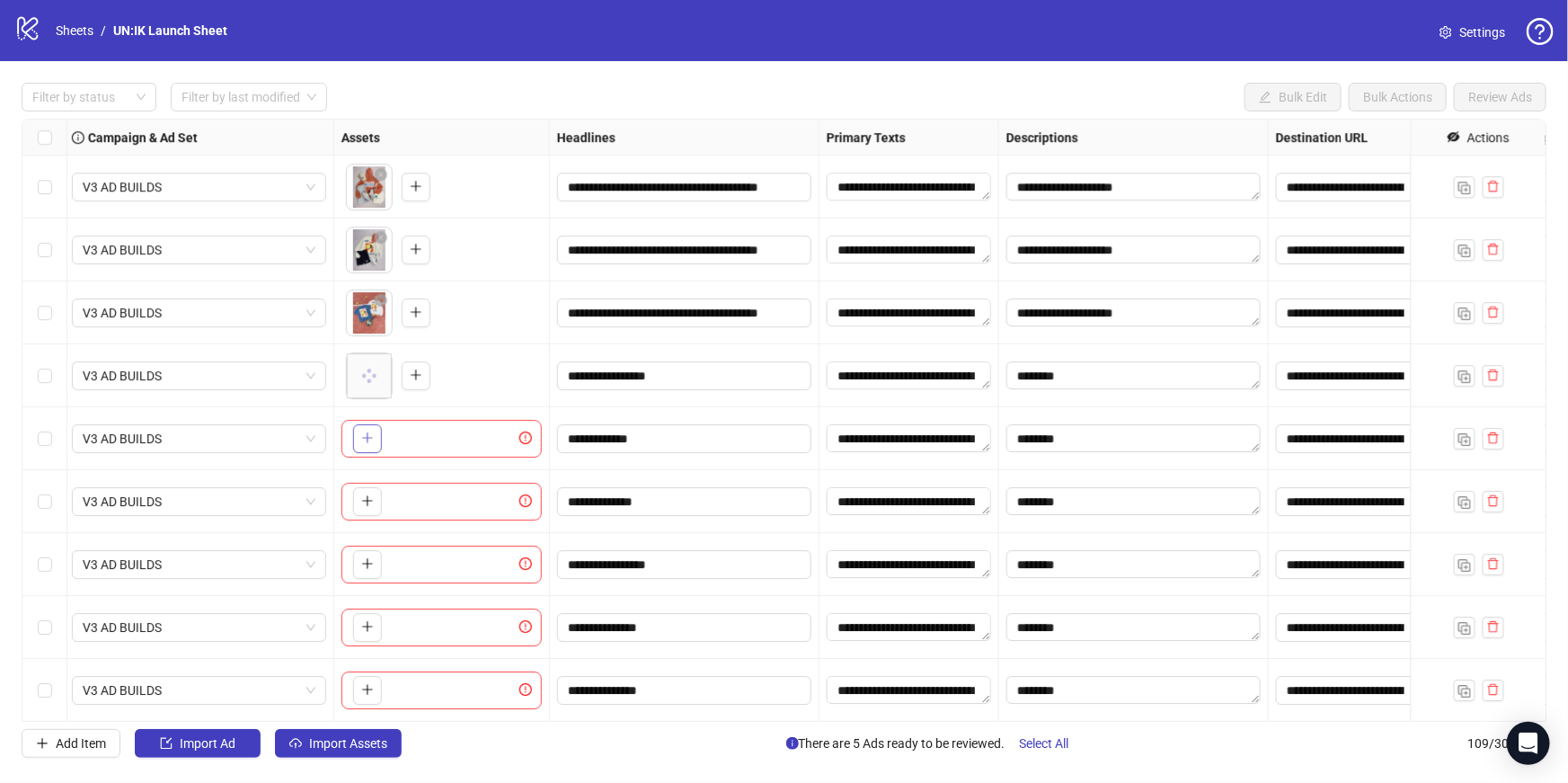 click at bounding box center [368, 439] 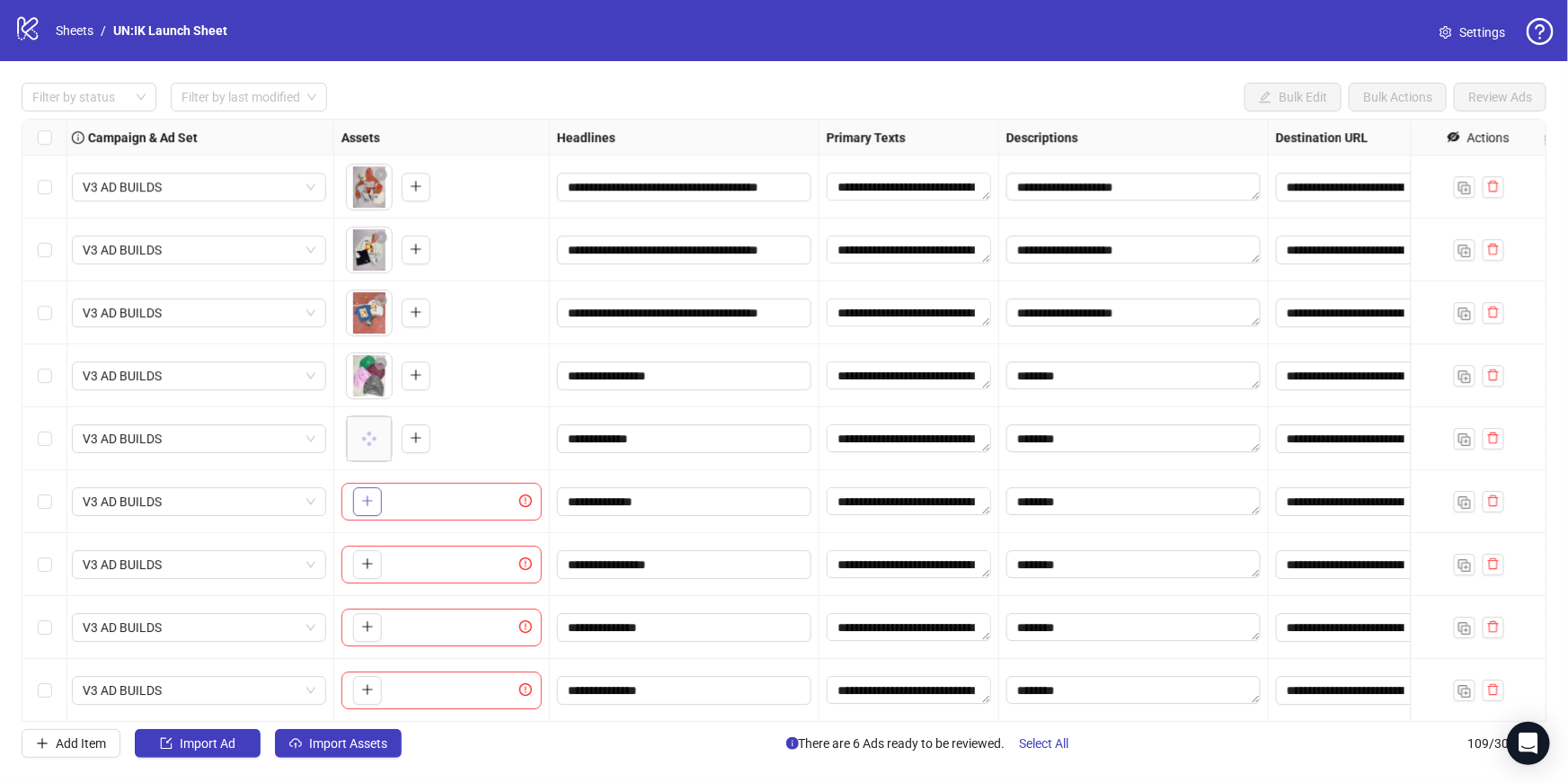 click at bounding box center (368, 502) 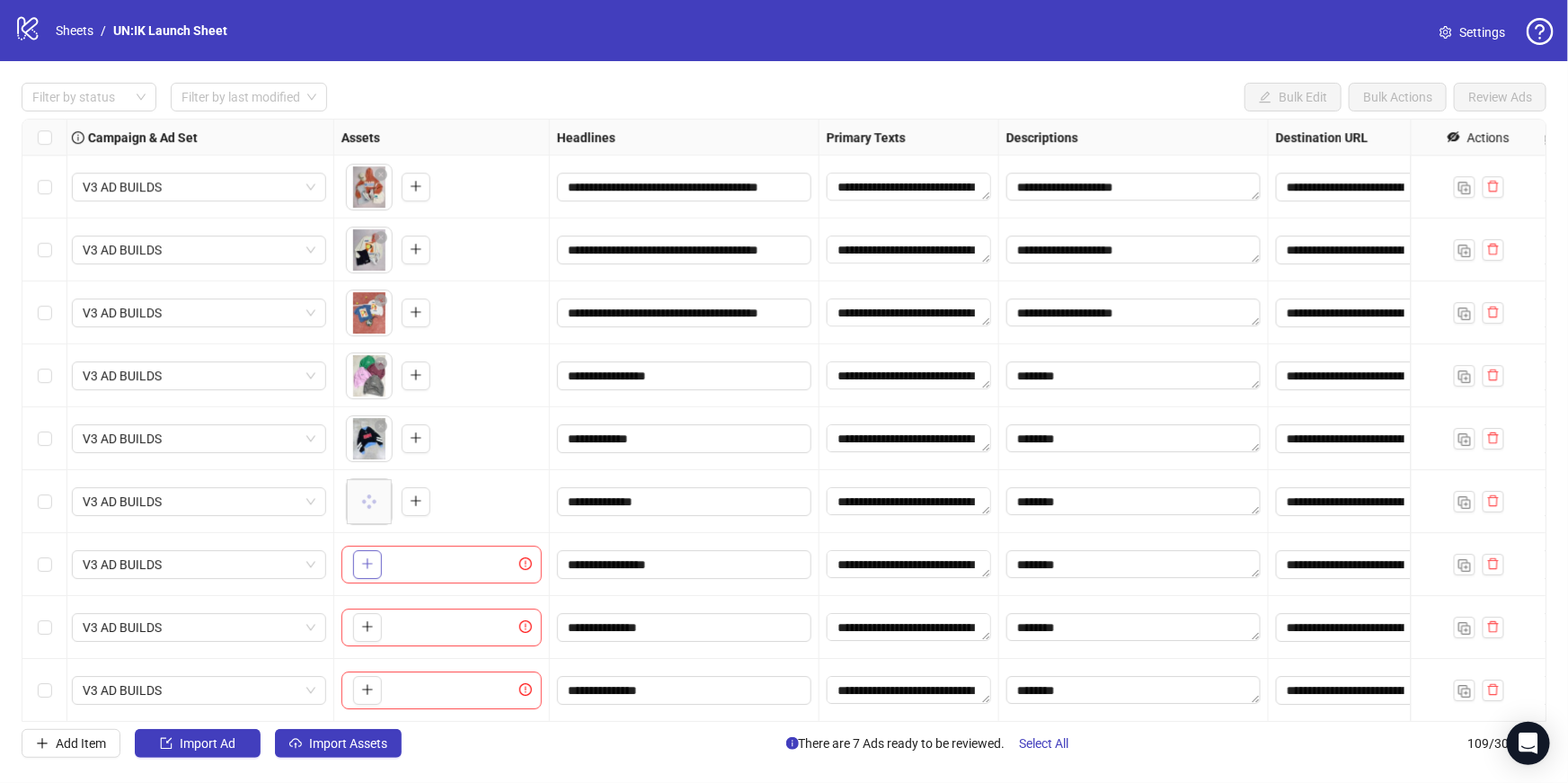 click at bounding box center [368, 565] 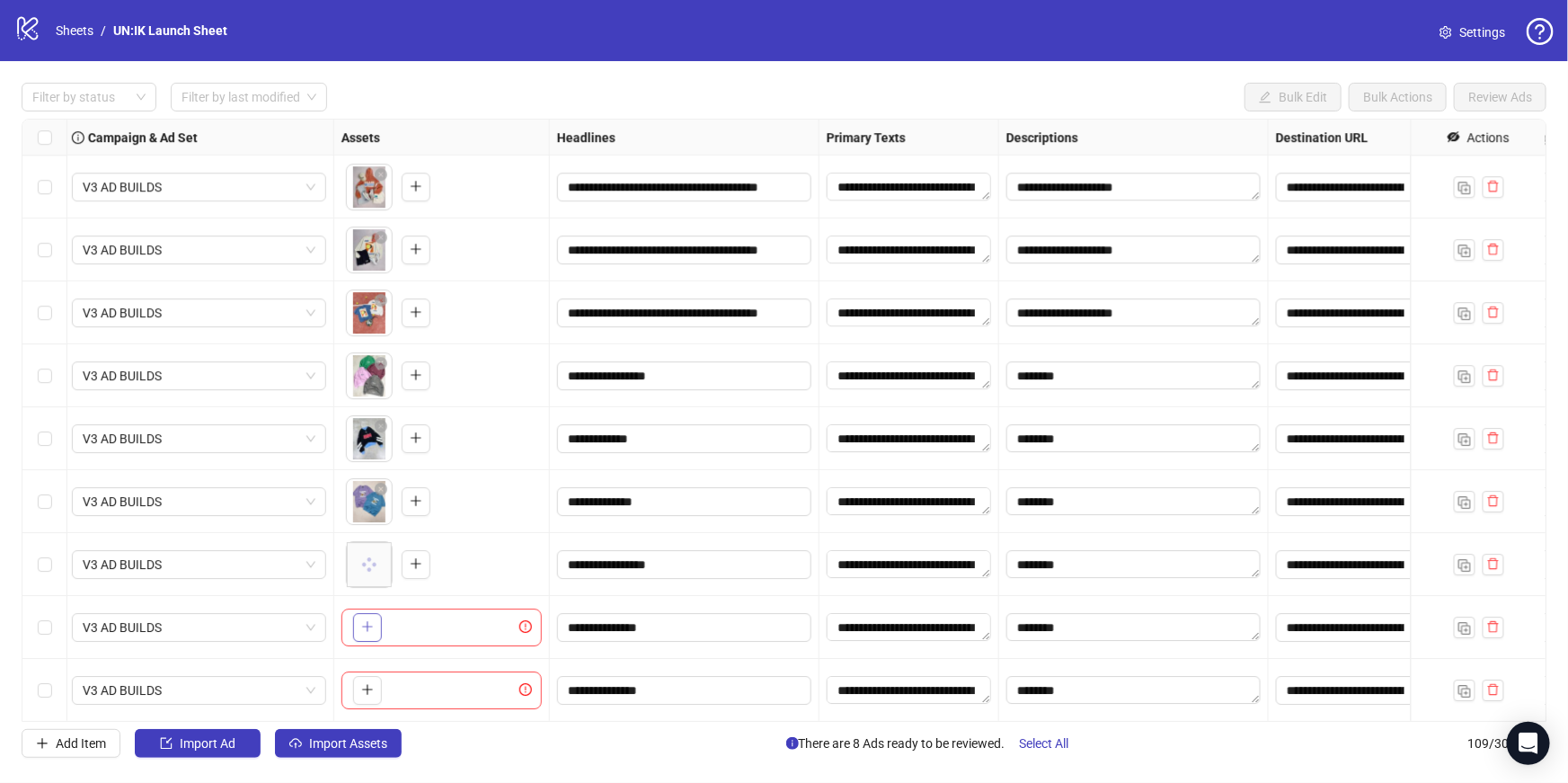 click 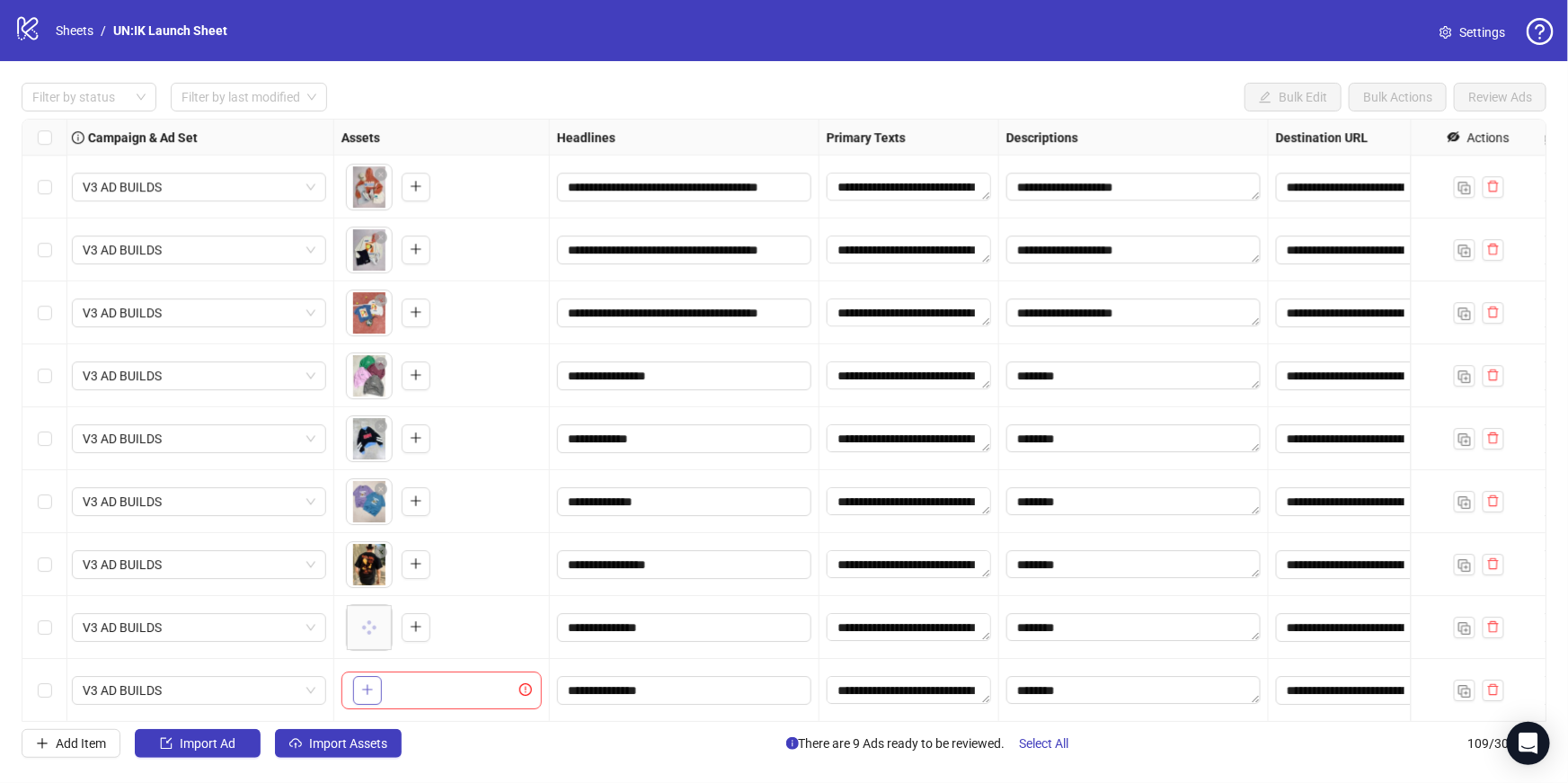 click 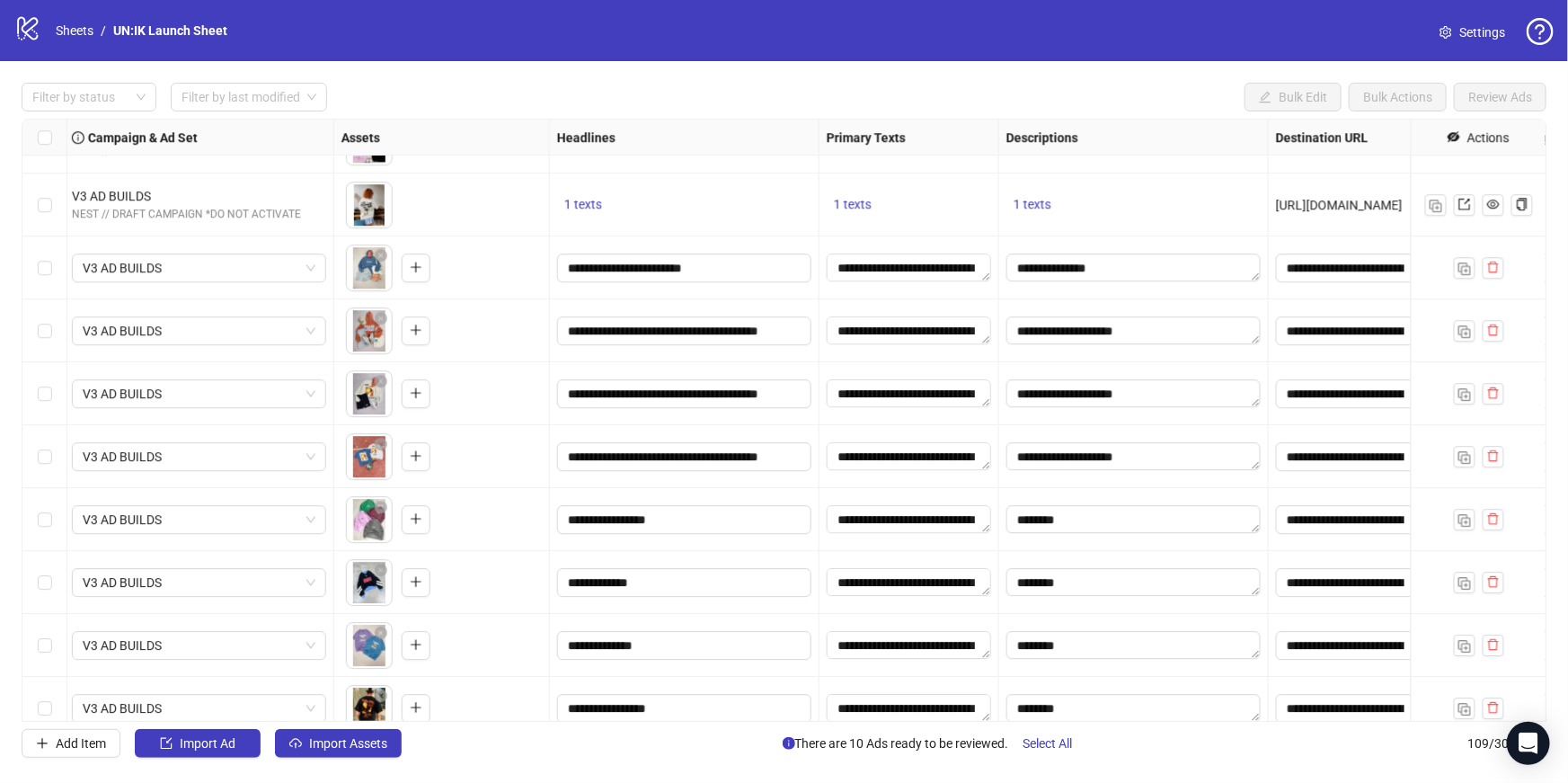 scroll, scrollTop: 6143, scrollLeft: 515, axis: both 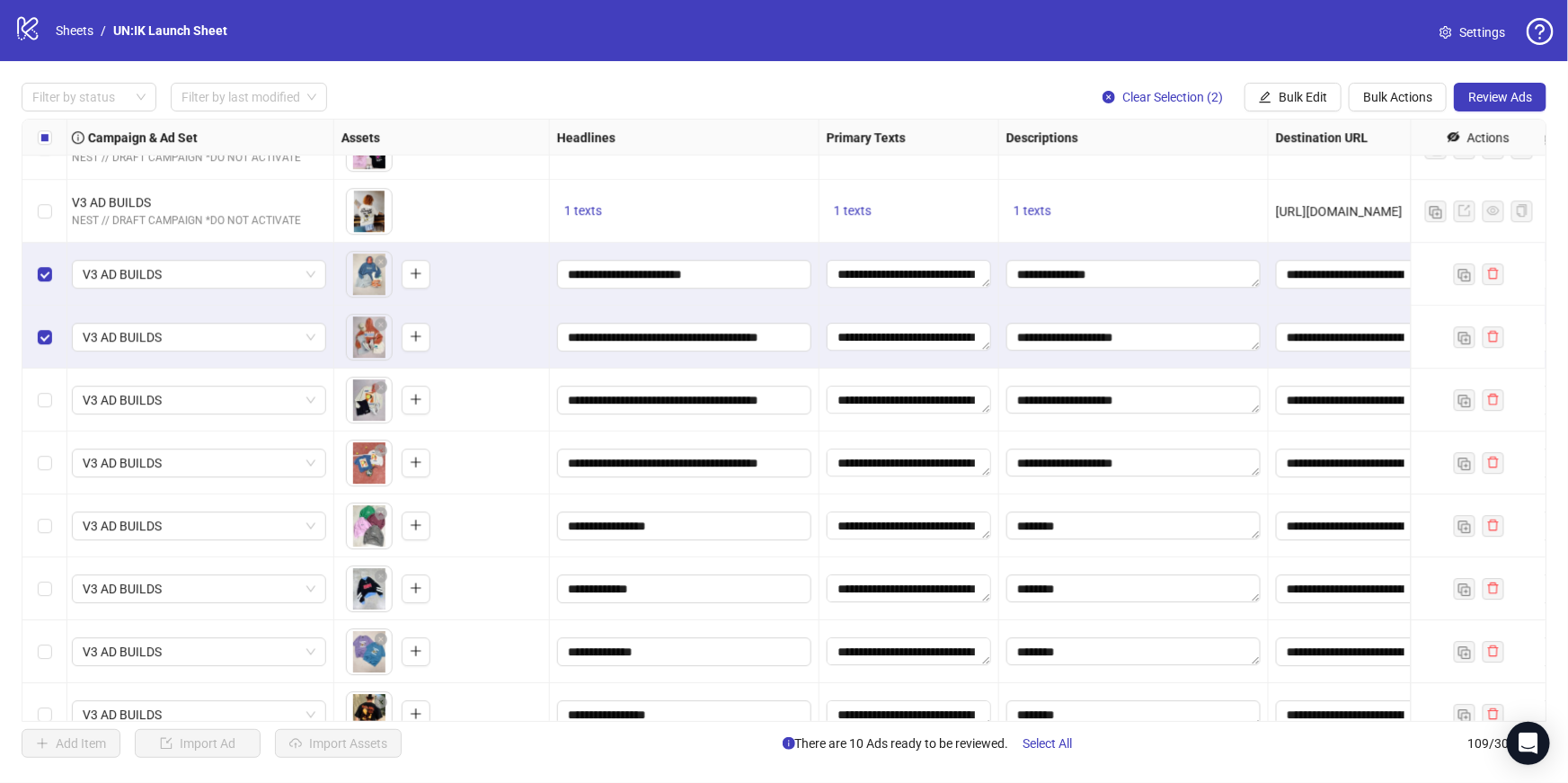 click at bounding box center [45, 400] 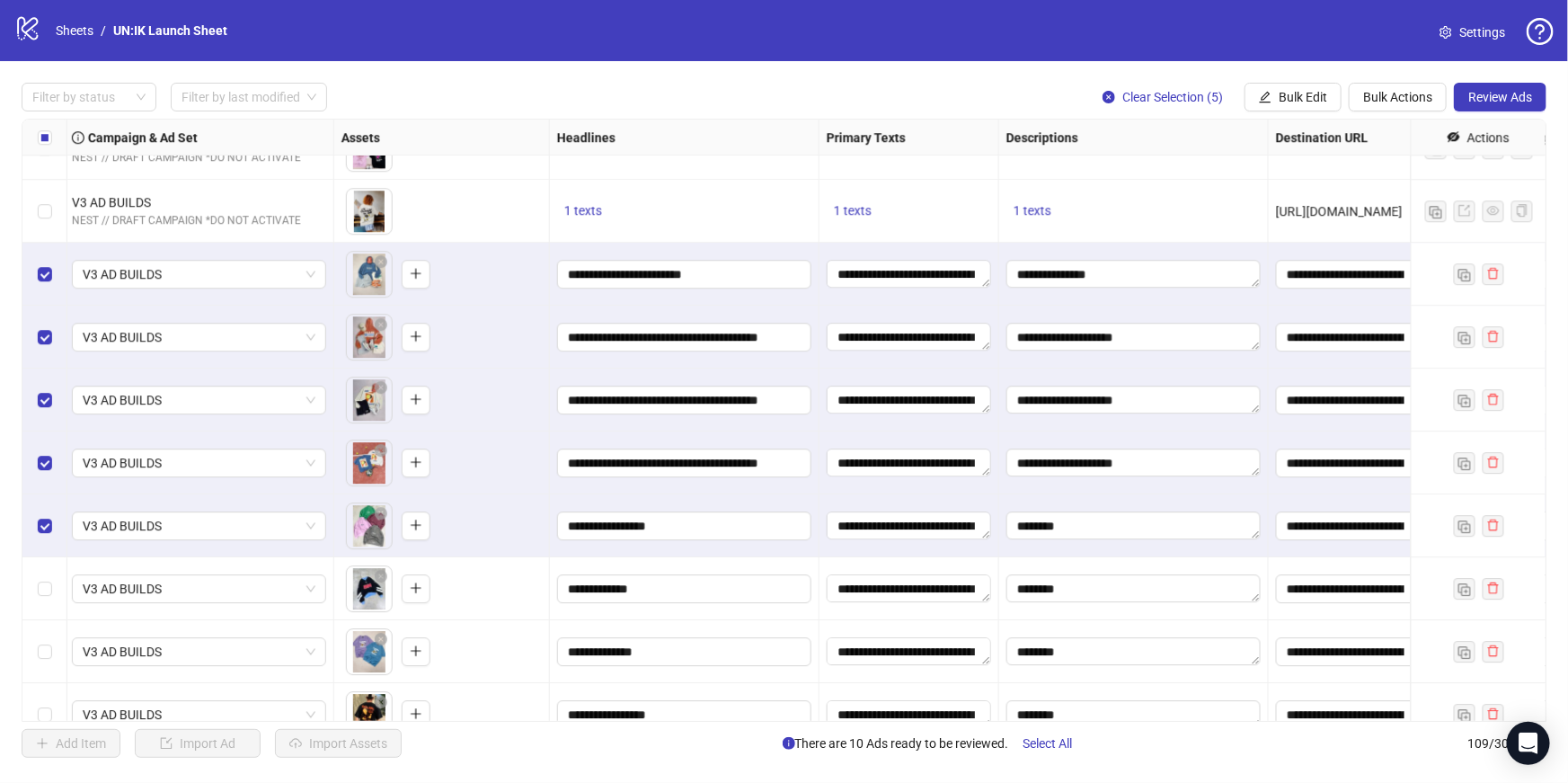 click at bounding box center [45, 589] 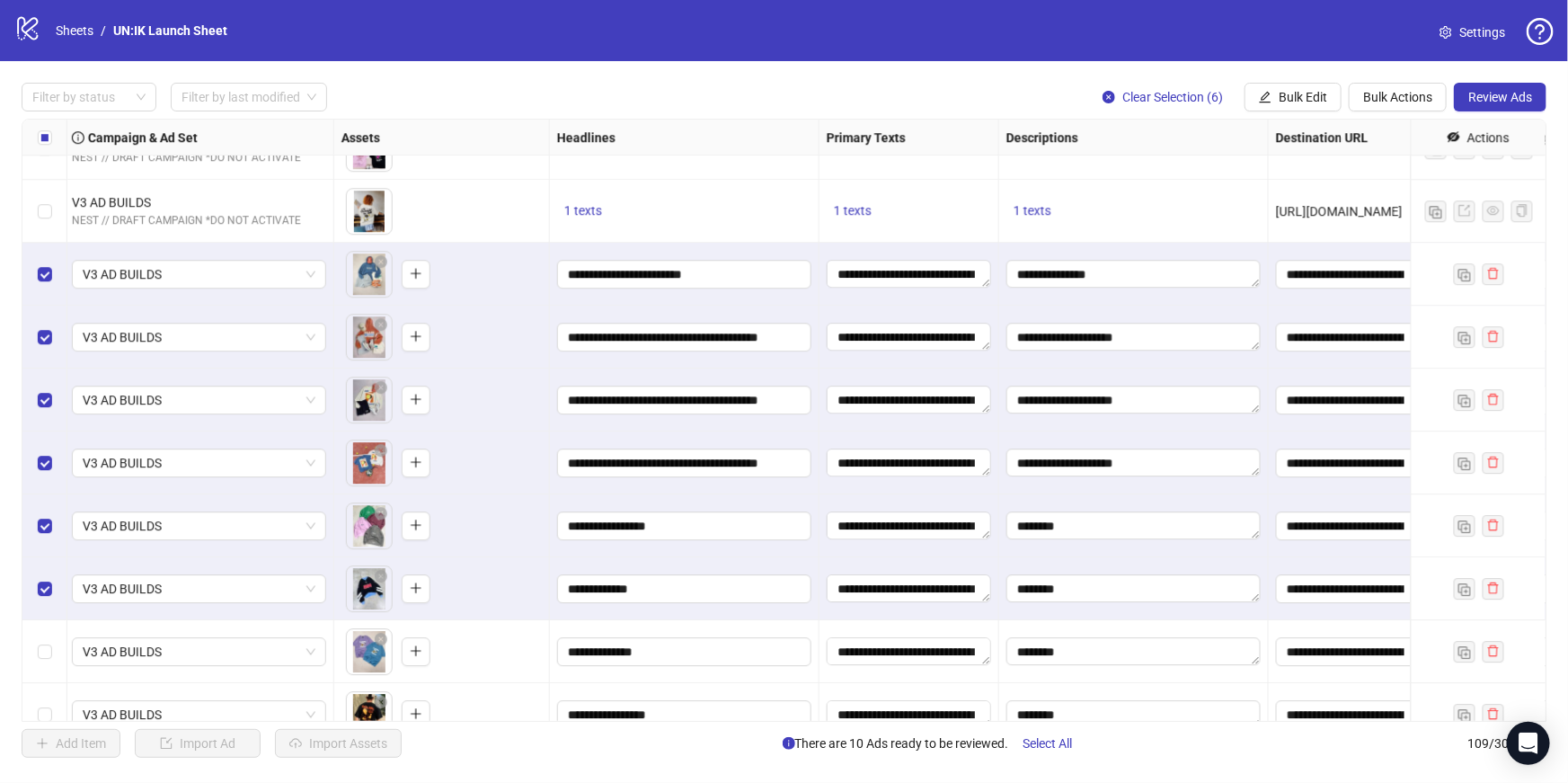 scroll, scrollTop: 6293, scrollLeft: 515, axis: both 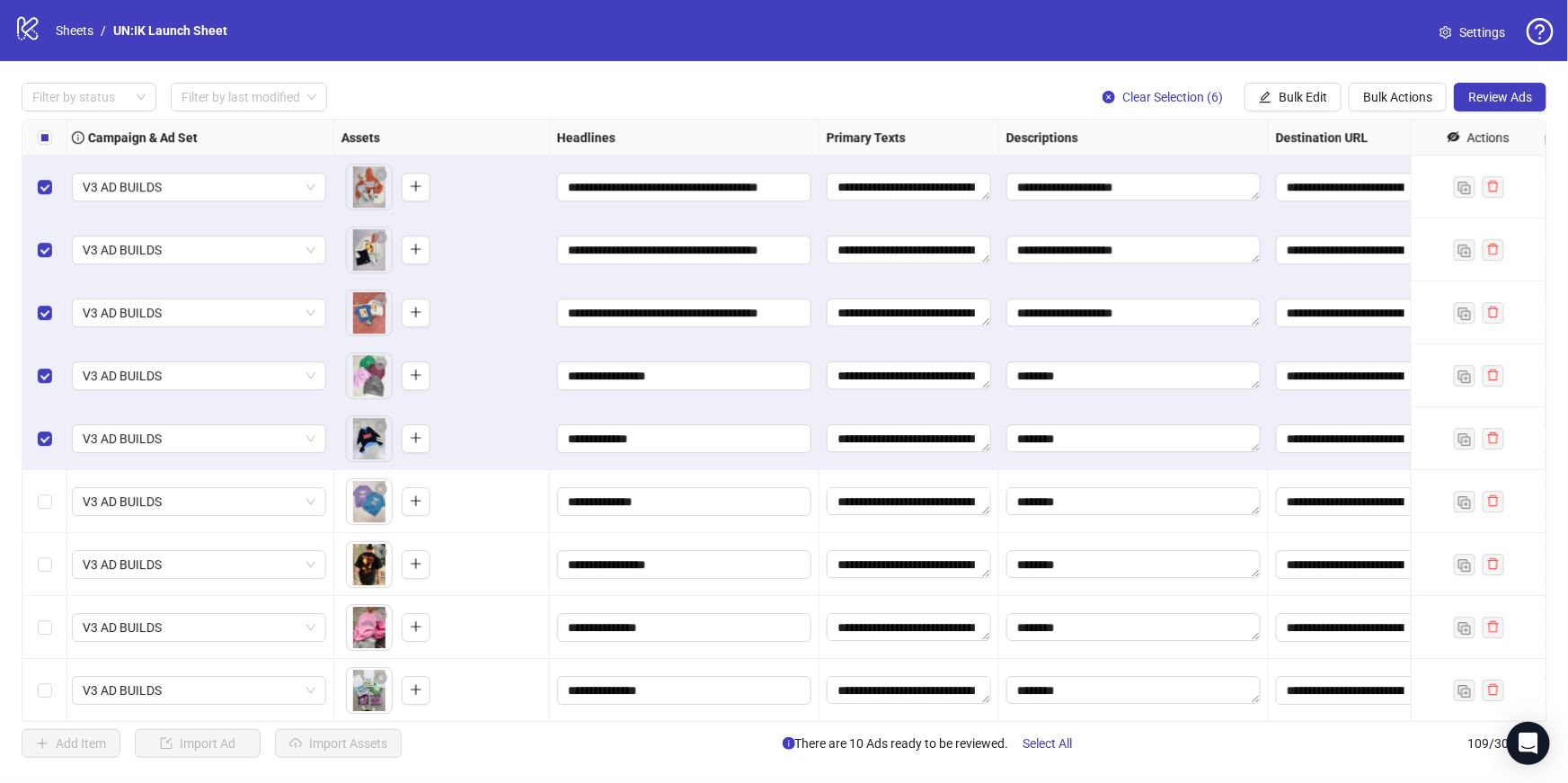 click at bounding box center (45, 502) 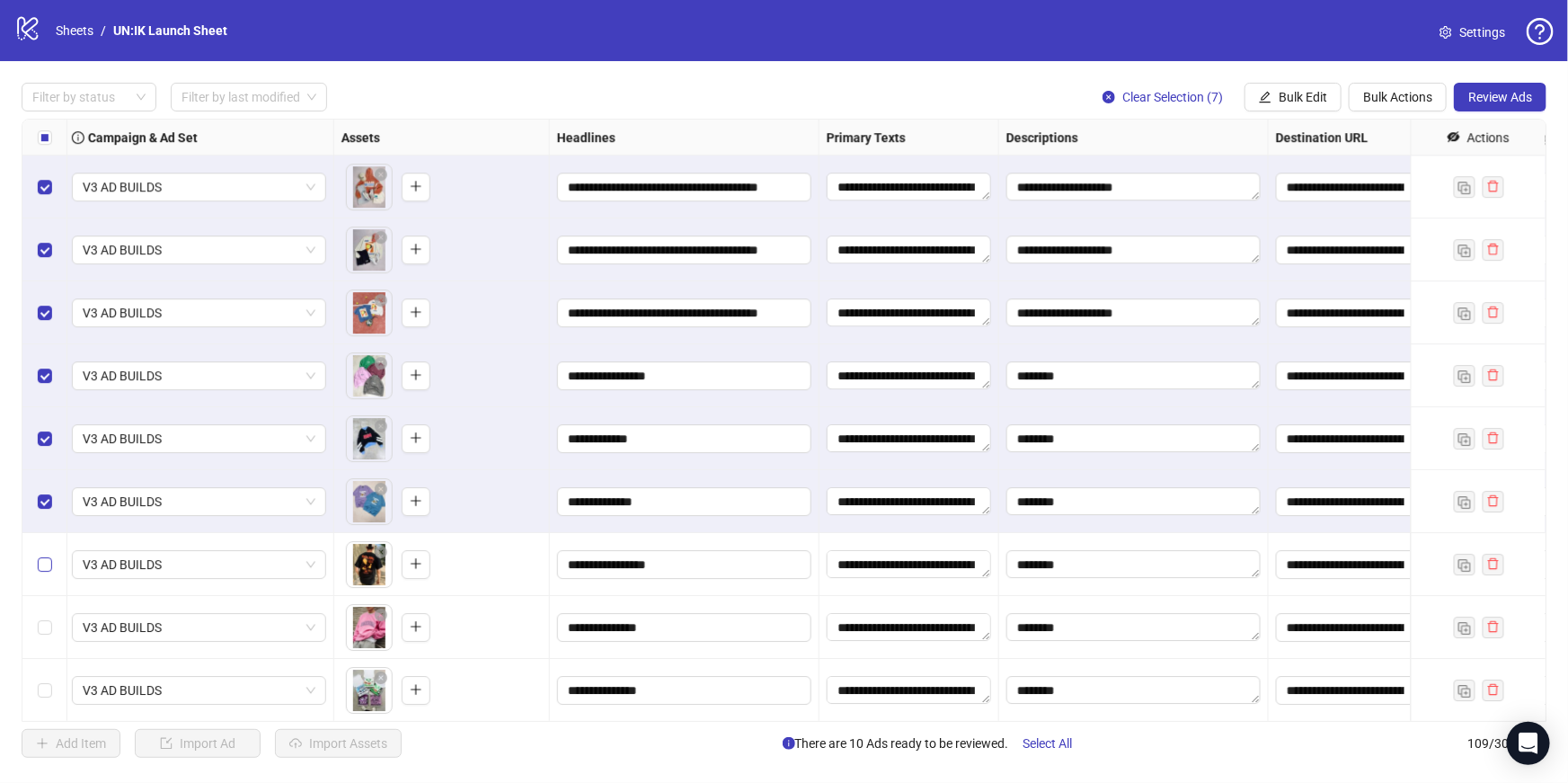 click at bounding box center [45, 565] 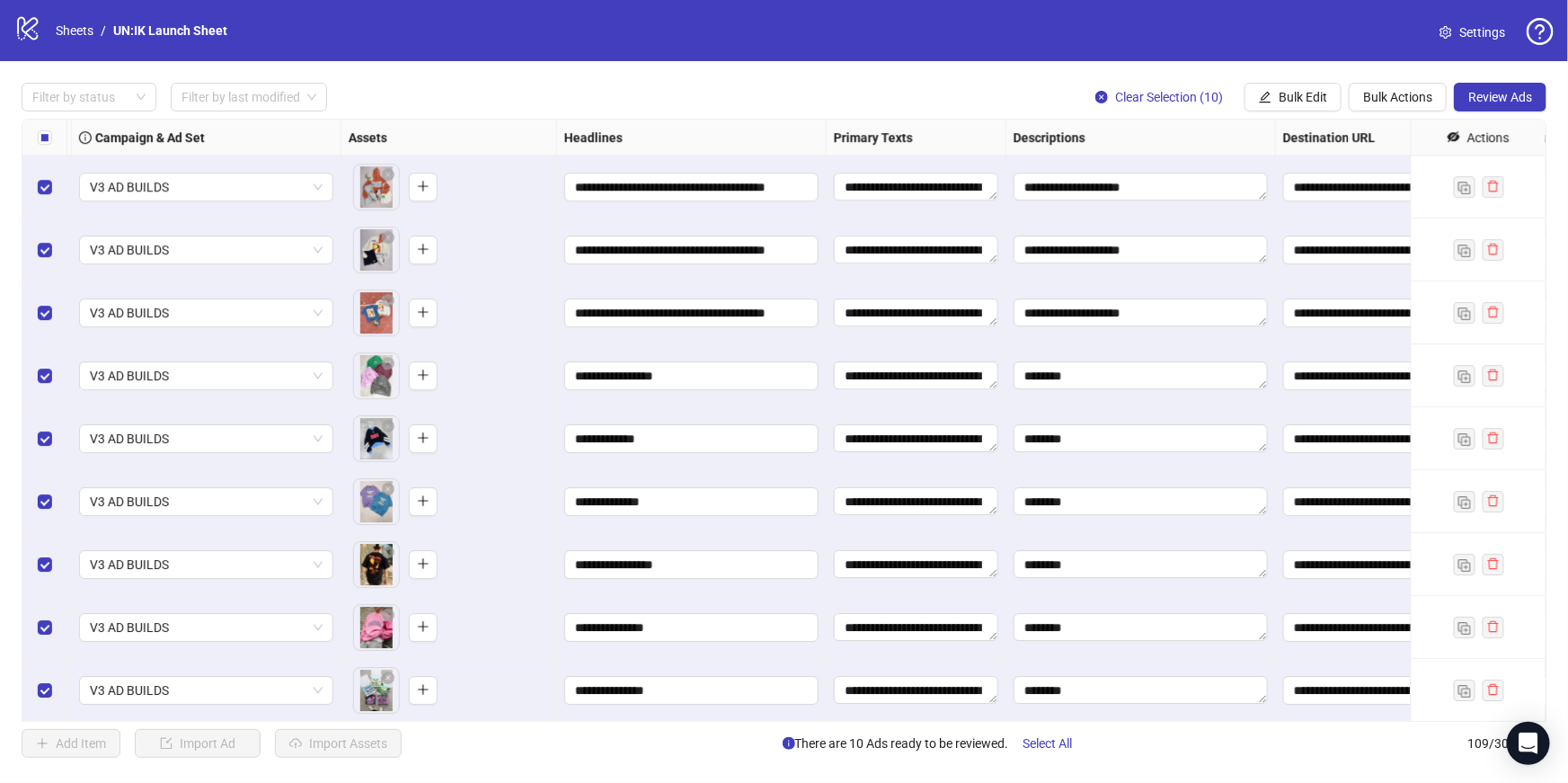 scroll, scrollTop: 6293, scrollLeft: 507, axis: both 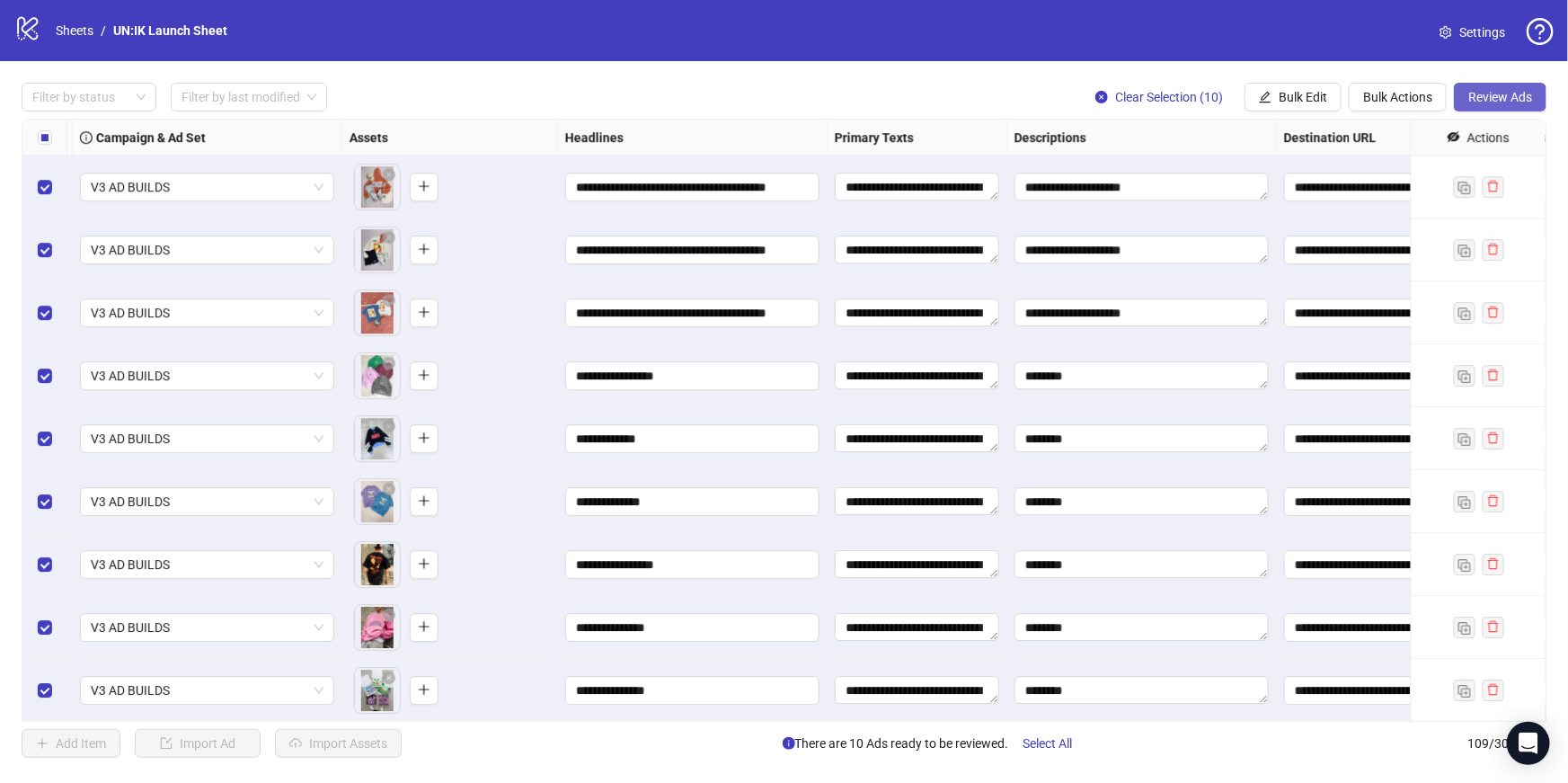 click on "Review Ads" at bounding box center (1500, 97) 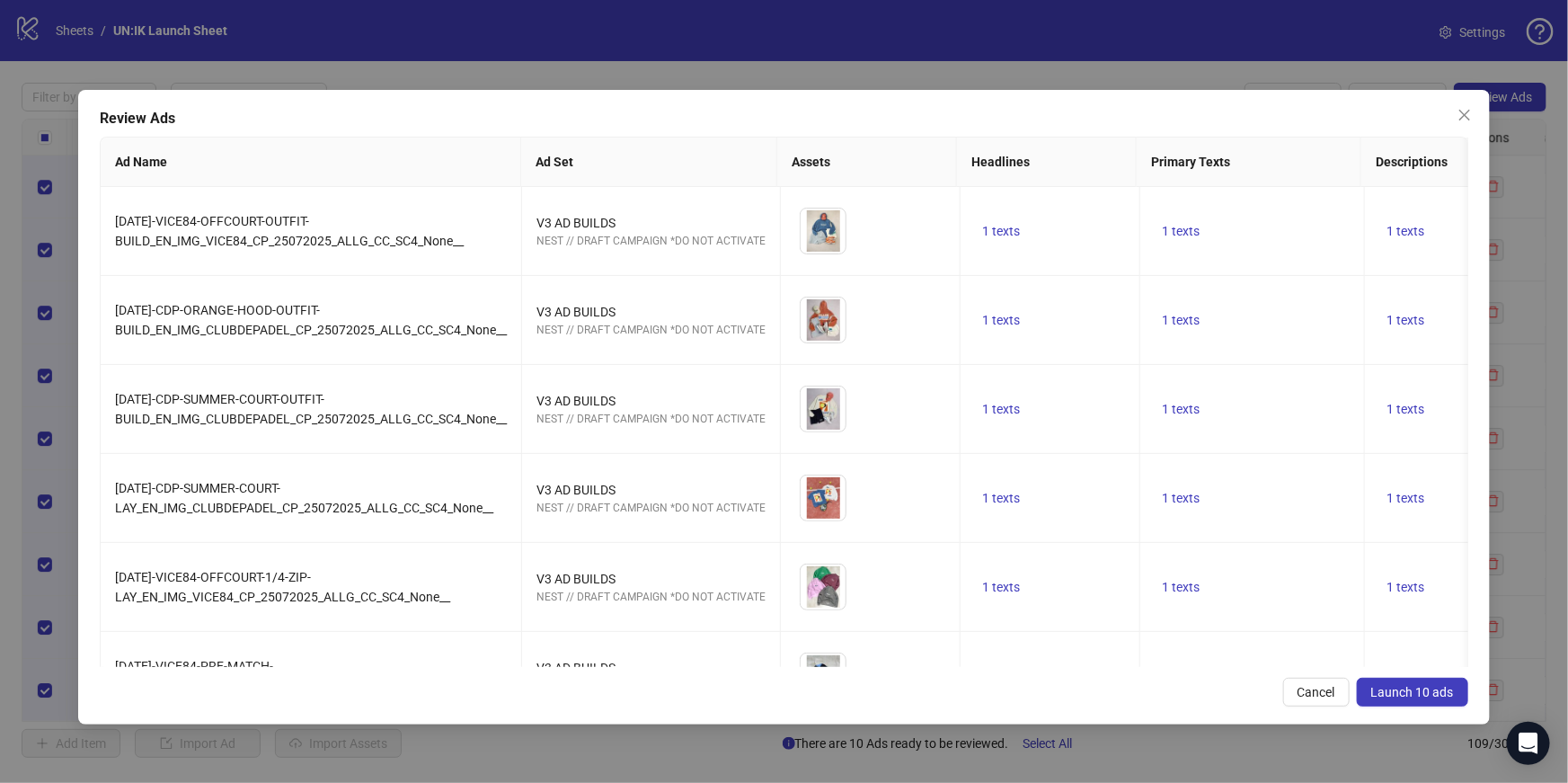 click on "Launch 10 ads" at bounding box center [1413, 692] 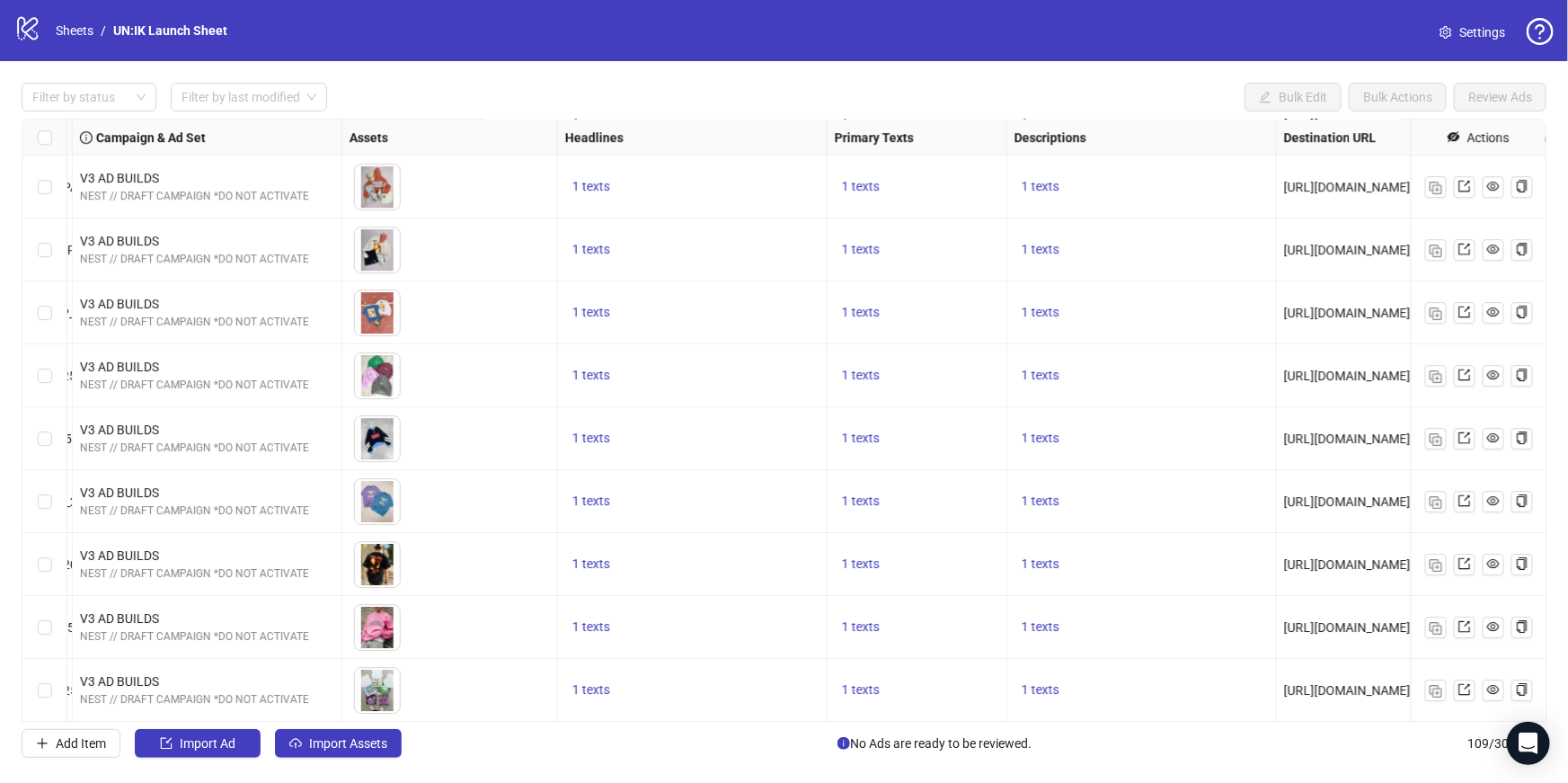 scroll, scrollTop: 6293, scrollLeft: 507, axis: both 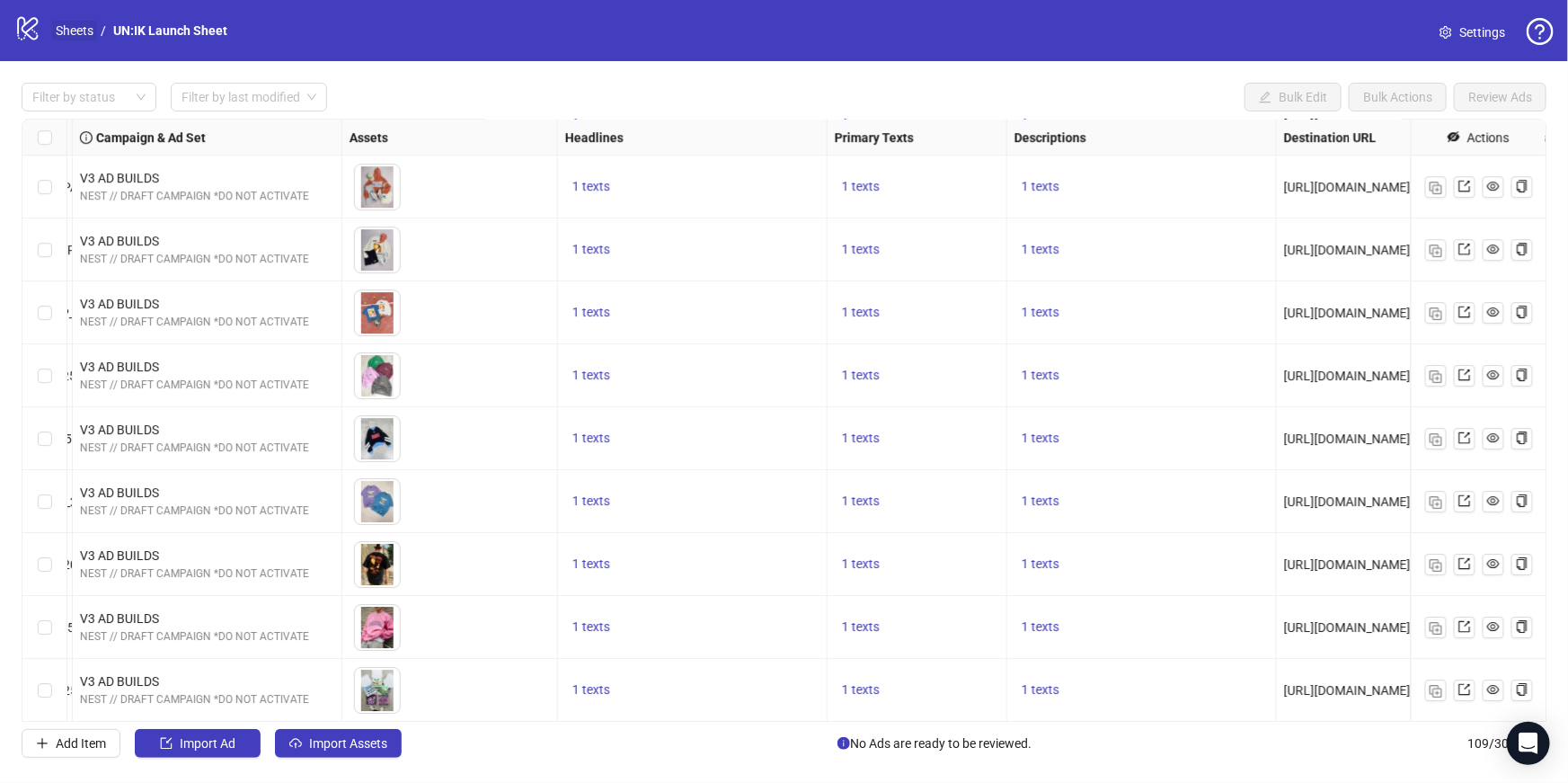 click on "Sheets" at bounding box center (75, 31) 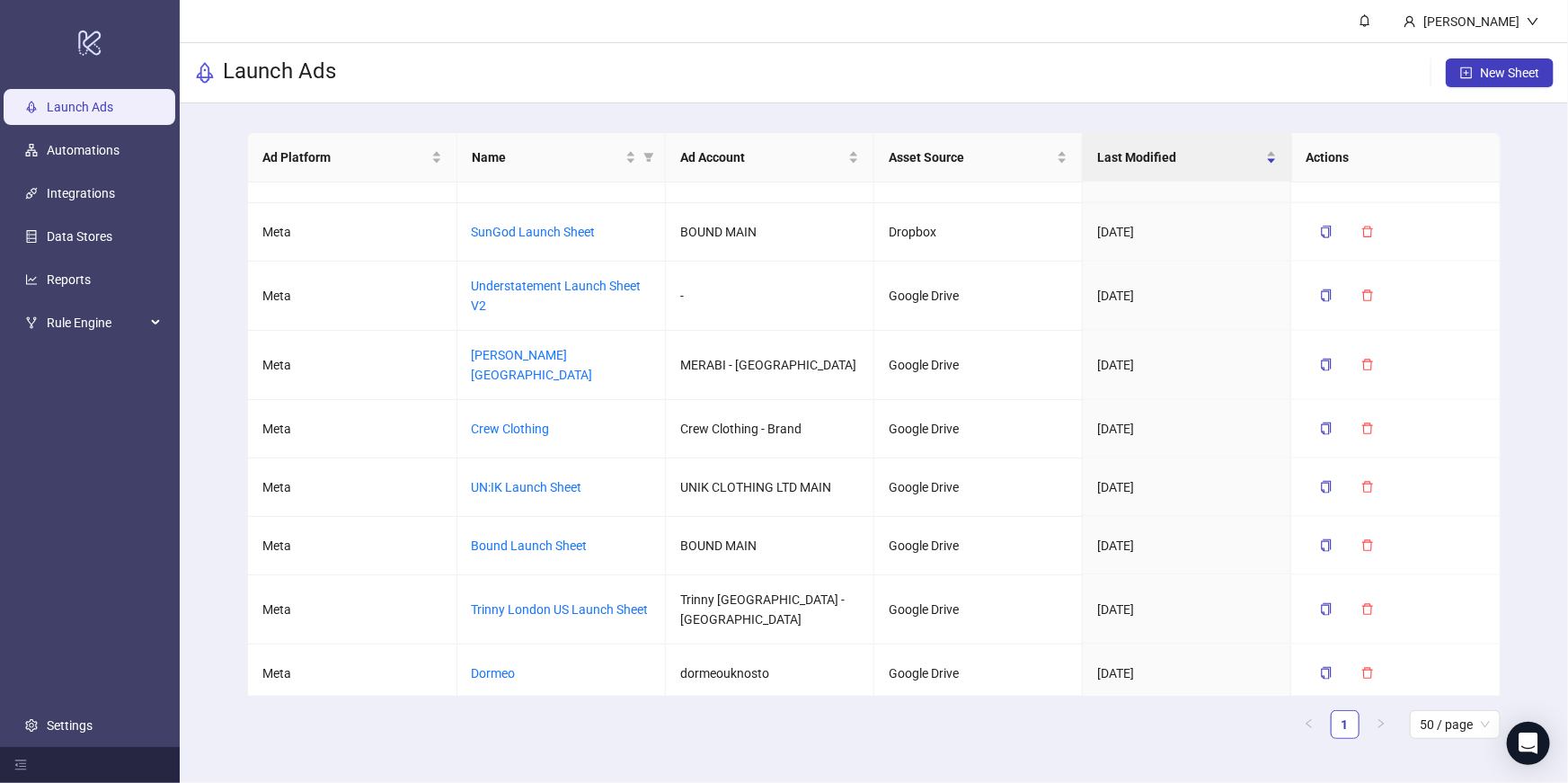 scroll, scrollTop: 1196, scrollLeft: 0, axis: vertical 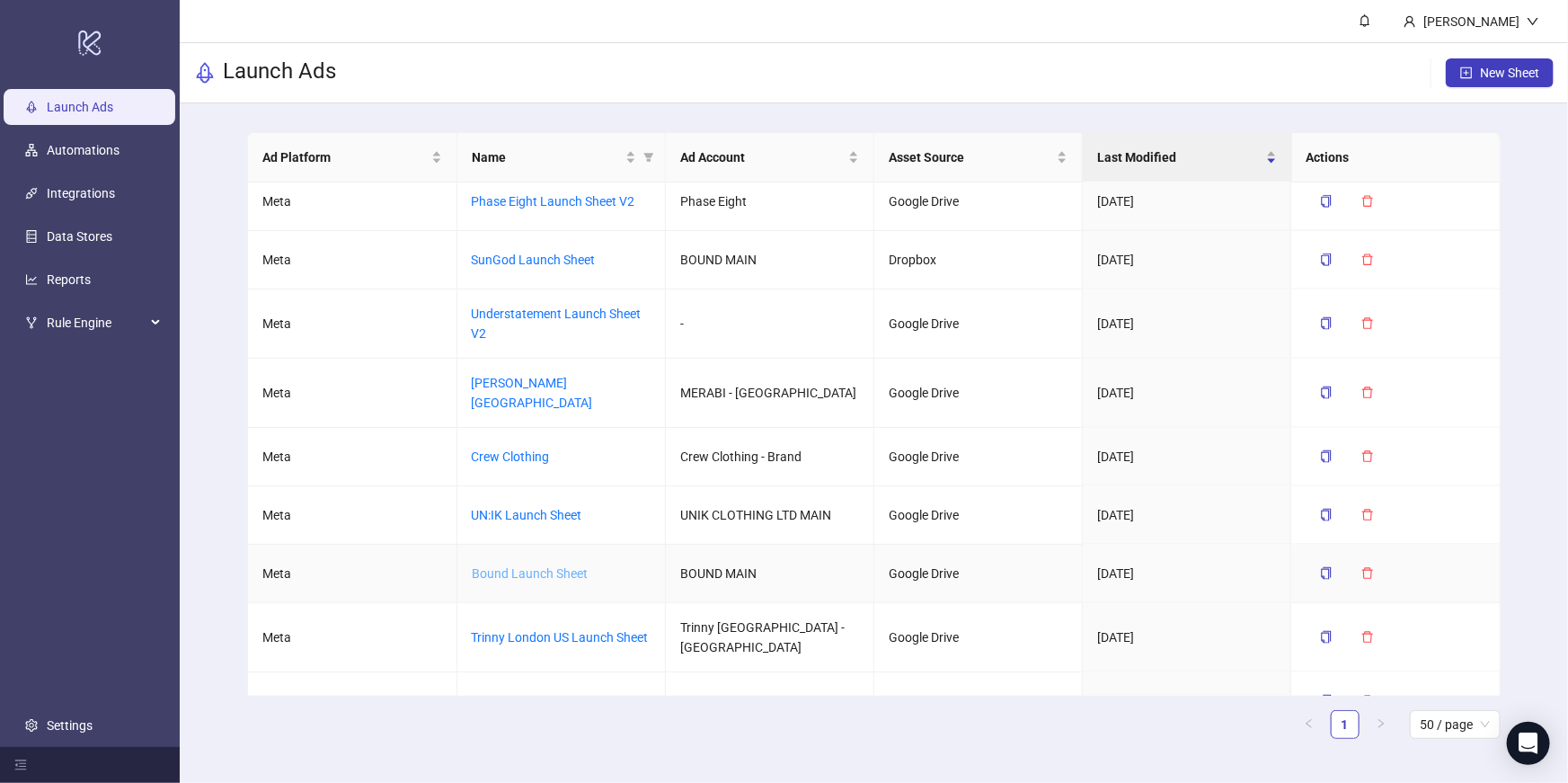 click on "Bound Launch Sheet" at bounding box center [529, 574] 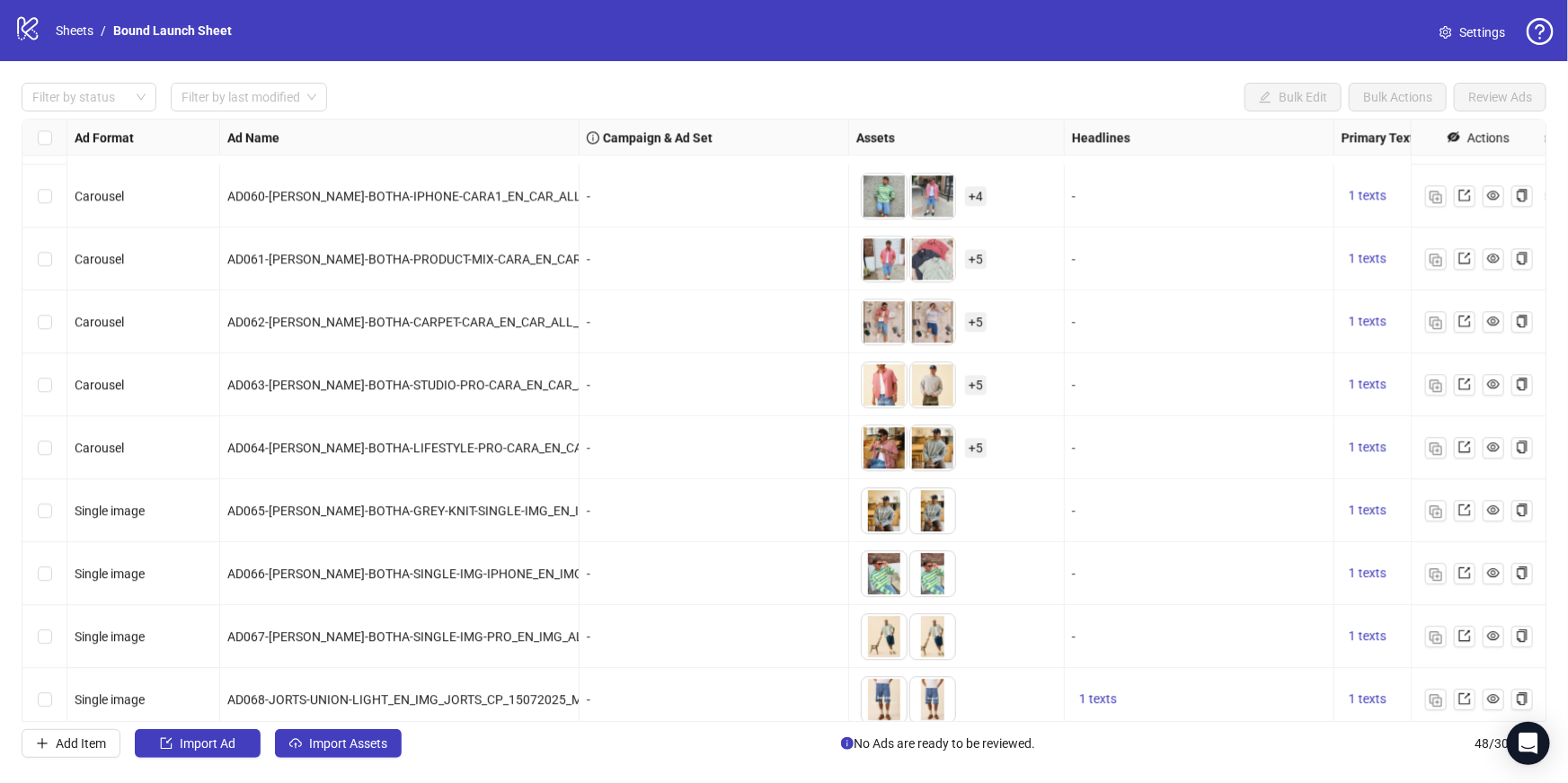 scroll, scrollTop: 2454, scrollLeft: 0, axis: vertical 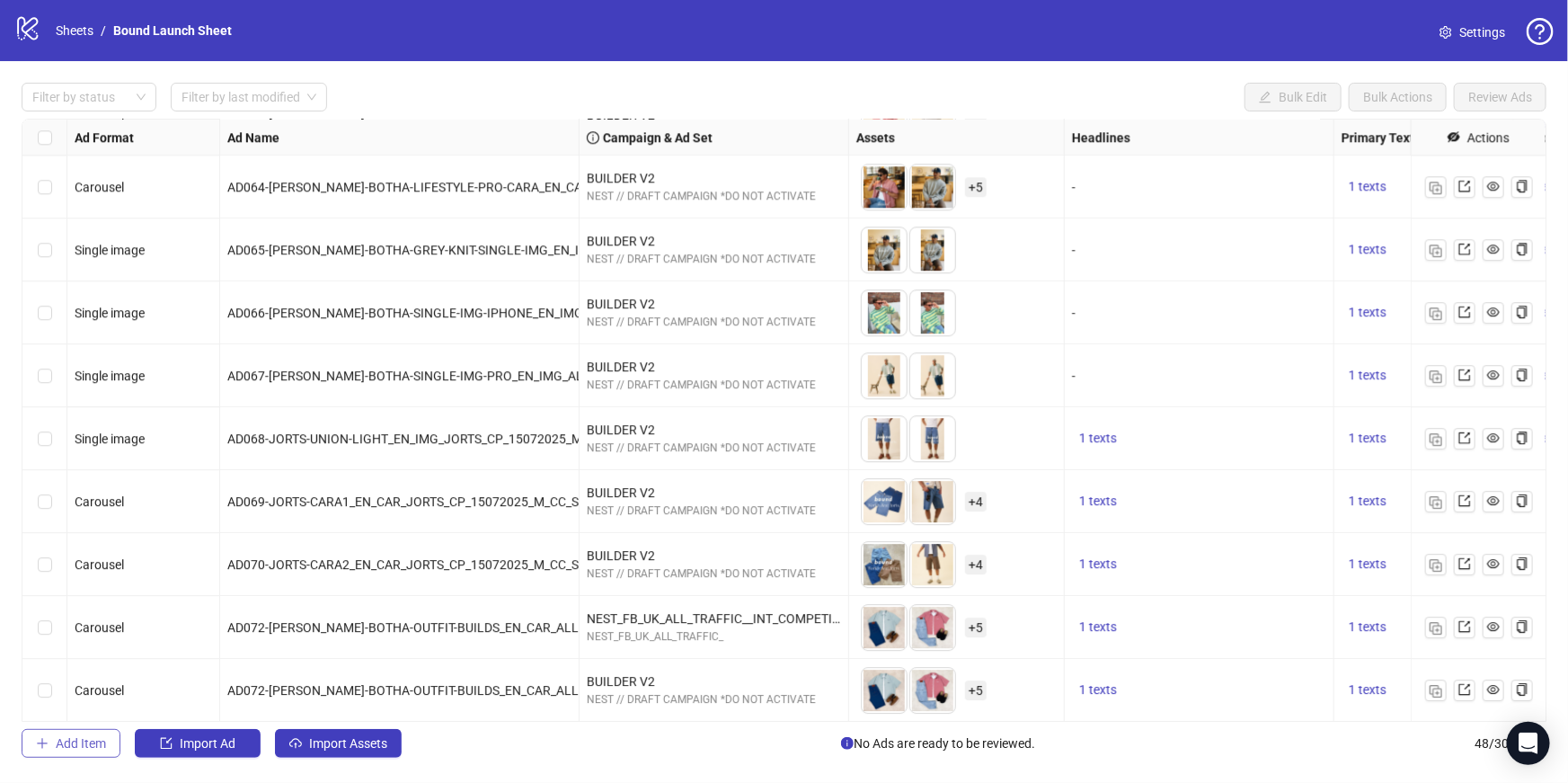 click on "Add Item" at bounding box center [81, 743] 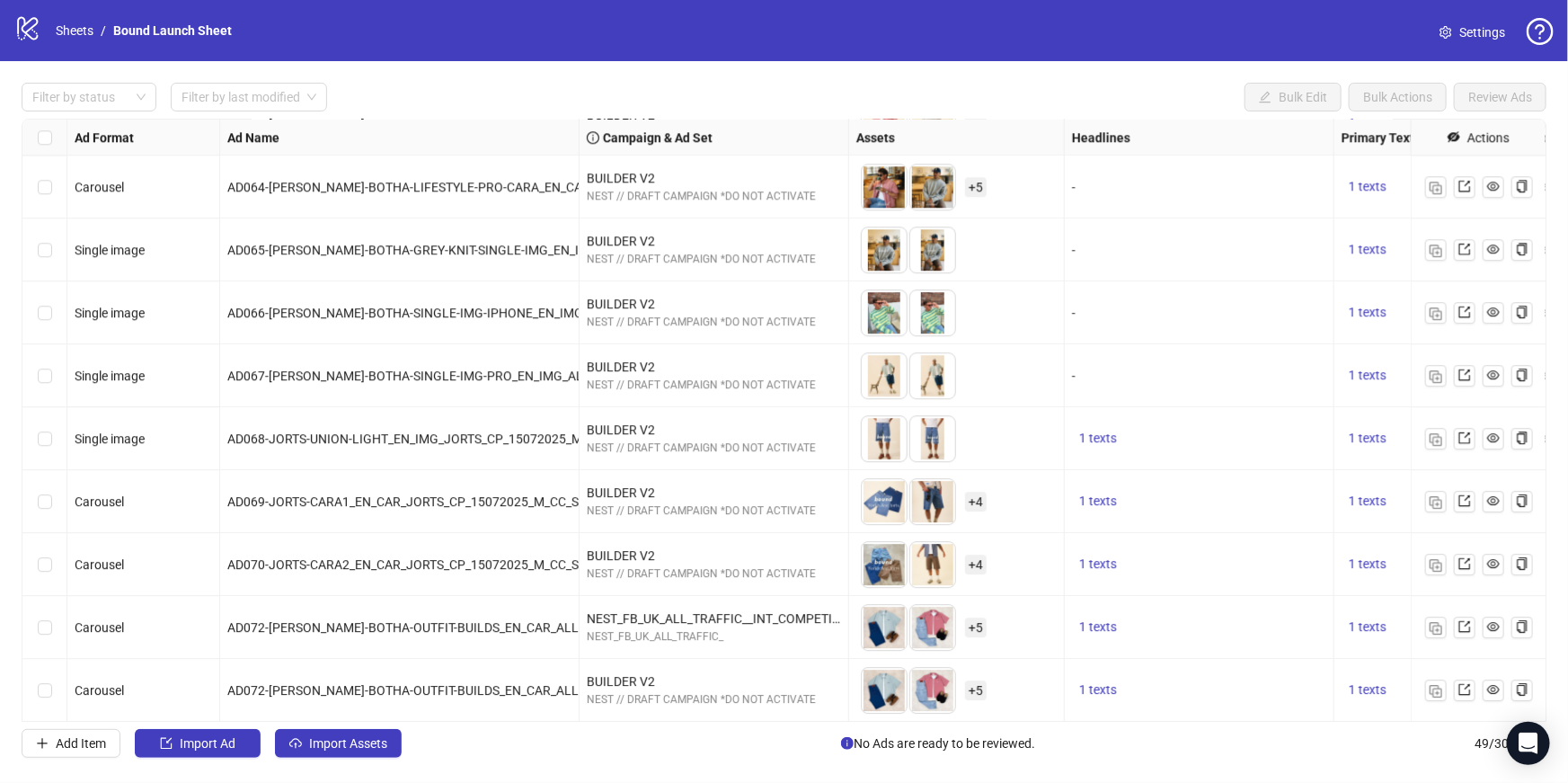 scroll, scrollTop: 2517, scrollLeft: 0, axis: vertical 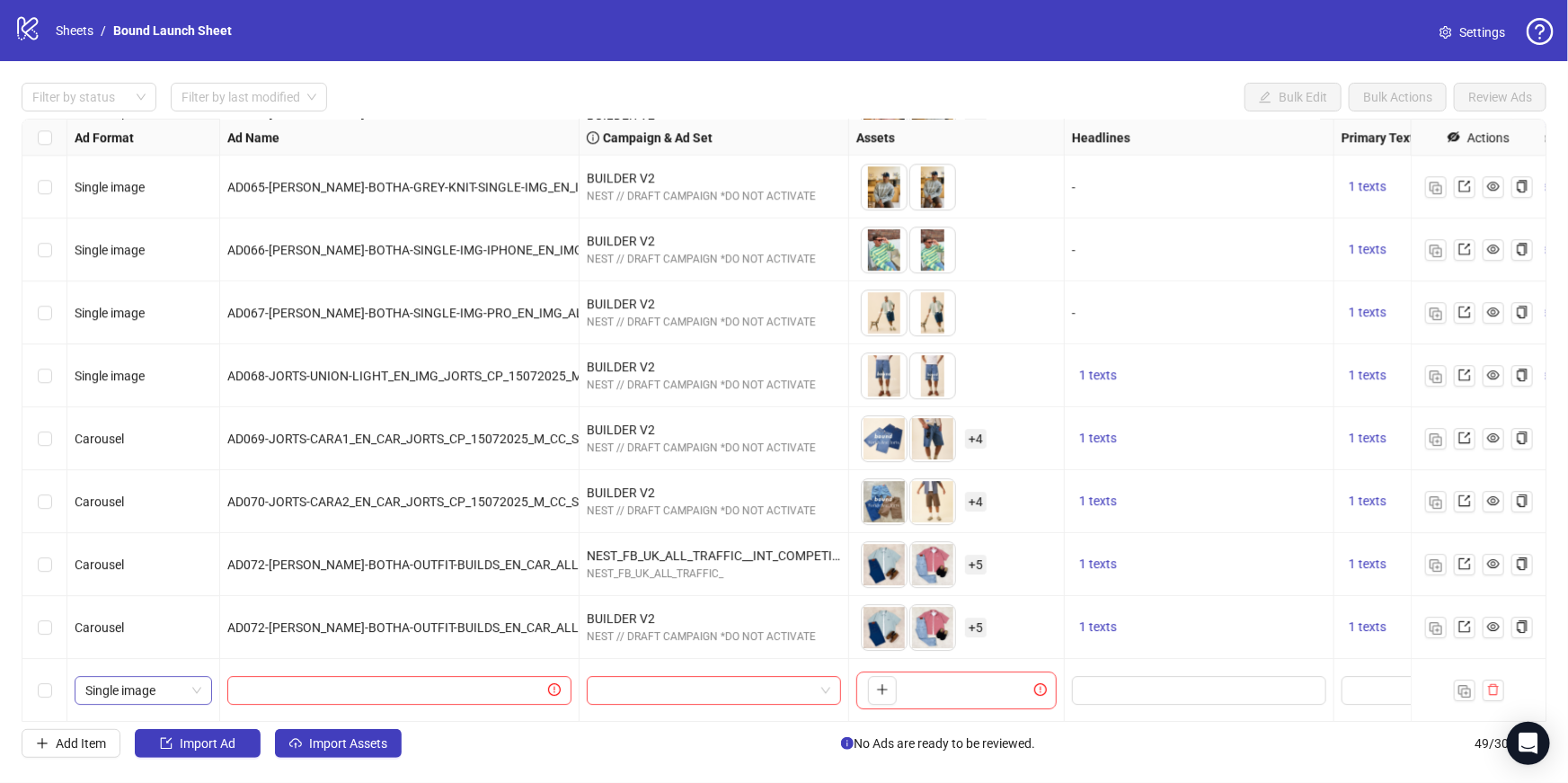 click on "Single image" at bounding box center (143, 690) 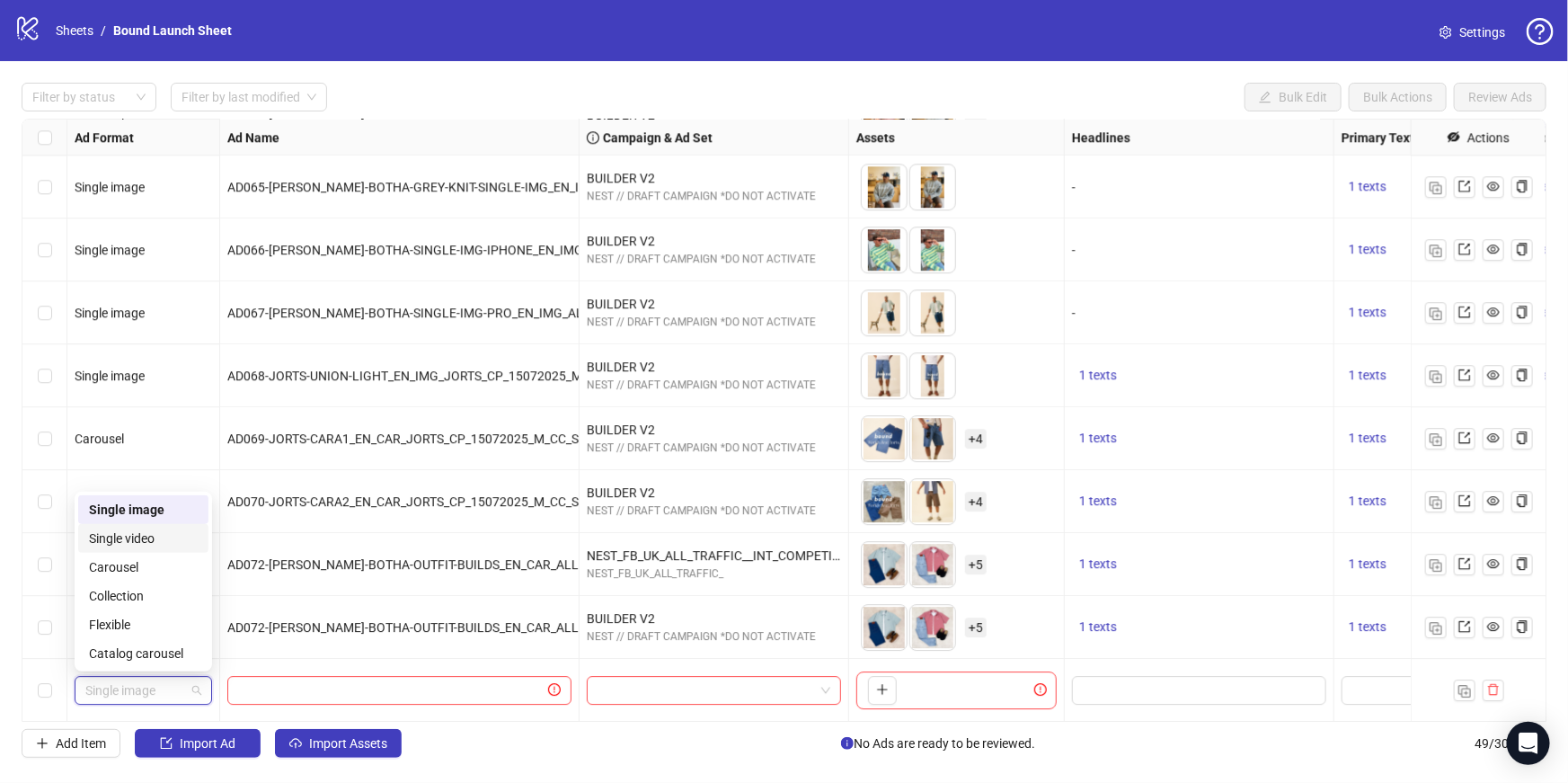 click on "Single video" at bounding box center [143, 538] 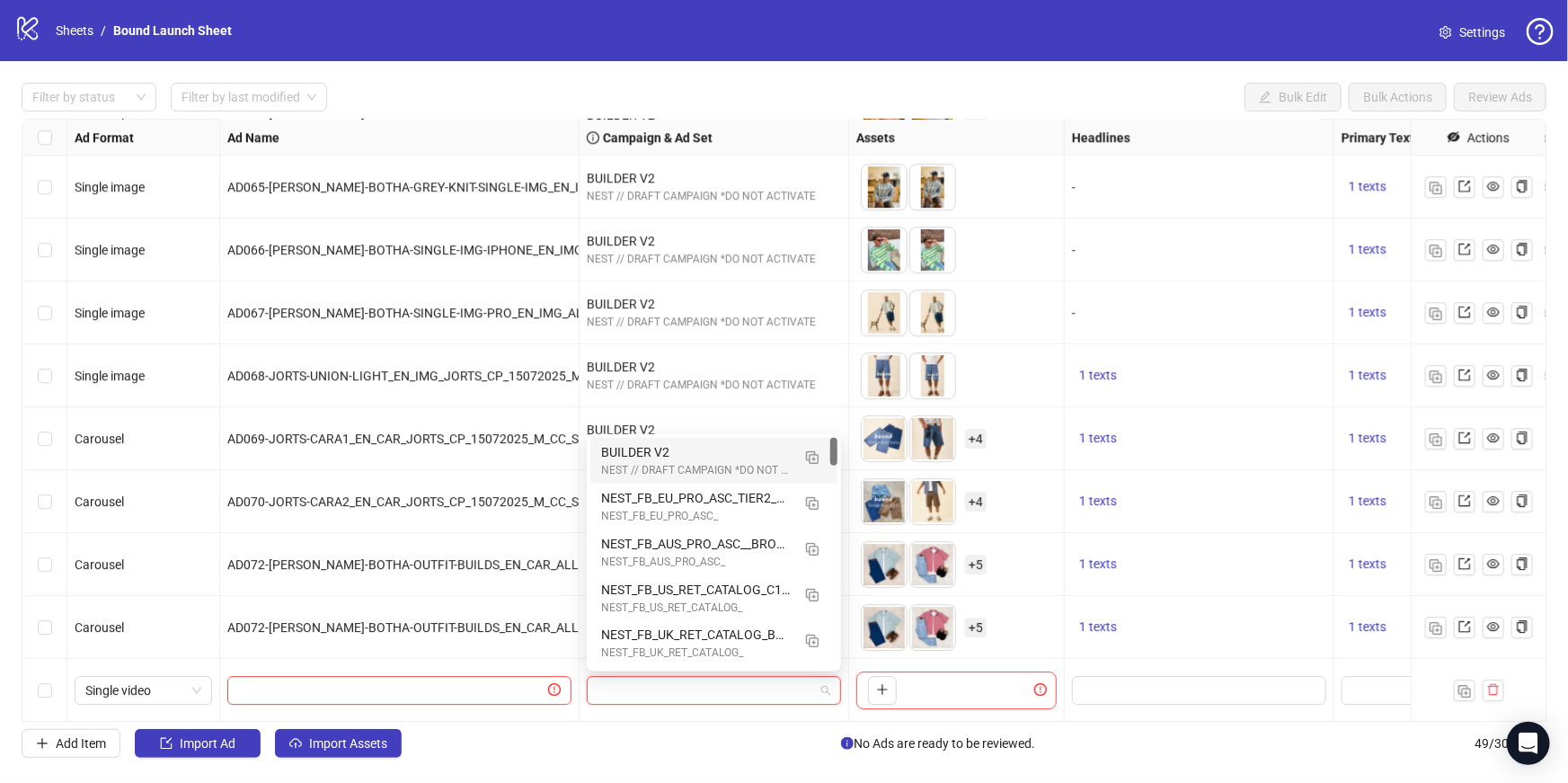 click at bounding box center (705, 690) 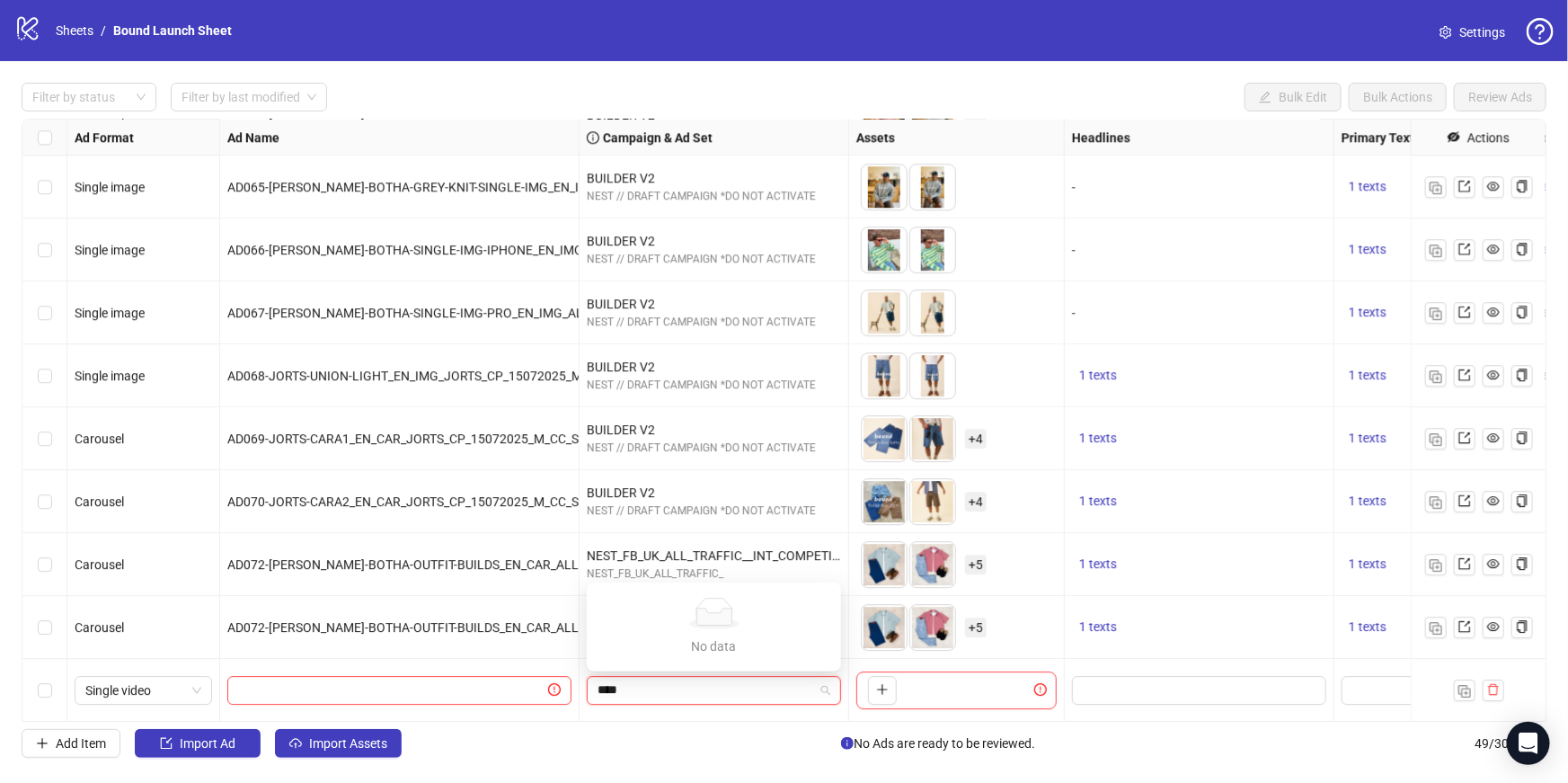 type on "***" 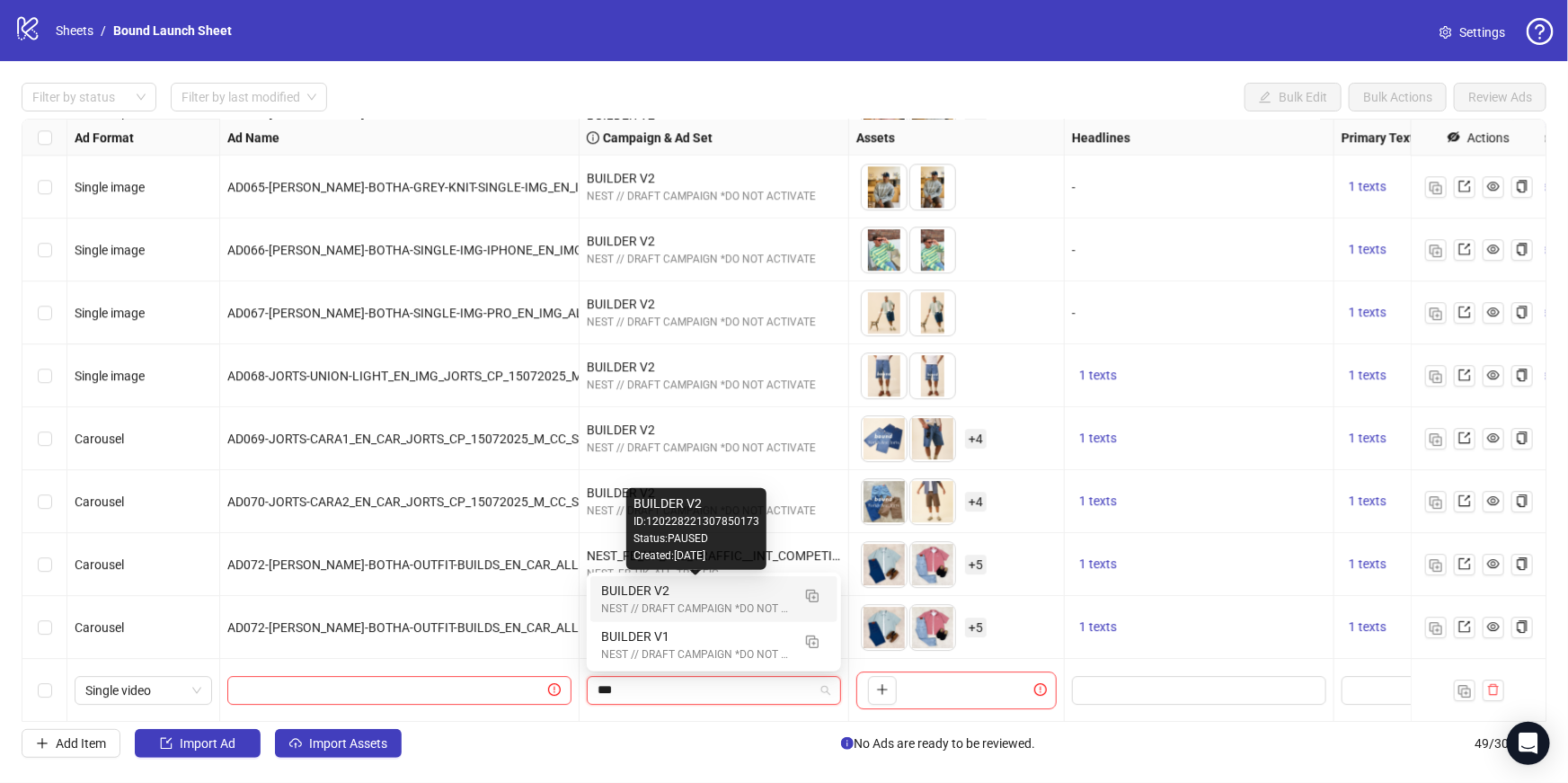 click on "BUILDER V2" at bounding box center (695, 591) 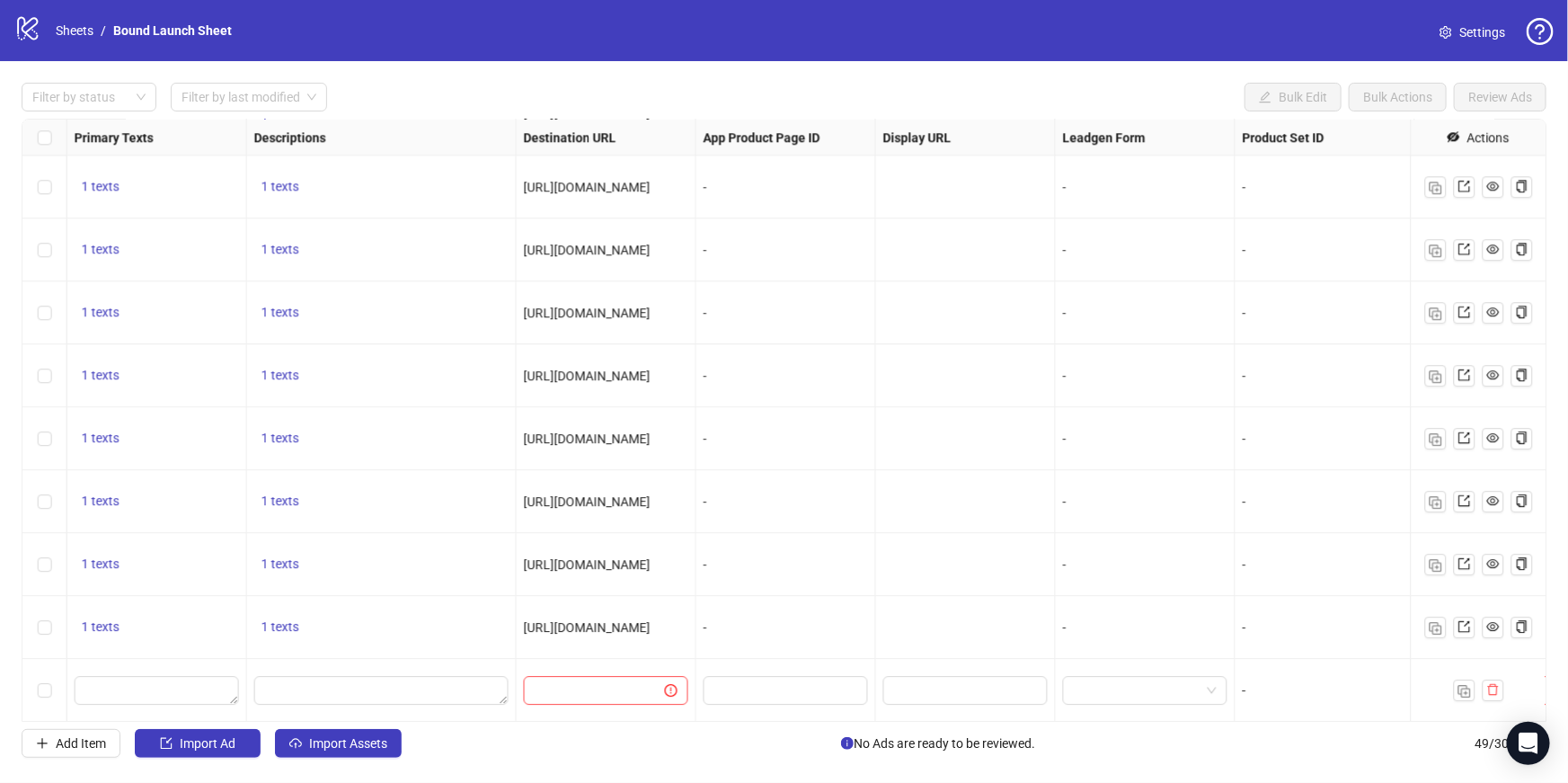 scroll, scrollTop: 2517, scrollLeft: 1414, axis: both 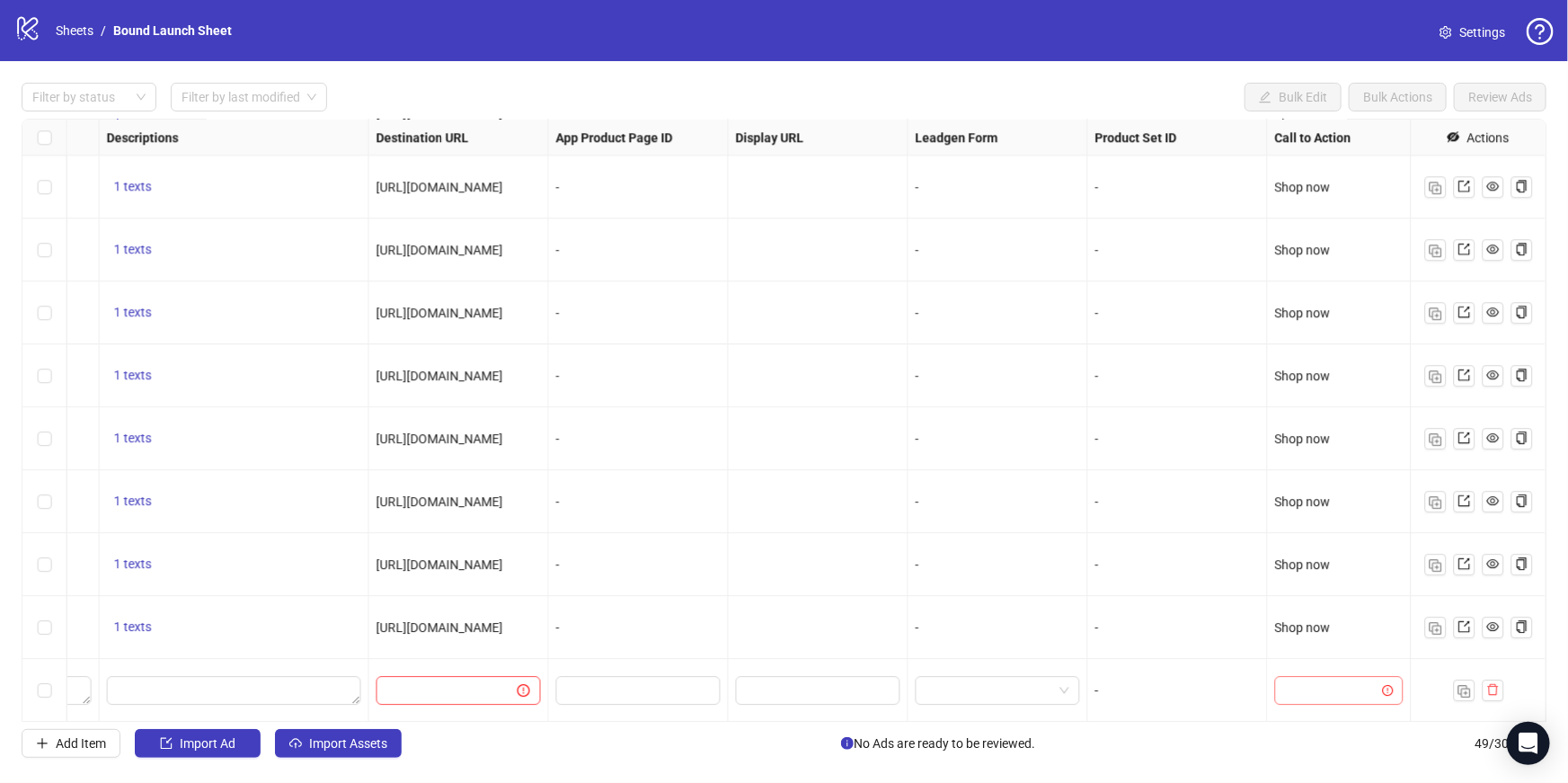 click at bounding box center (1331, 690) 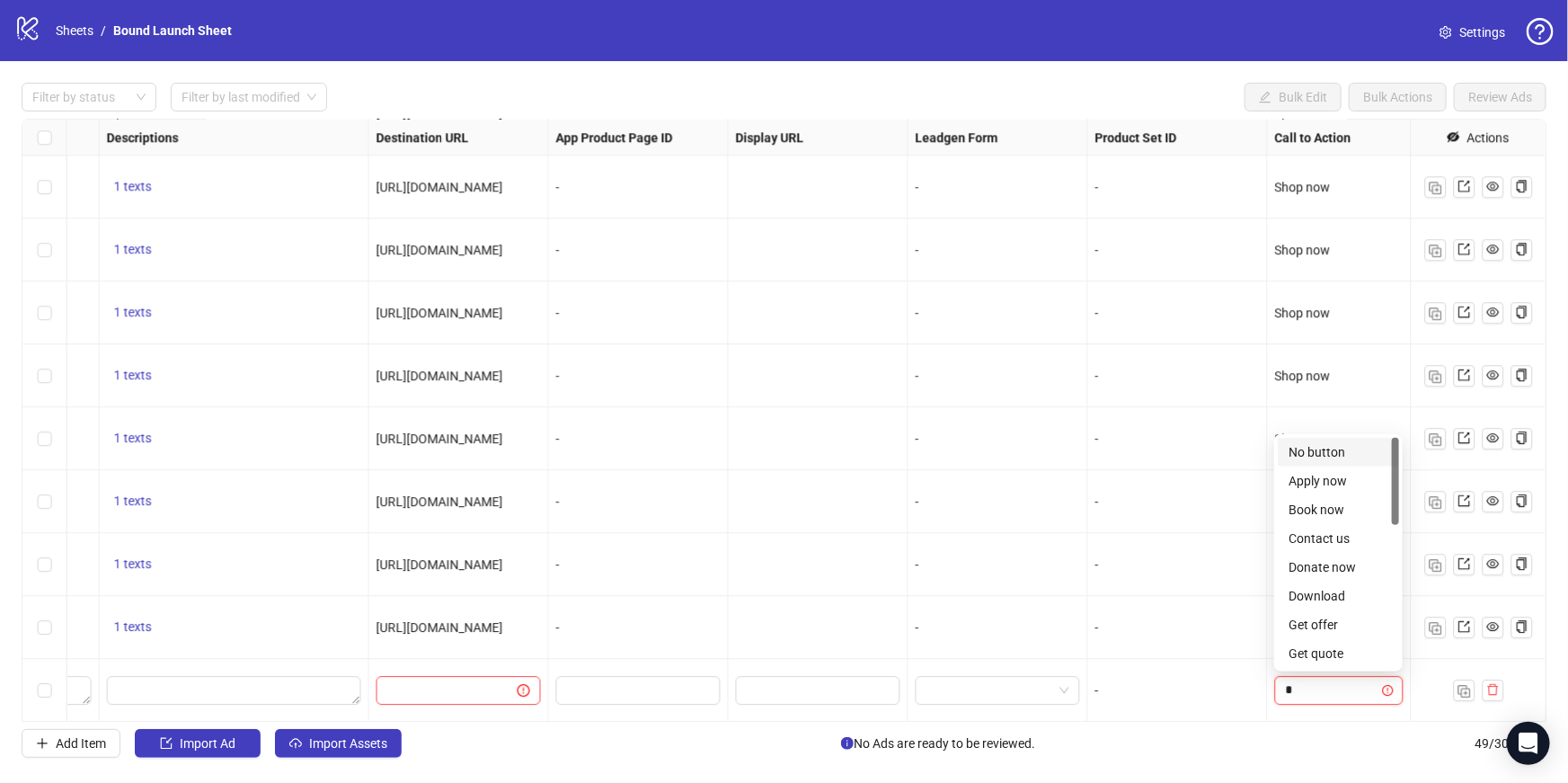 type on "**" 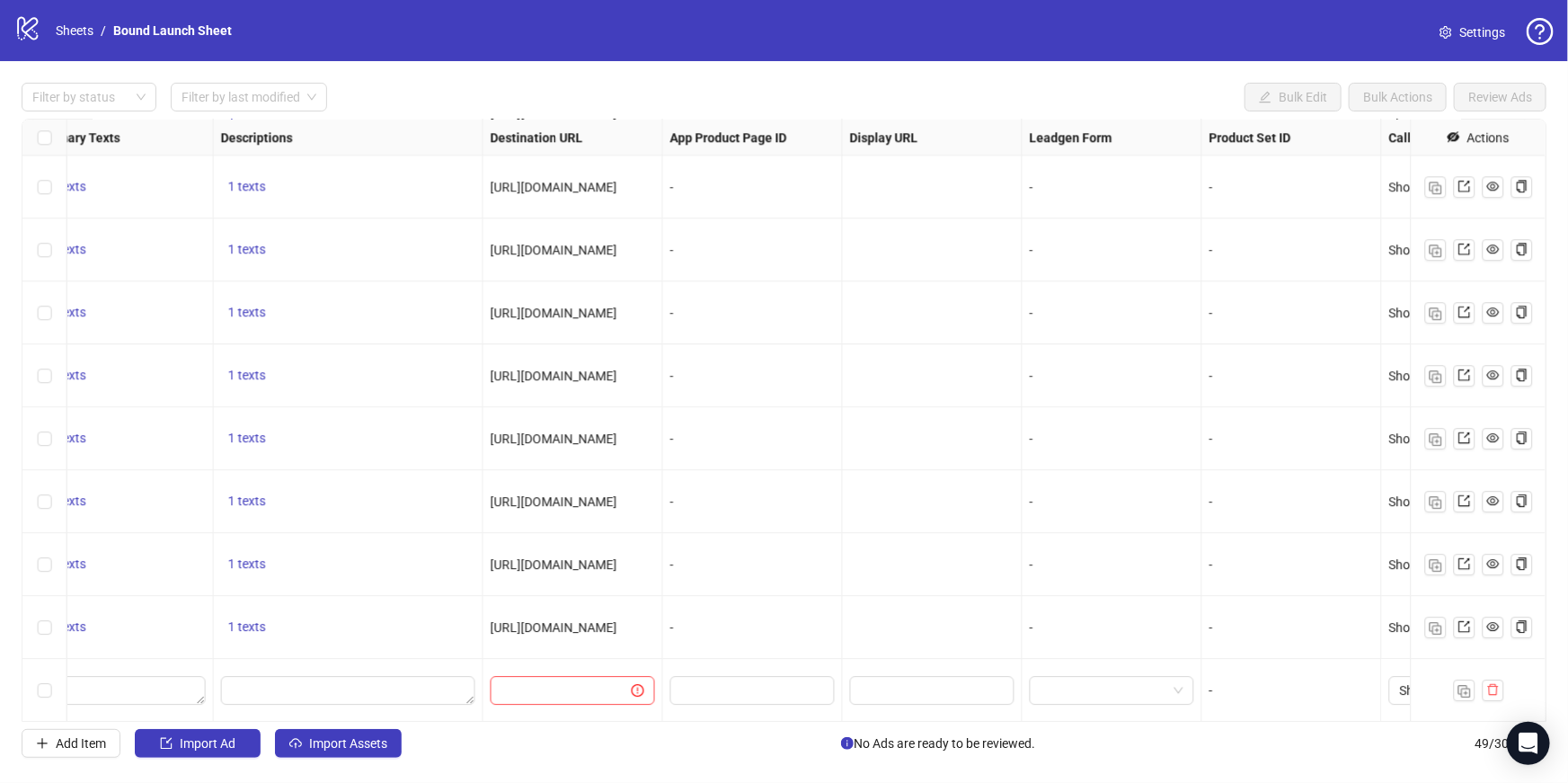 scroll, scrollTop: 2517, scrollLeft: 1137, axis: both 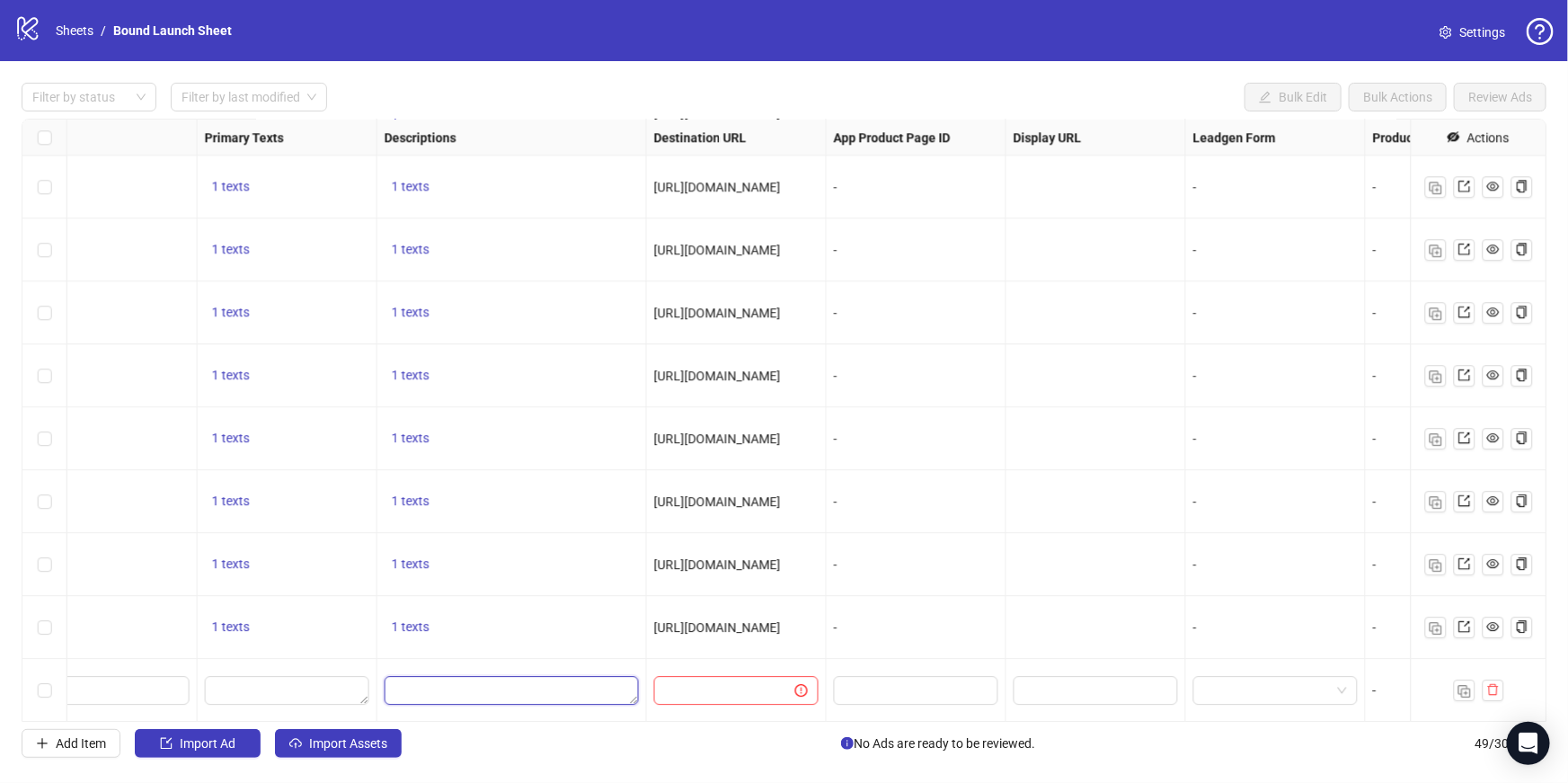 click at bounding box center (511, 690) 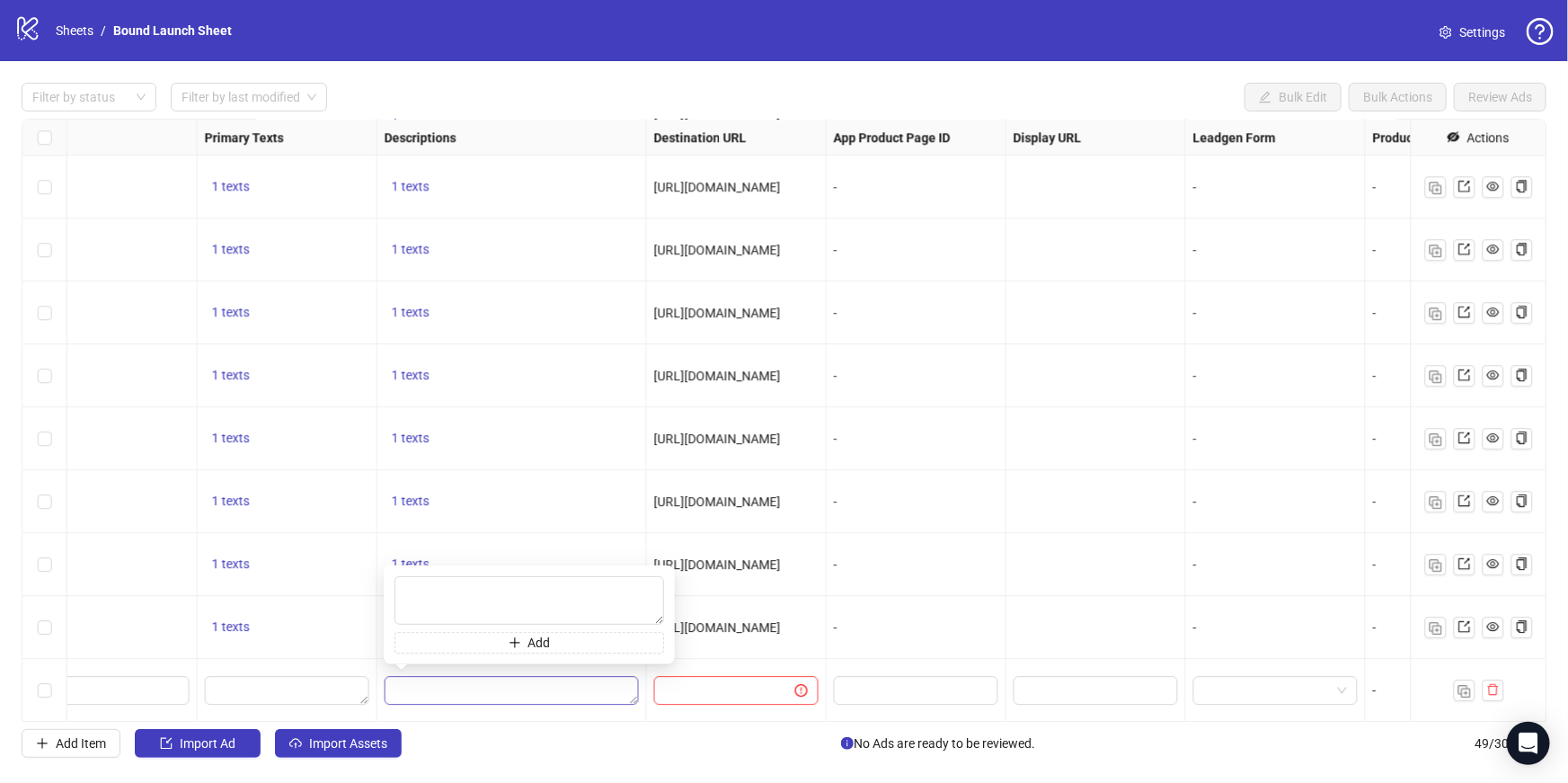 type on "**********" 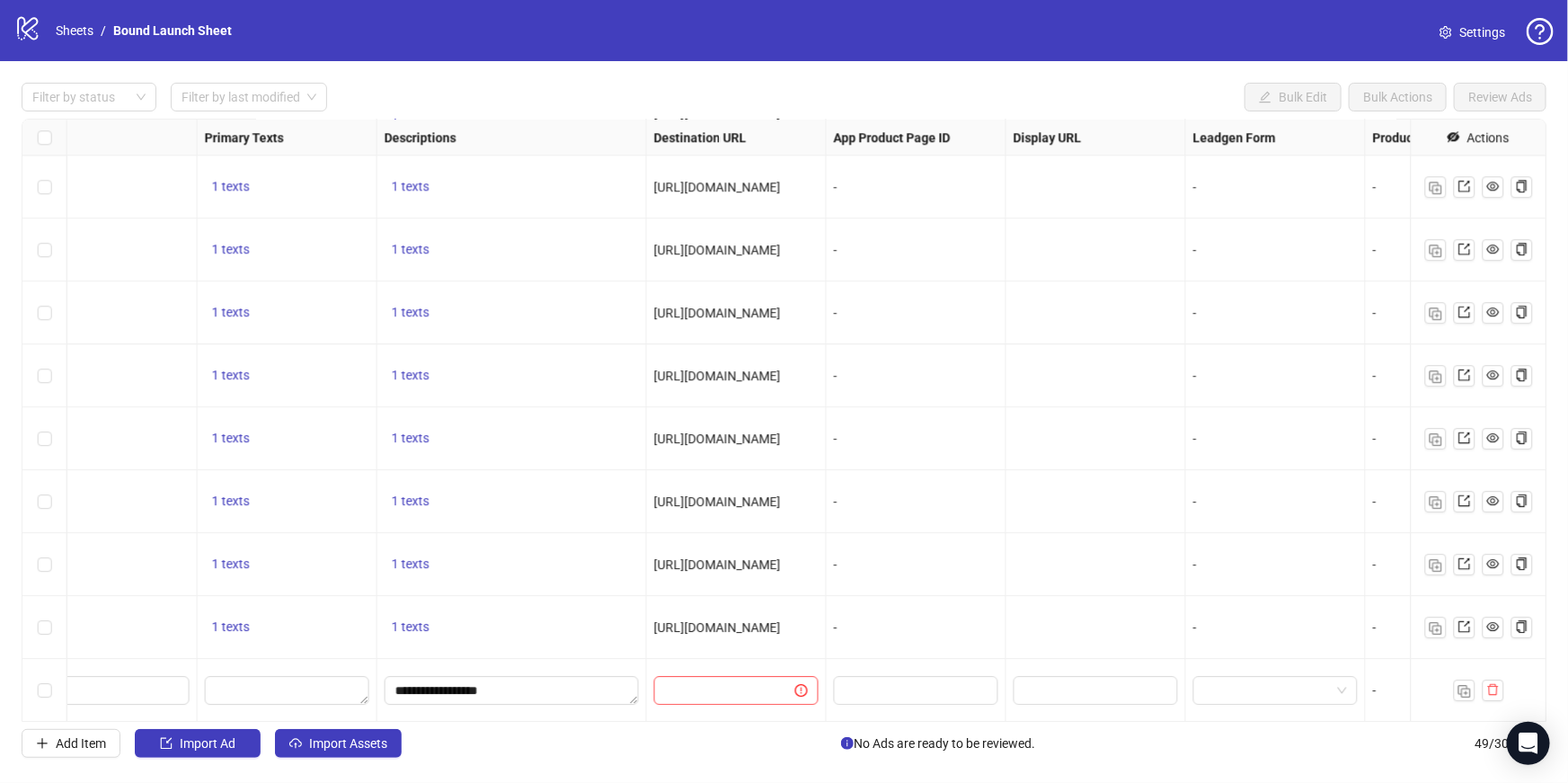 click on "**********" at bounding box center (512, 690) 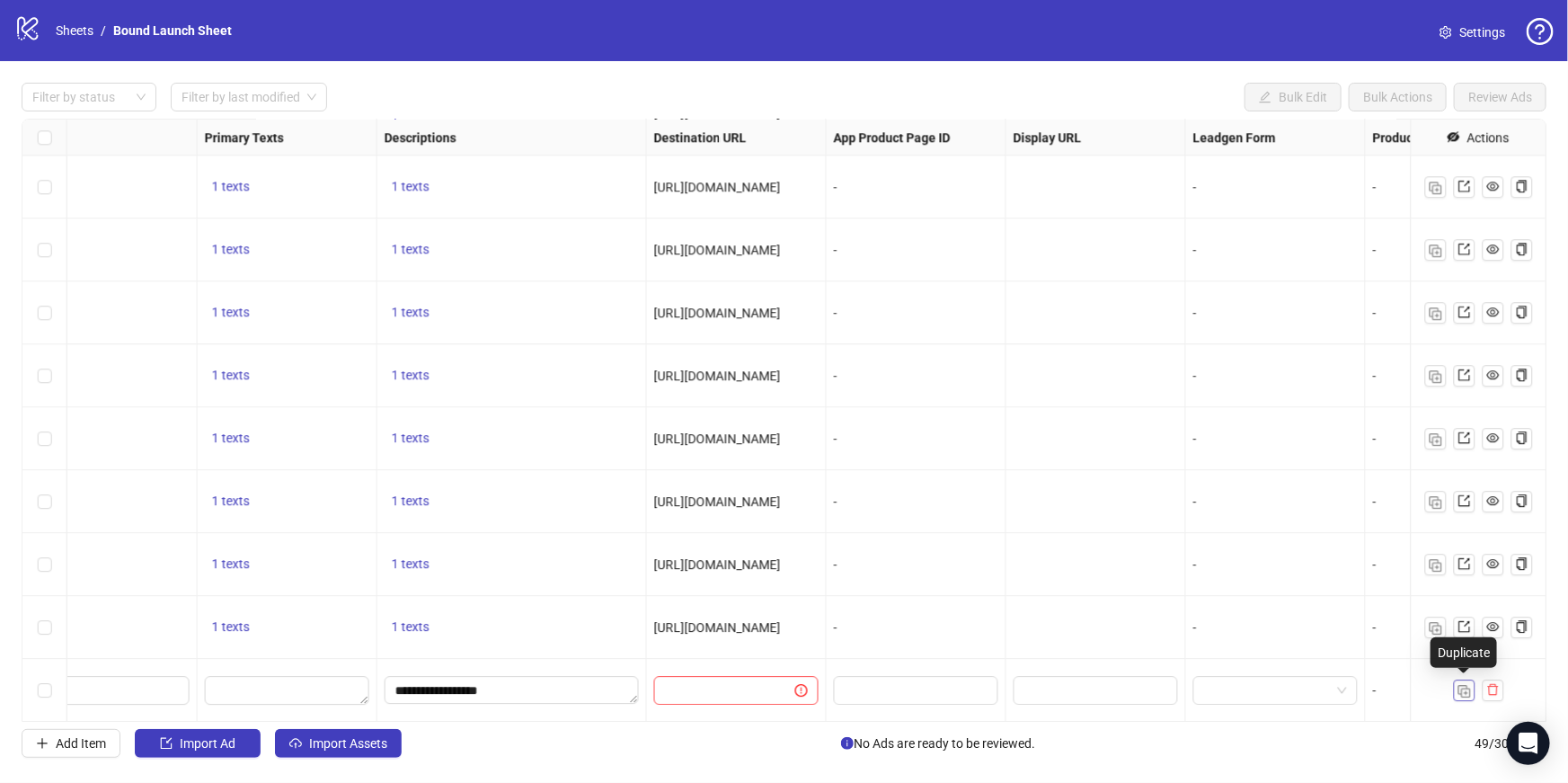 click at bounding box center (1465, 691) 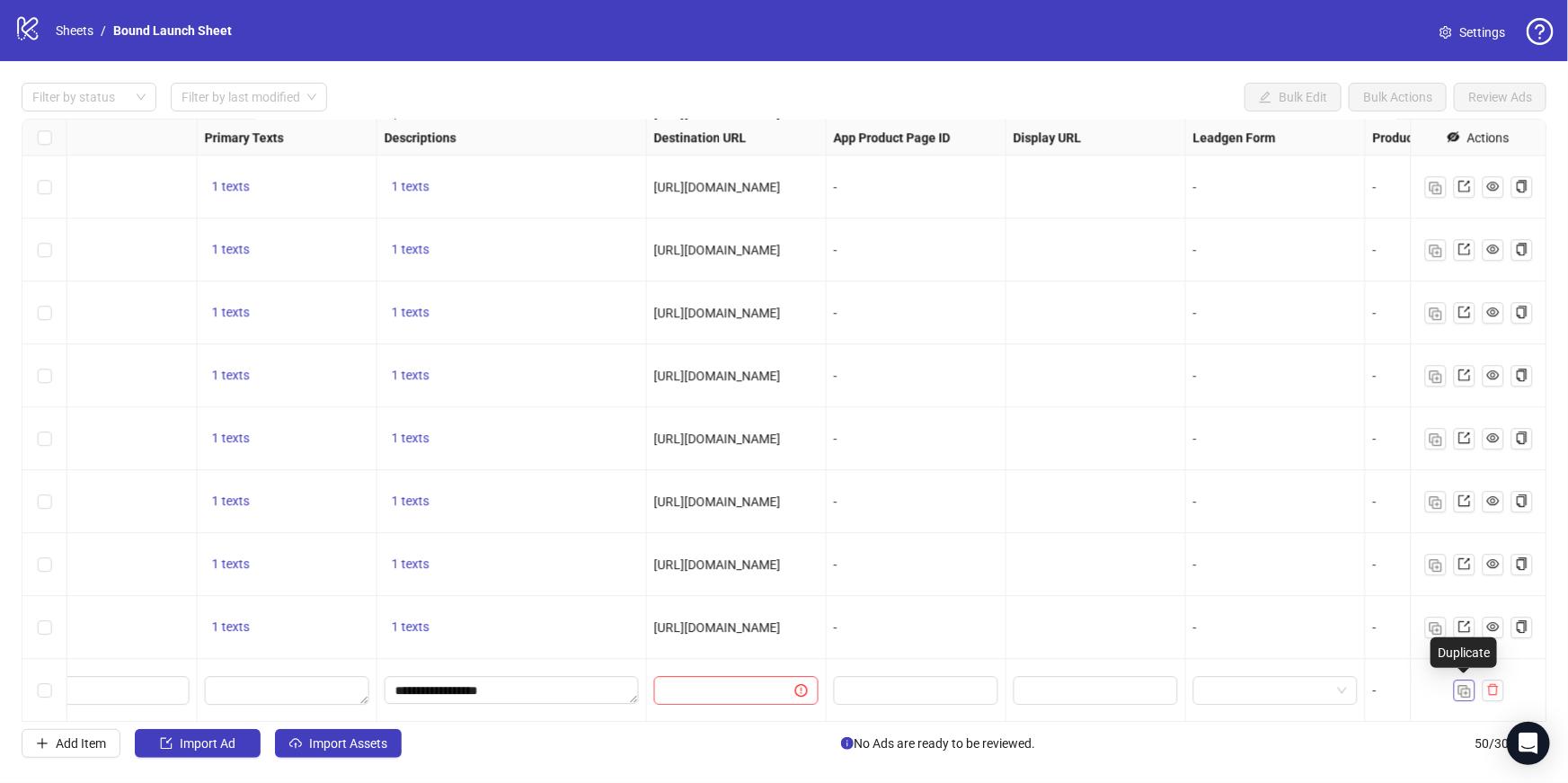 click at bounding box center [1465, 691] 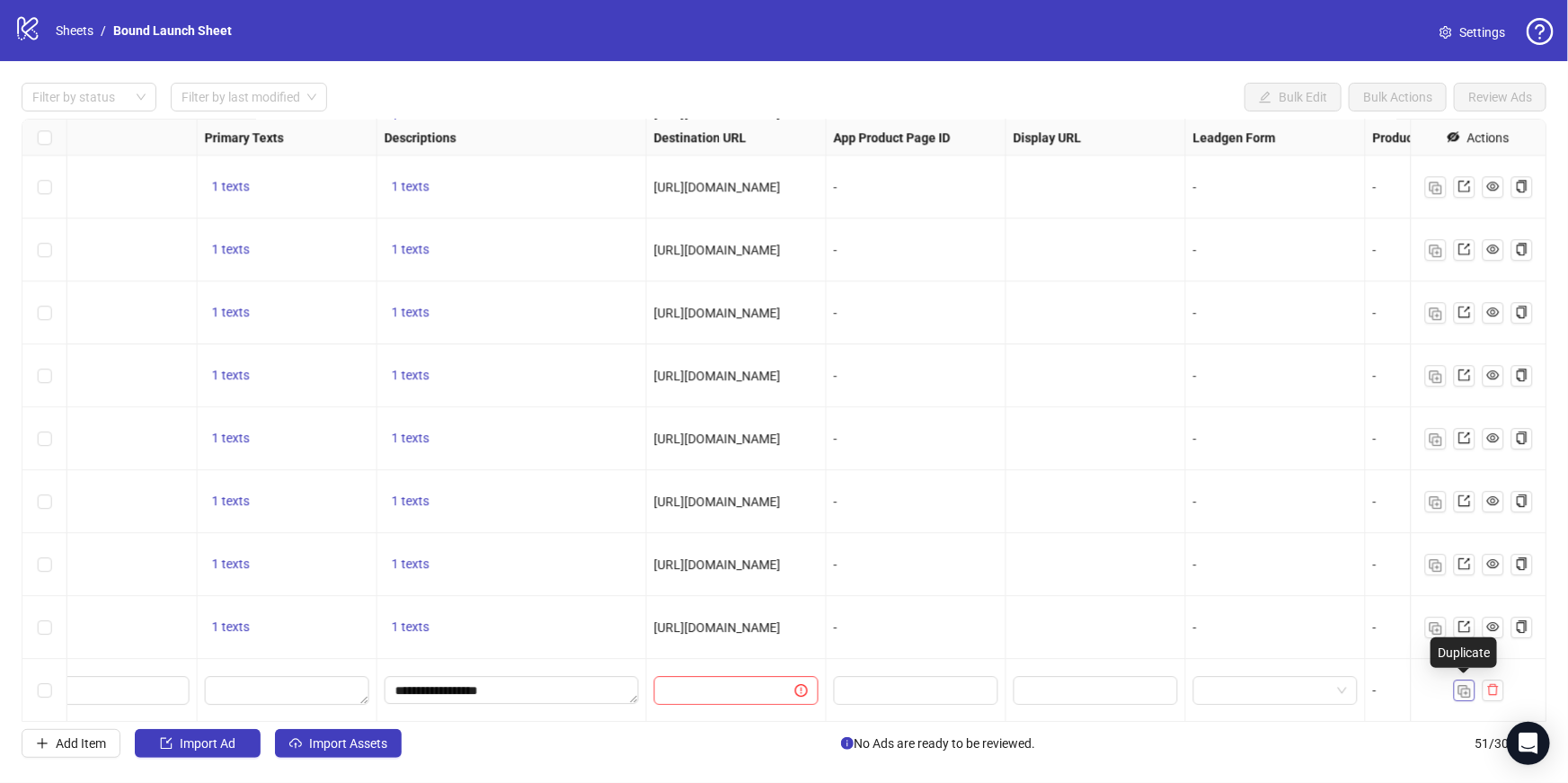 click at bounding box center (1465, 691) 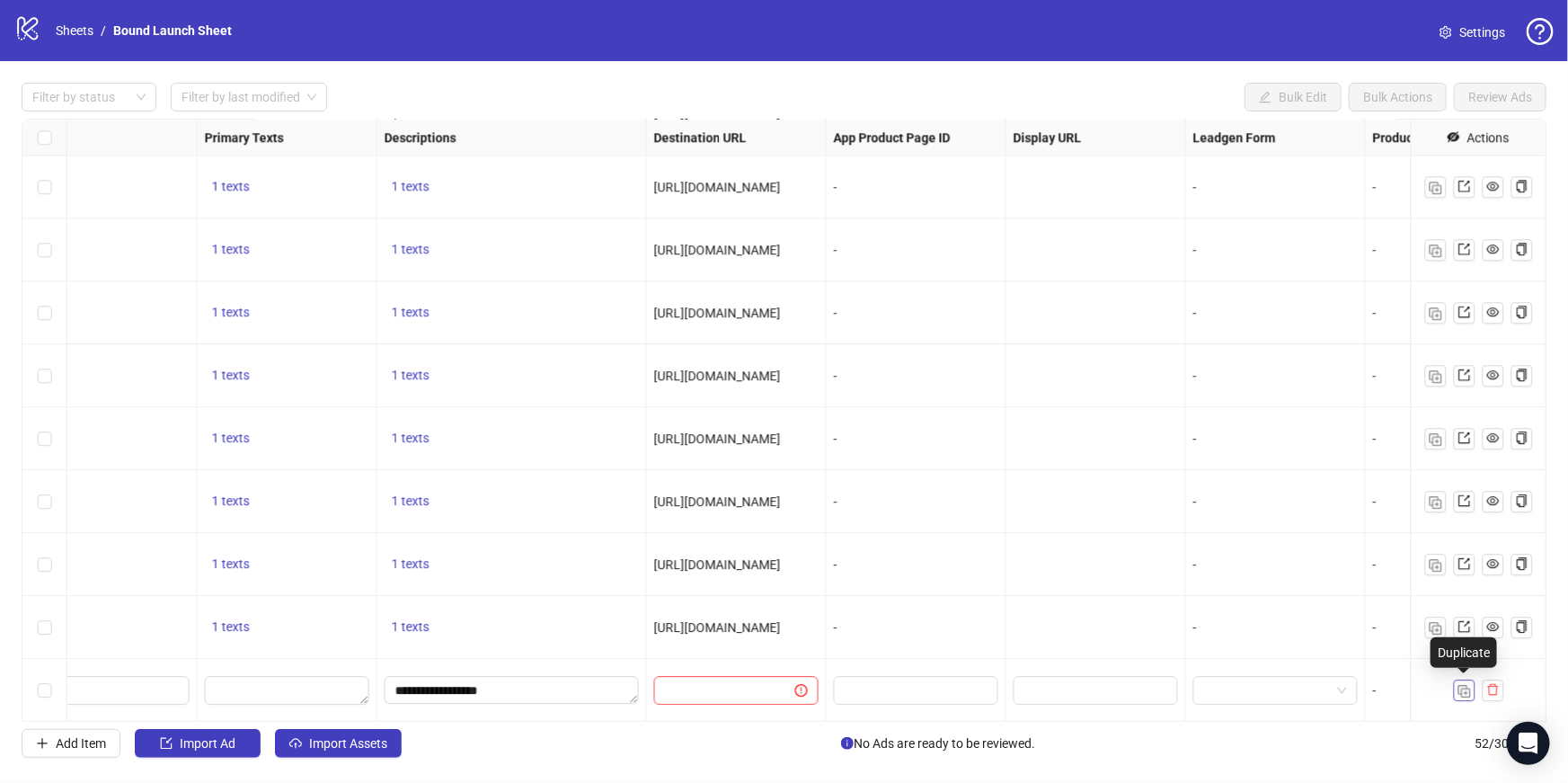click at bounding box center [1465, 691] 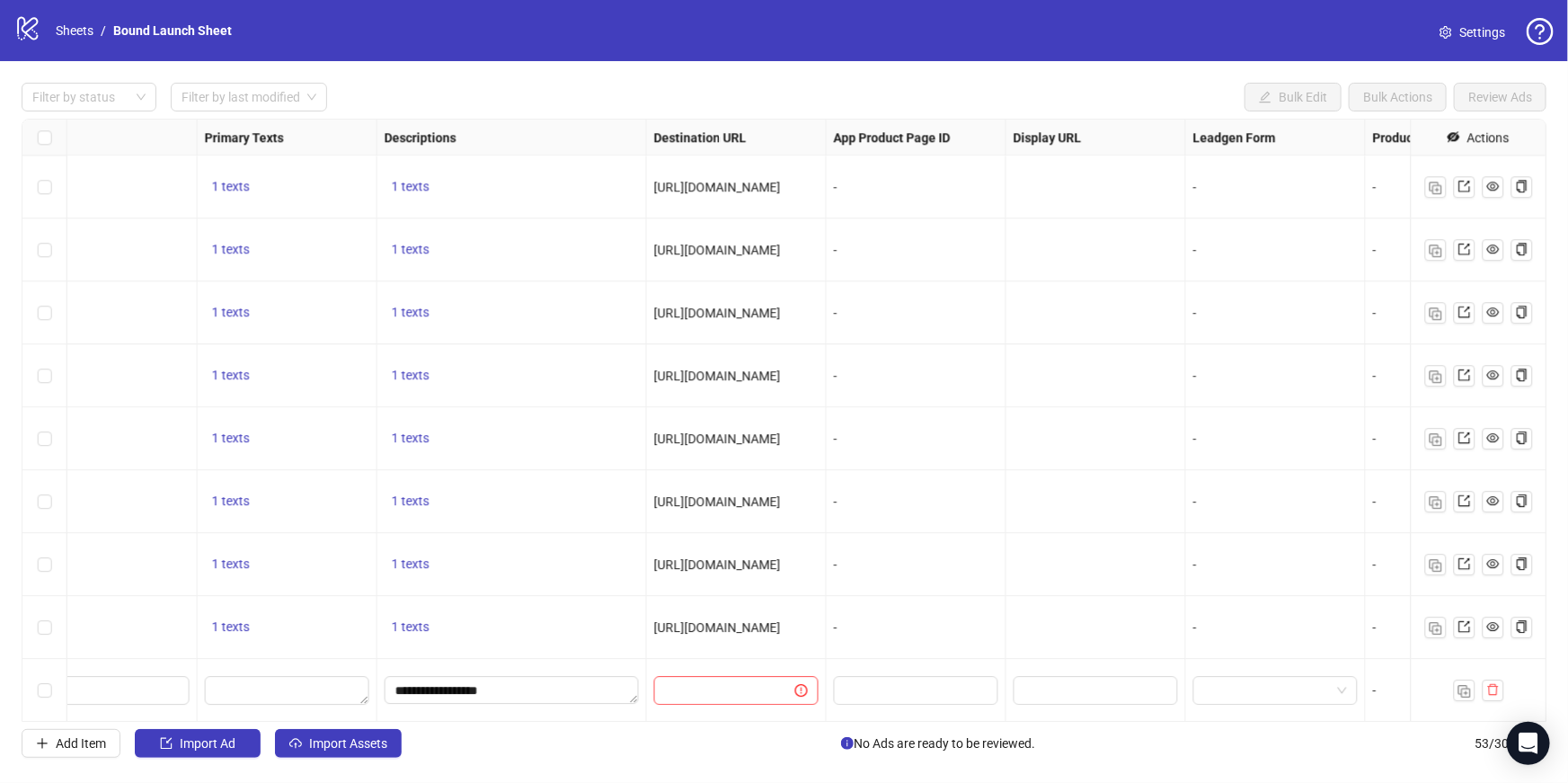 scroll, scrollTop: 2769, scrollLeft: 1137, axis: both 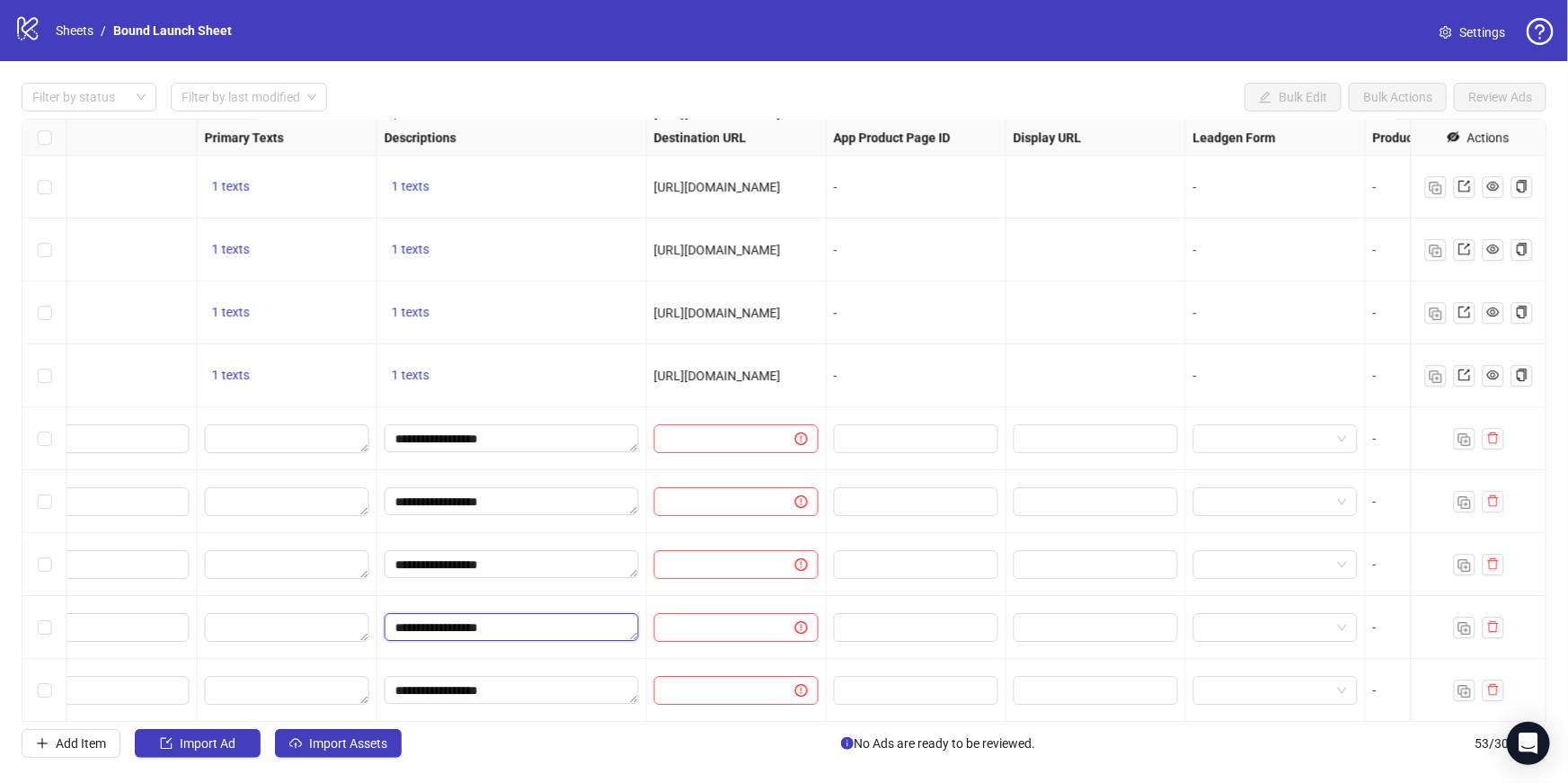 click on "**********" at bounding box center [511, 627] 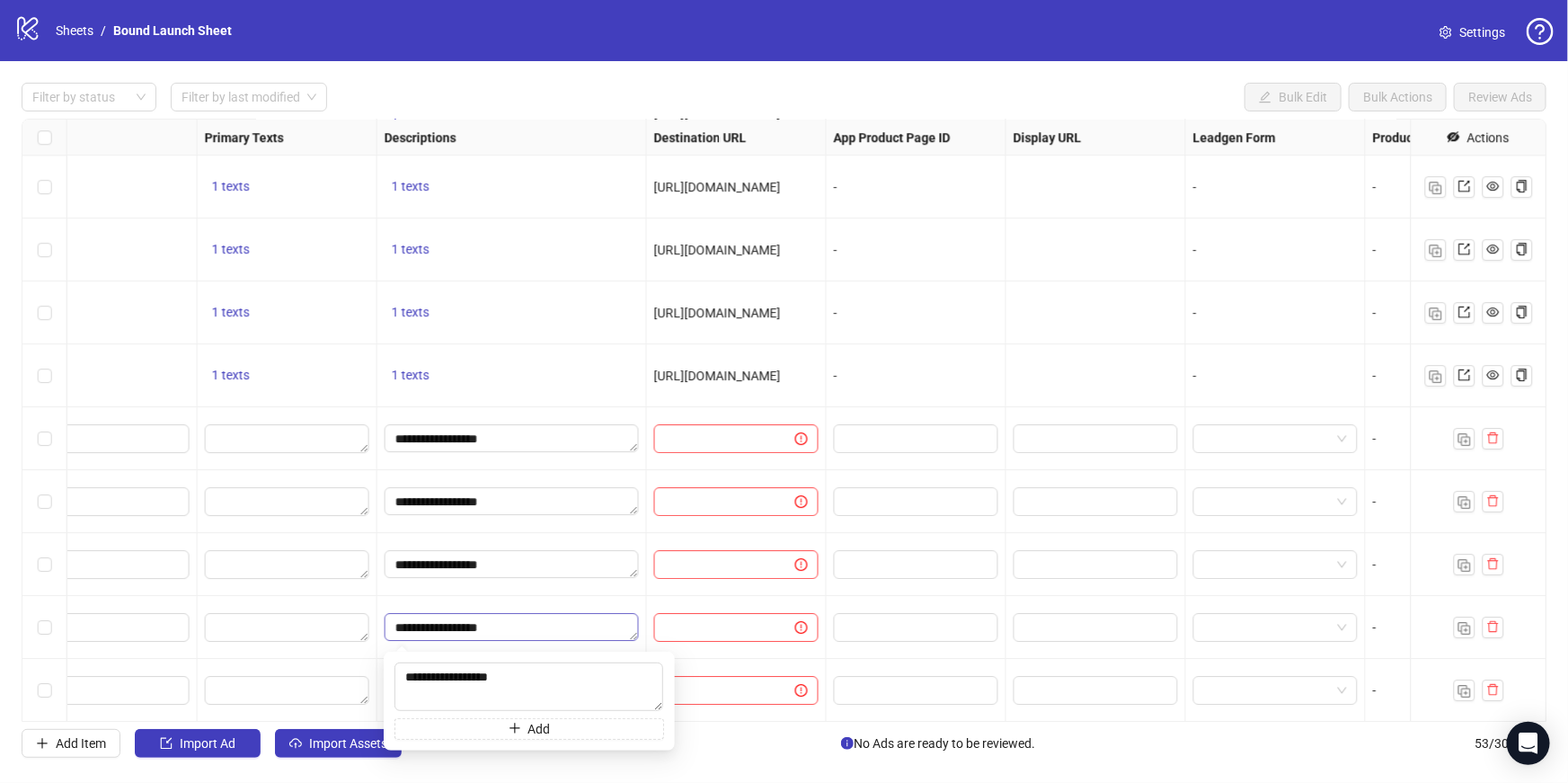 type 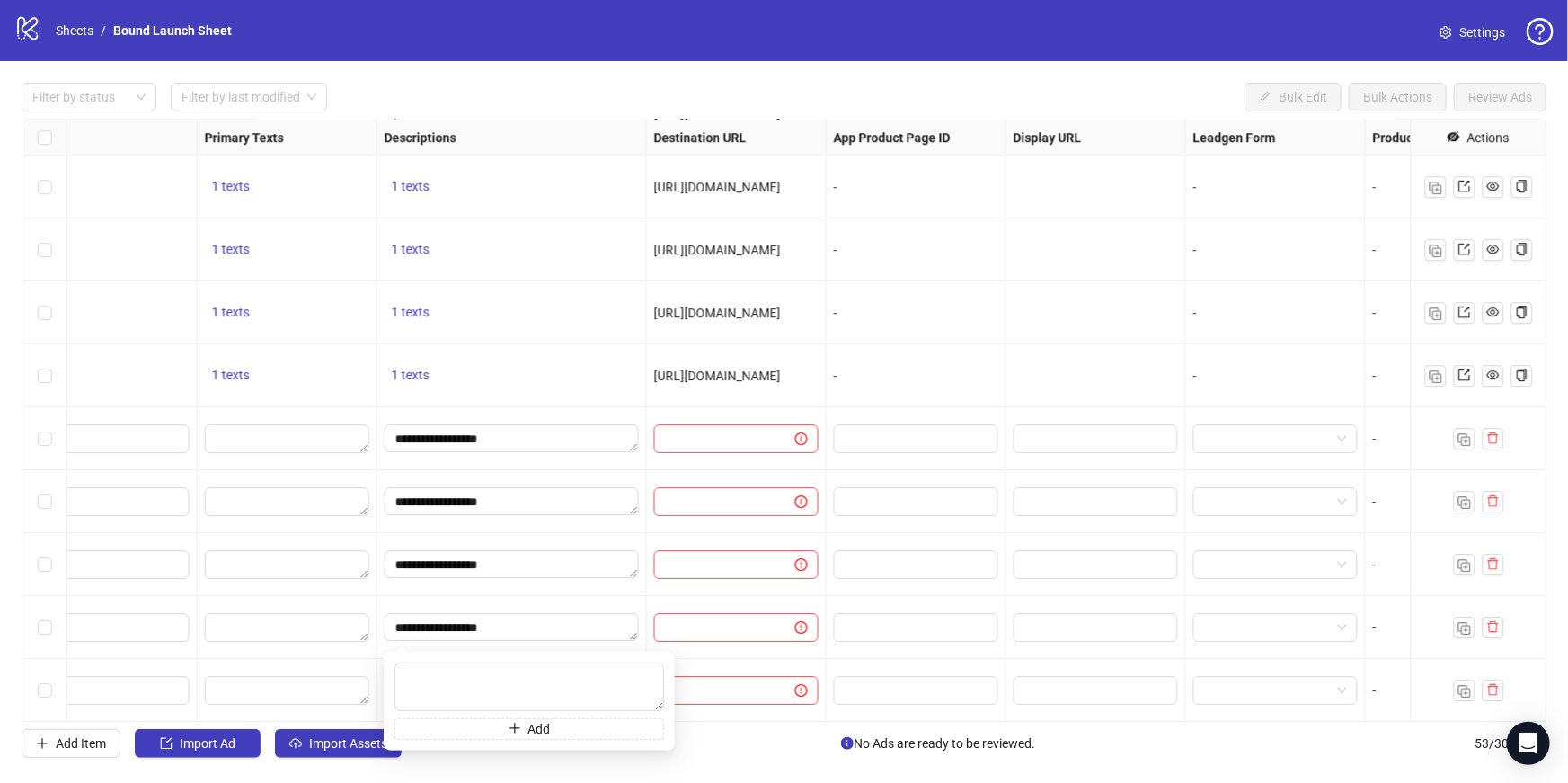 click on "Filter by status Filter by last modified Bulk Edit Bulk Actions Review Ads Ad Format Ad Name Campaign & Ad Set Assets Headlines Primary Texts Descriptions Destination URL App Product Page ID Display URL Leadgen Form Product Set ID Call to Action Actions
To pick up a draggable item, press the space bar.
While dragging, use the arrow keys to move the item.
Press space again to drop the item in its new position, or press escape to cancel.
- 1 texts 1 texts https://wearebound.co.uk/collections/botha-x-bound - - - Shop now
To pick up a draggable item, press the space bar.
While dragging, use the arrow keys to move the item.
Press space again to drop the item in its new position, or press escape to cancel.
1 texts 1 texts 1 texts https://wearebound.co.uk/collections/jorts - - - Shop now + 4 1 texts 1 texts 1 texts https://wearebound.co.uk/collections/jorts - - - Shop now + 4 1 texts 1 texts 1 texts https://wearebound.co.uk/collections/jorts - - - Shop now + 5 1 texts 1 texts - - -" at bounding box center (784, 420) 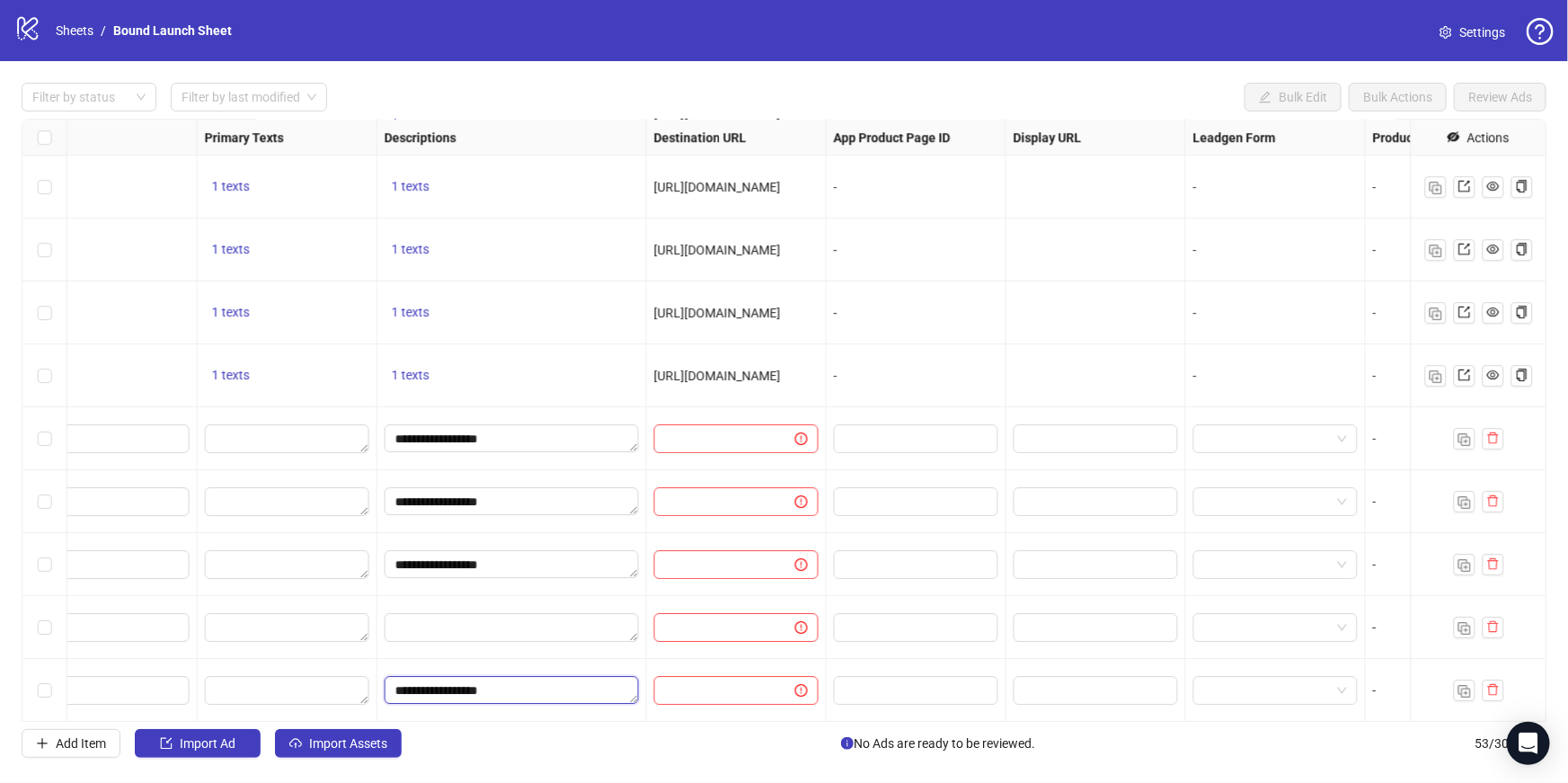 click on "**********" at bounding box center [511, 690] 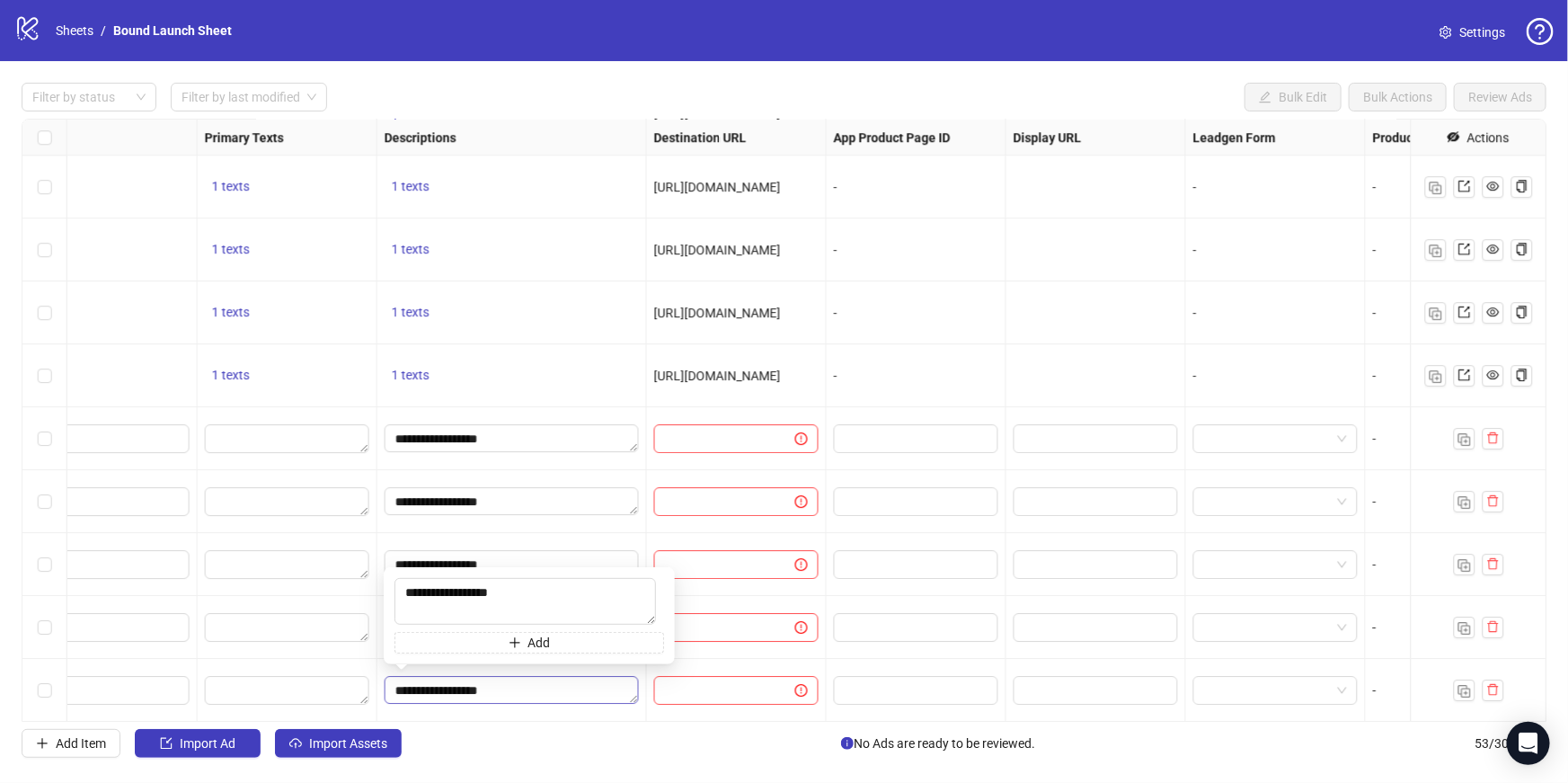 type 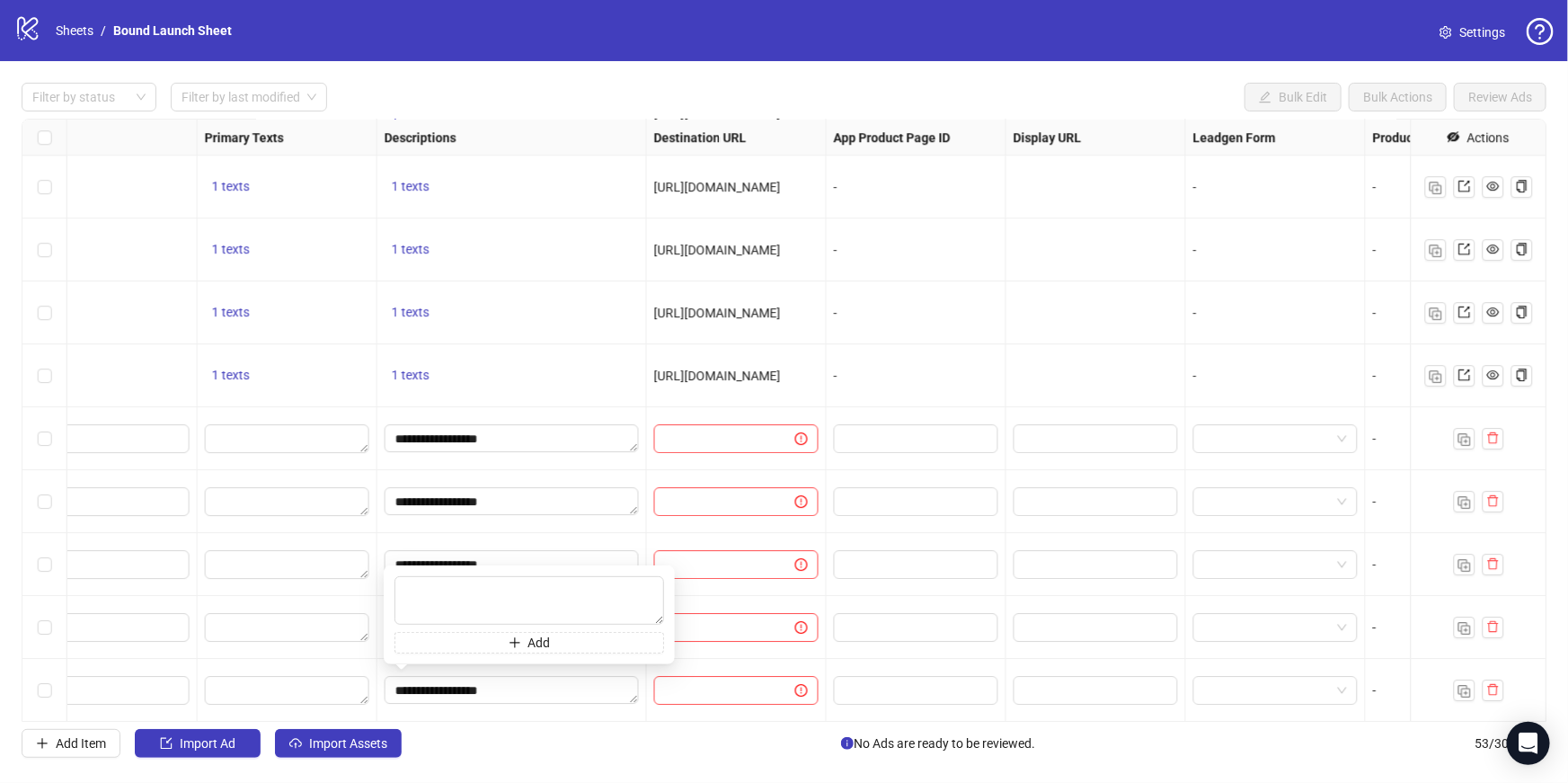 click on "**********" at bounding box center [512, 690] 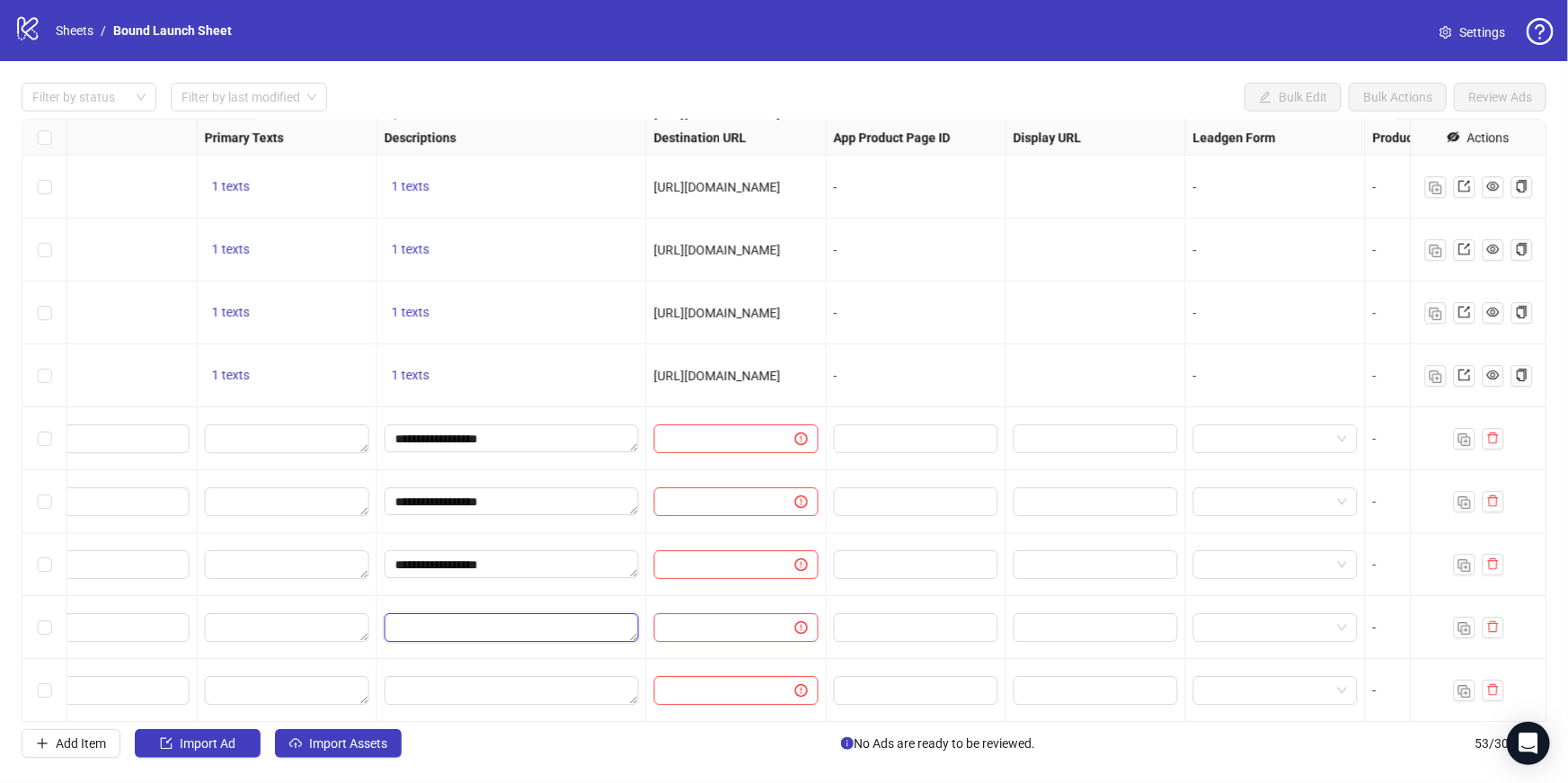 click at bounding box center (511, 627) 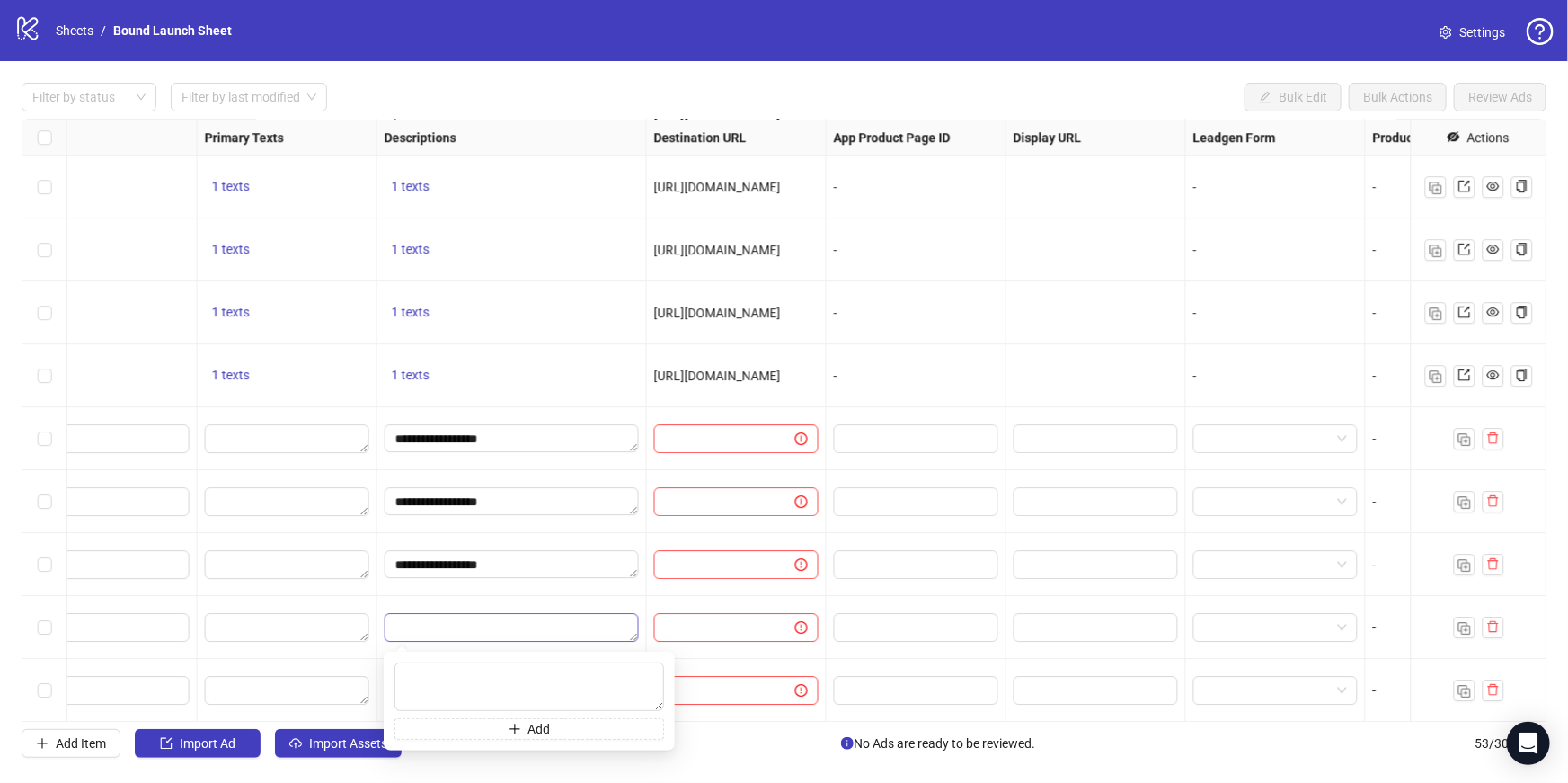 type on "*********" 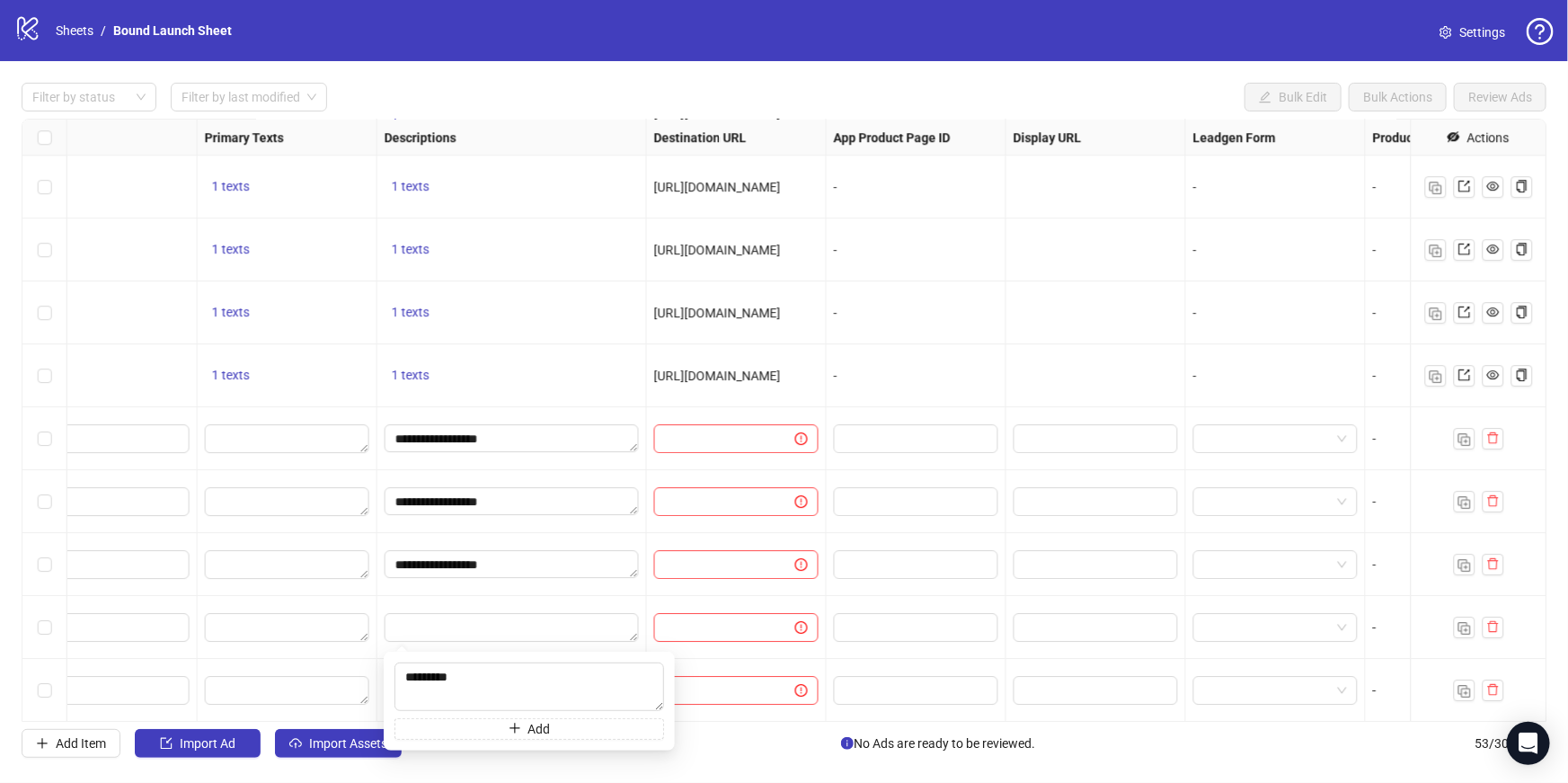 click at bounding box center [288, 627] 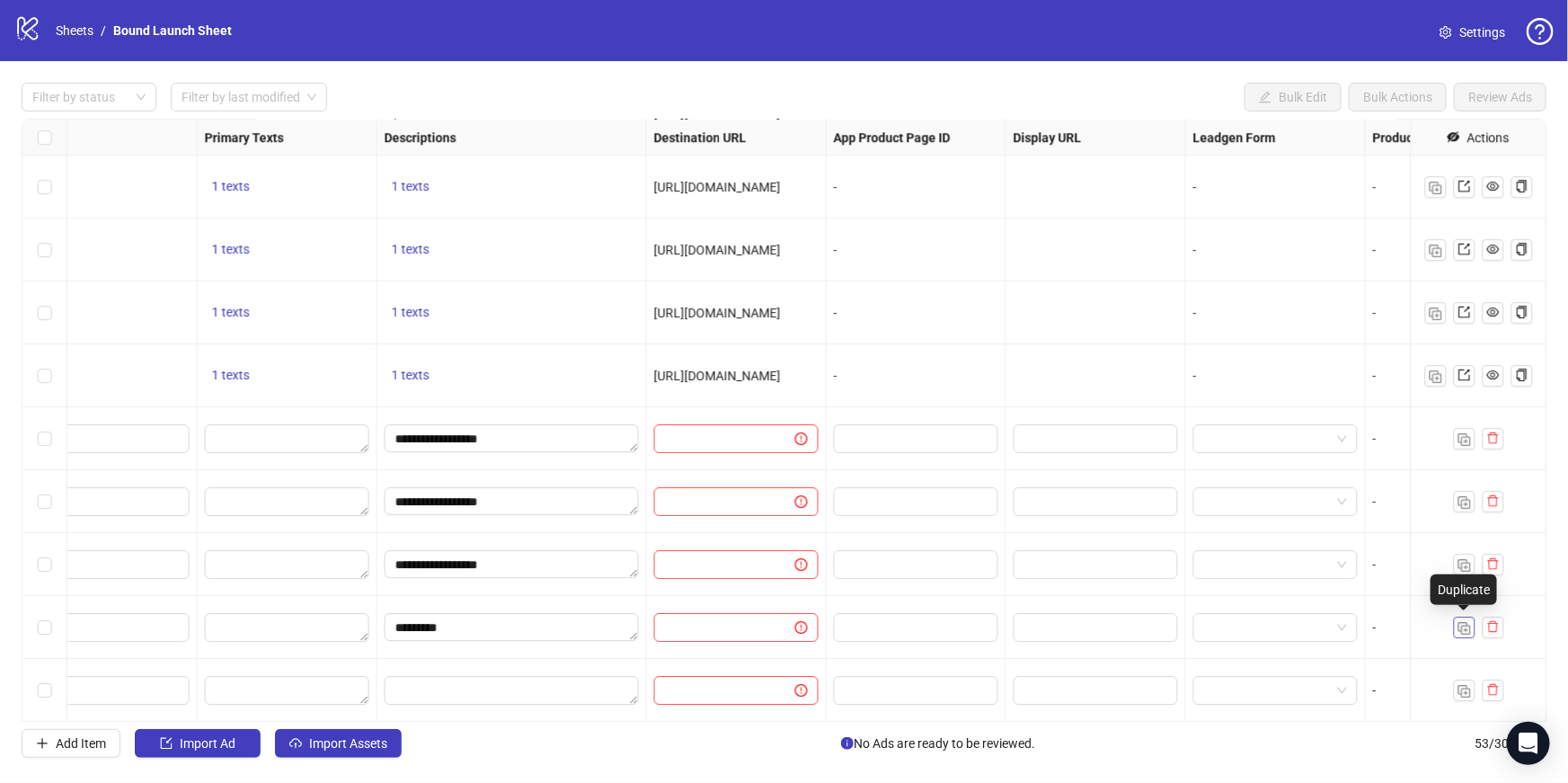 click at bounding box center [1465, 628] 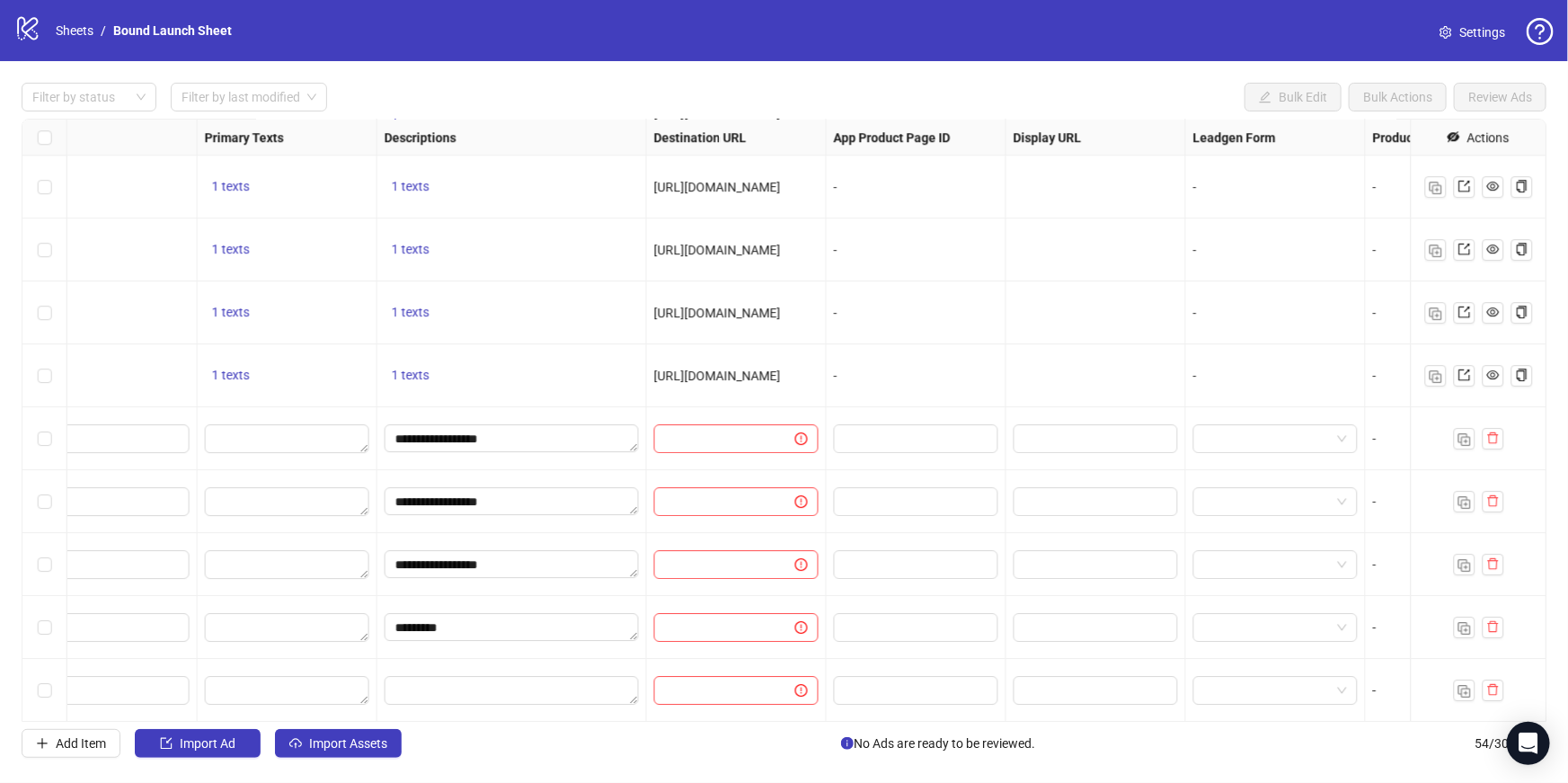 scroll, scrollTop: 2832, scrollLeft: 1137, axis: both 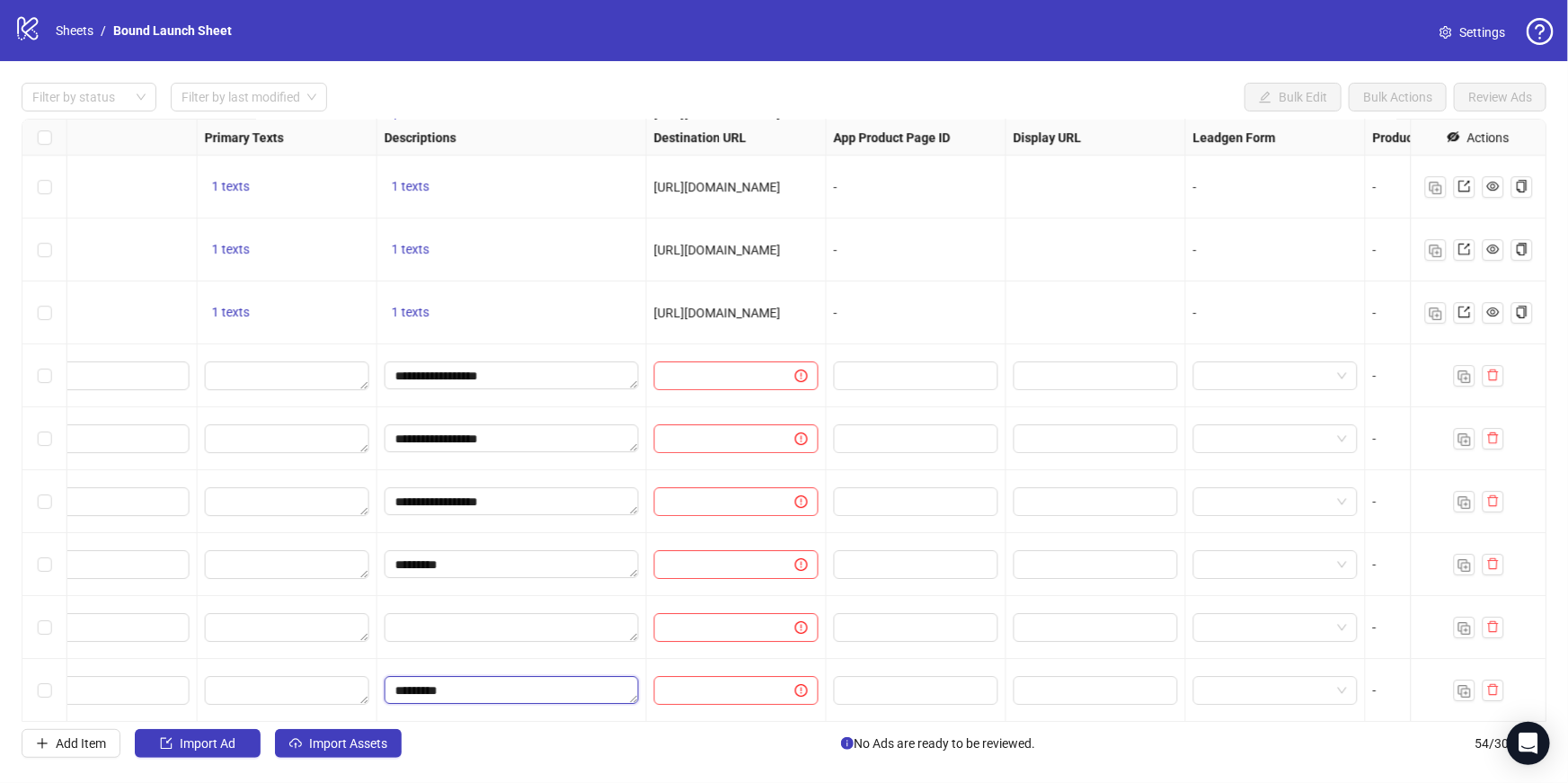 drag, startPoint x: 468, startPoint y: 692, endPoint x: 379, endPoint y: 687, distance: 89.14034 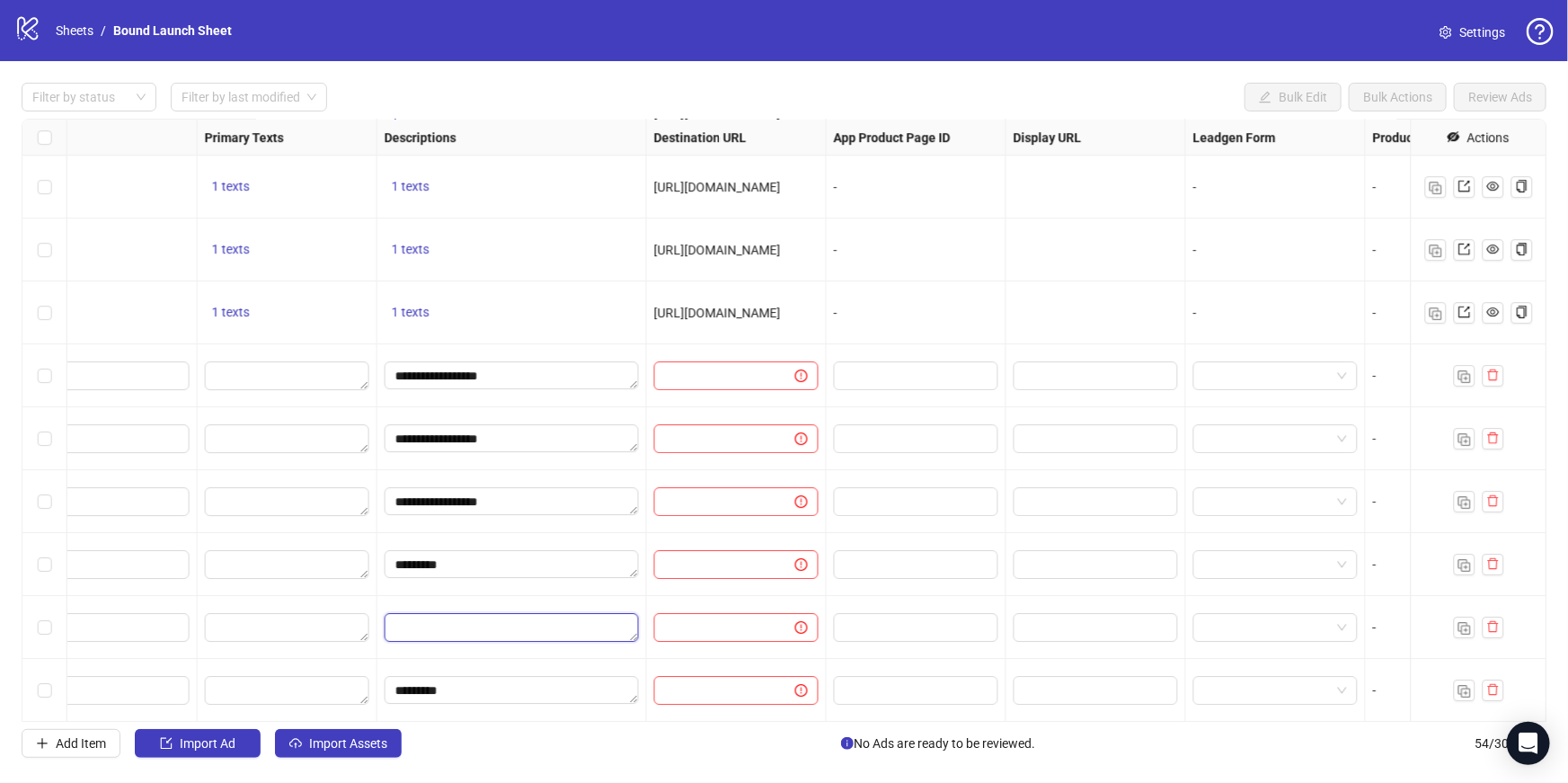 click at bounding box center (511, 627) 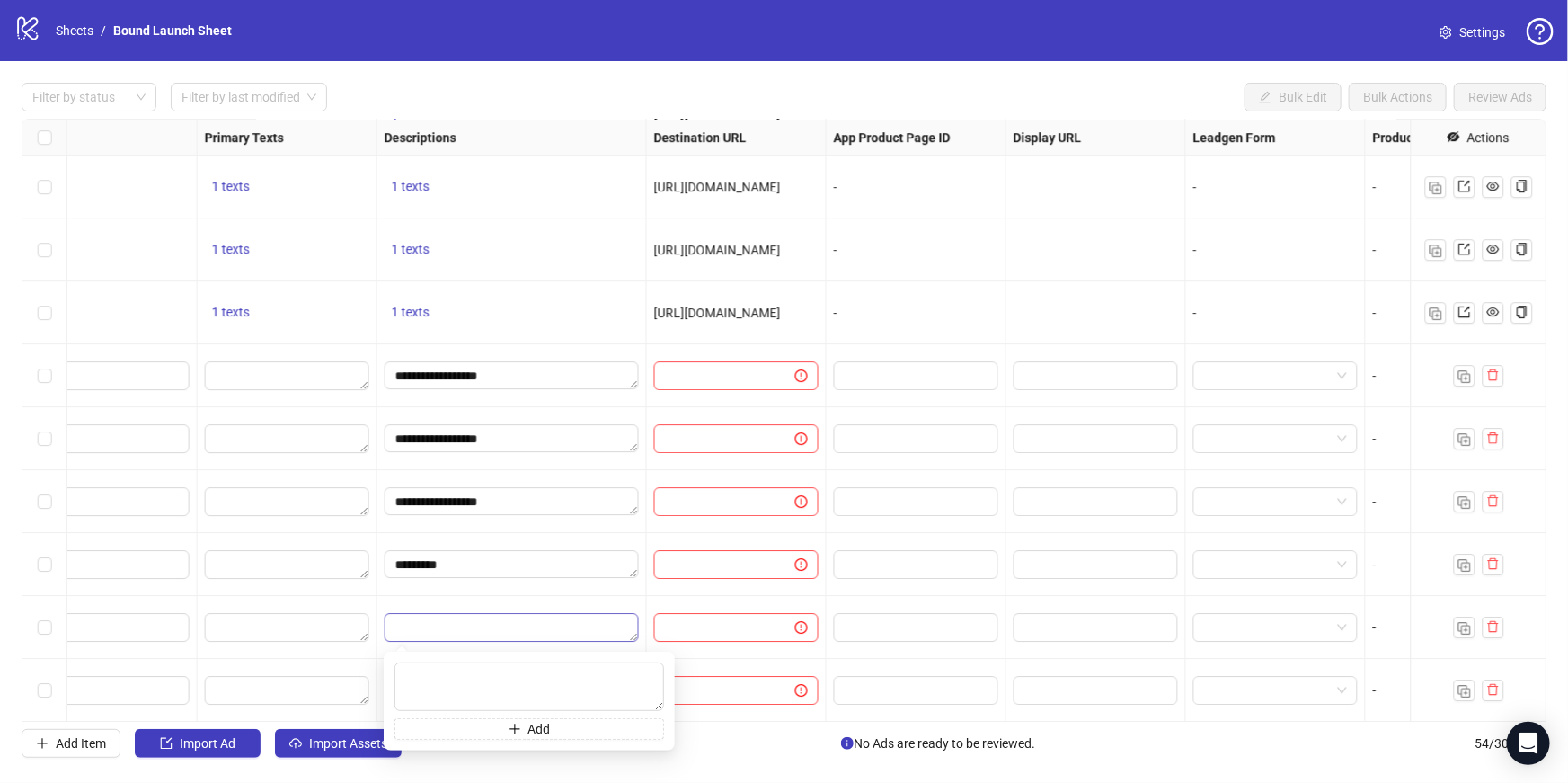 type on "*********" 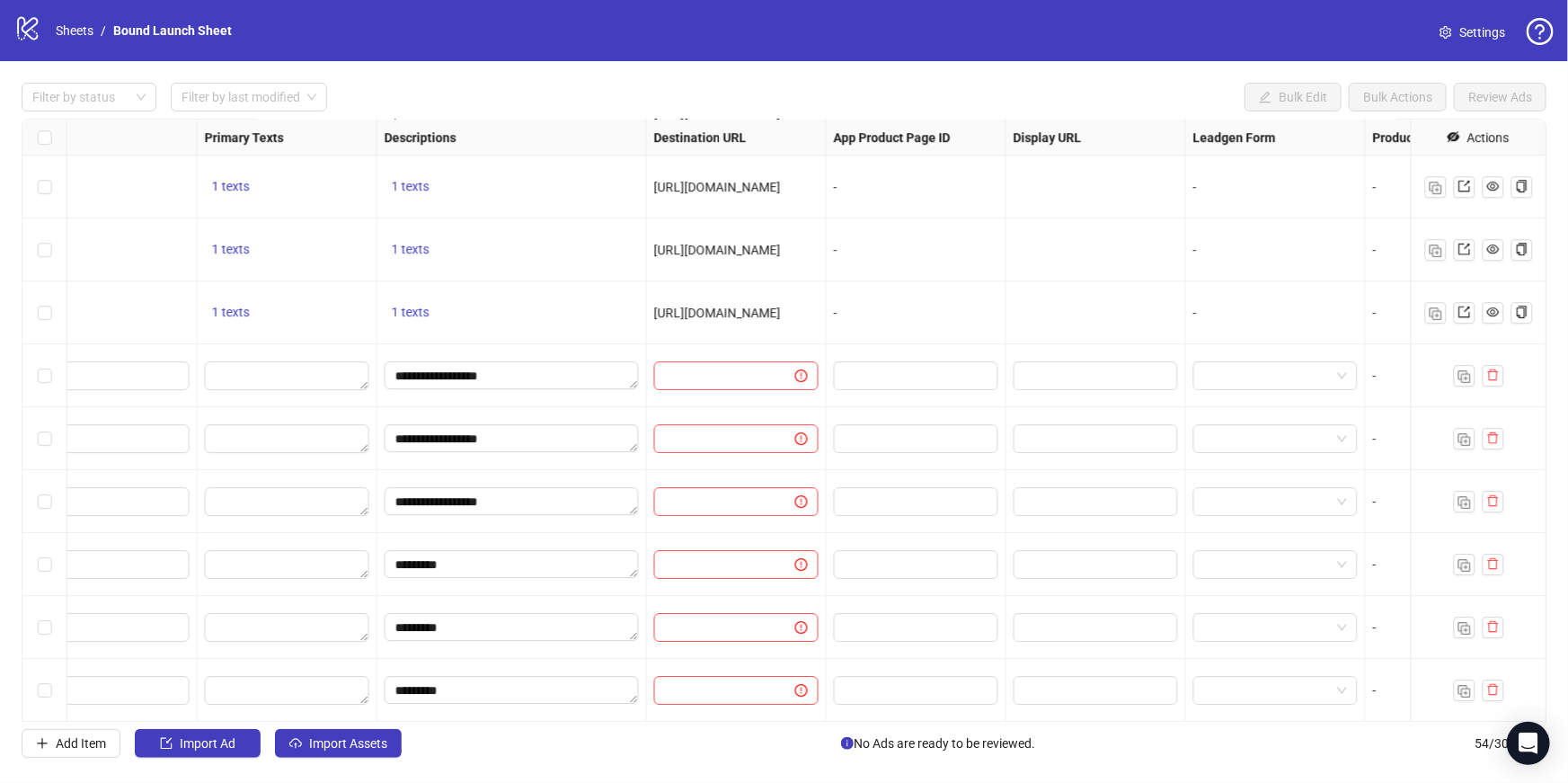 click on "*********" at bounding box center (512, 627) 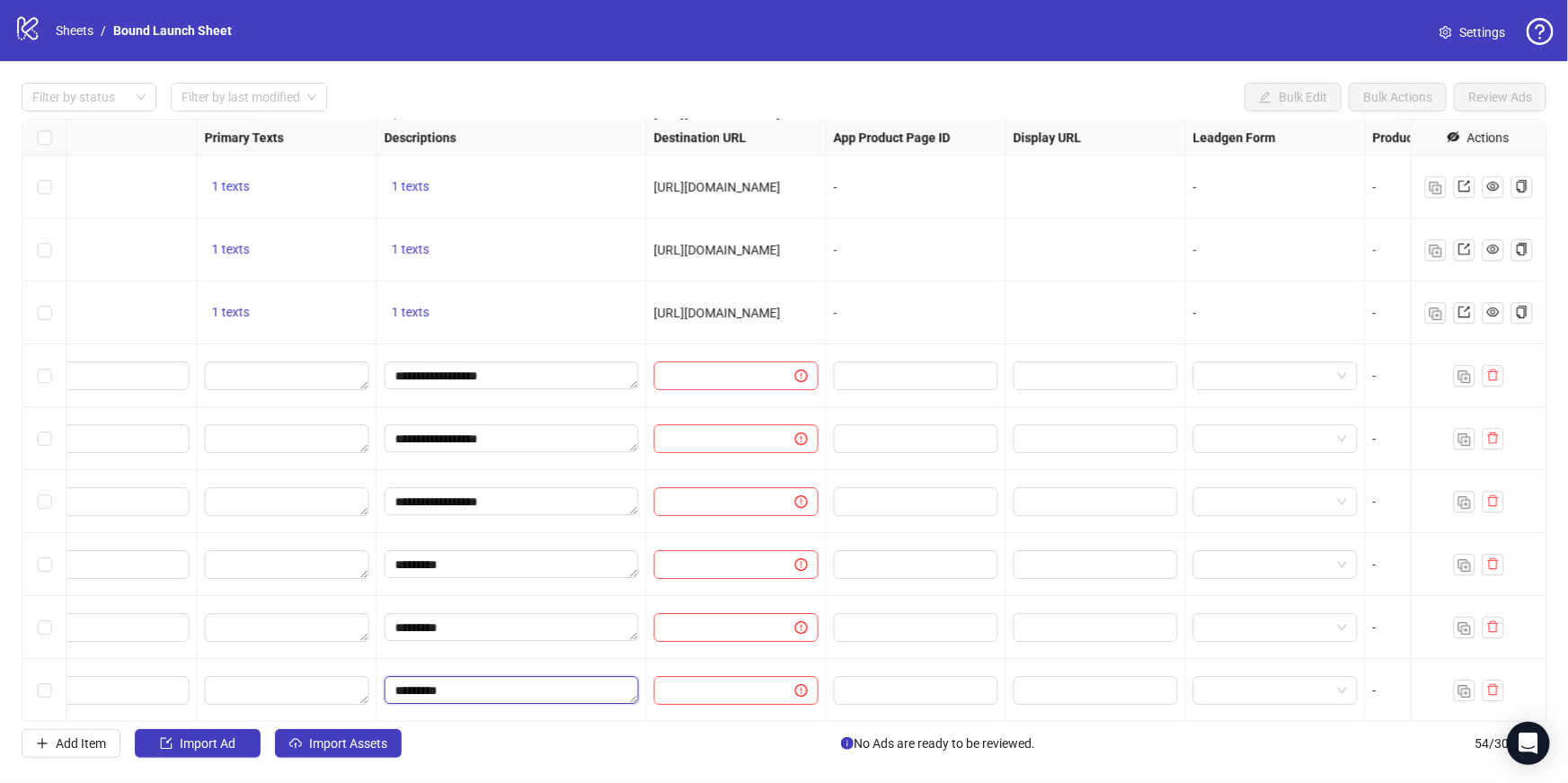 click on "*********" at bounding box center [511, 690] 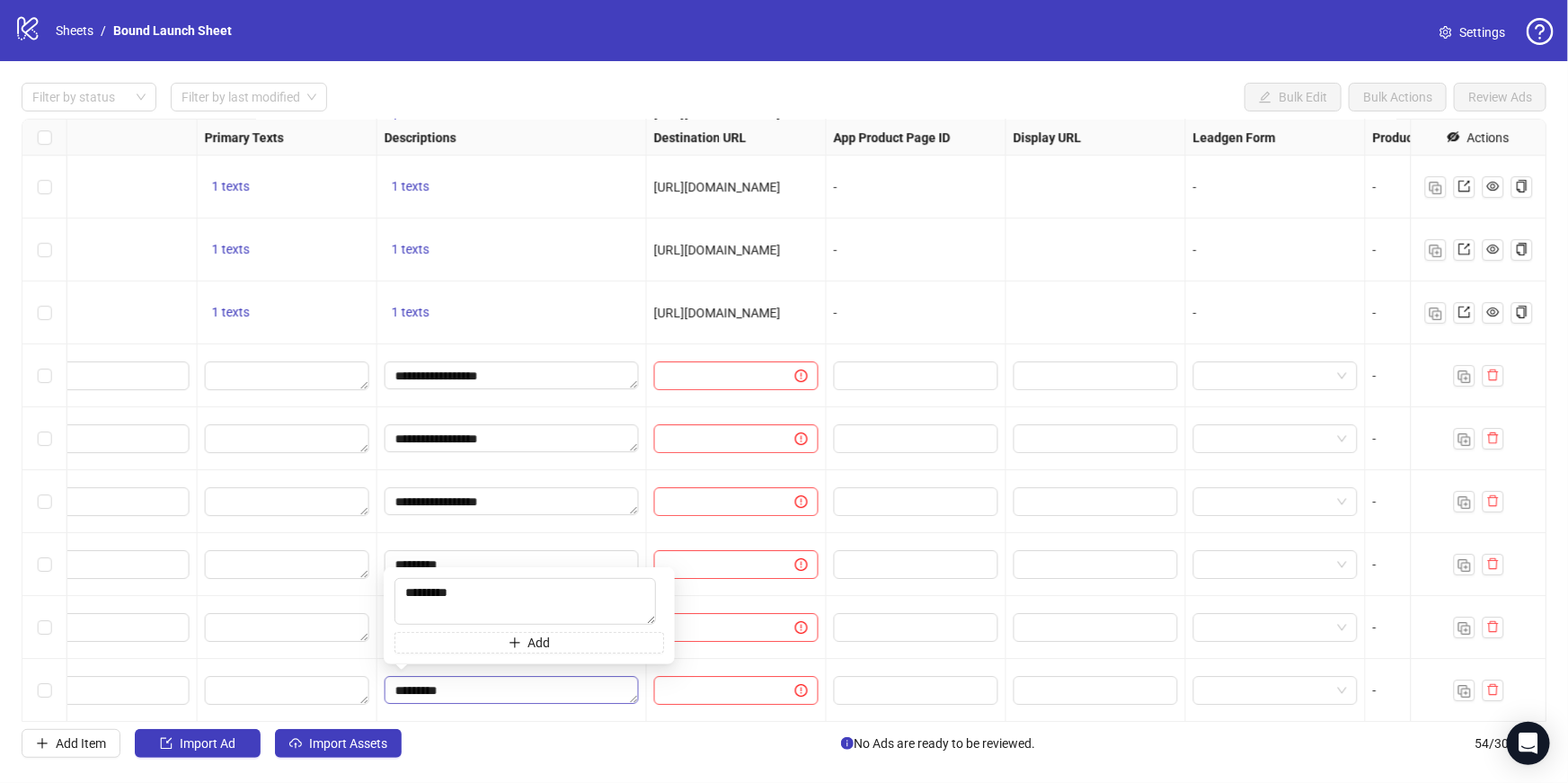 type 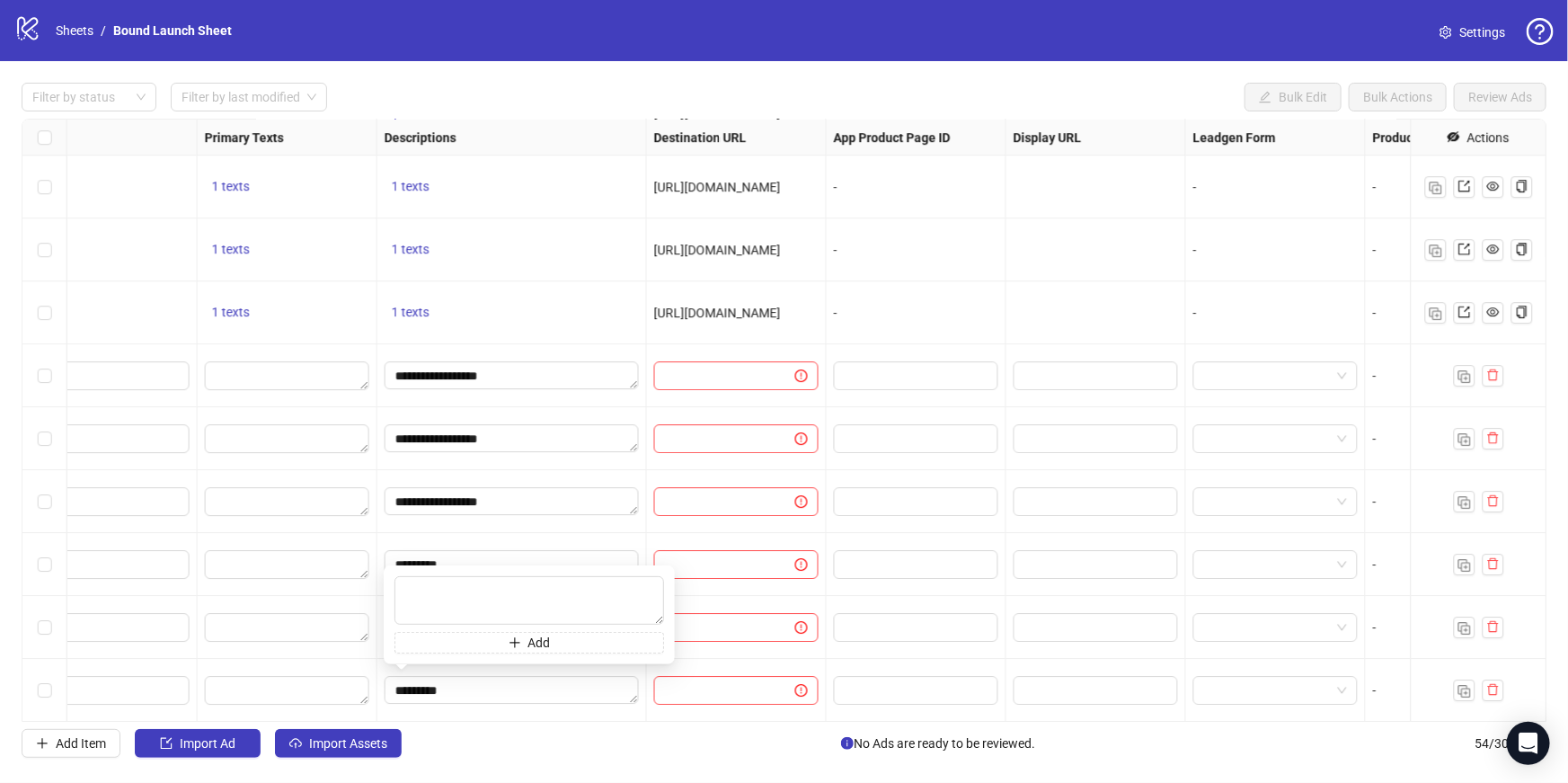 click on "*********" at bounding box center [512, 690] 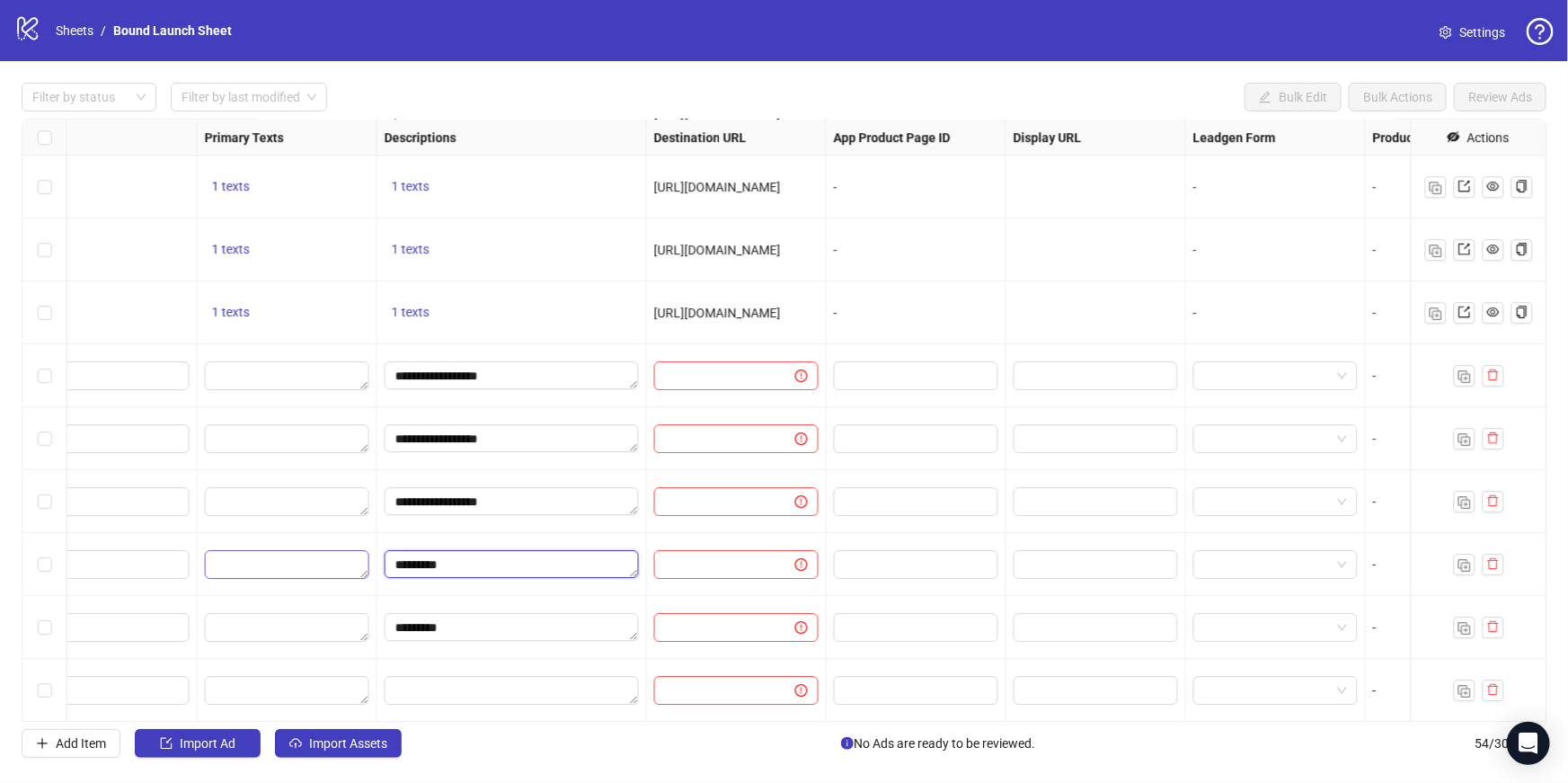 drag, startPoint x: 481, startPoint y: 560, endPoint x: 344, endPoint y: 560, distance: 137 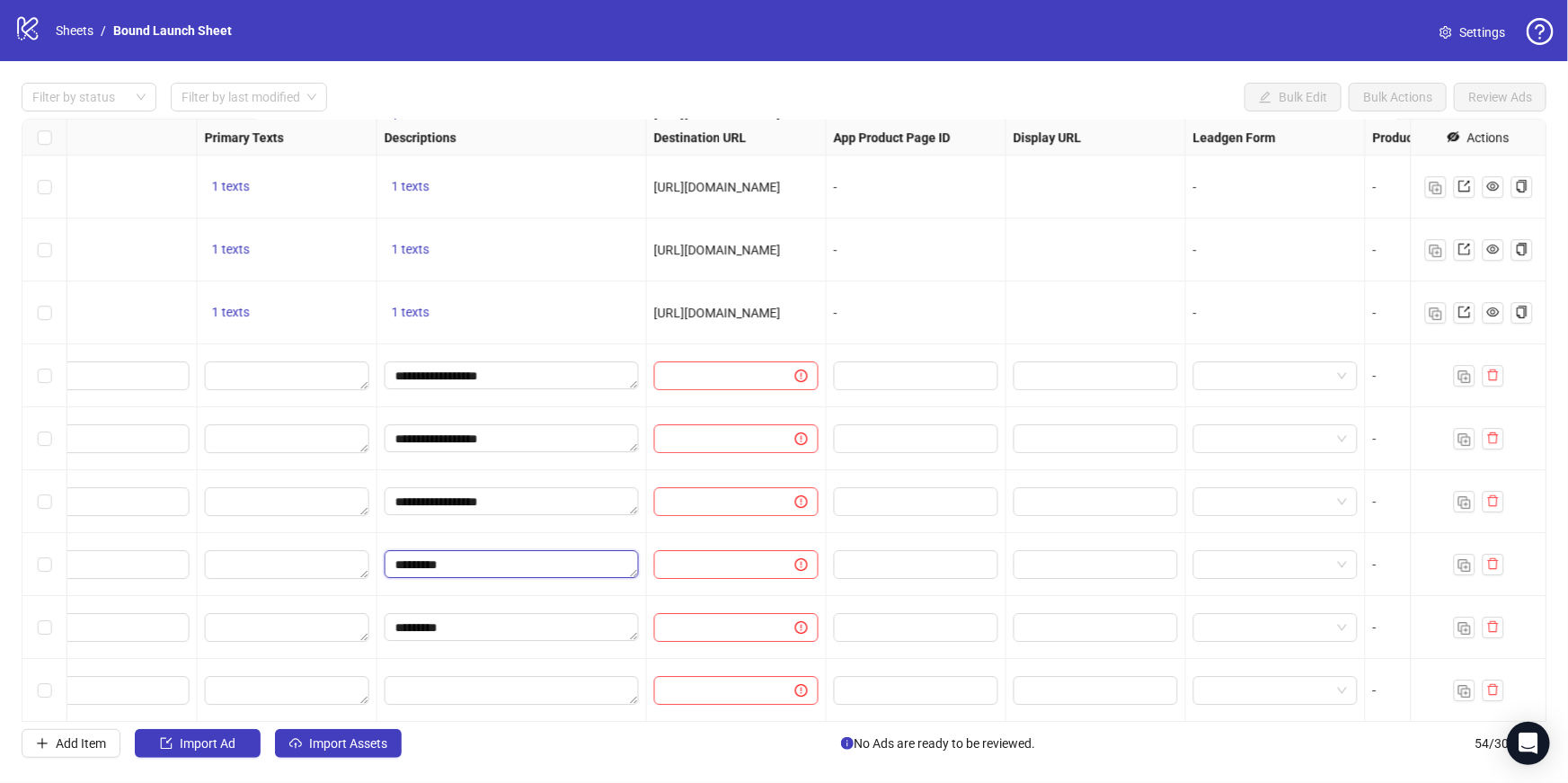 click on "*********" at bounding box center [511, 565] 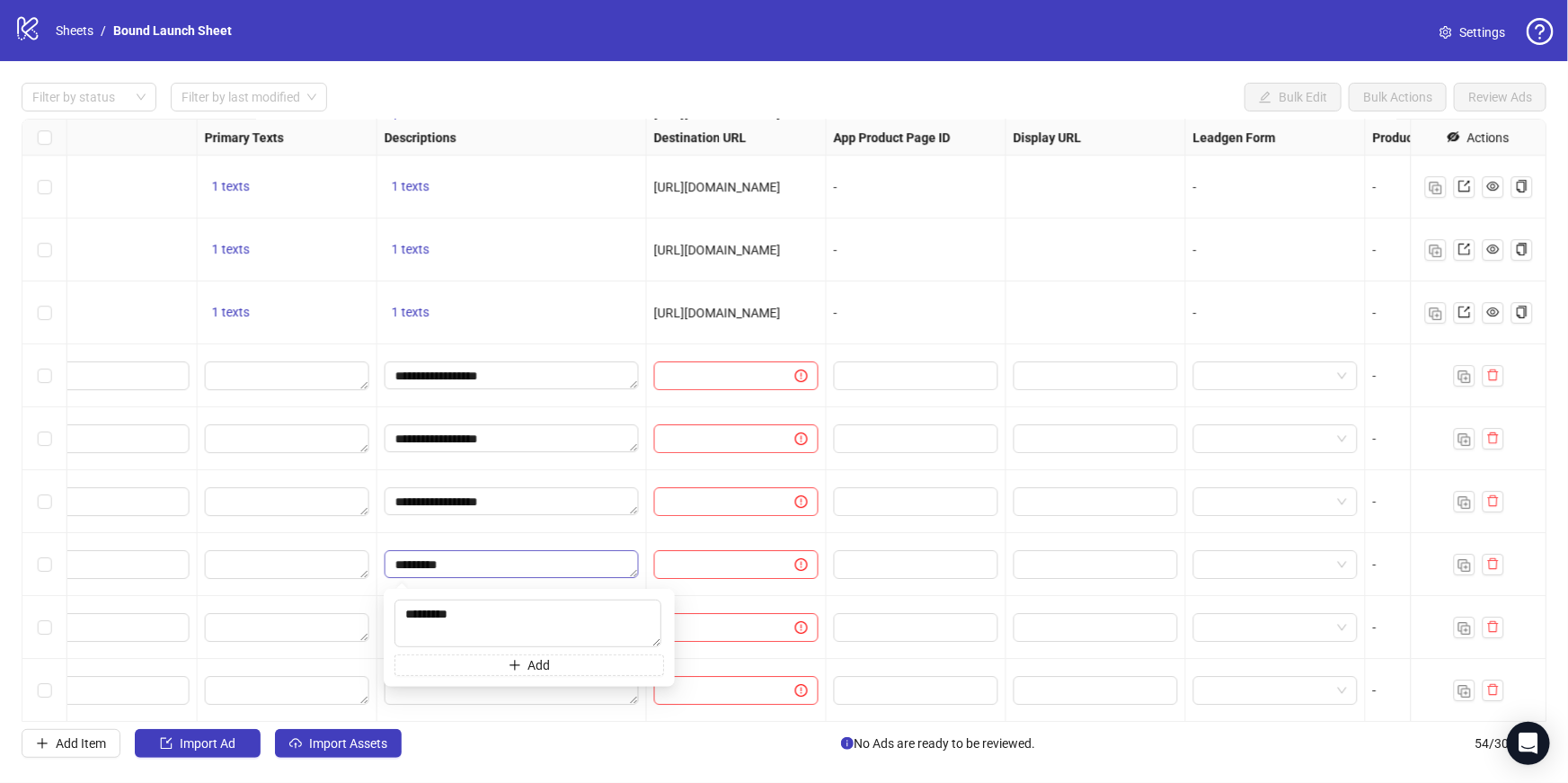 type 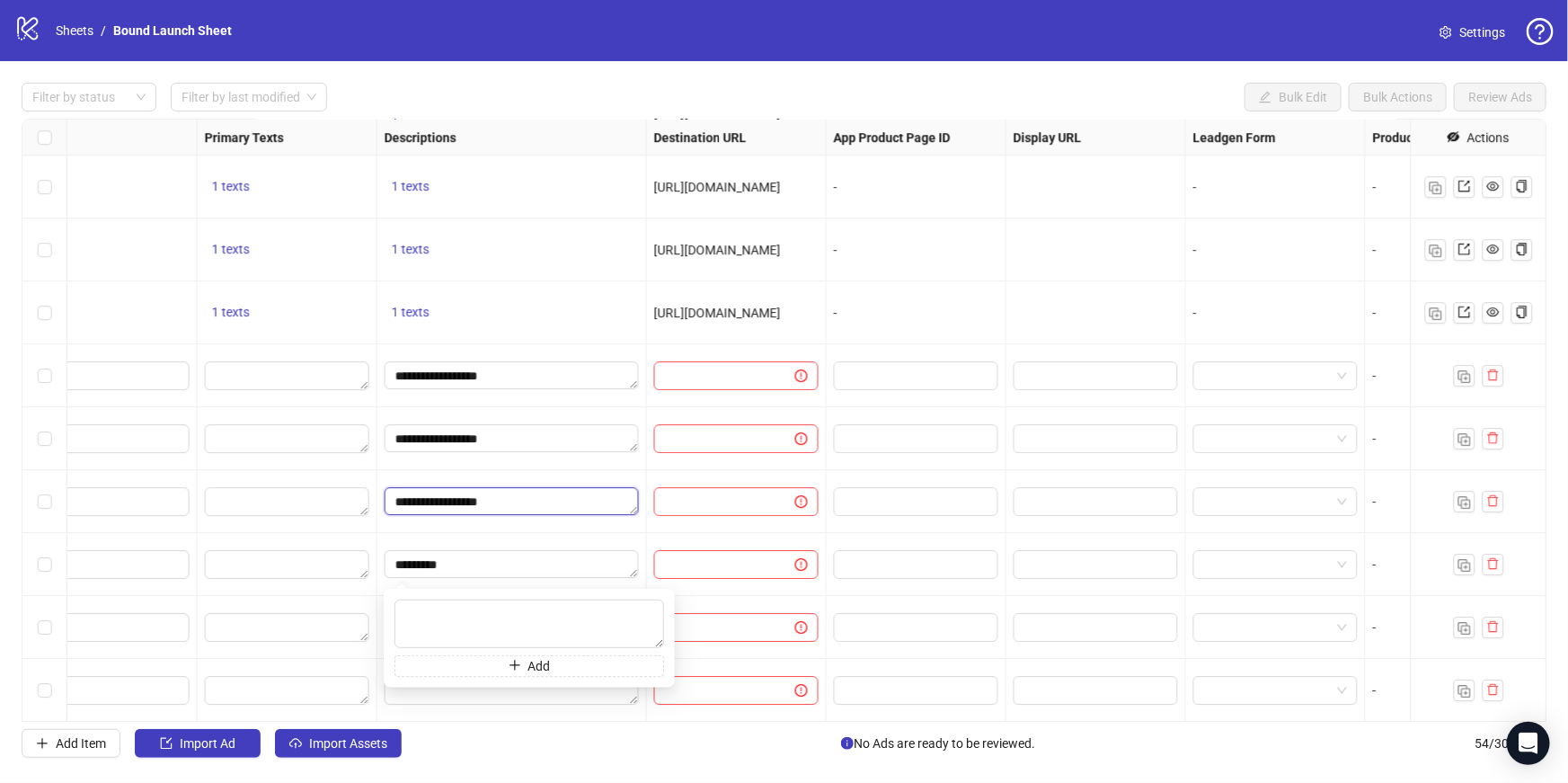 click on "**********" at bounding box center [511, 502] 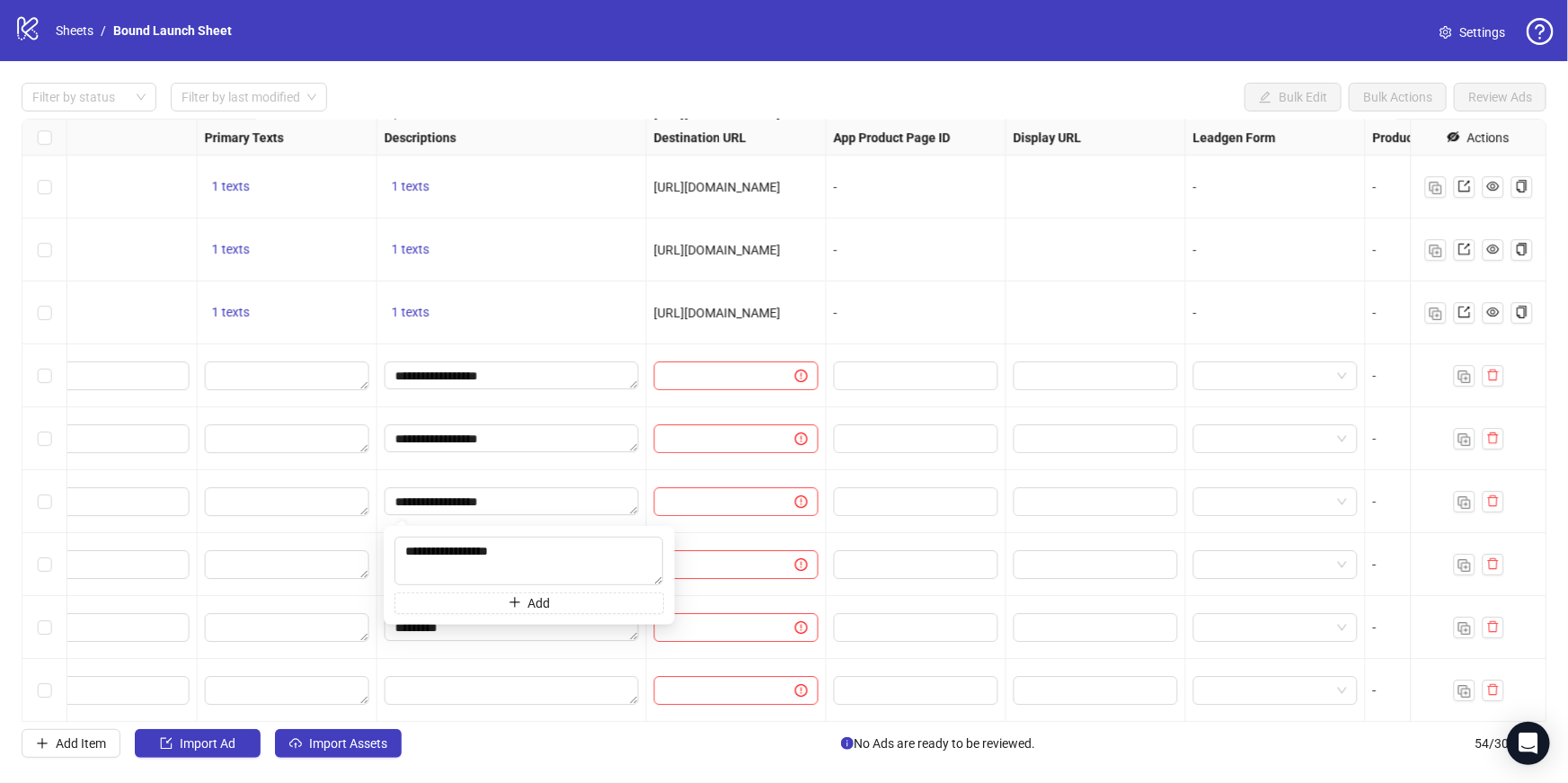 click on "**********" at bounding box center [512, 502] 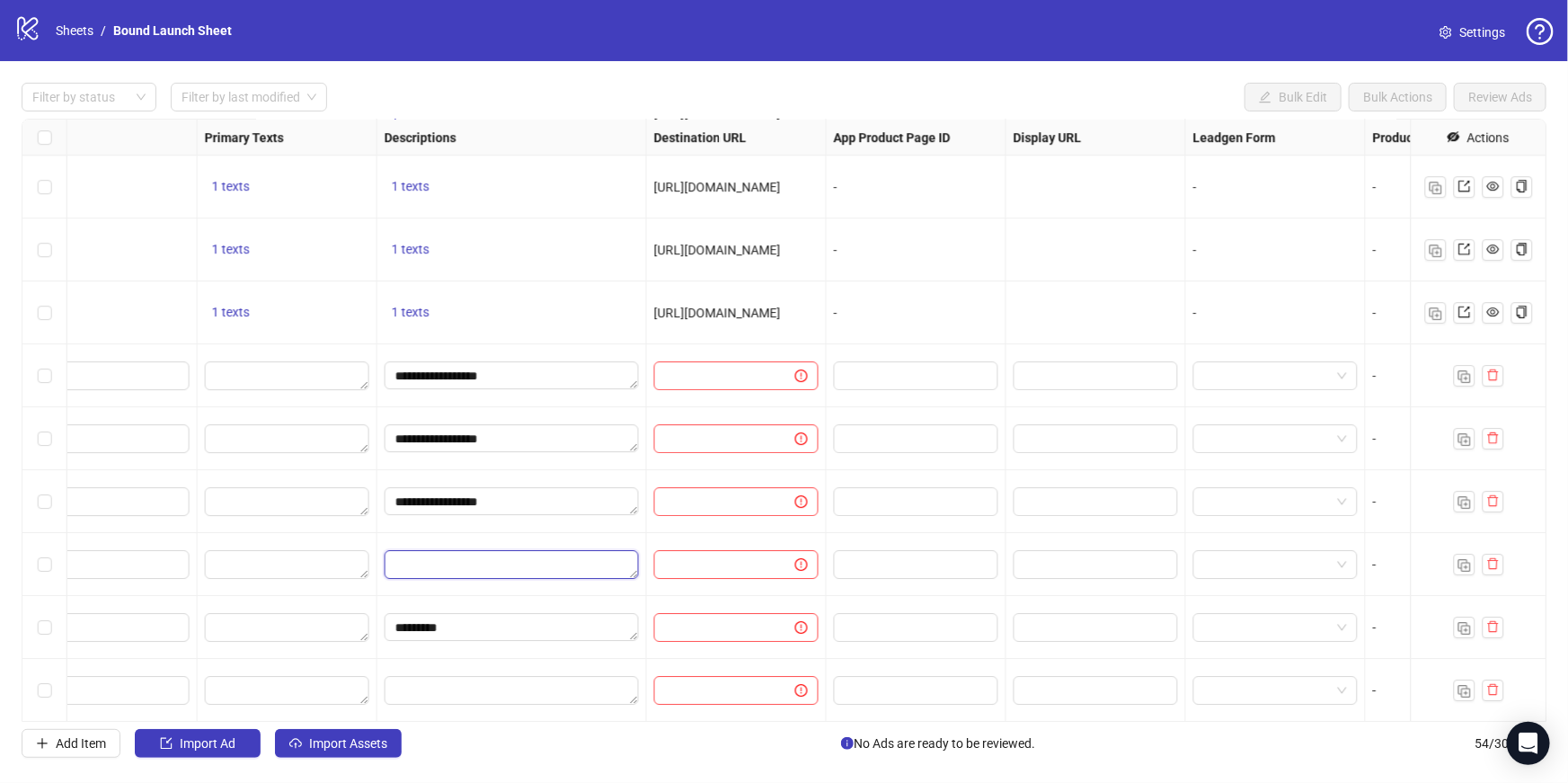 click at bounding box center (511, 565) 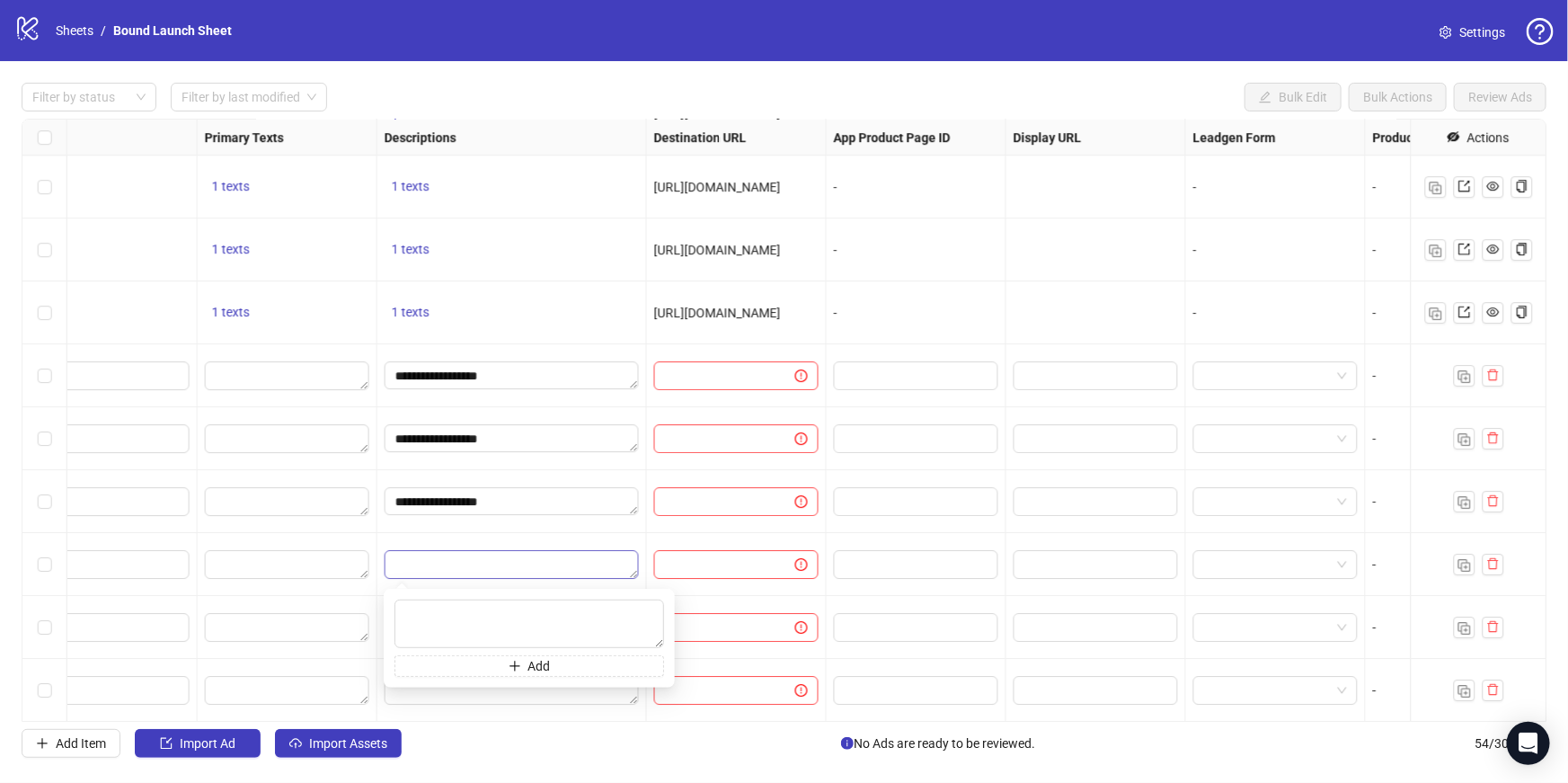 type on "**********" 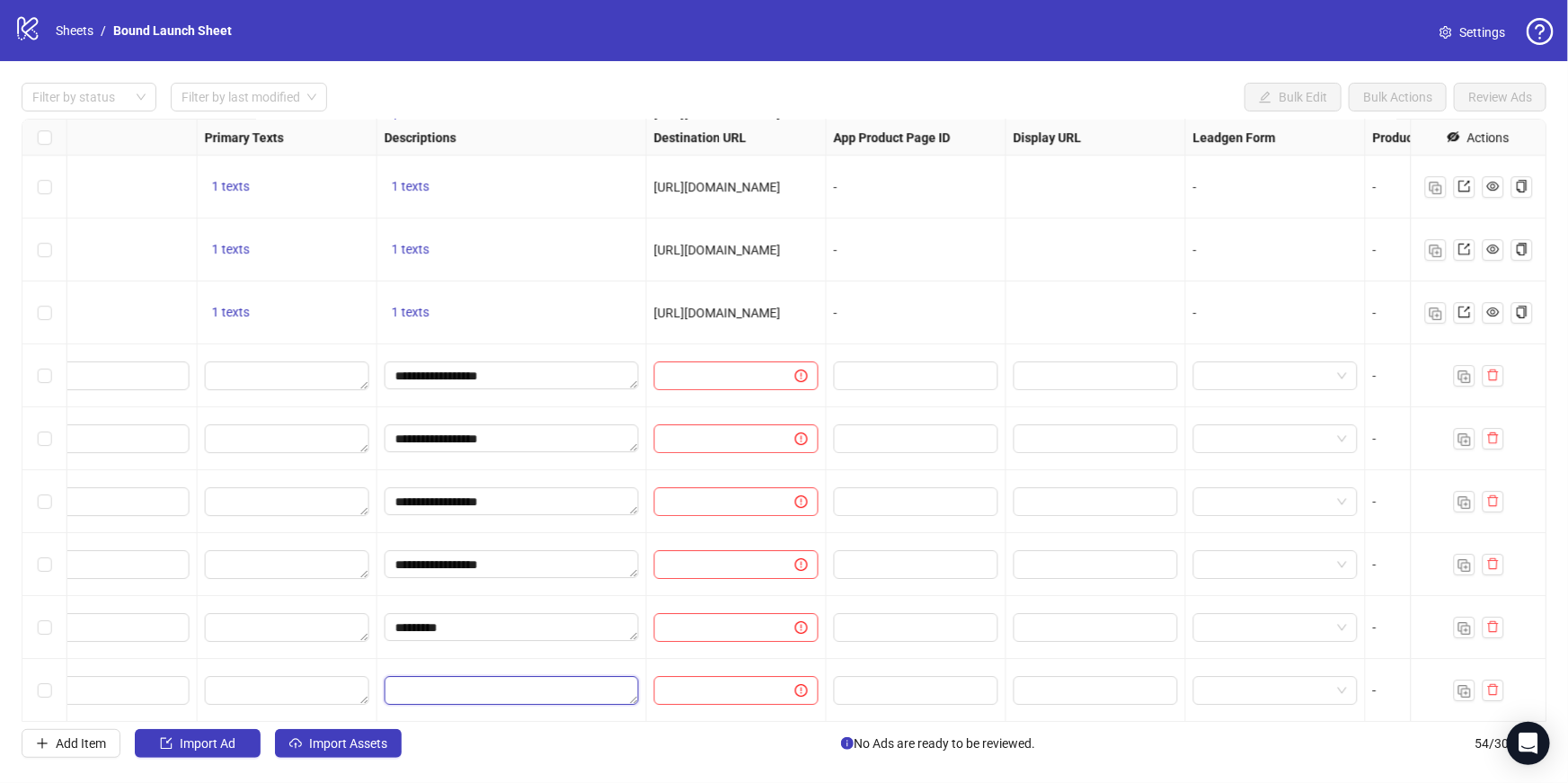 click at bounding box center [511, 690] 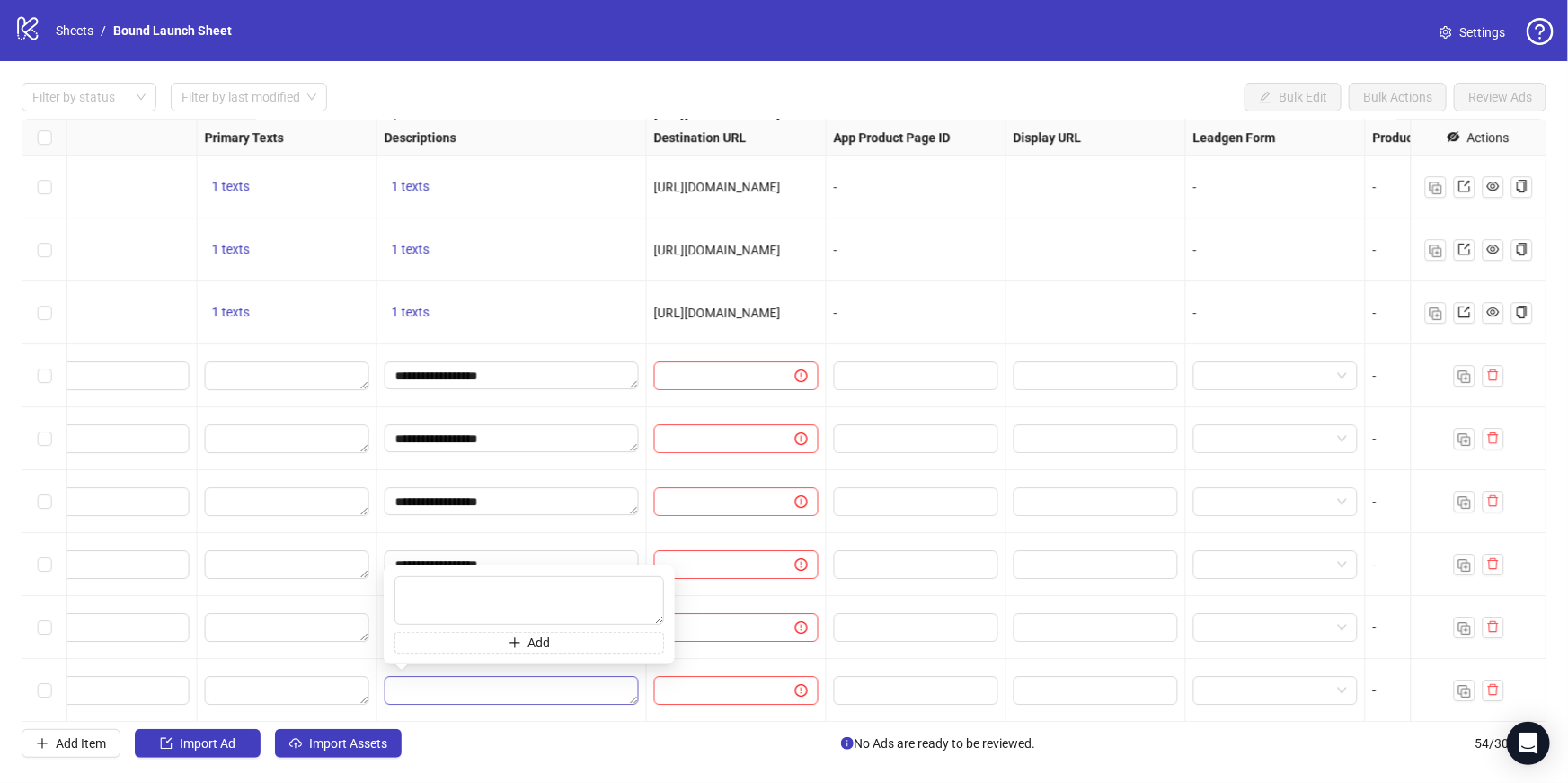 type on "**********" 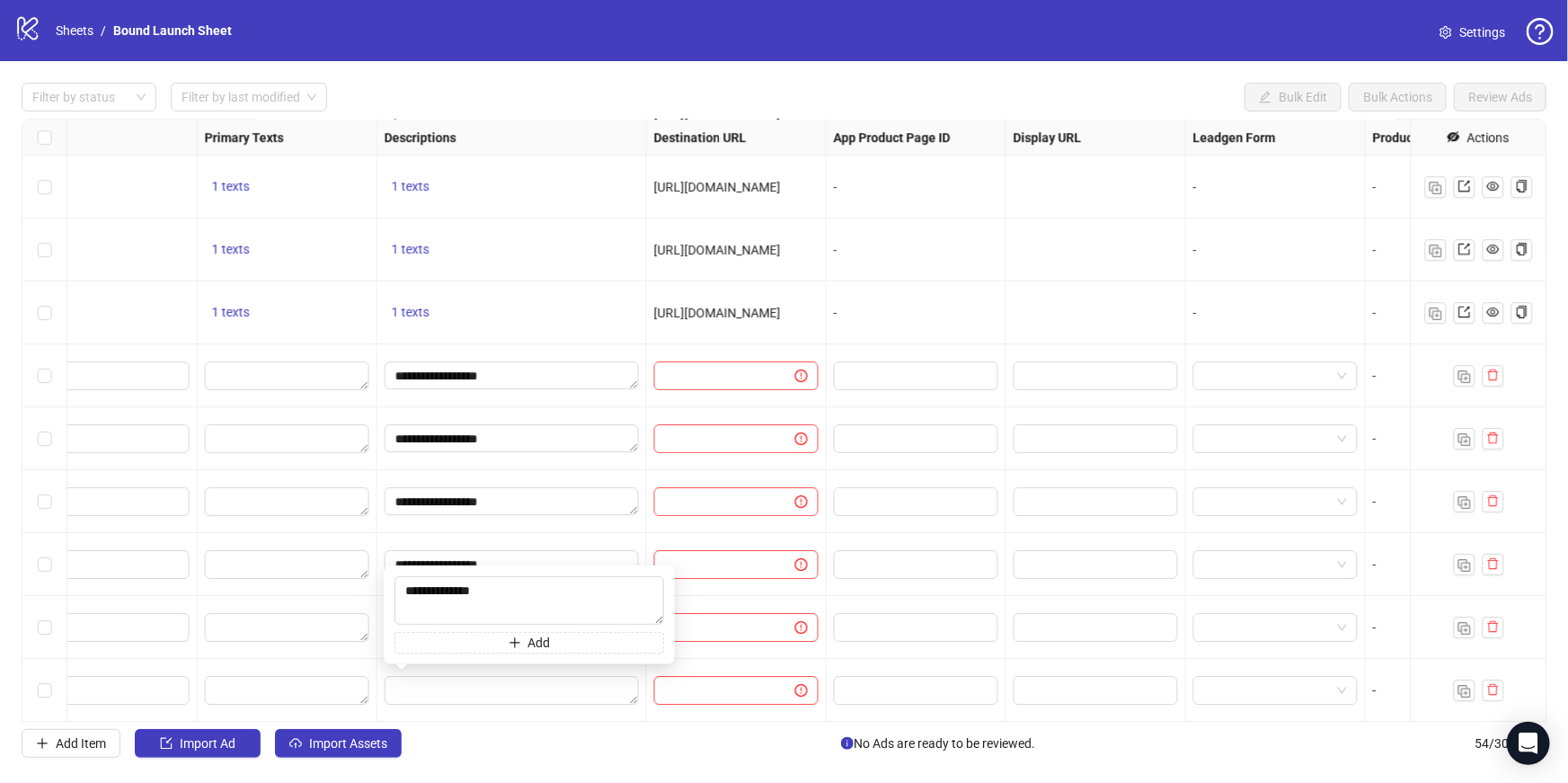 click at bounding box center (512, 690) 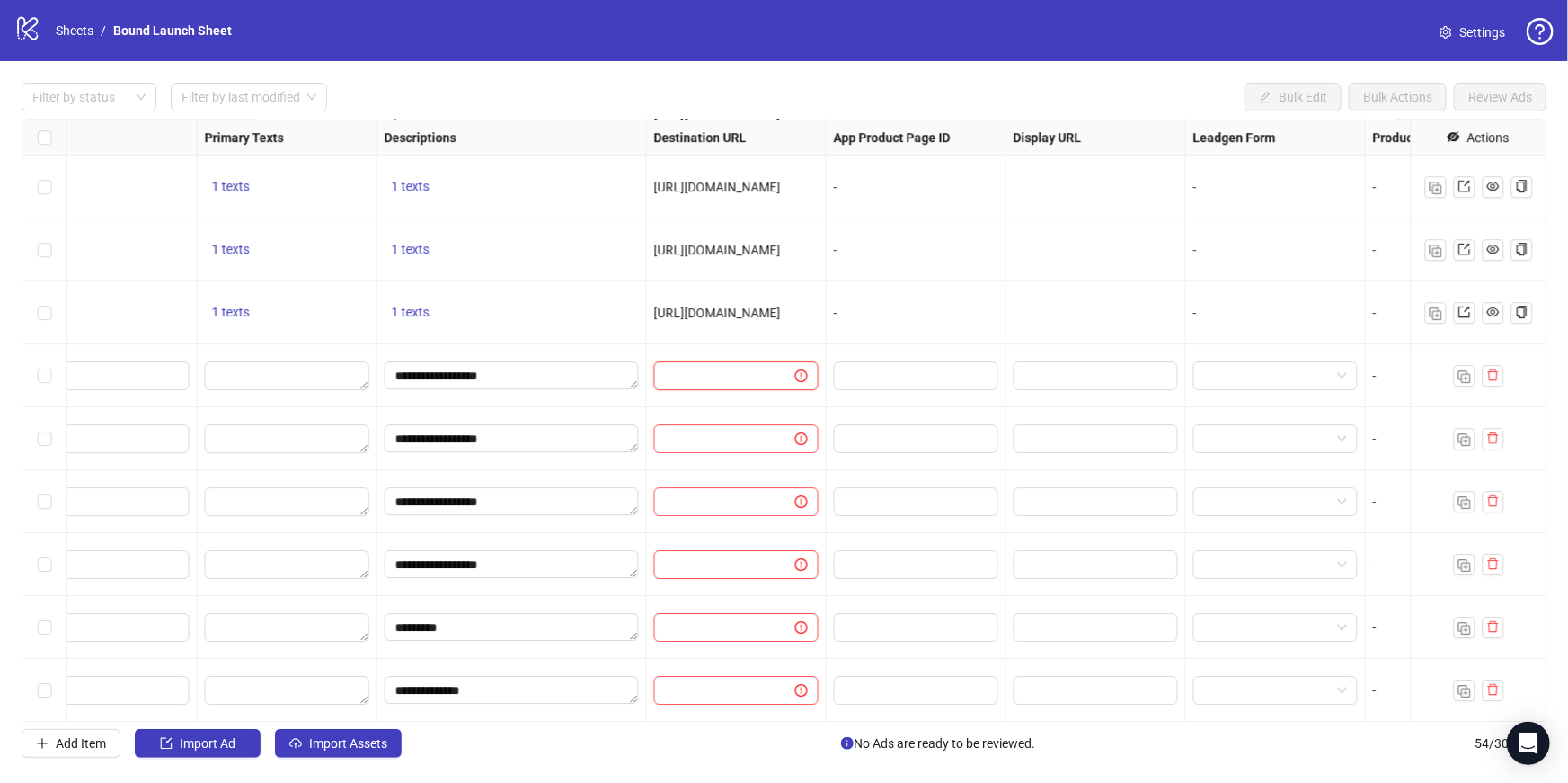 click at bounding box center (717, 376) 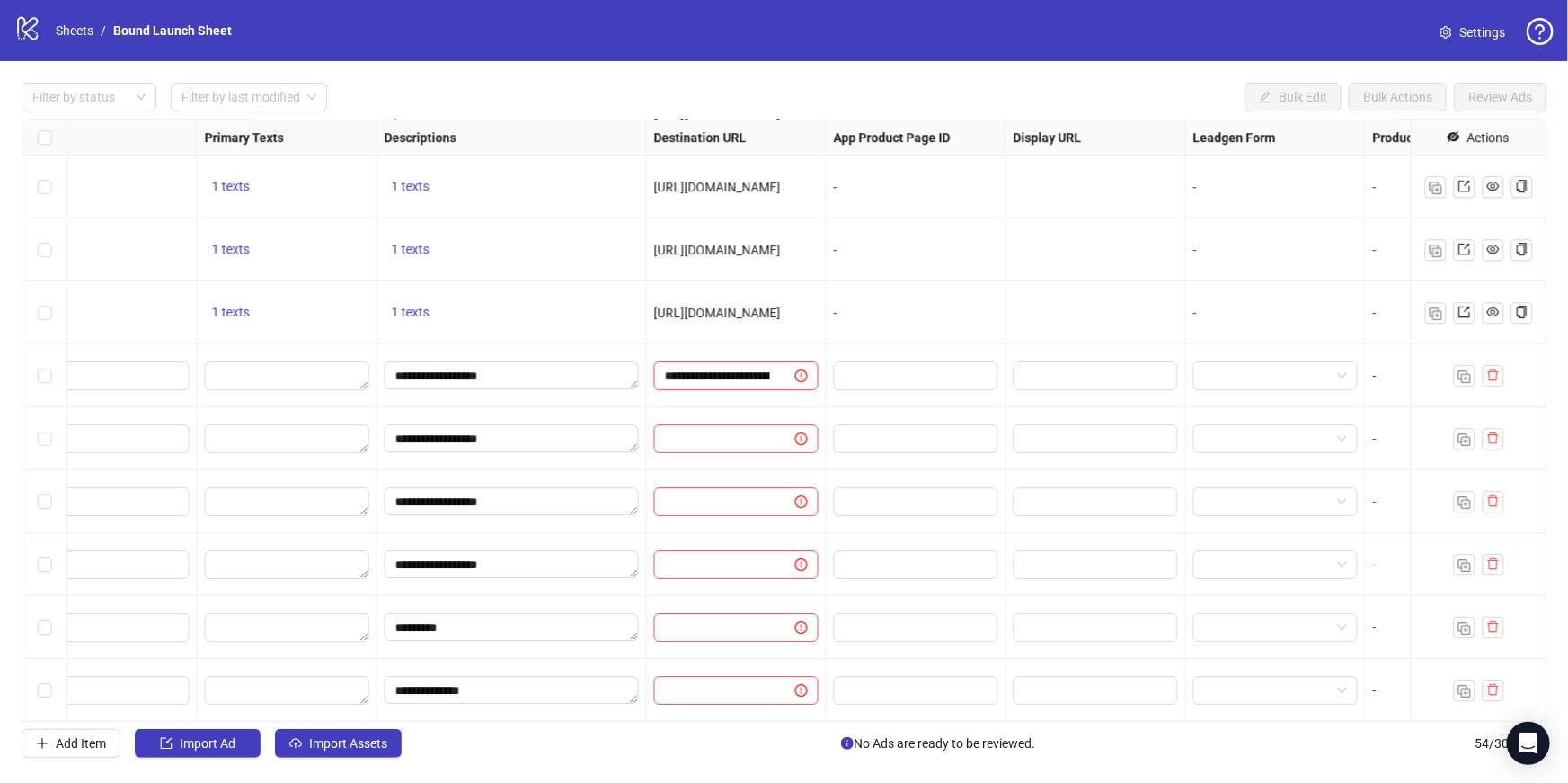 scroll, scrollTop: 0, scrollLeft: 336, axis: horizontal 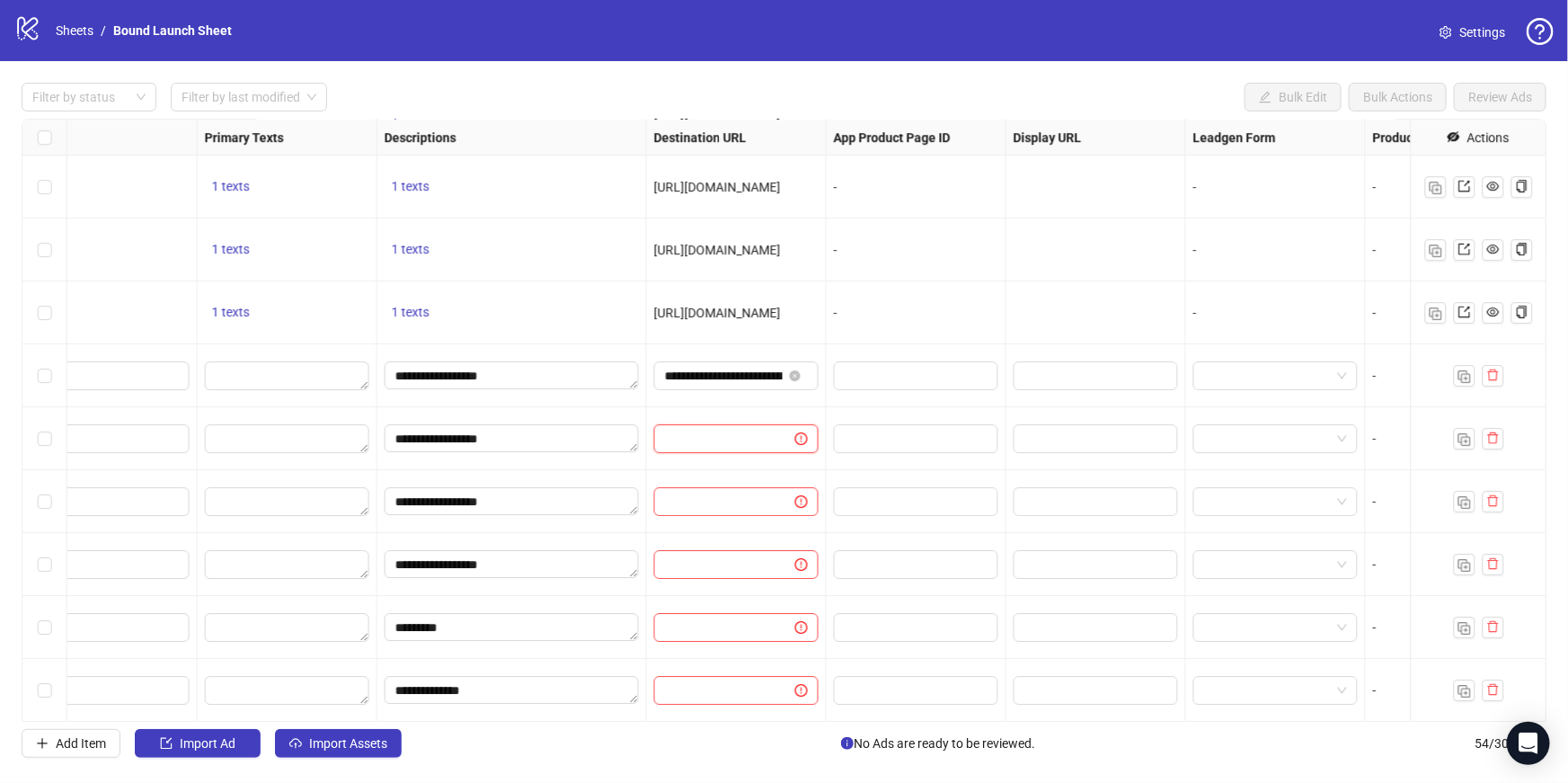 click at bounding box center (717, 439) 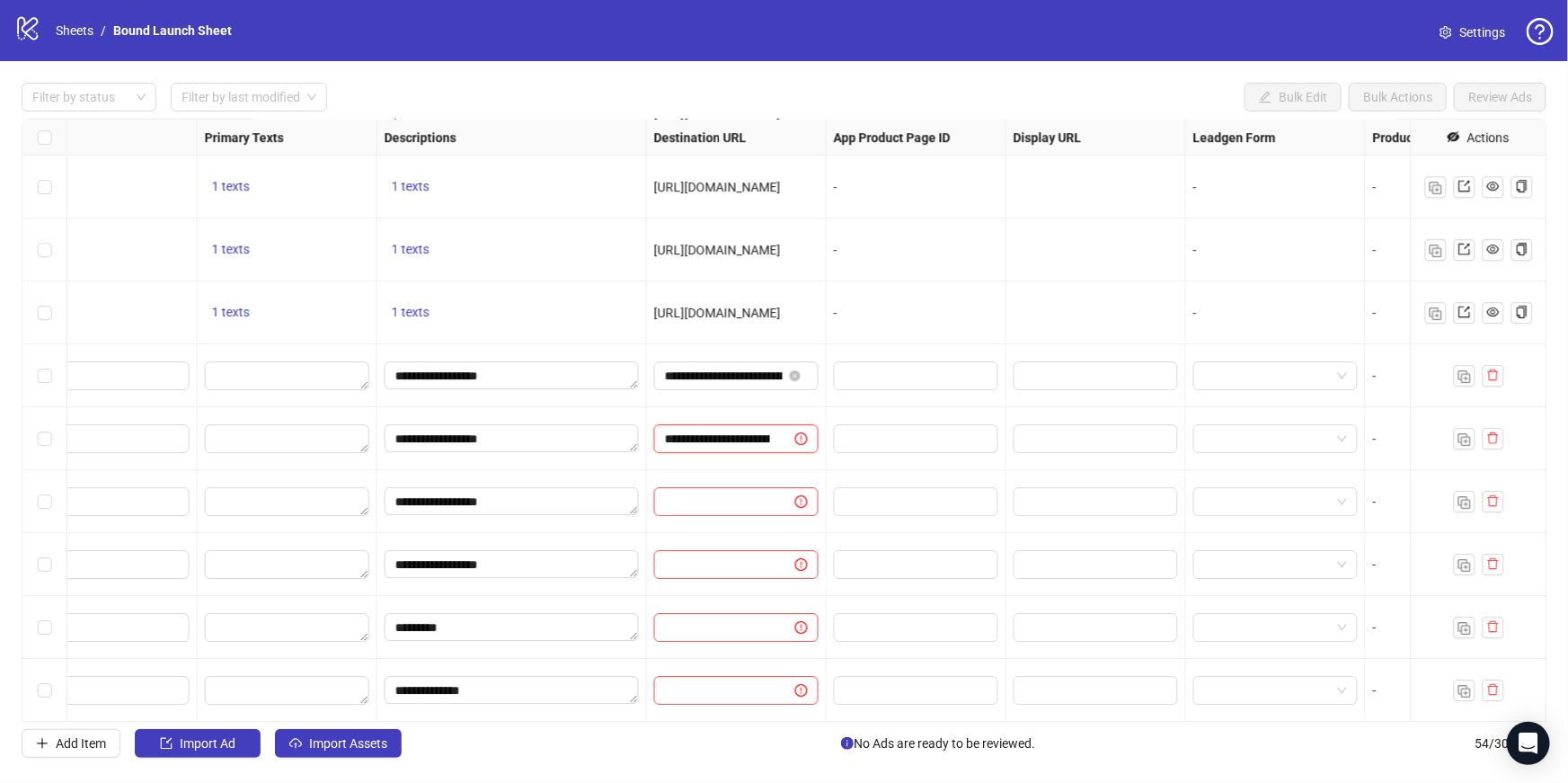 scroll, scrollTop: 0, scrollLeft: 177, axis: horizontal 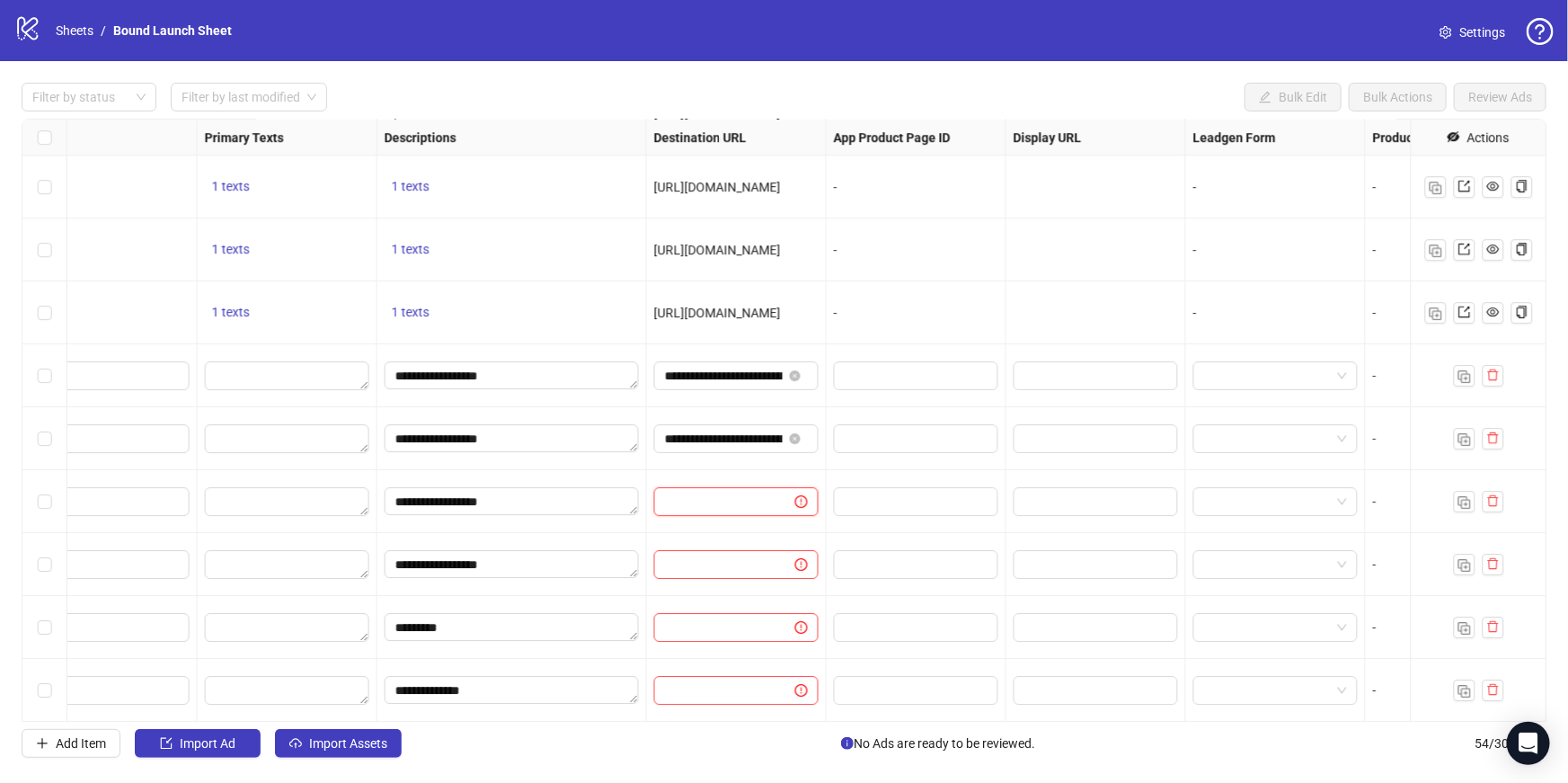 click at bounding box center [717, 502] 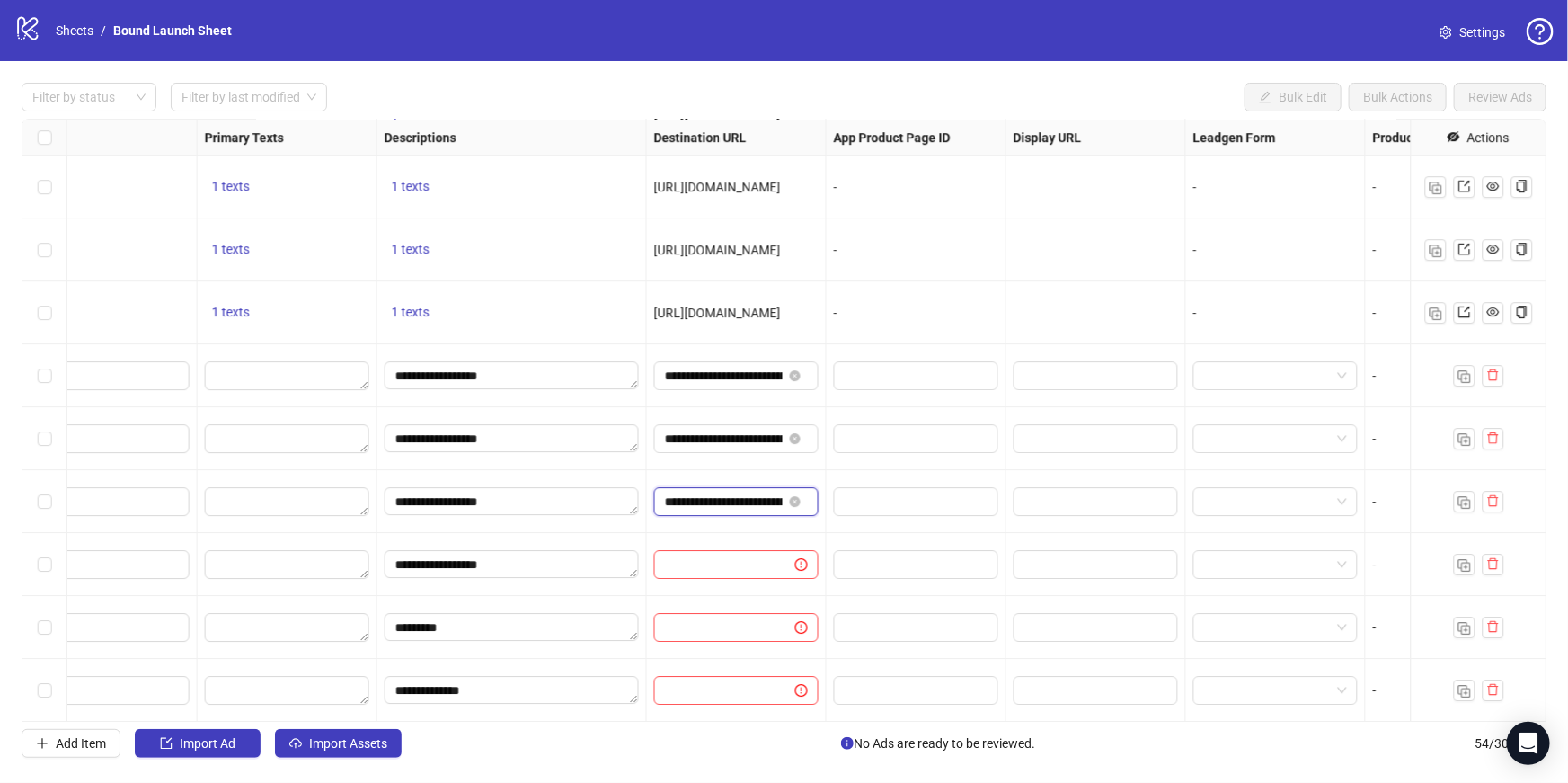 scroll, scrollTop: 0, scrollLeft: 177, axis: horizontal 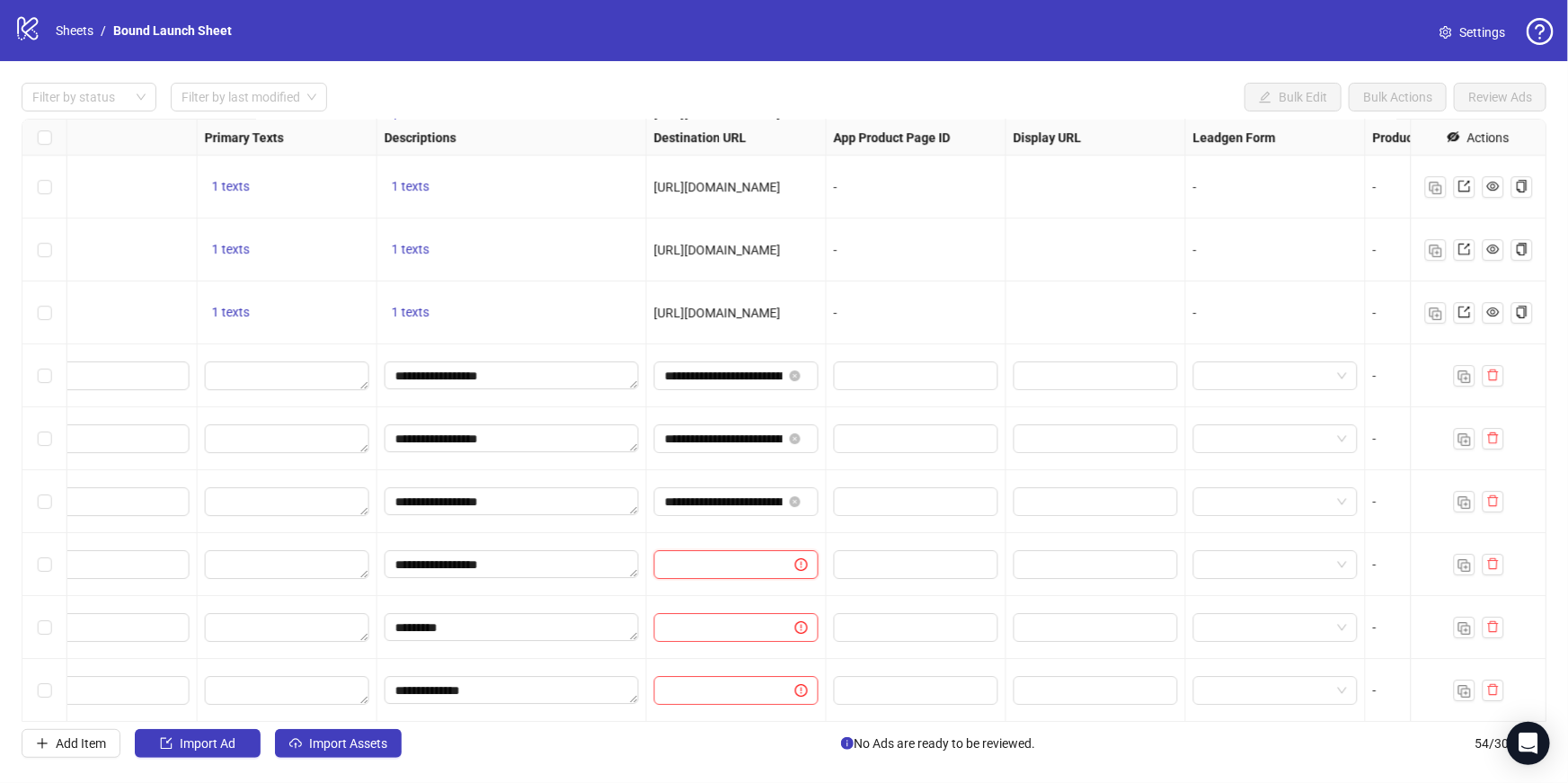 click at bounding box center [717, 565] 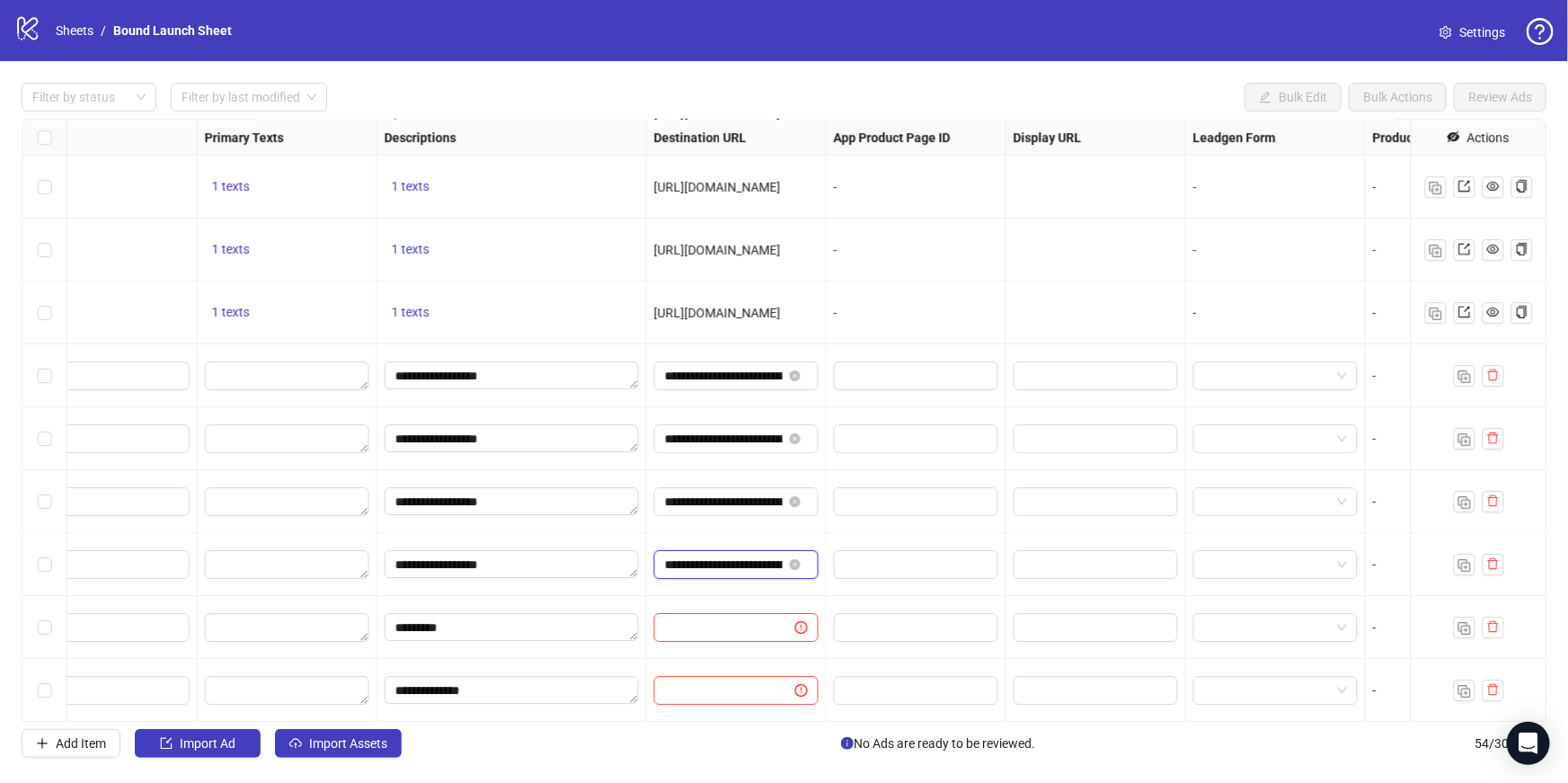 scroll, scrollTop: 0, scrollLeft: 177, axis: horizontal 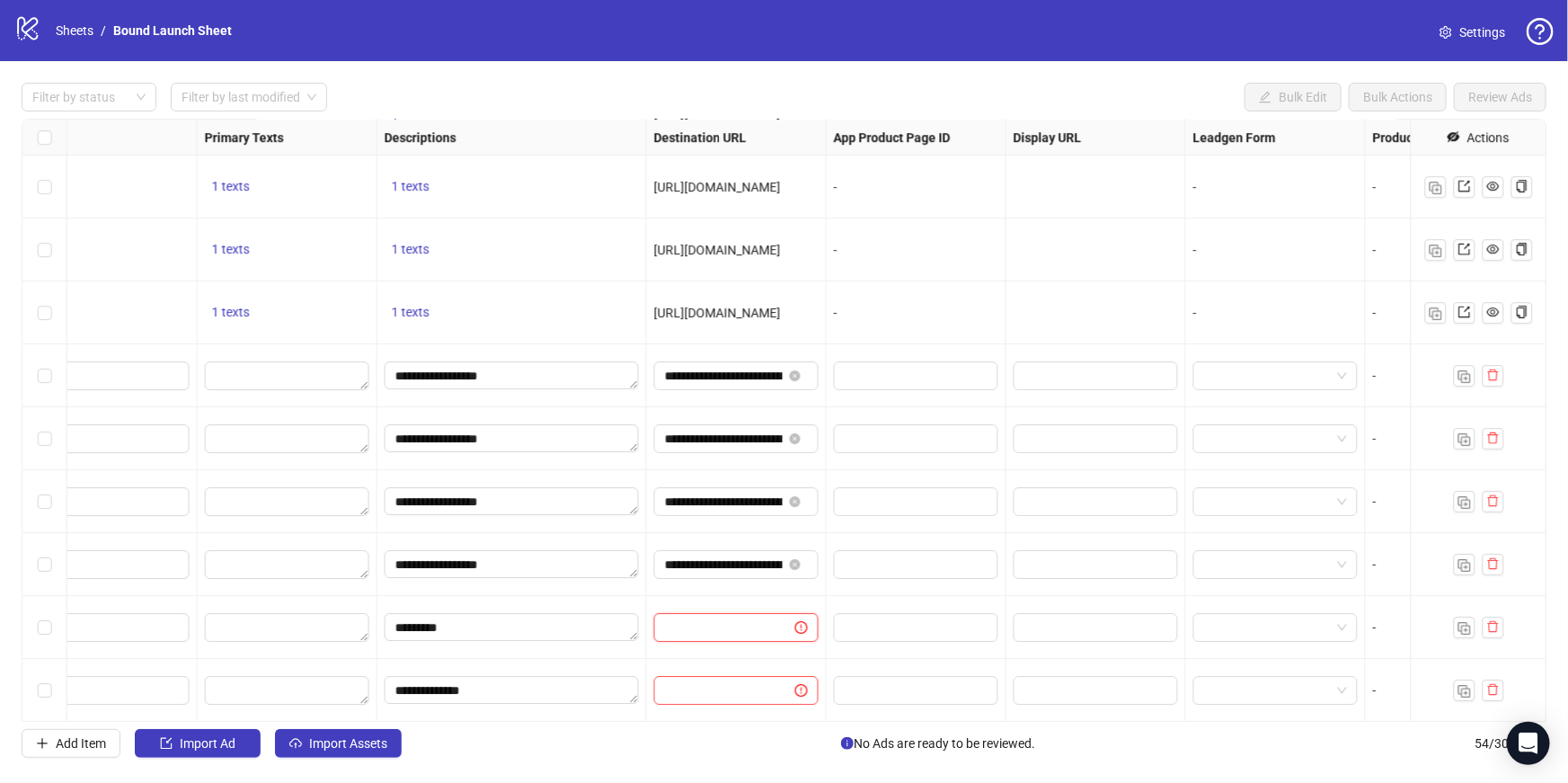 click at bounding box center [717, 627] 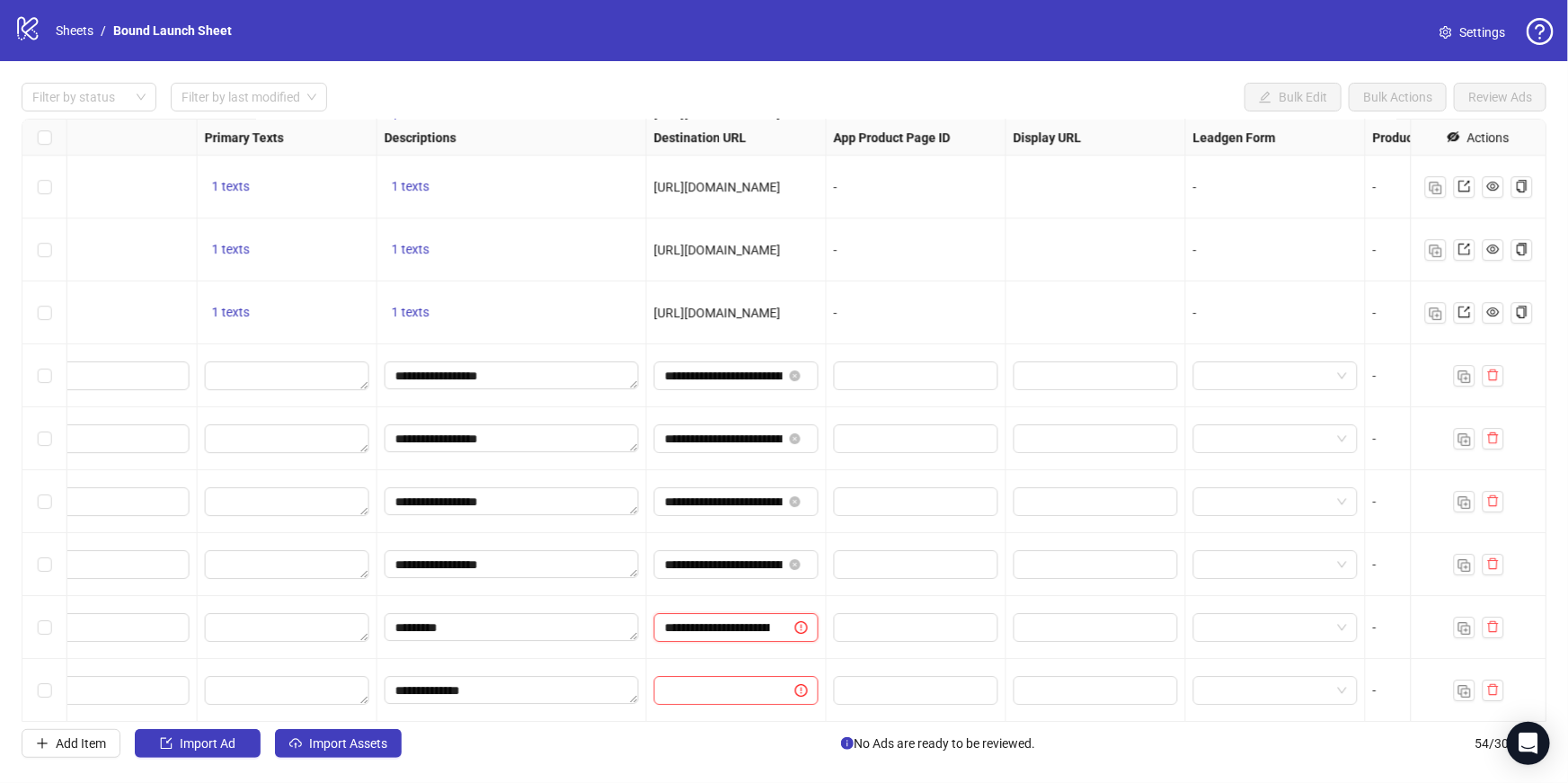 scroll, scrollTop: 0, scrollLeft: 149, axis: horizontal 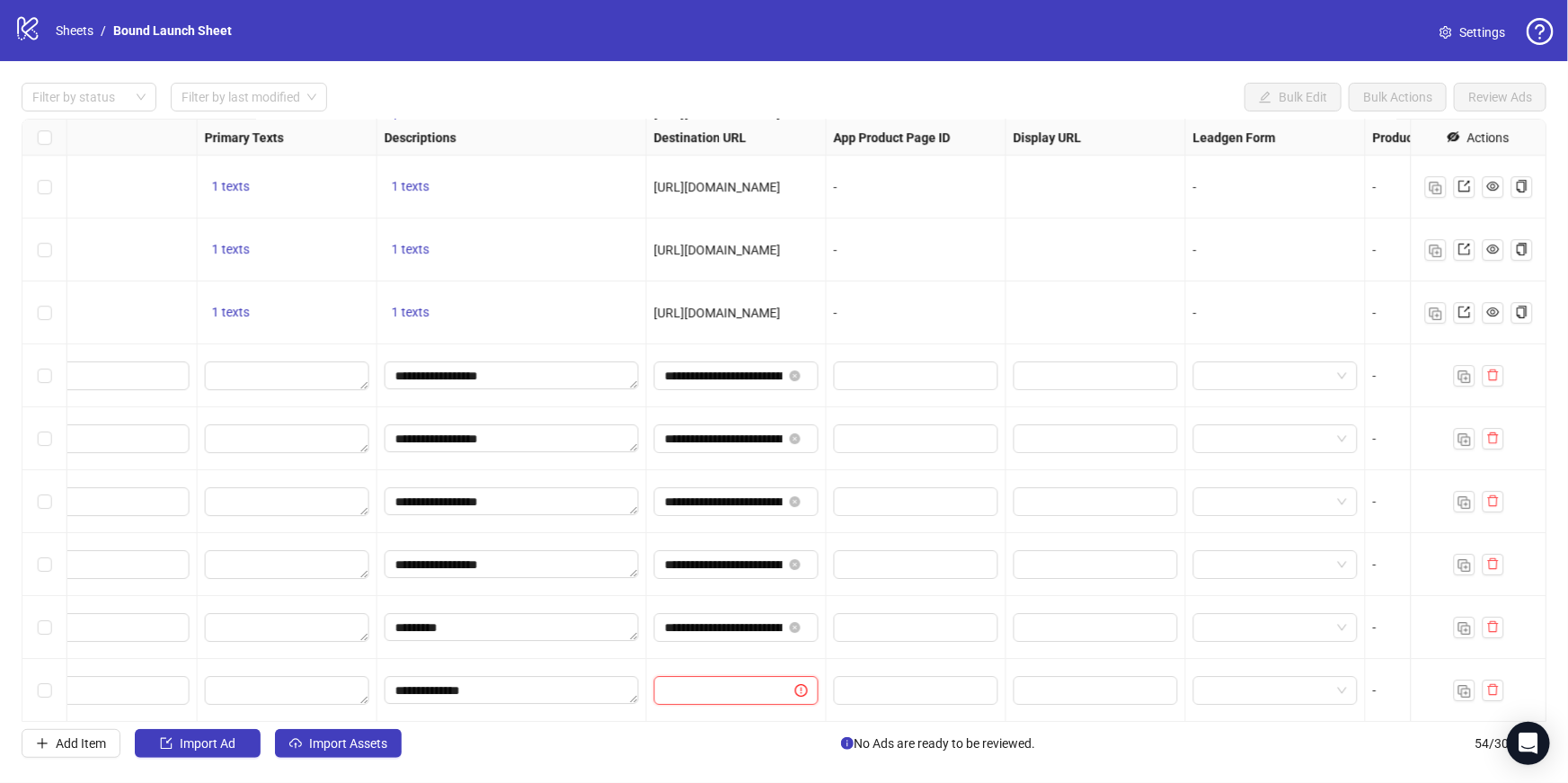 click at bounding box center [717, 690] 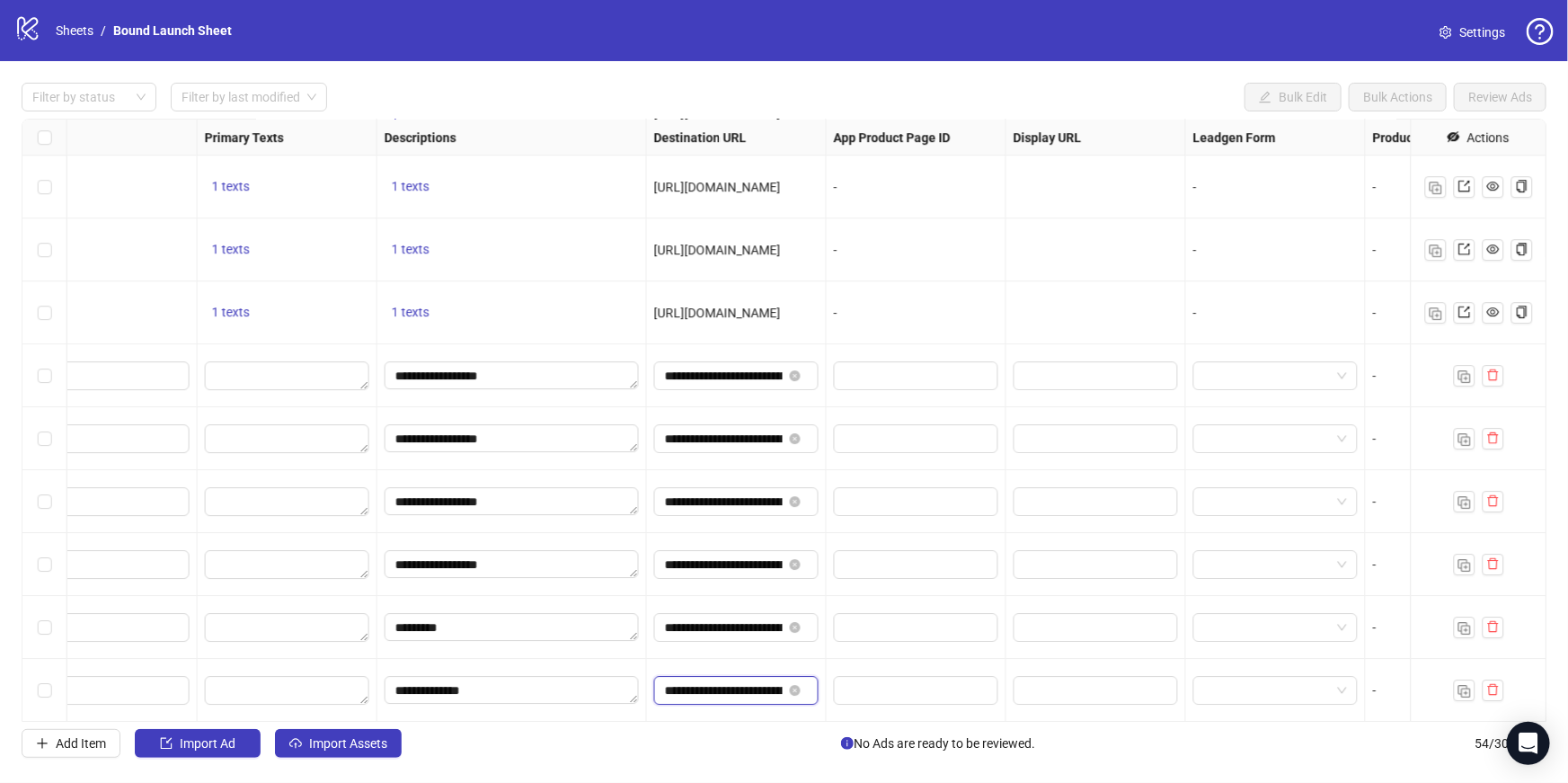 scroll, scrollTop: 0, scrollLeft: 220, axis: horizontal 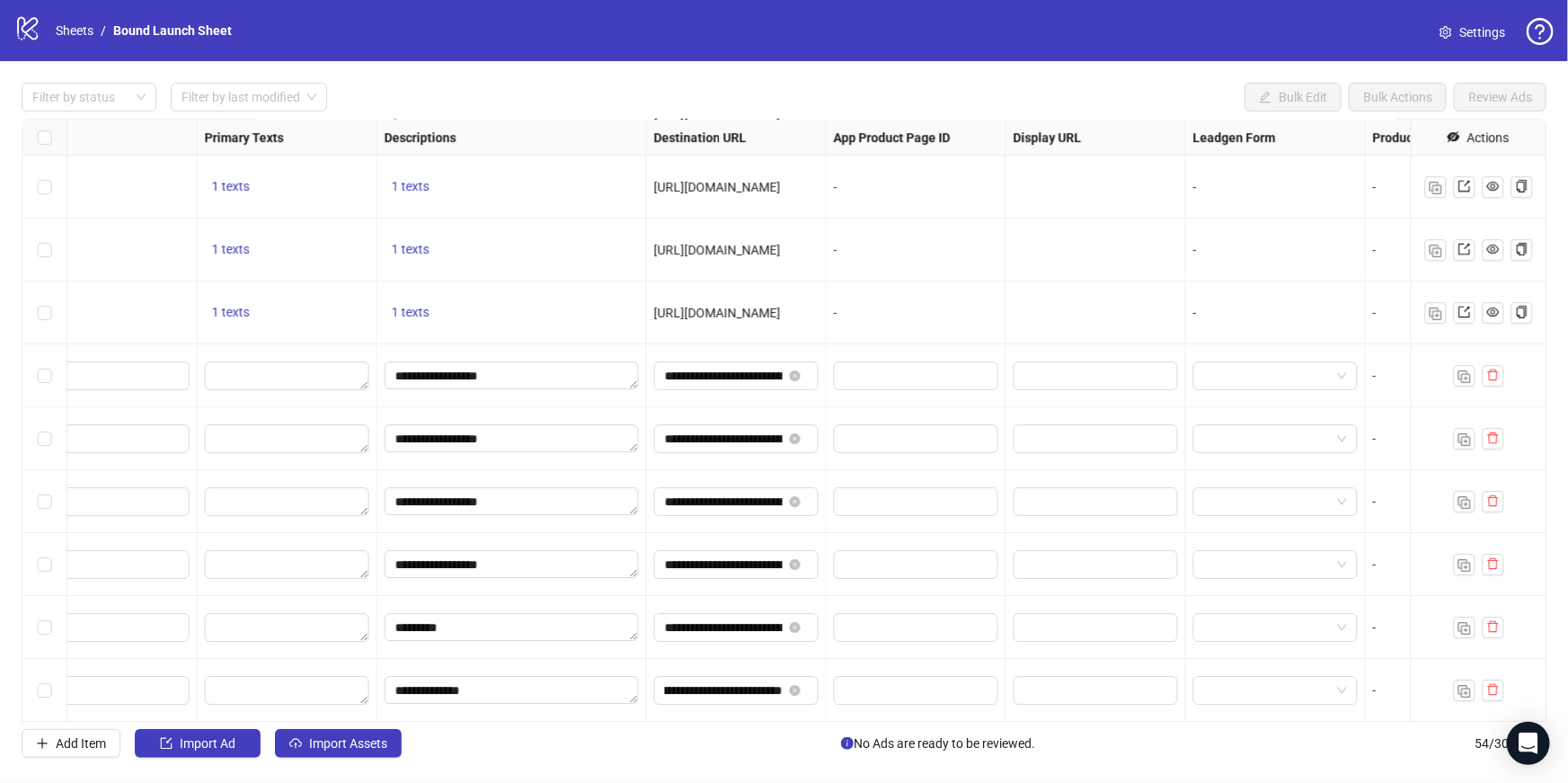 click on "Add Item Import Ad Import Assets  No Ads are ready to be reviewed. 54 / 300  items" at bounding box center [784, 743] 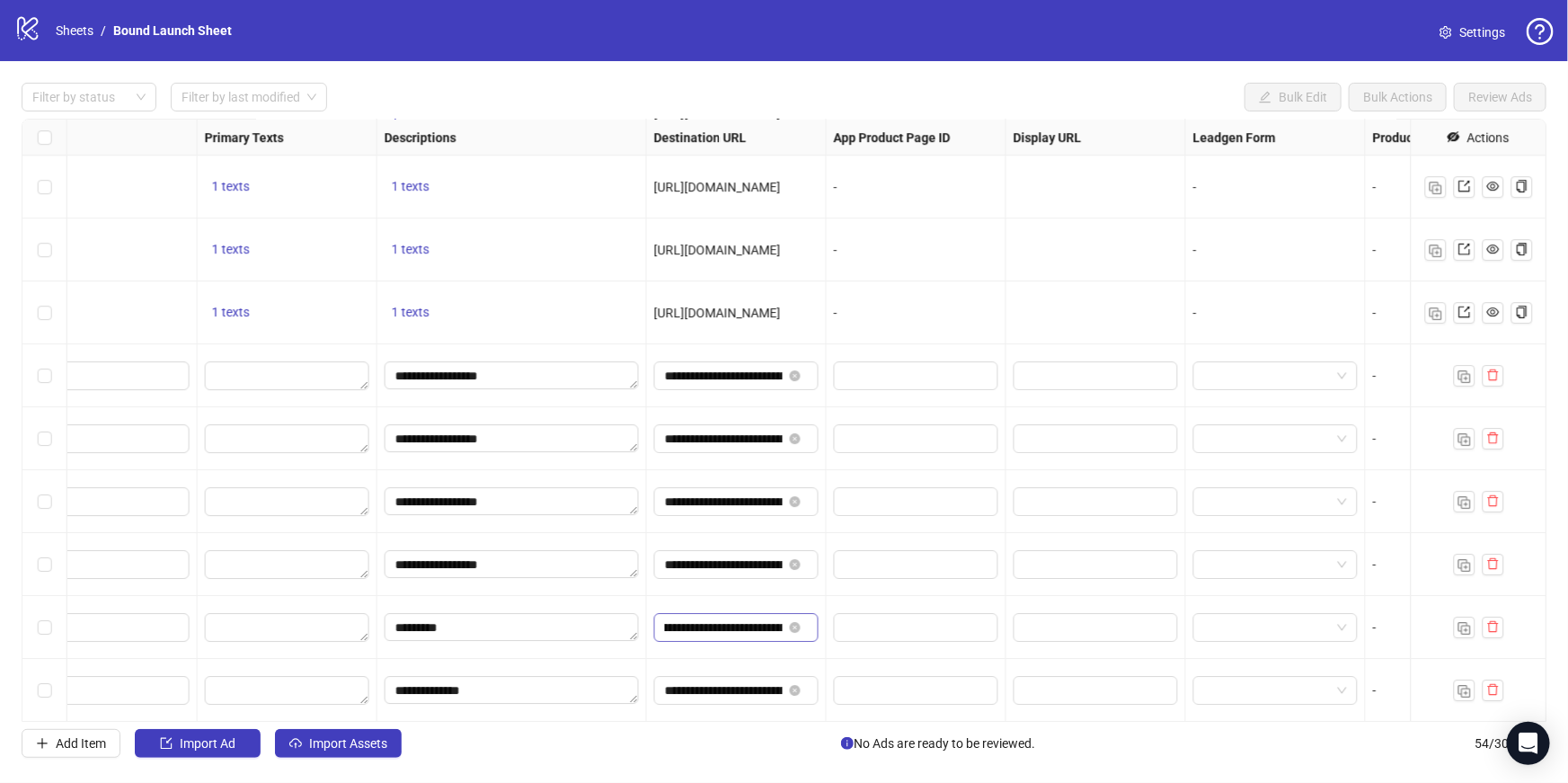 scroll, scrollTop: 0, scrollLeft: 38, axis: horizontal 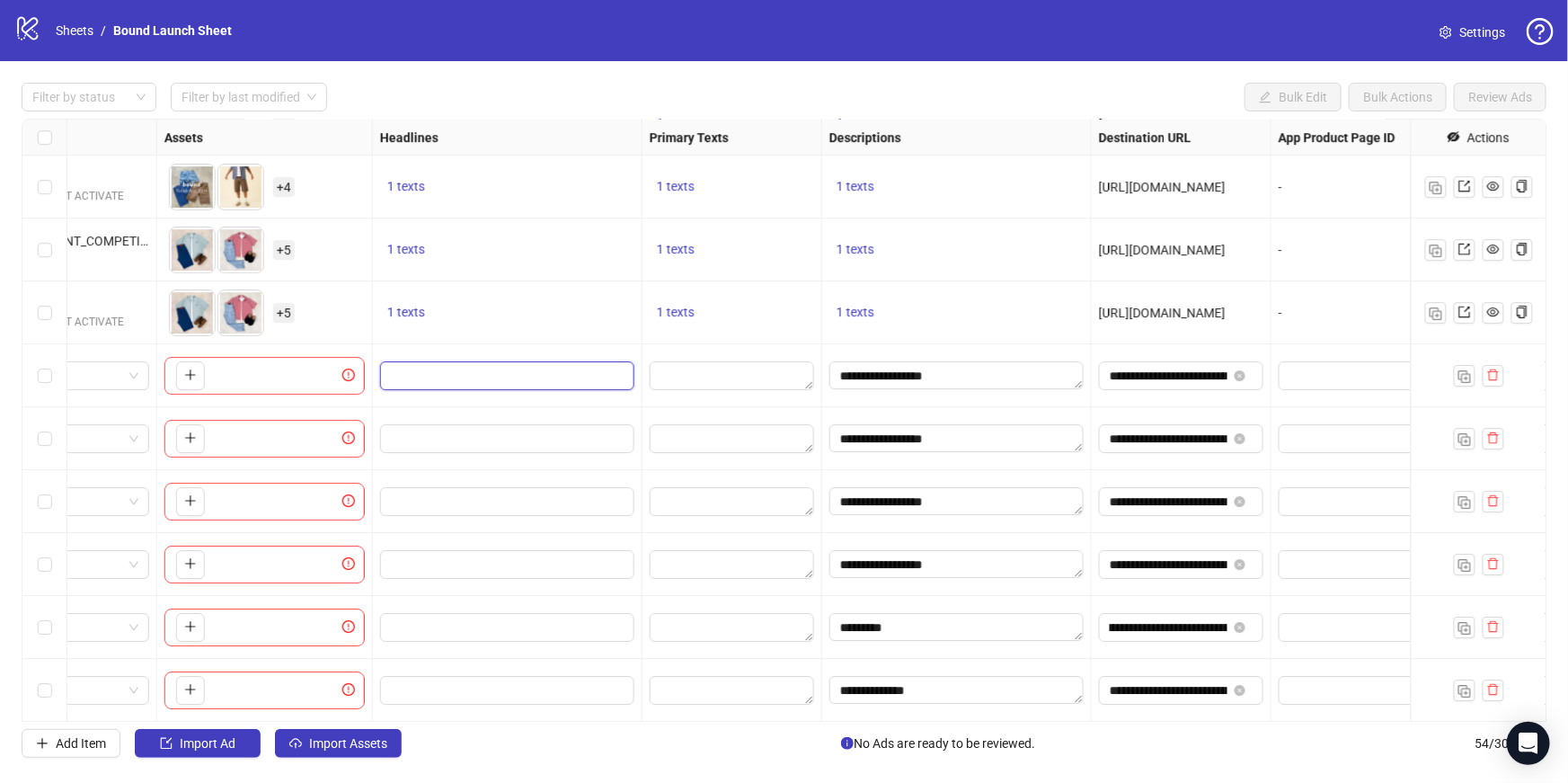 click at bounding box center (505, 376) 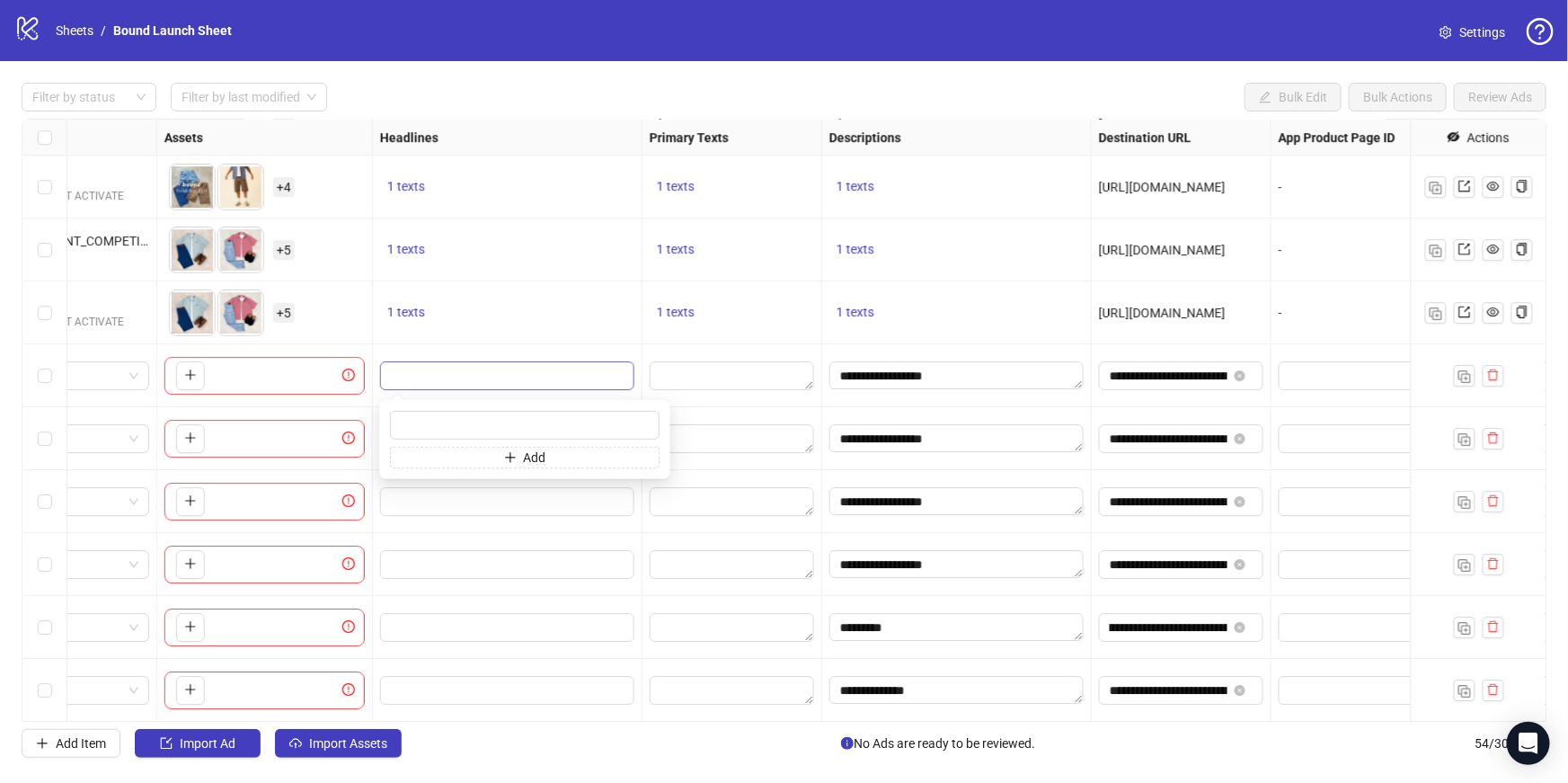 type on "**********" 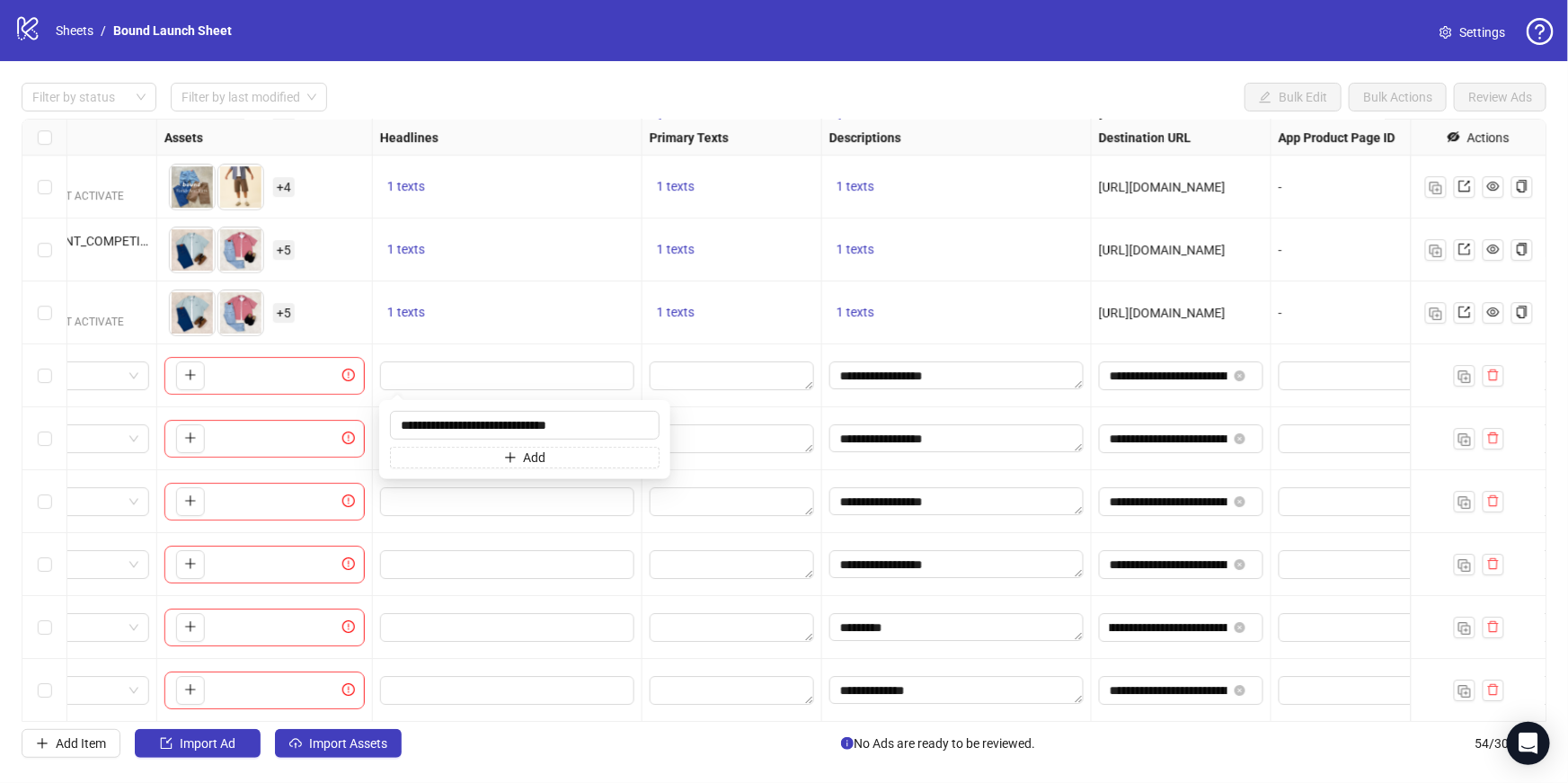 click at bounding box center [508, 627] 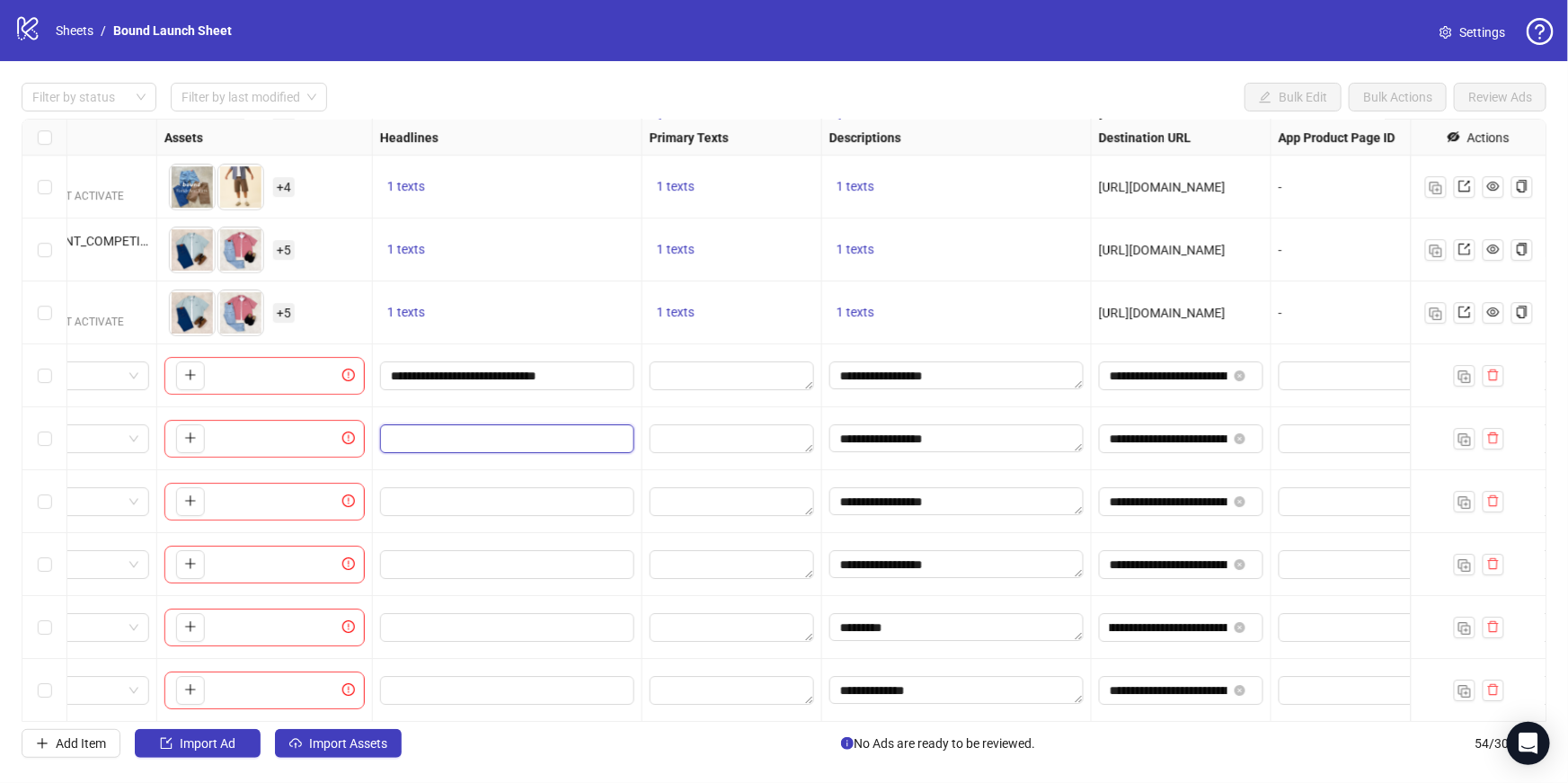 click at bounding box center [505, 439] 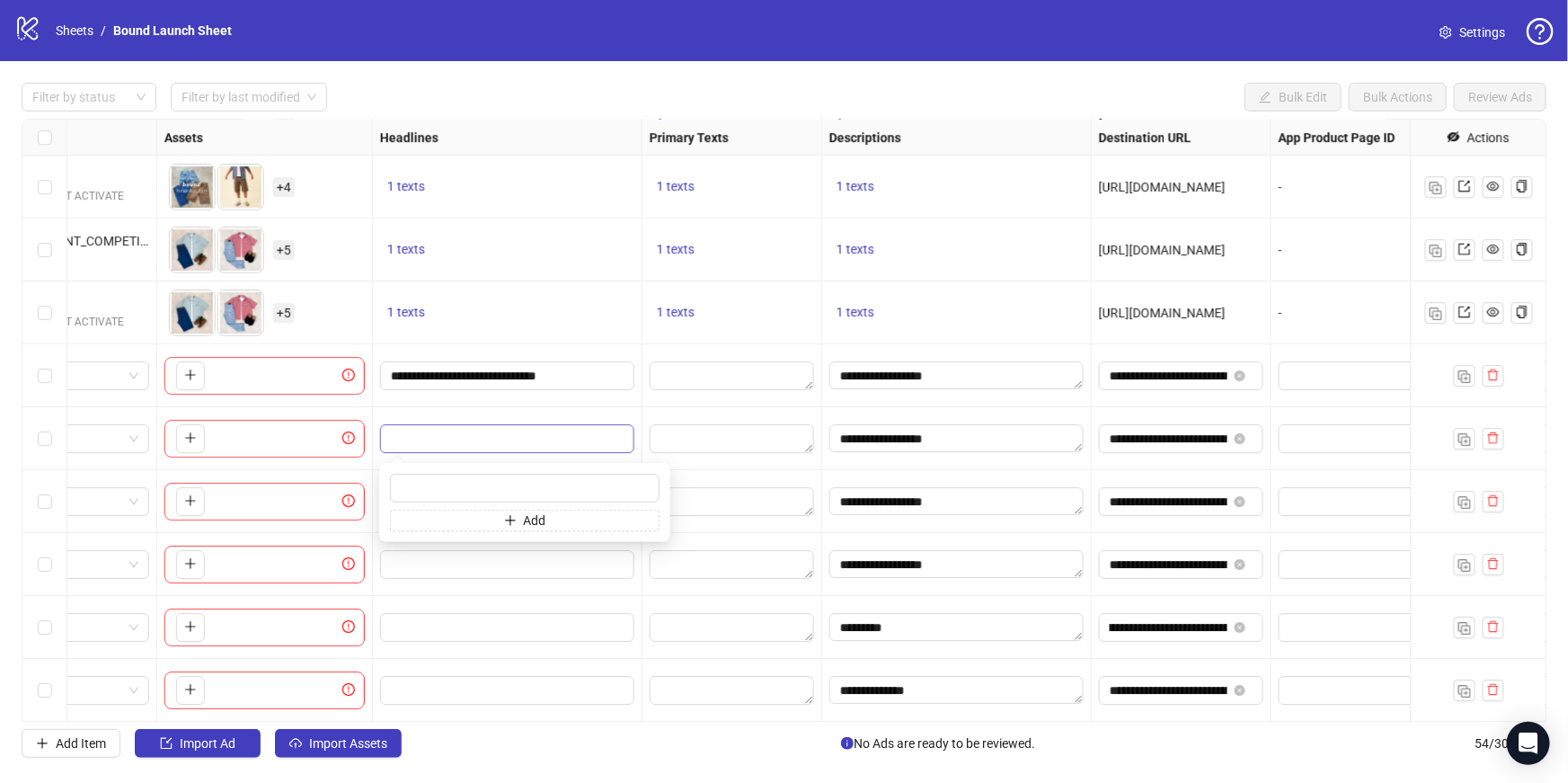 type on "**********" 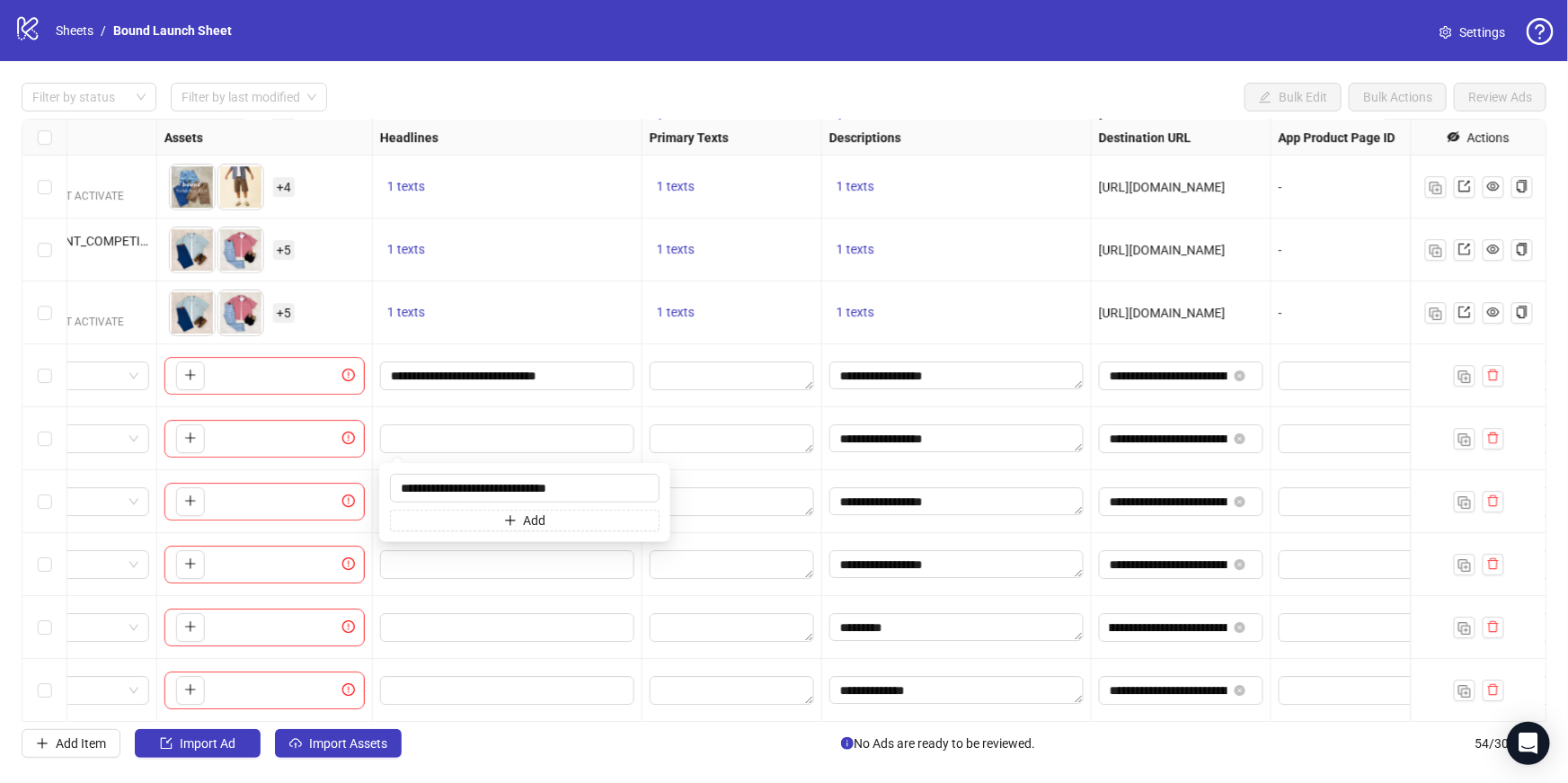 click at bounding box center [508, 565] 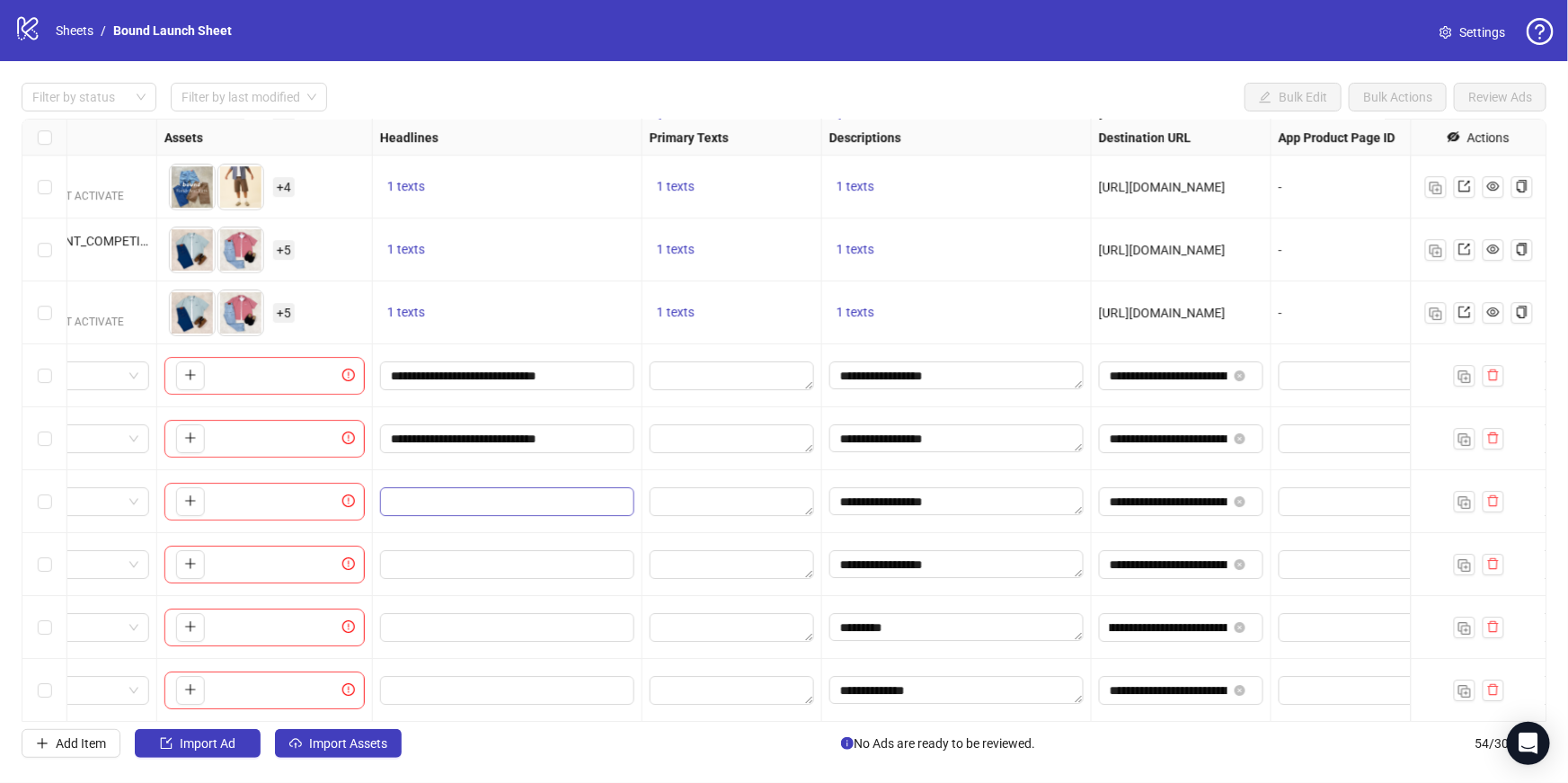 click at bounding box center [507, 502] 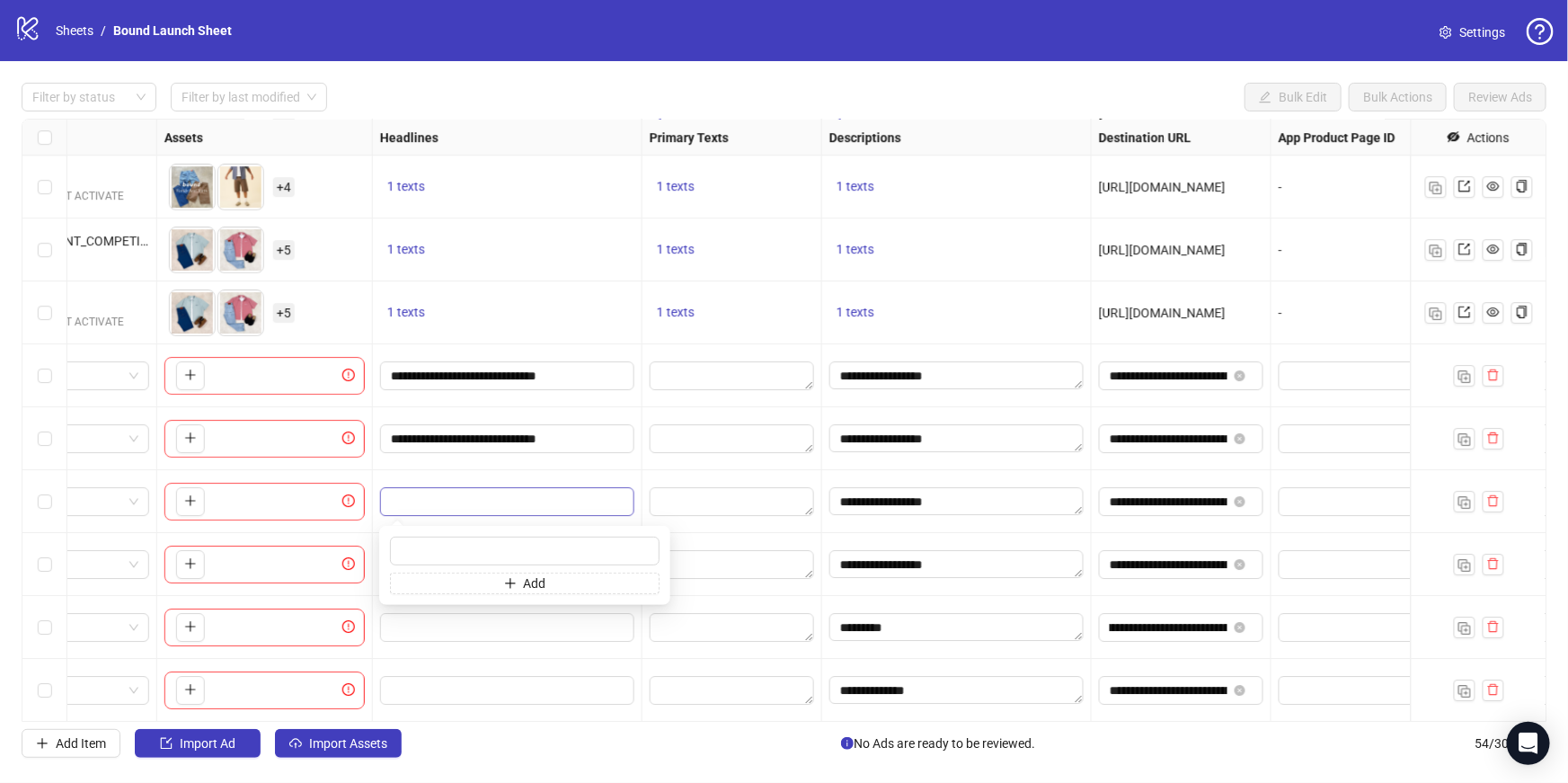 type on "**********" 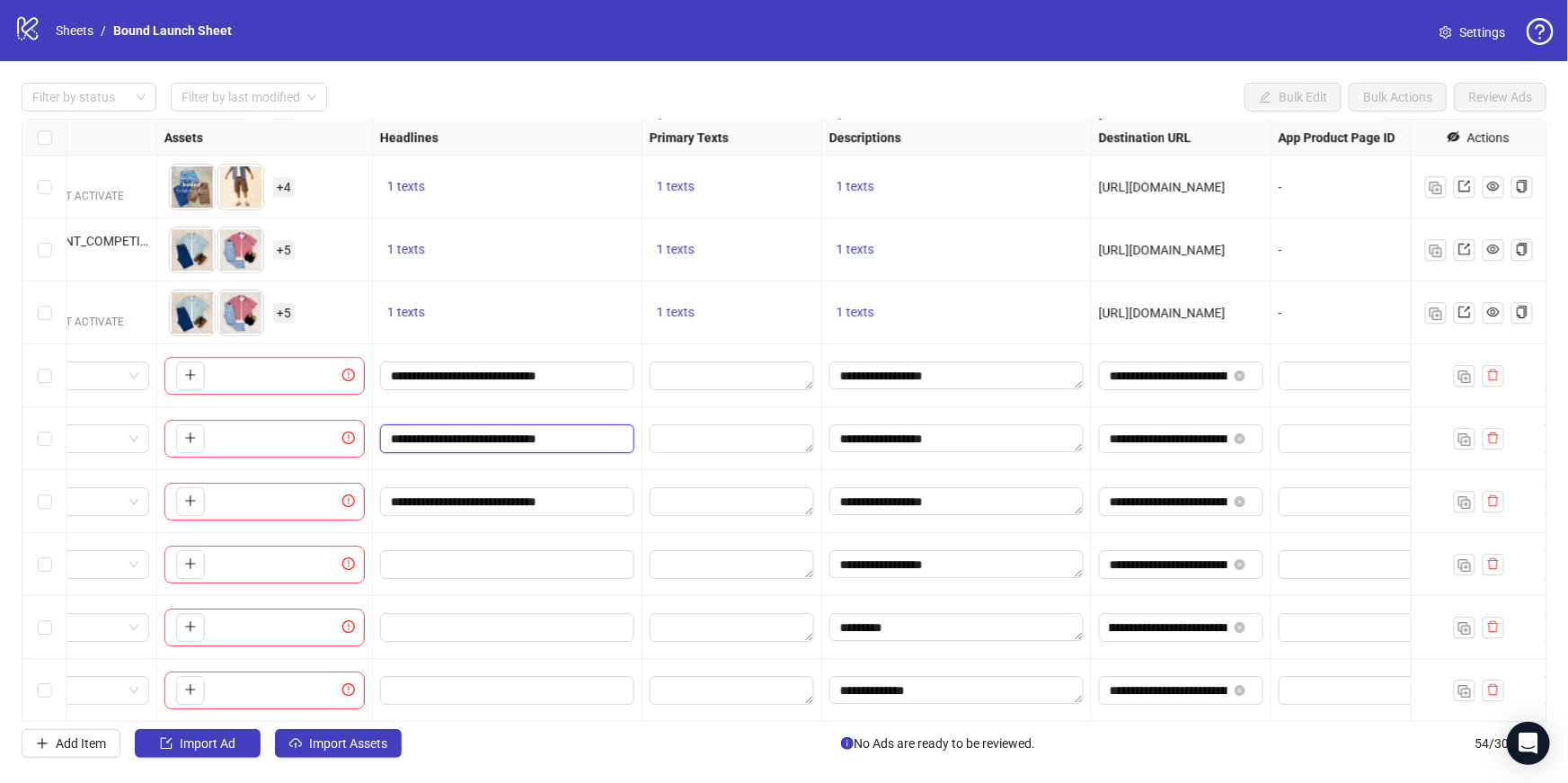 click on "**********" at bounding box center [505, 439] 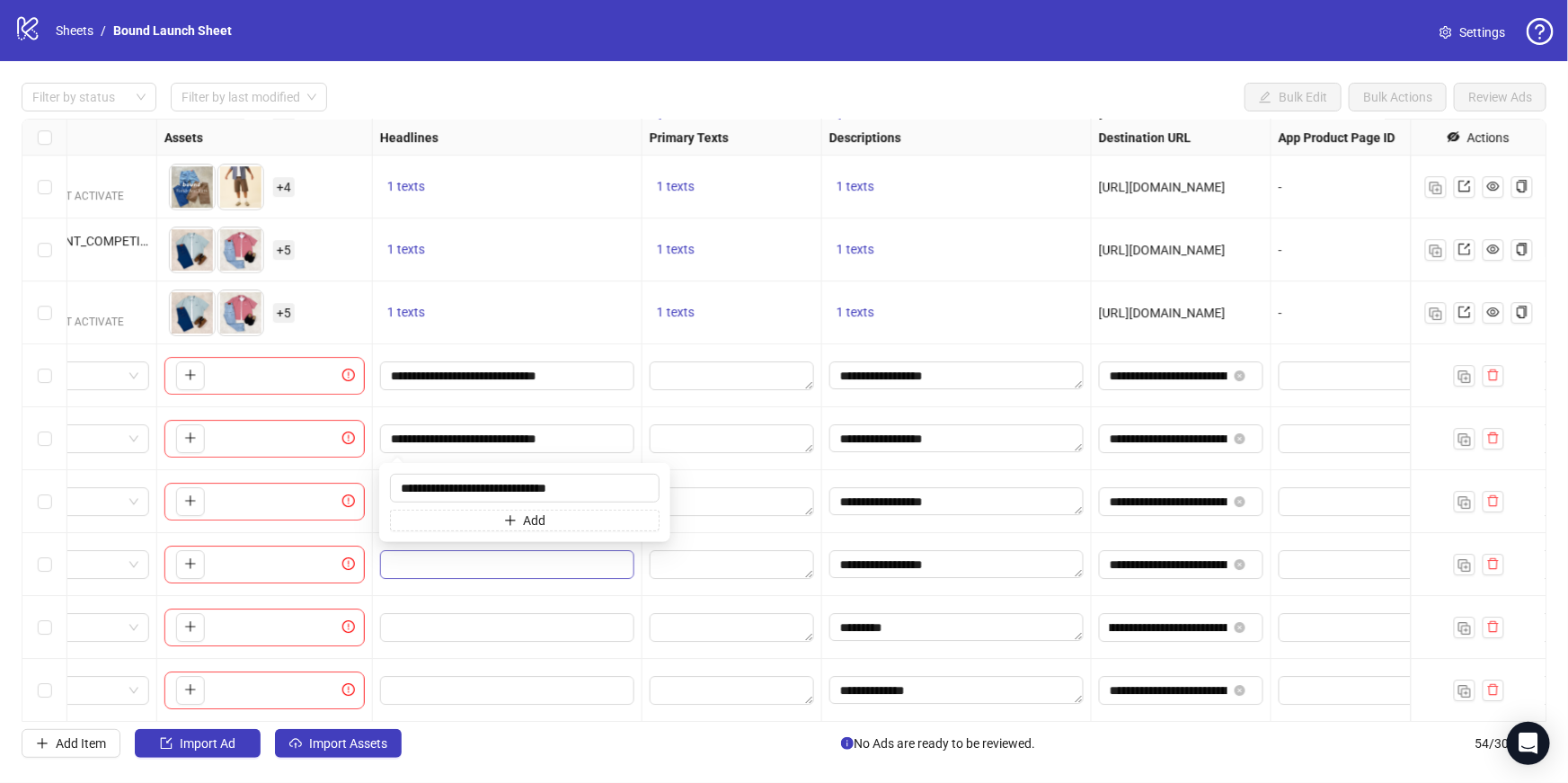 click at bounding box center (505, 565) 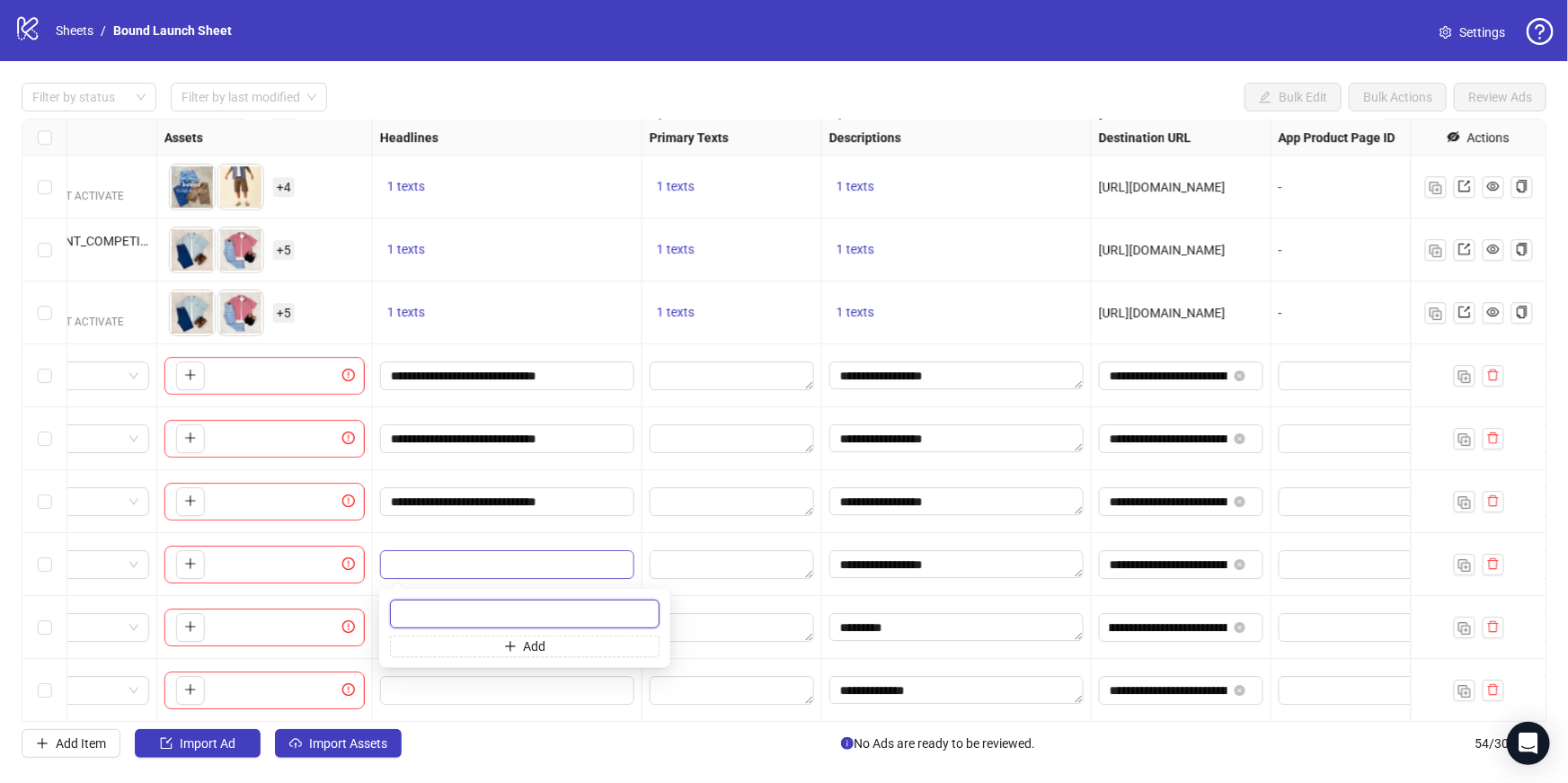 paste on "**********" 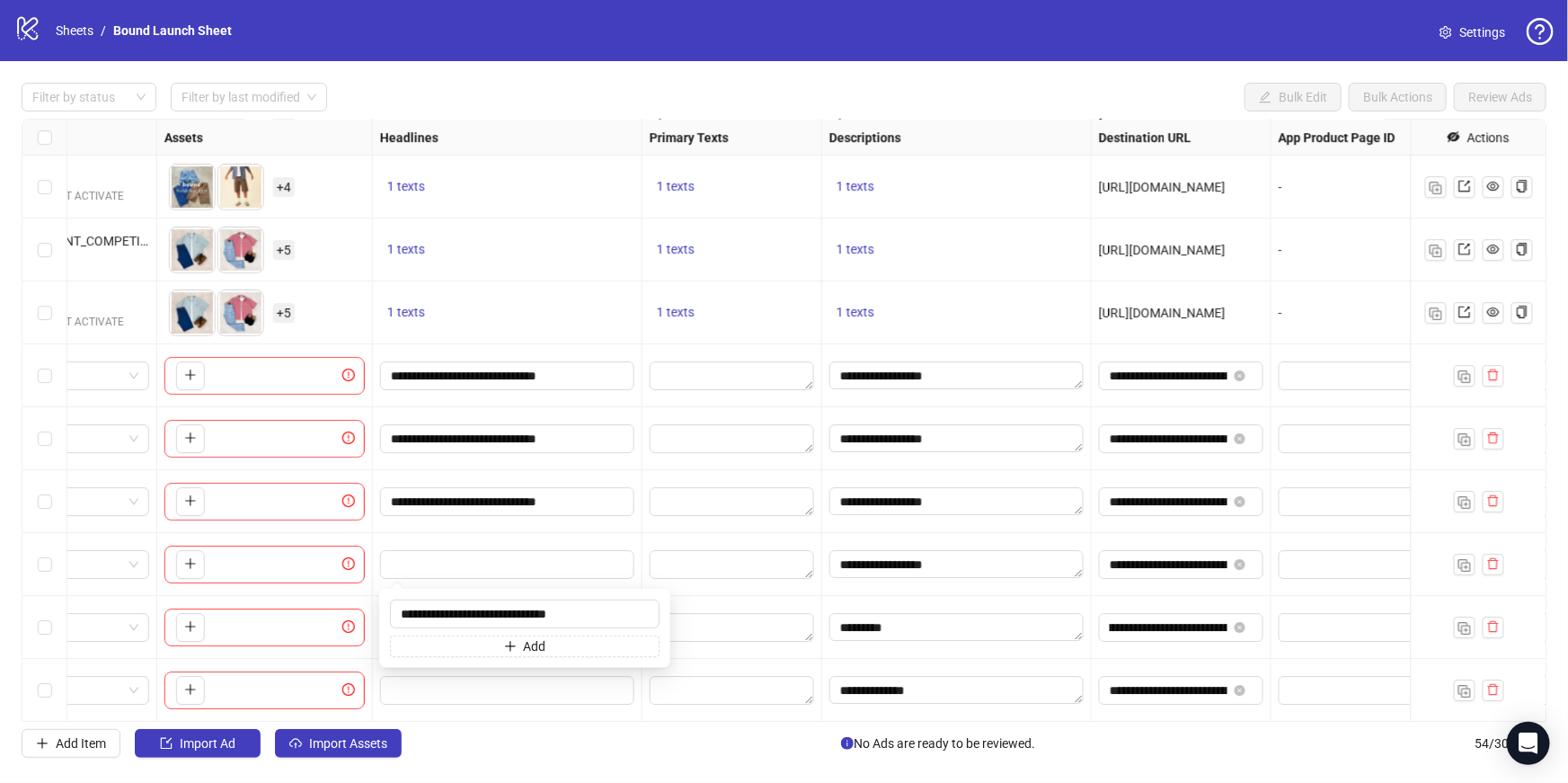 click at bounding box center (508, 565) 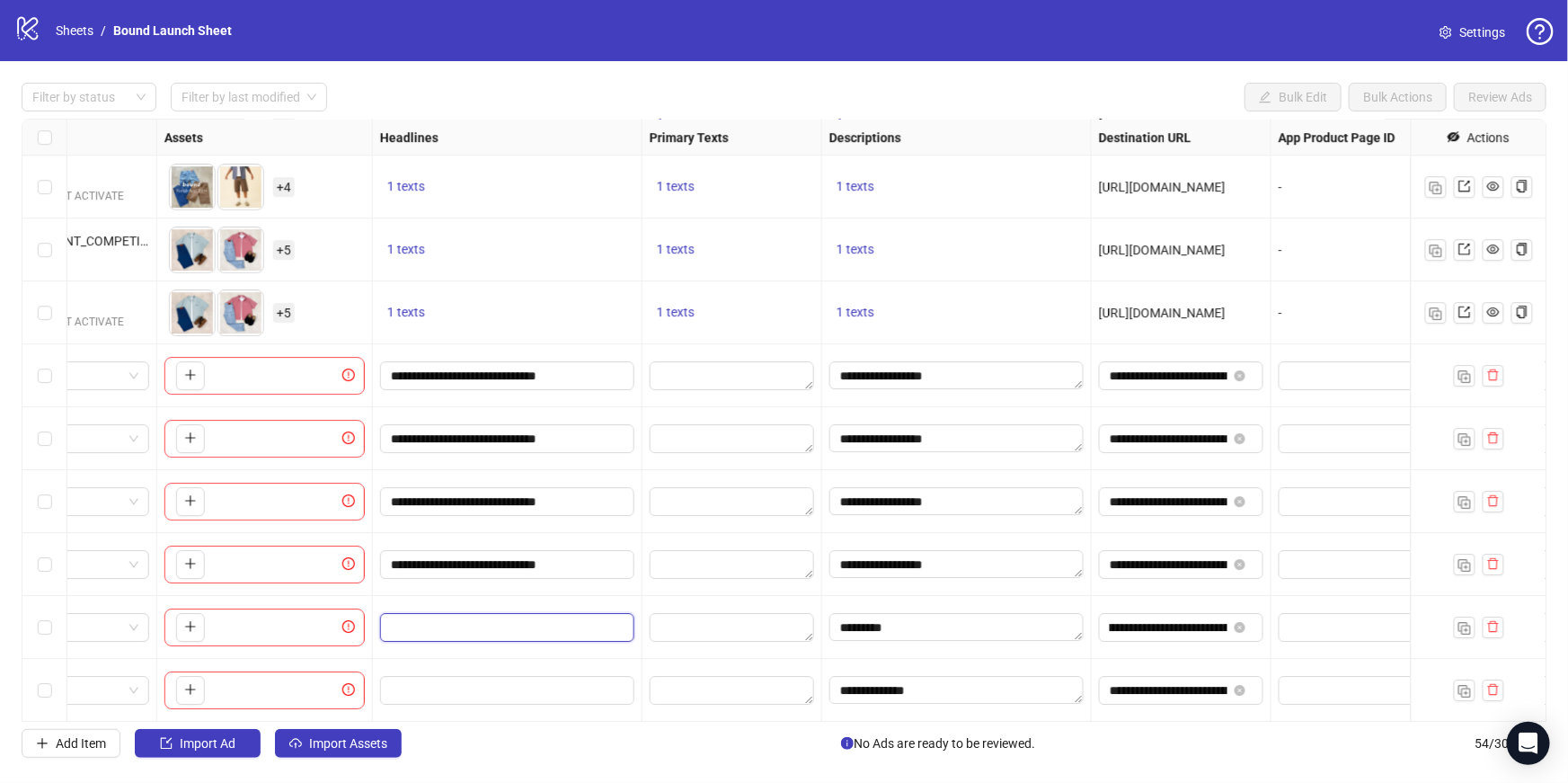click at bounding box center (505, 627) 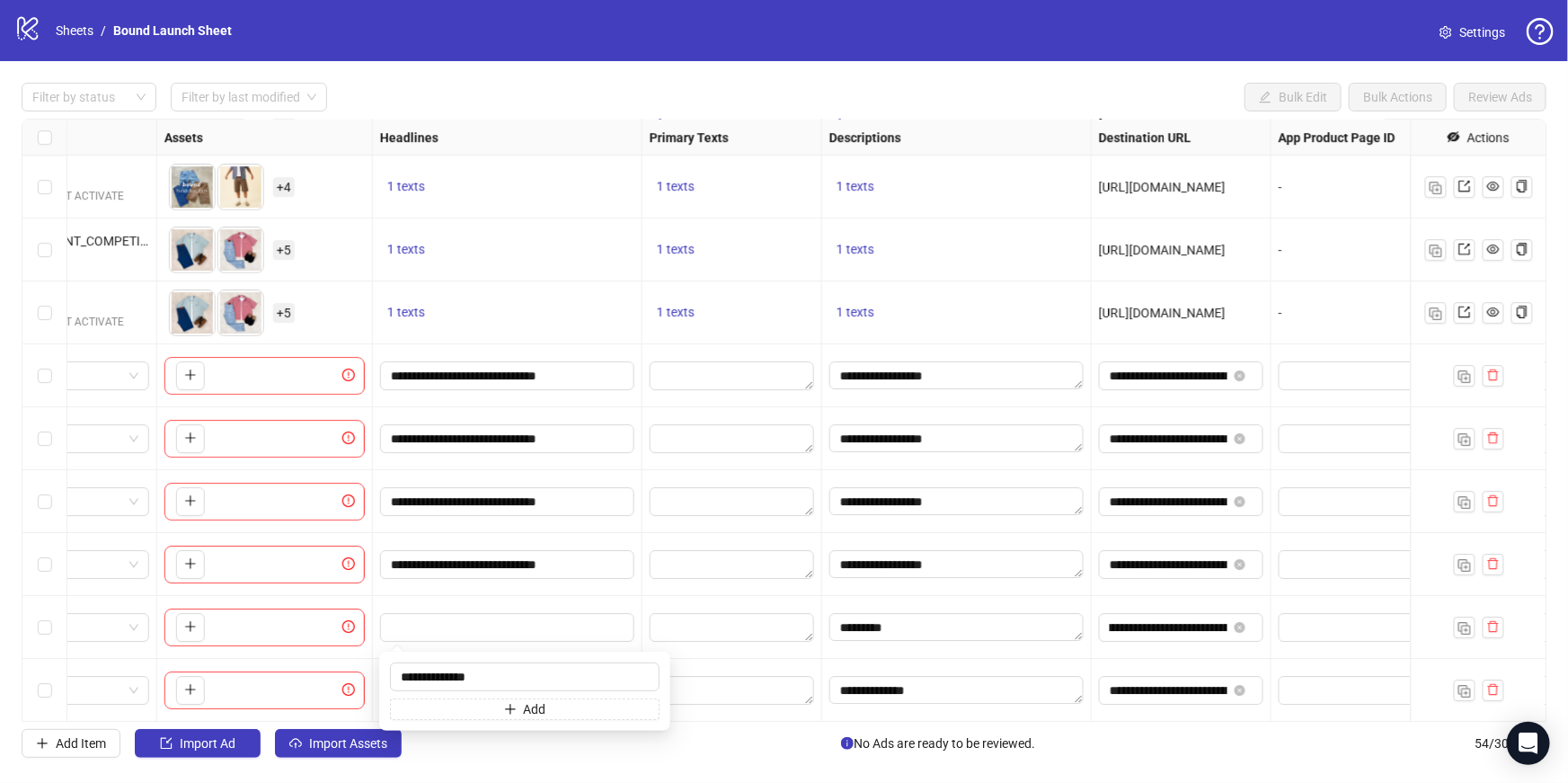 type on "**********" 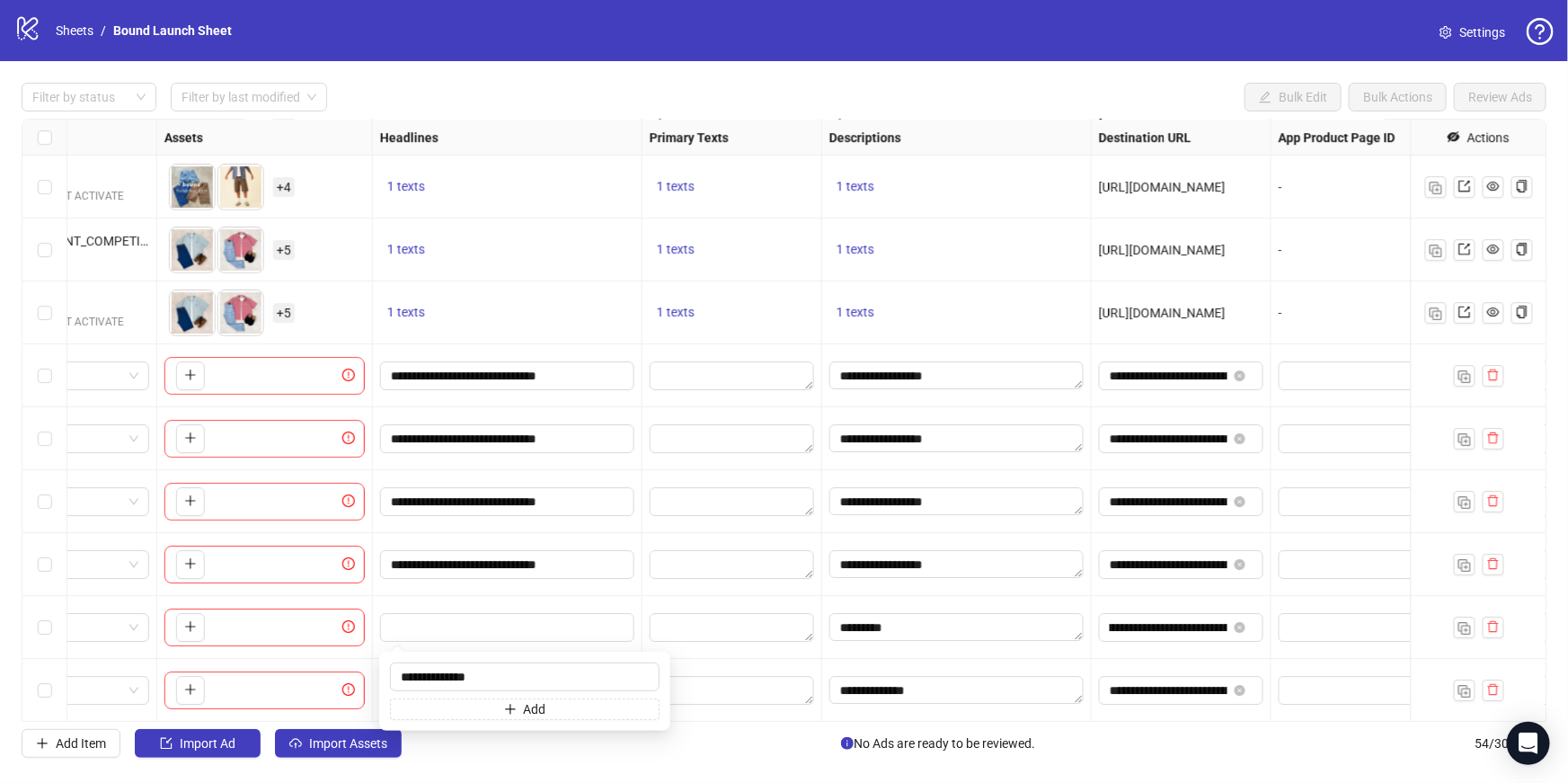 click at bounding box center (508, 627) 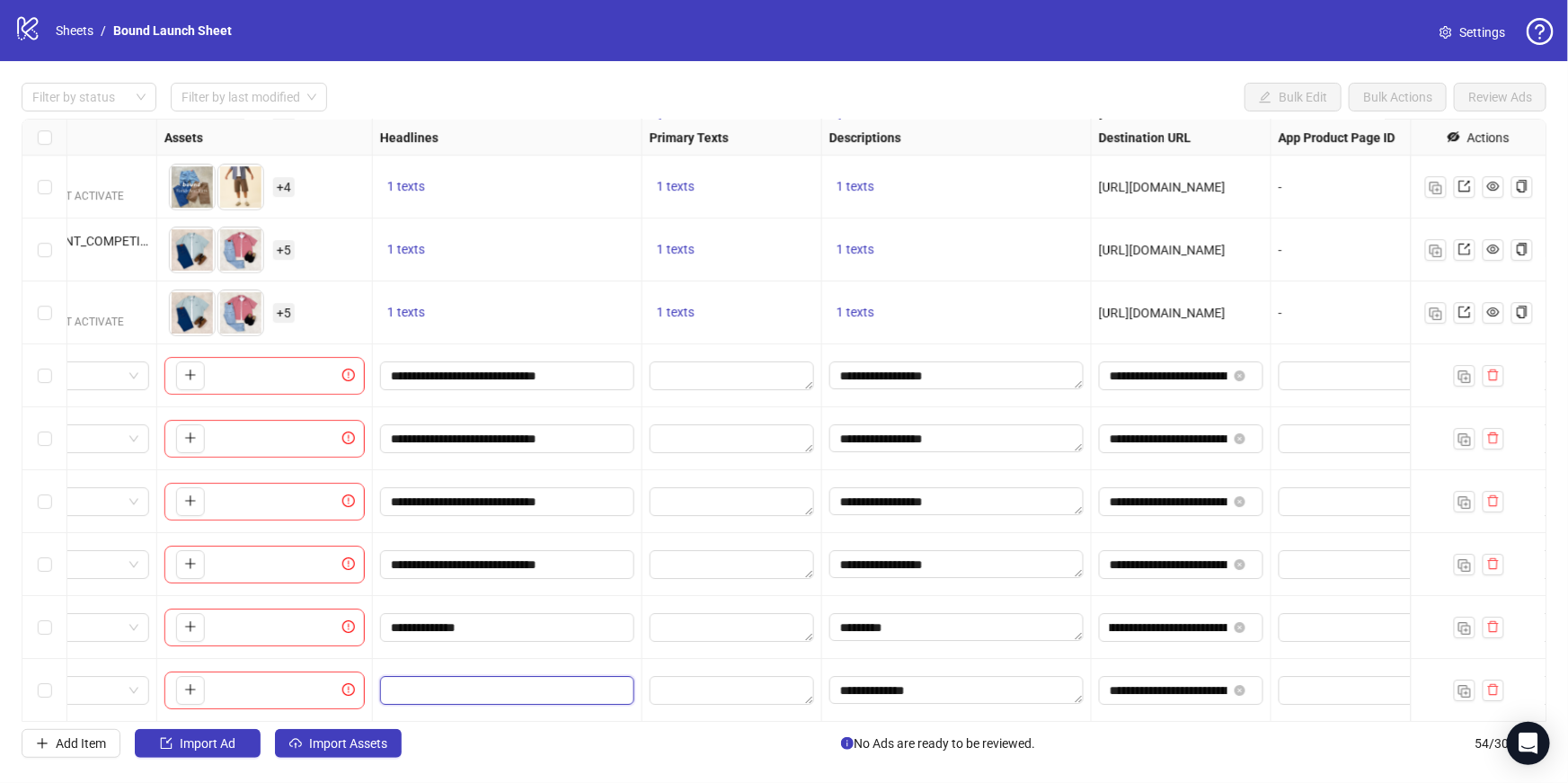 click at bounding box center [505, 690] 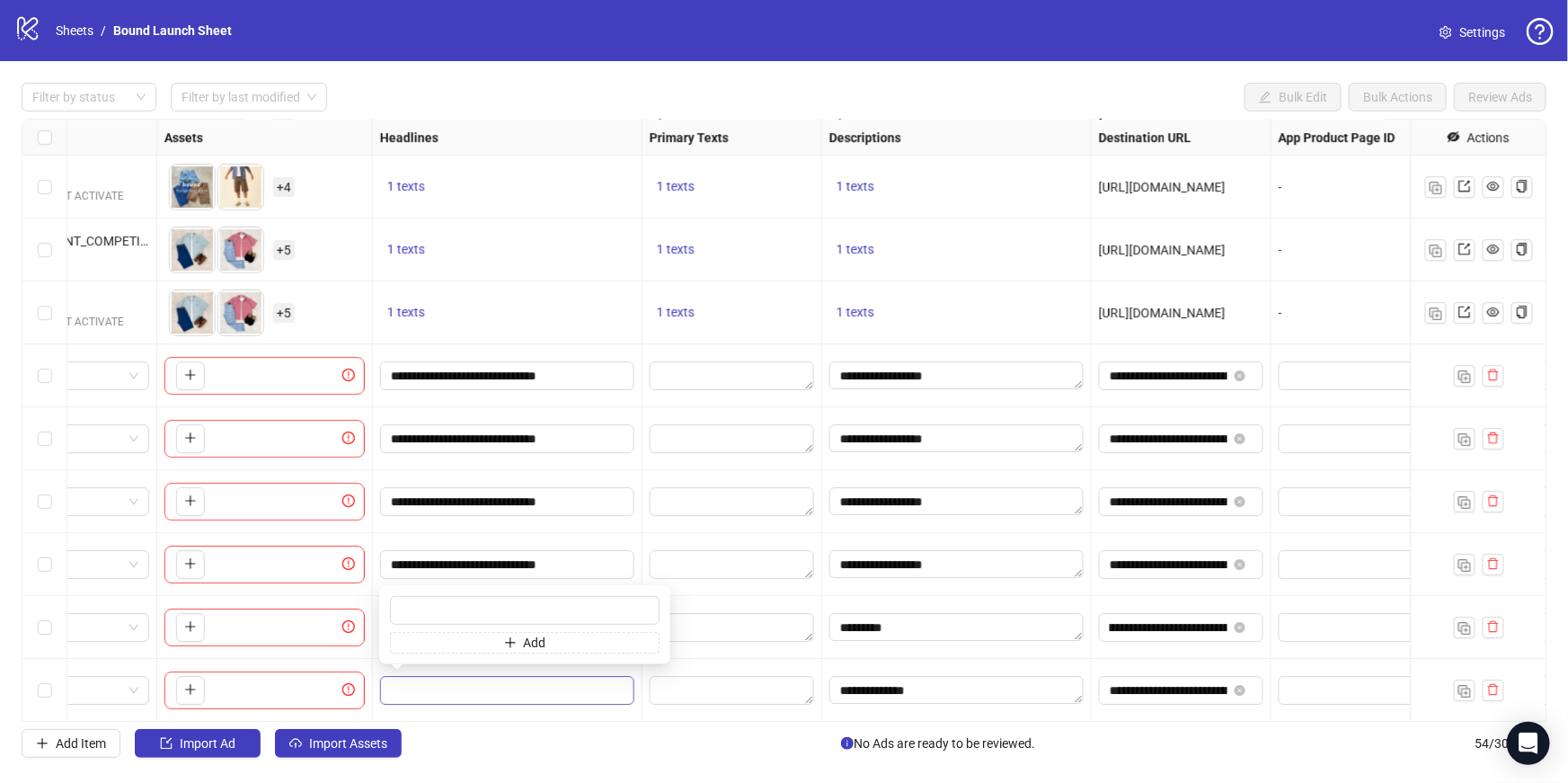 type on "**********" 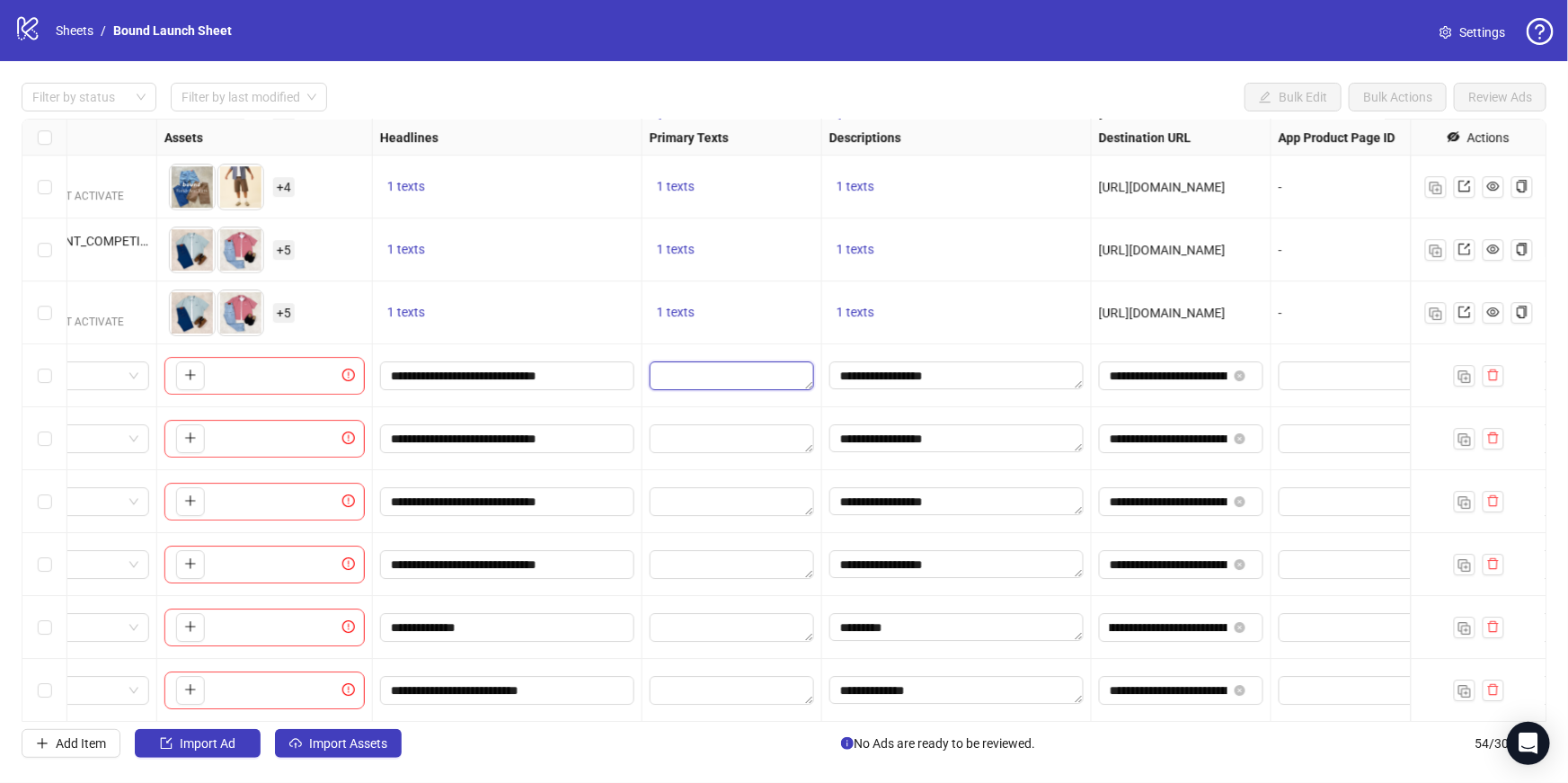 click at bounding box center [731, 376] 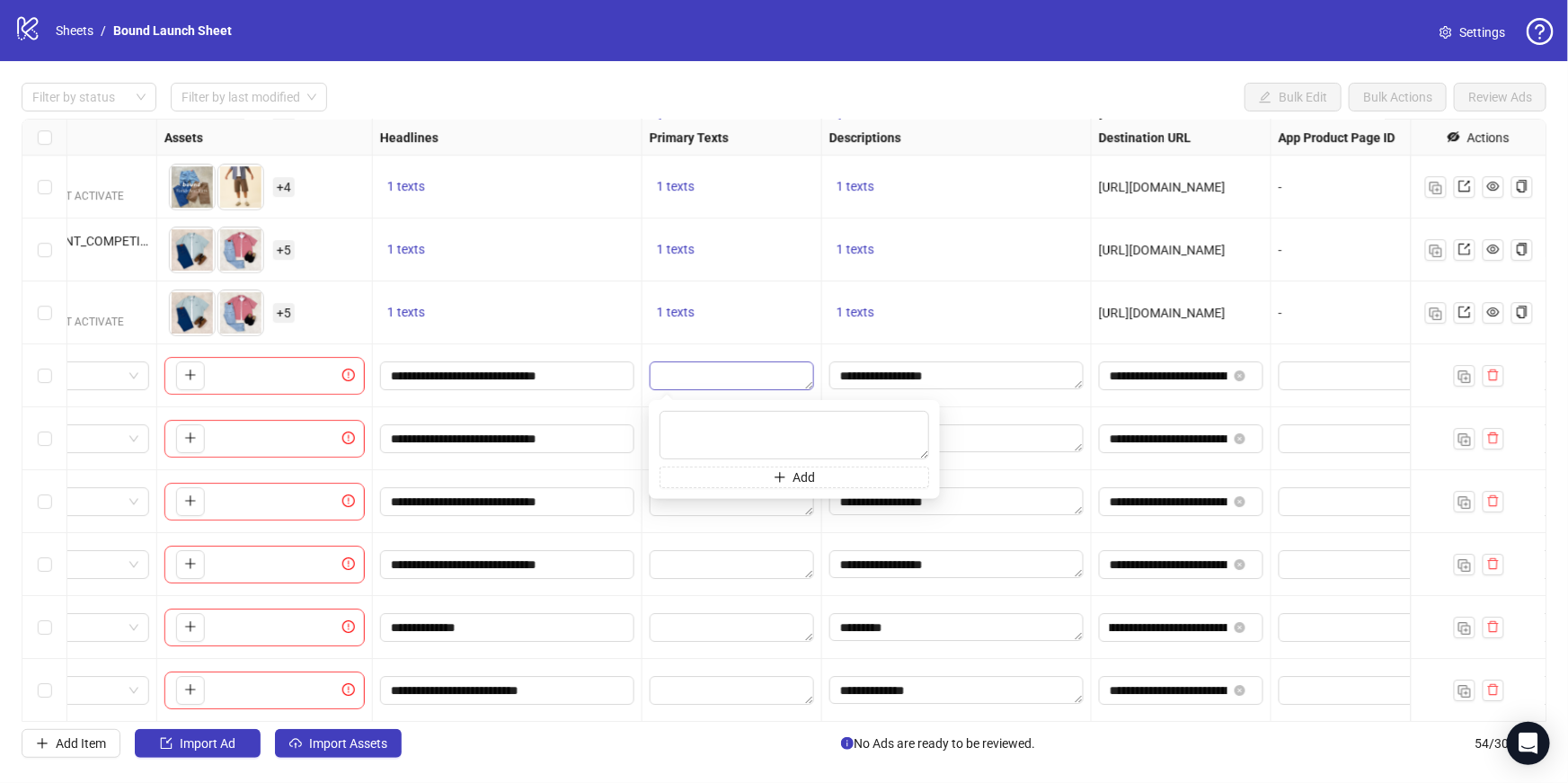 type on "**********" 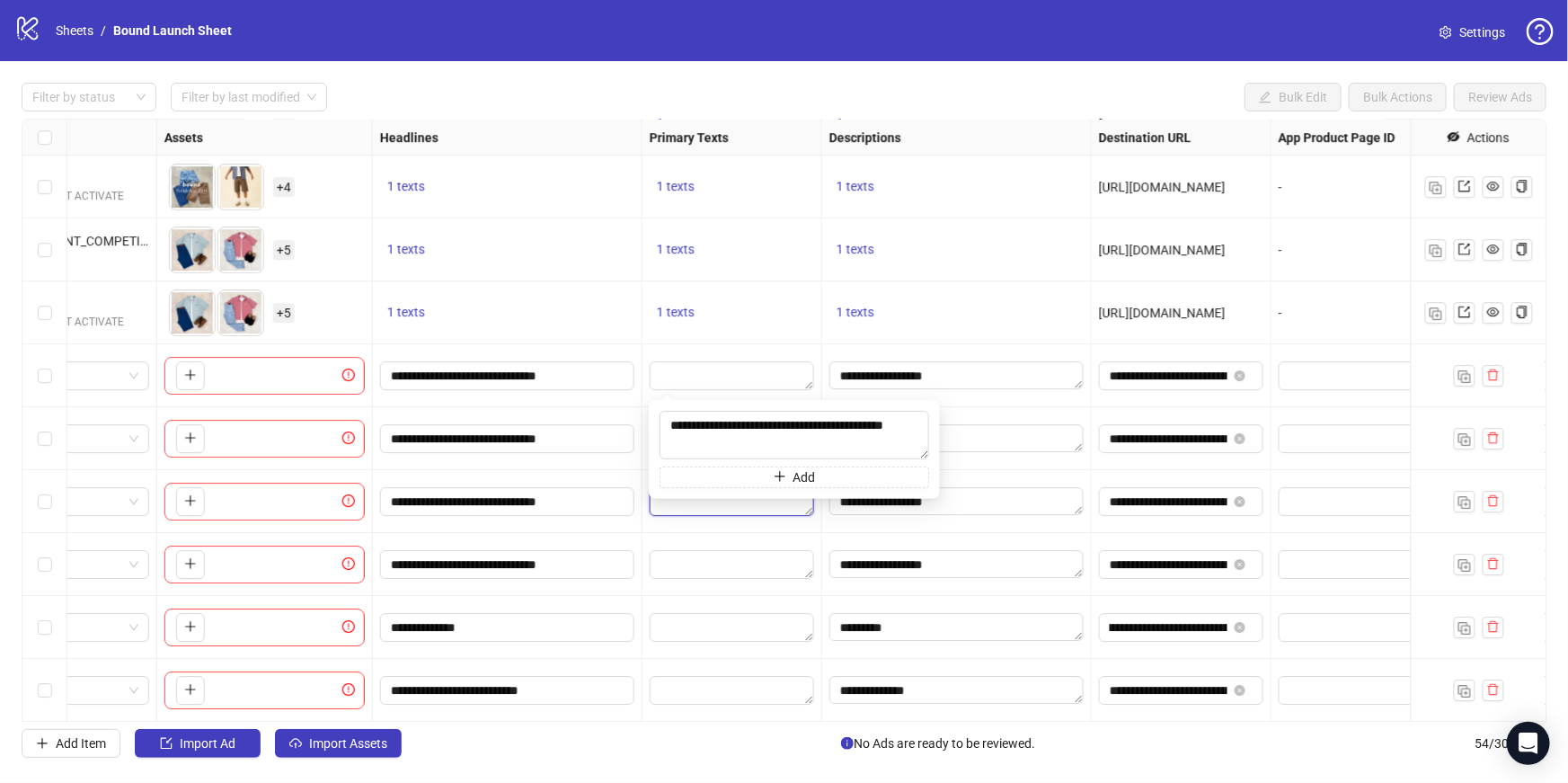 click at bounding box center (731, 502) 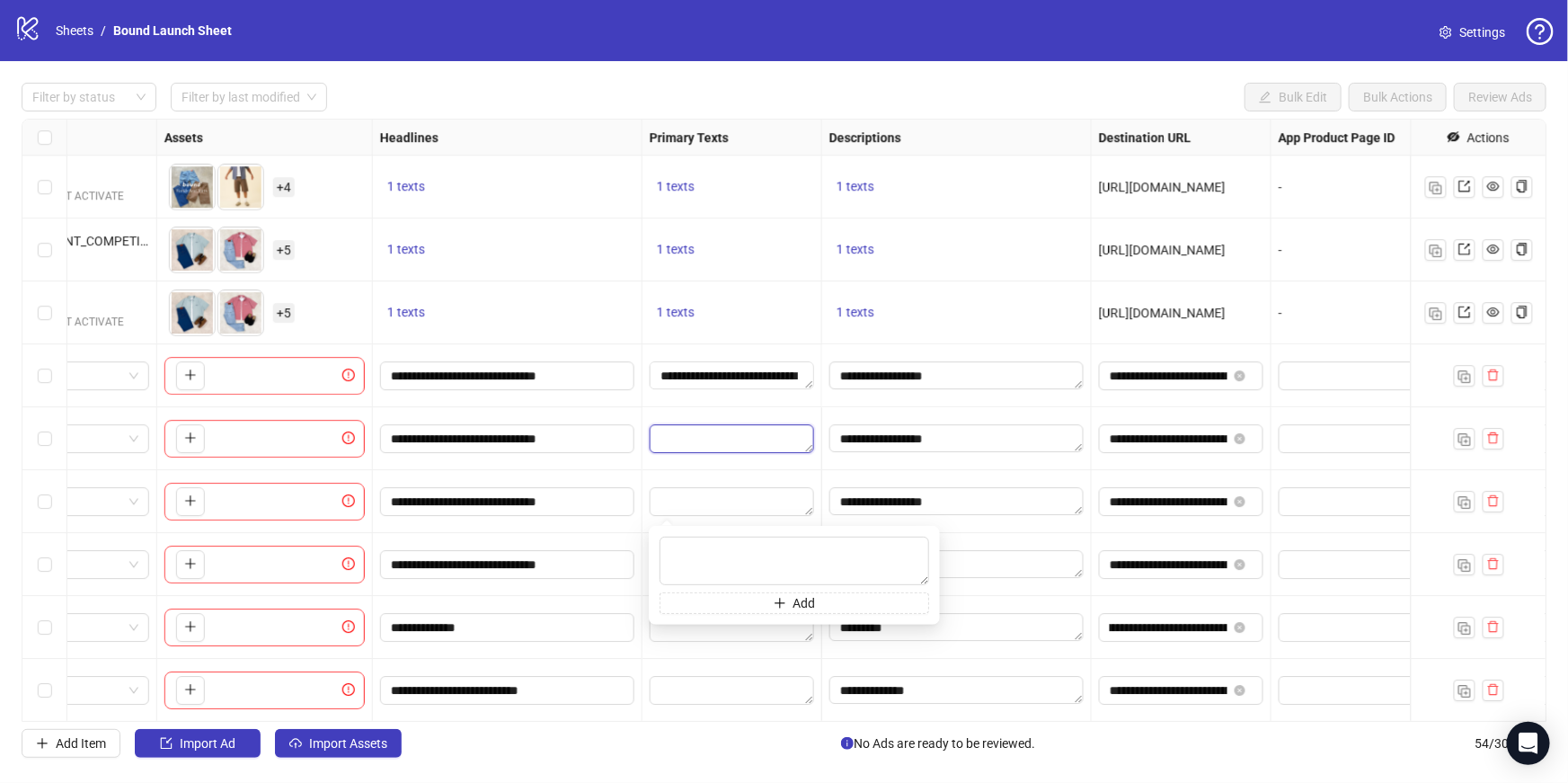 click at bounding box center [731, 439] 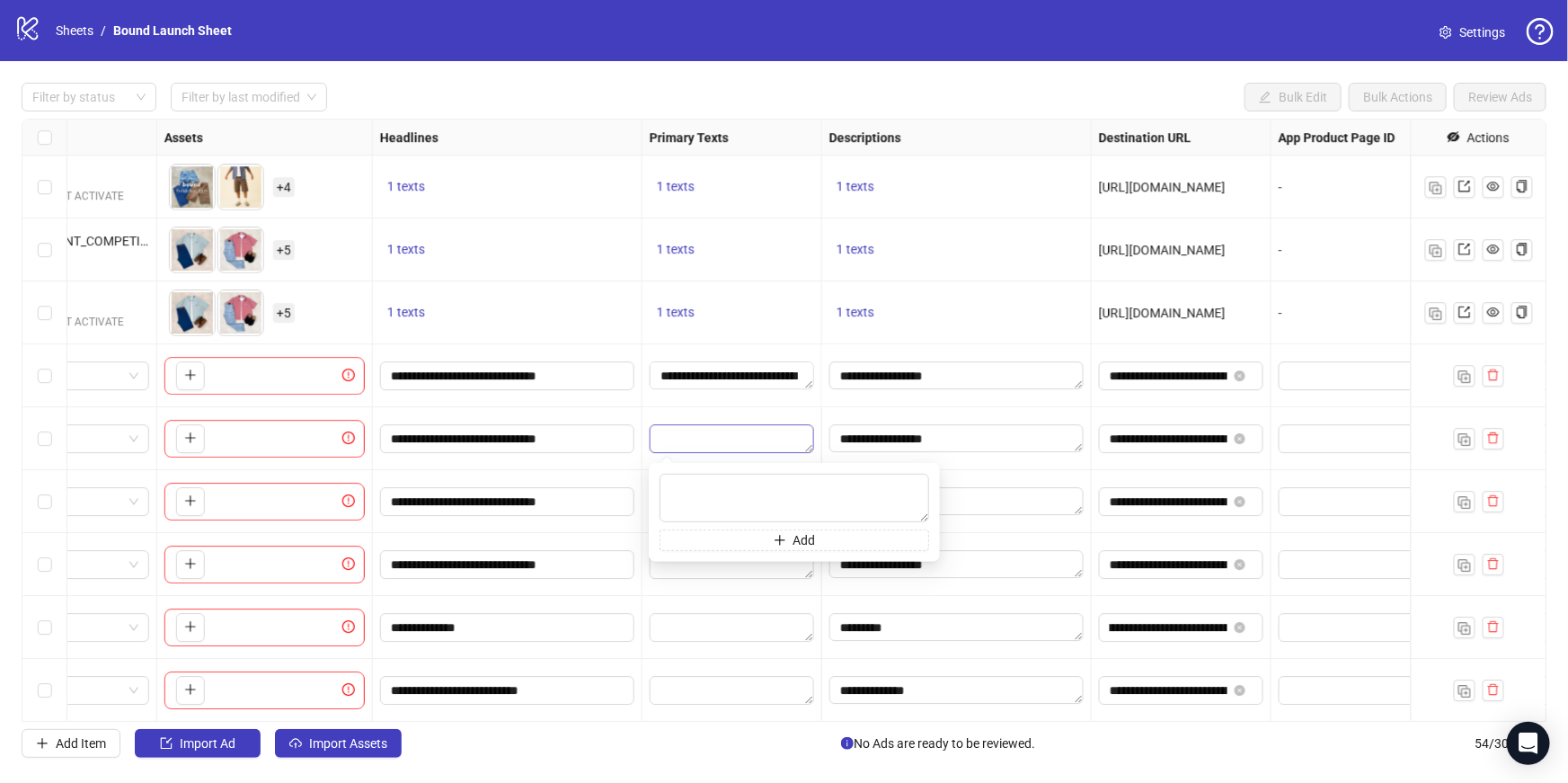 type on "**********" 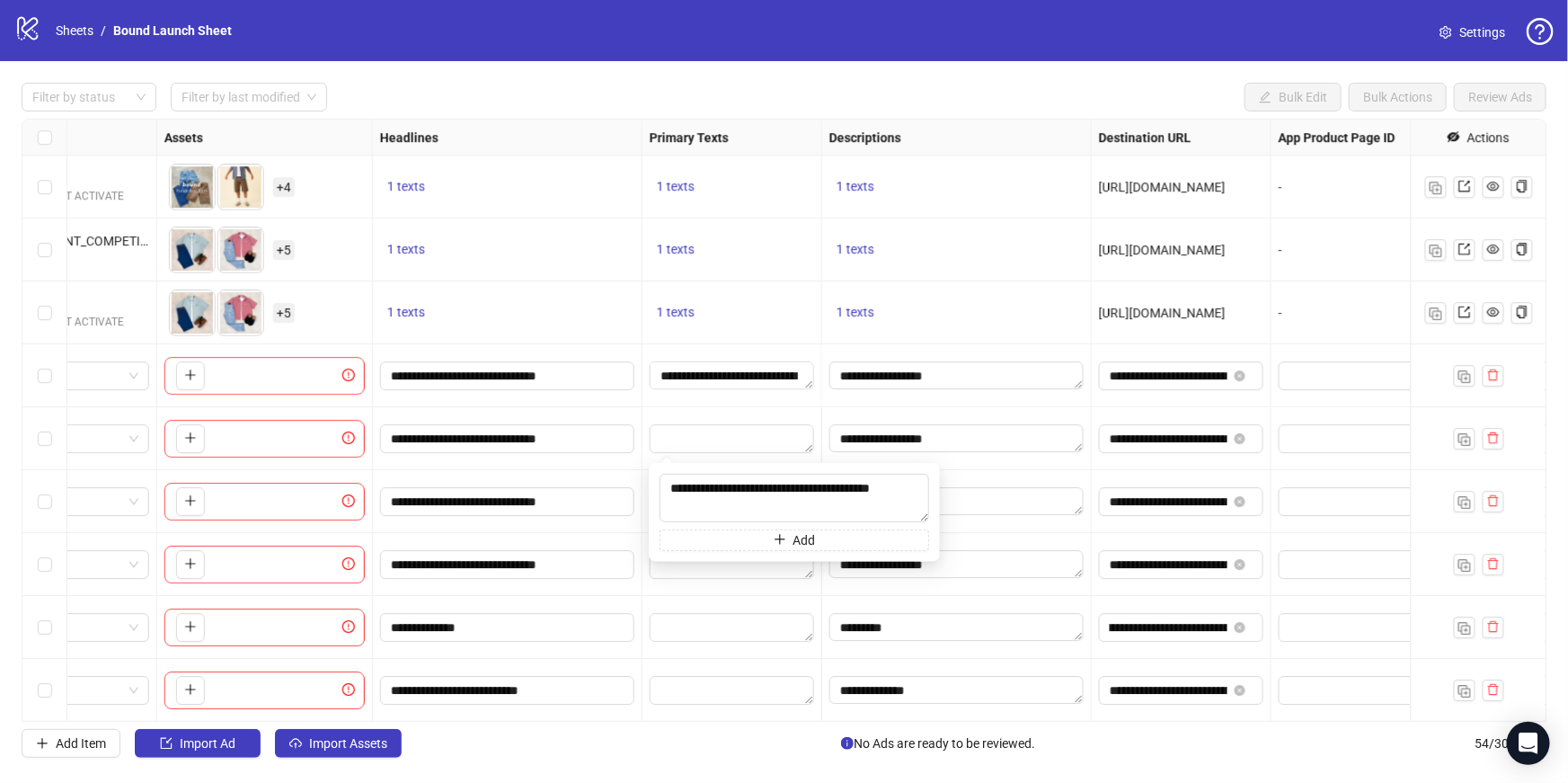 click on "**********" at bounding box center [508, 439] 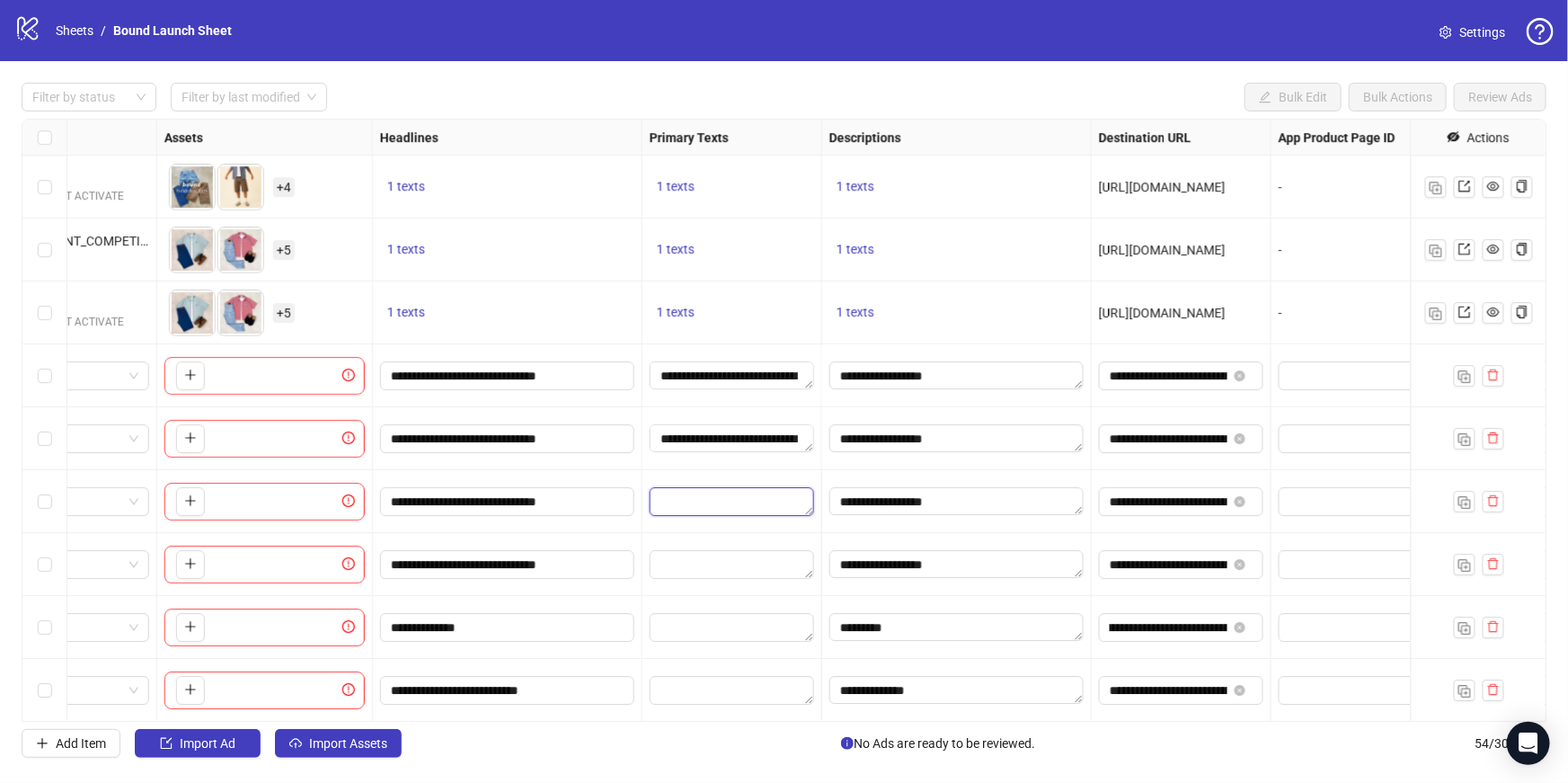 click at bounding box center [731, 502] 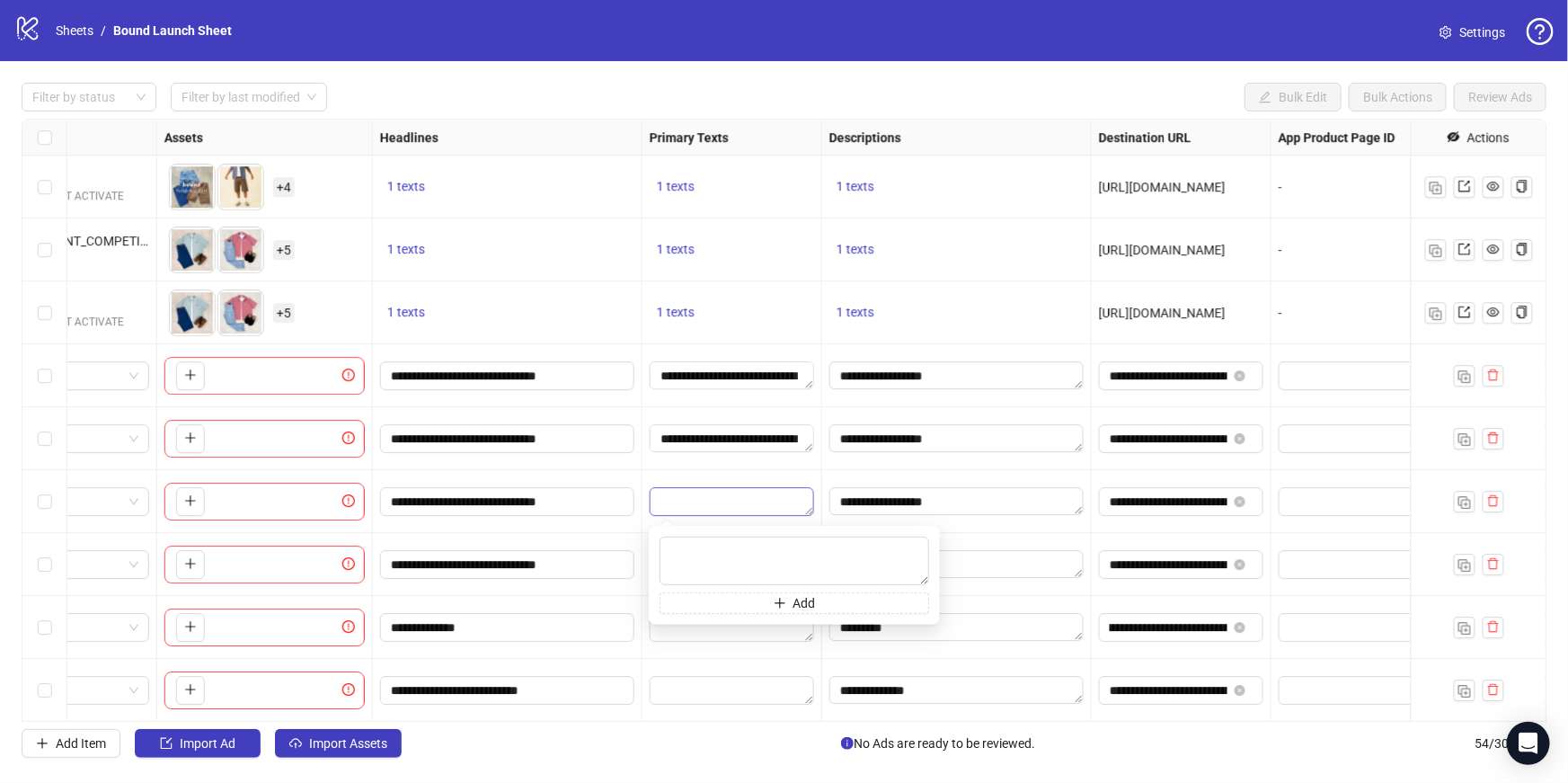 type on "**********" 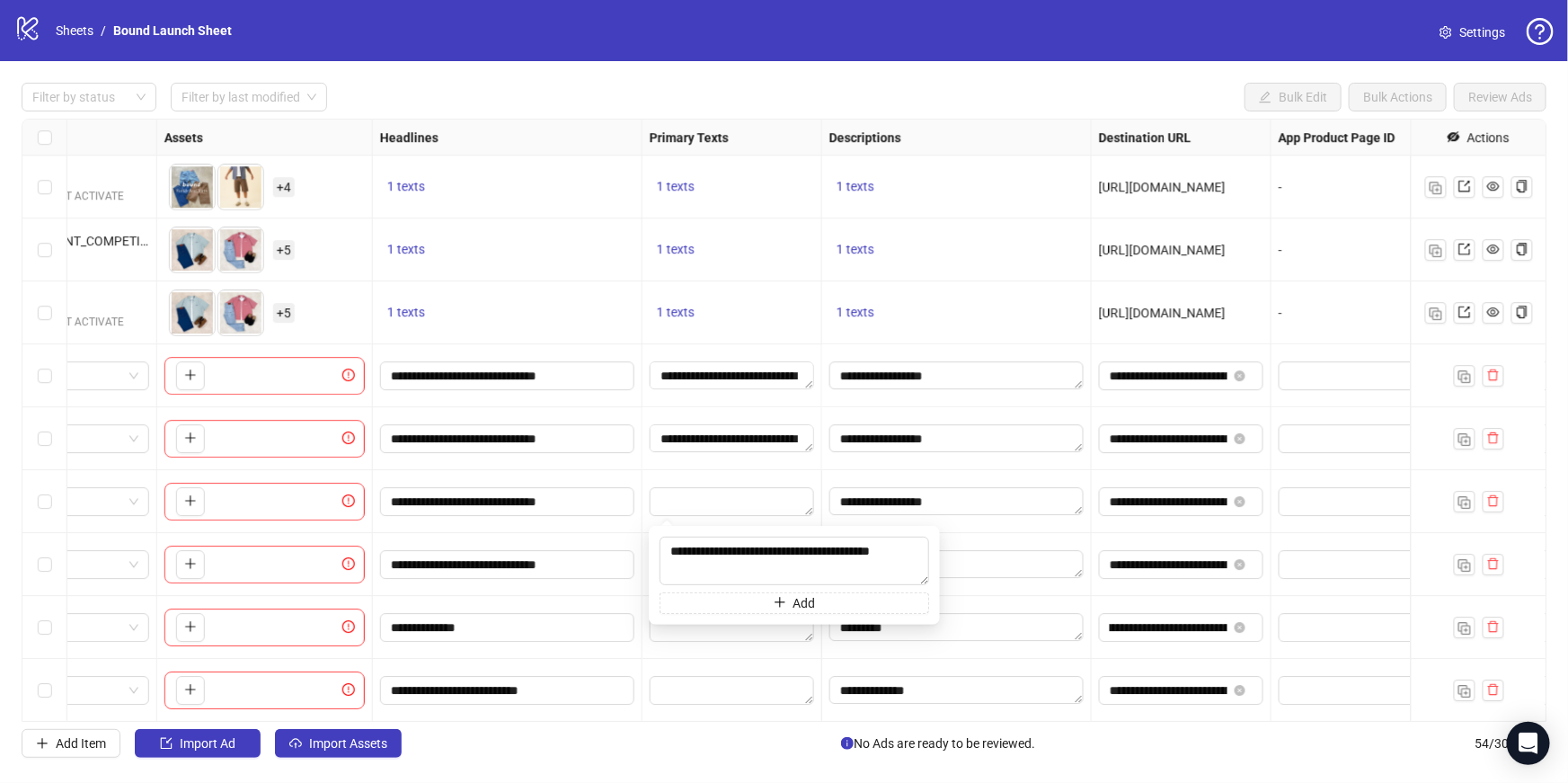 click on "**********" at bounding box center (508, 627) 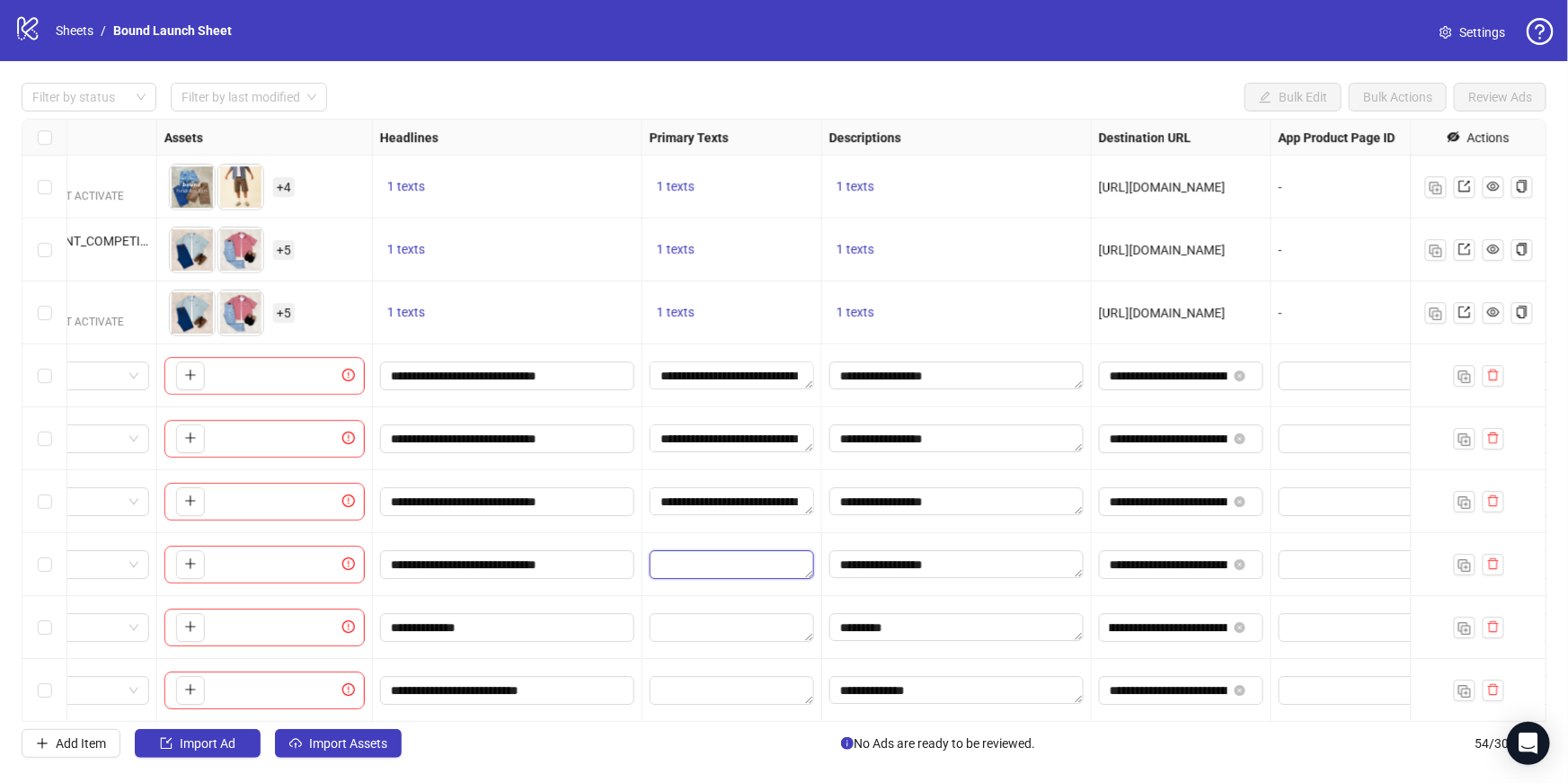 click at bounding box center [731, 565] 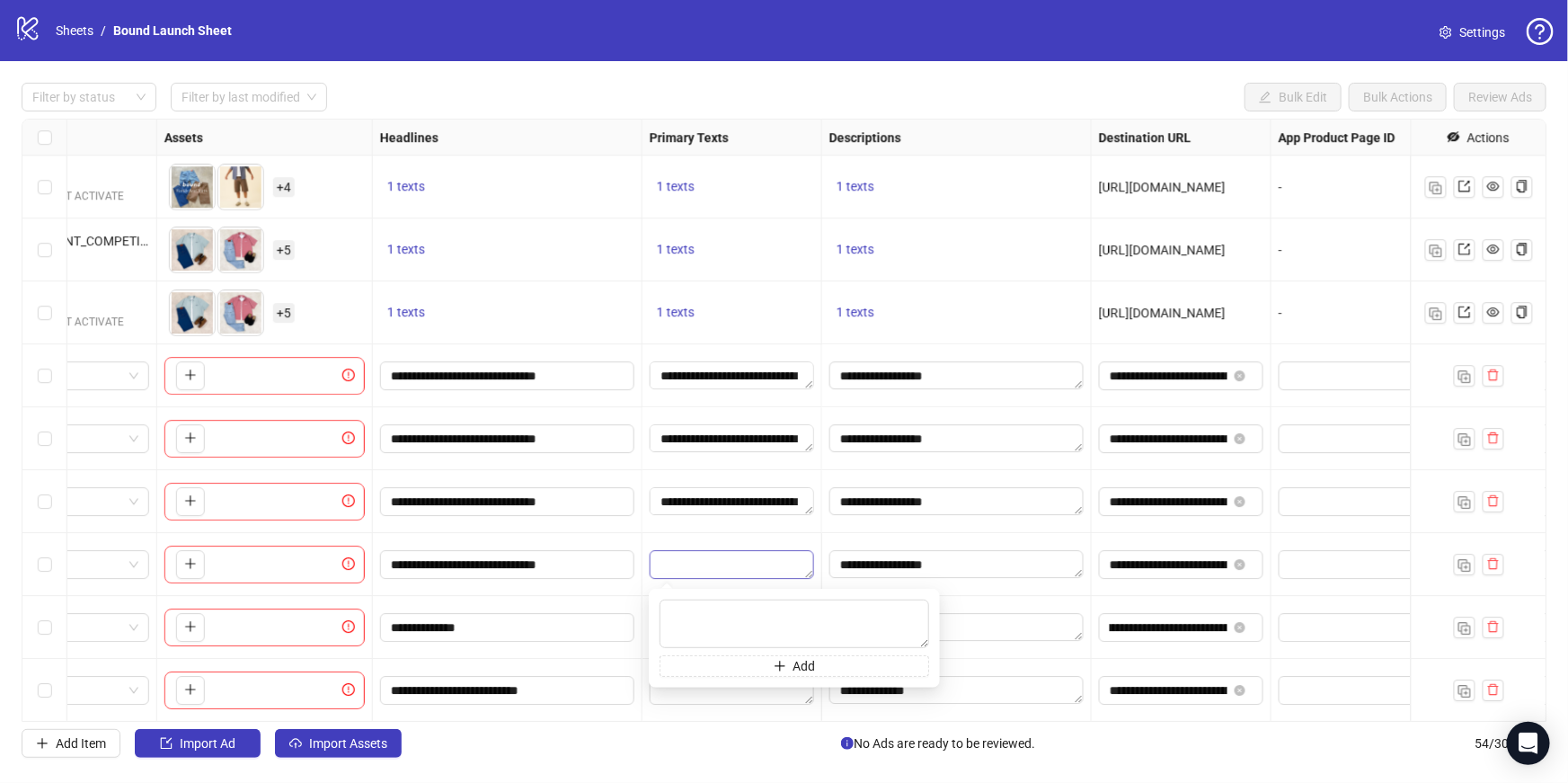 type on "**********" 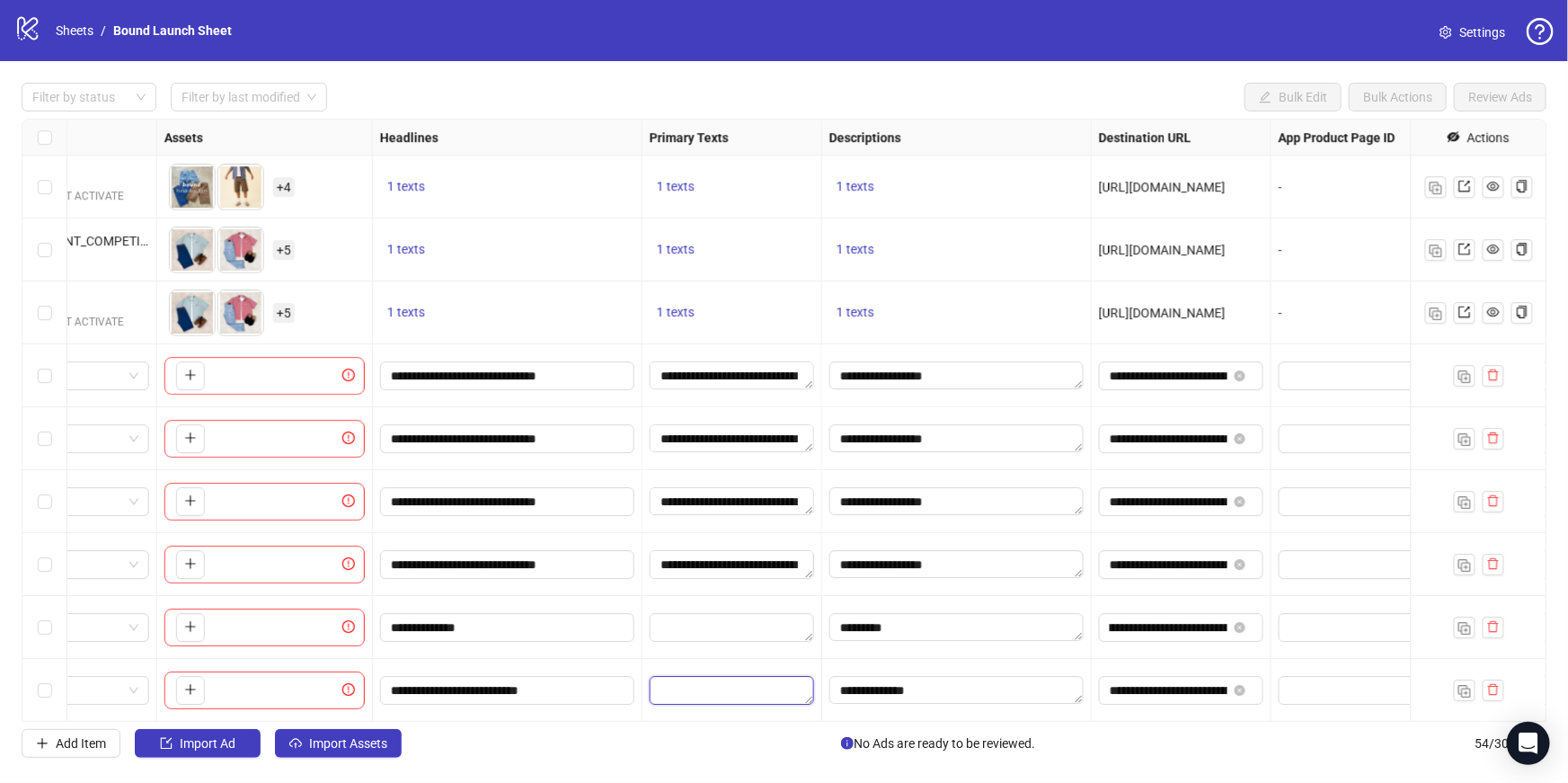 click at bounding box center [731, 690] 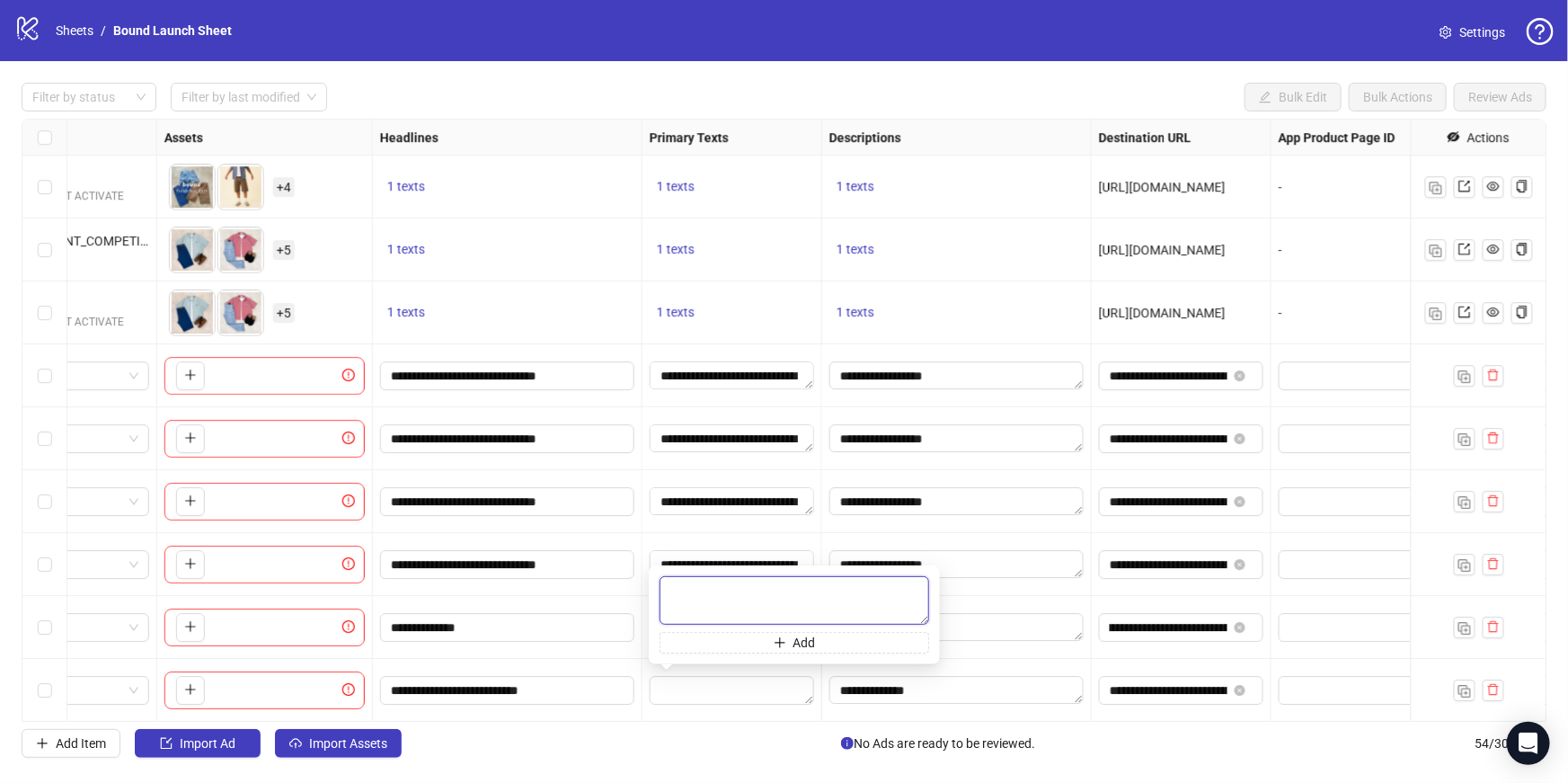 paste on "**********" 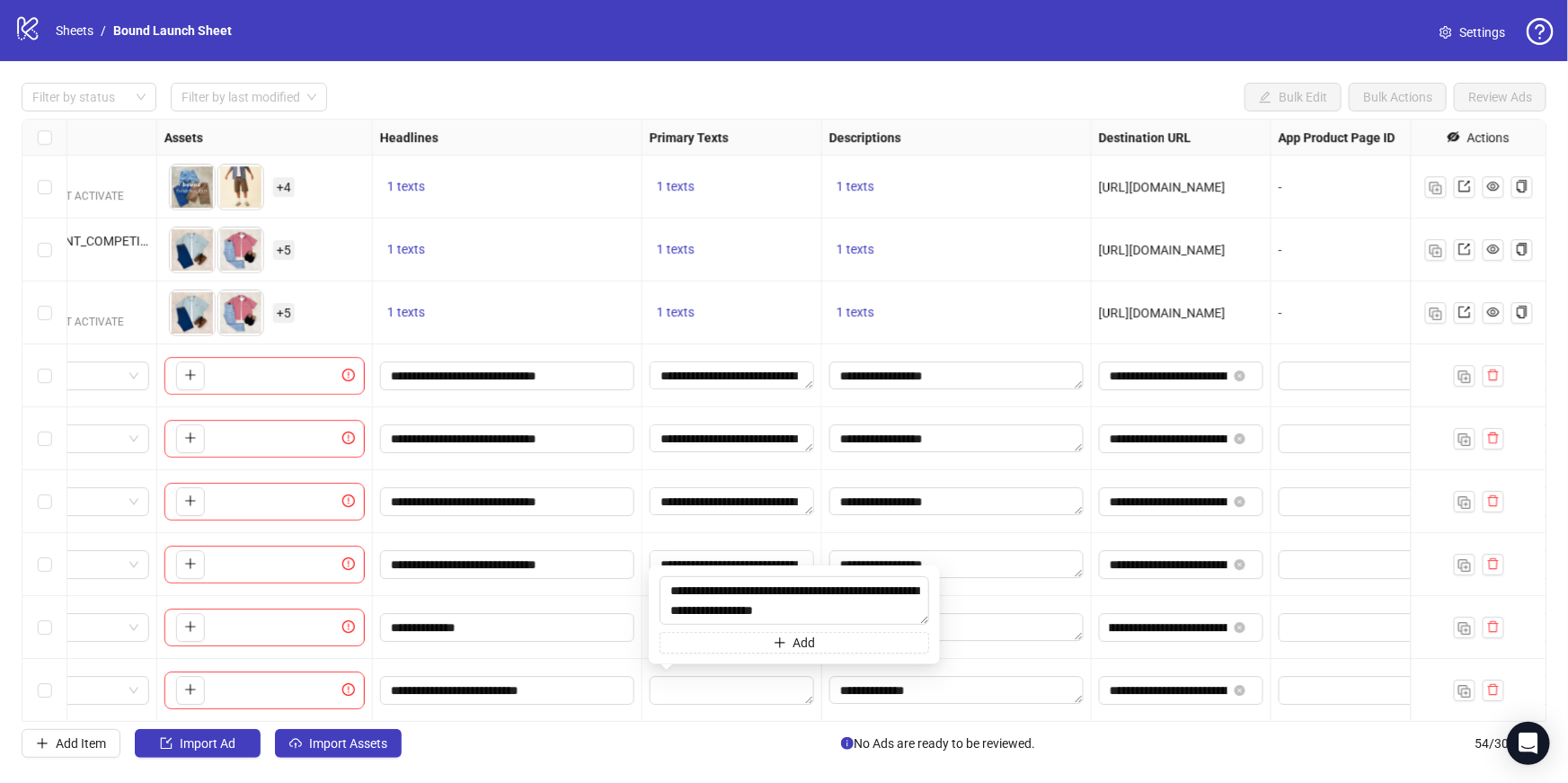 click at bounding box center [732, 690] 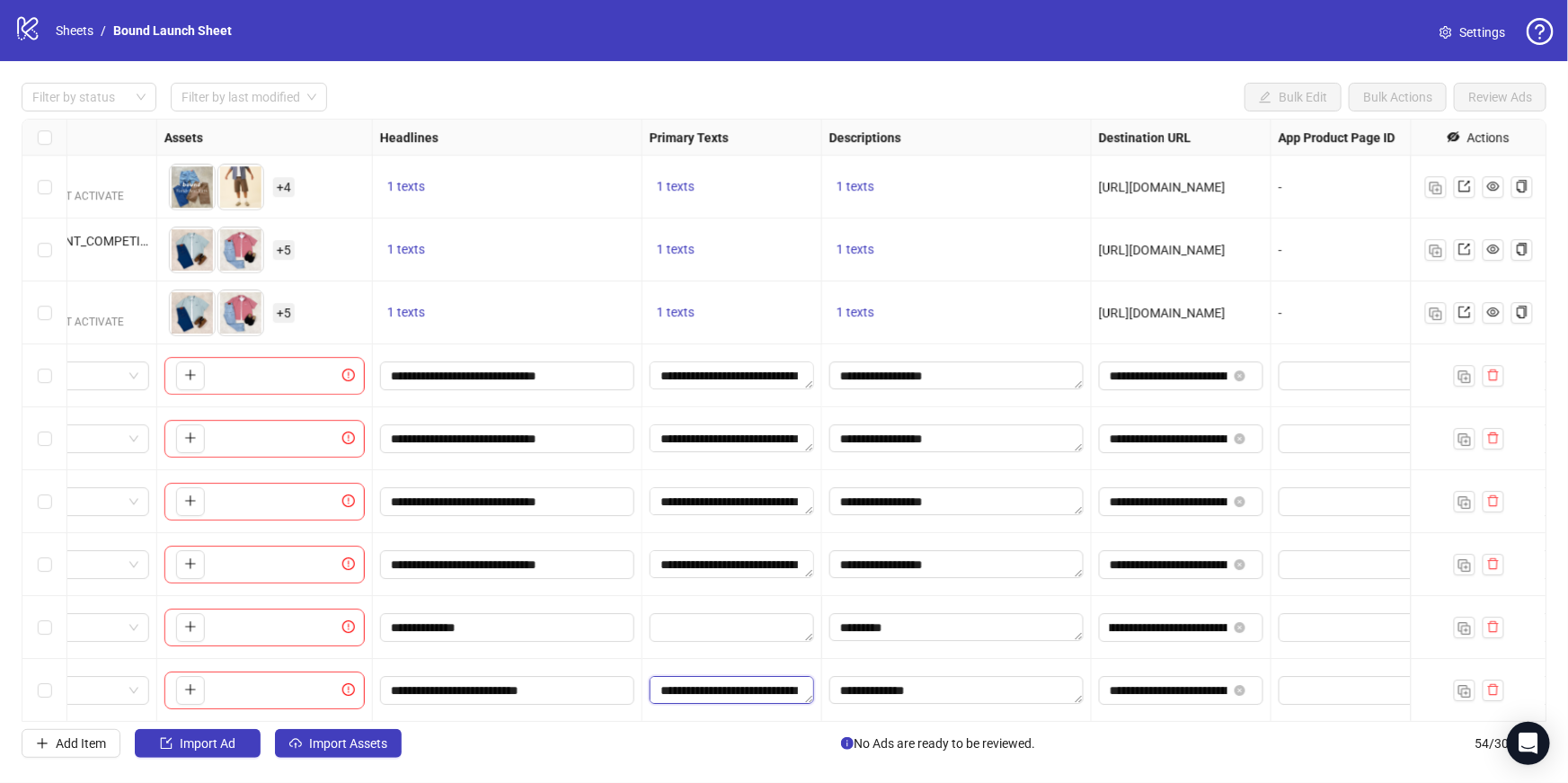 click on "**********" at bounding box center [731, 690] 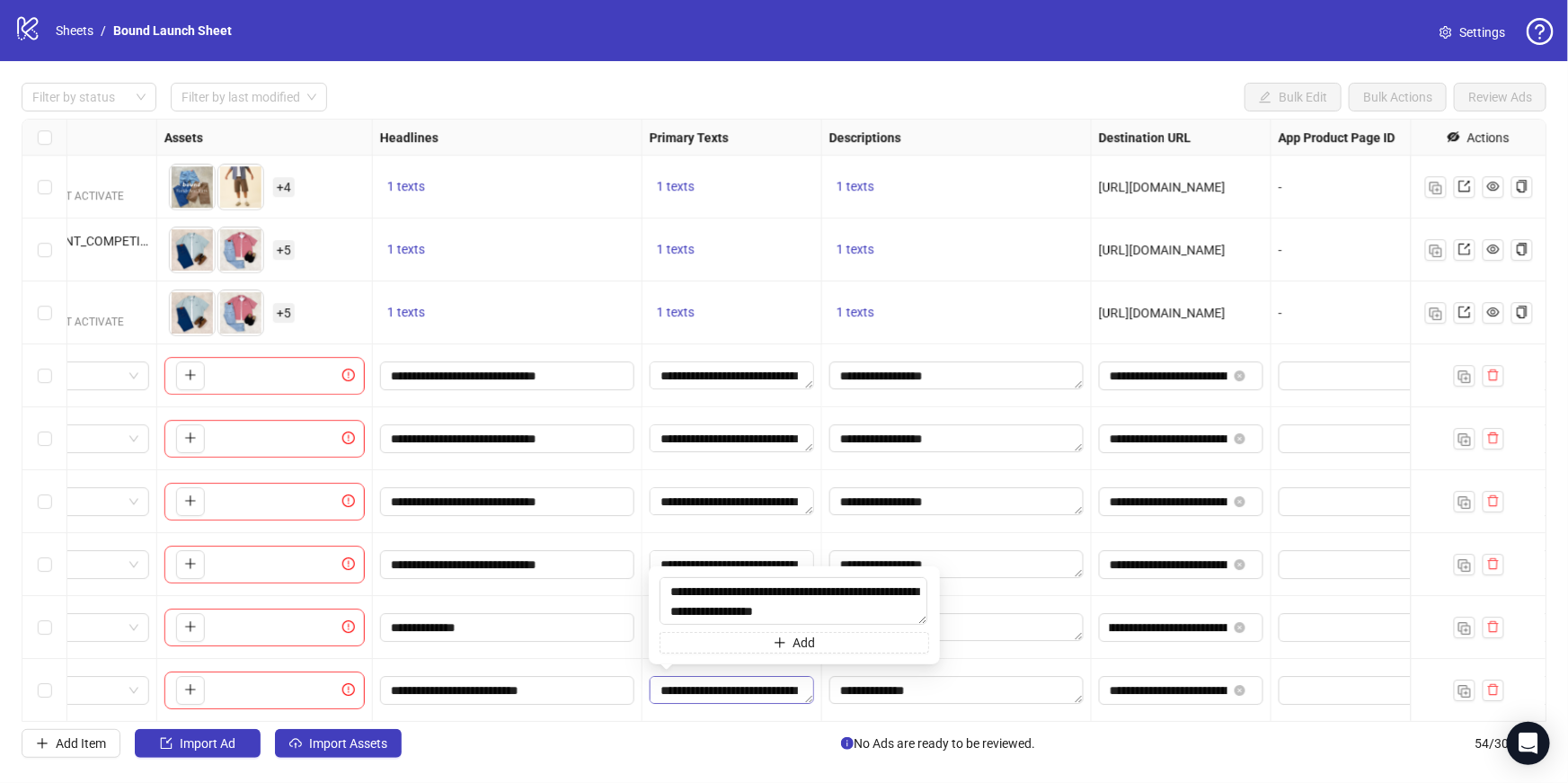 type 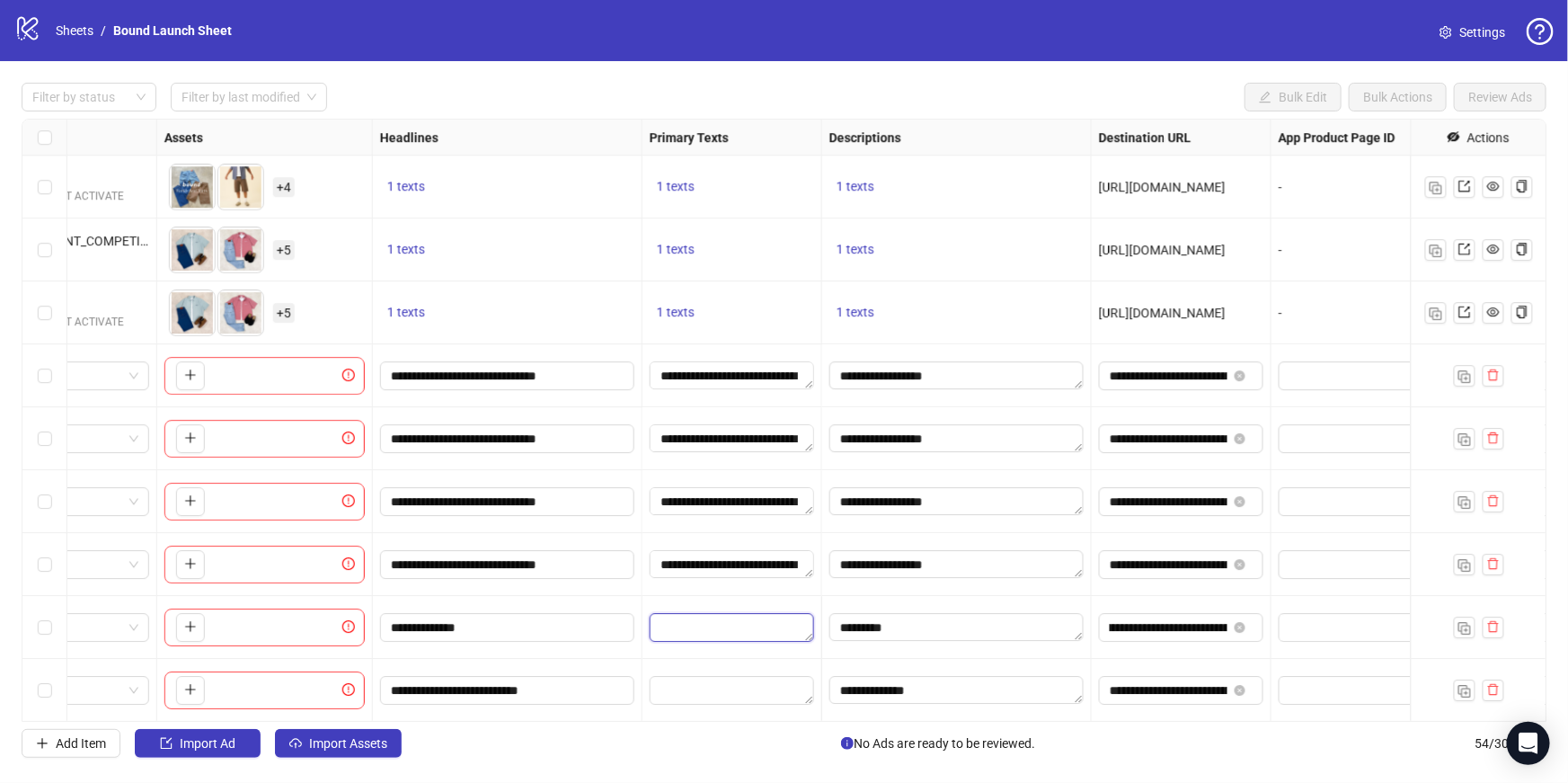 click at bounding box center [731, 627] 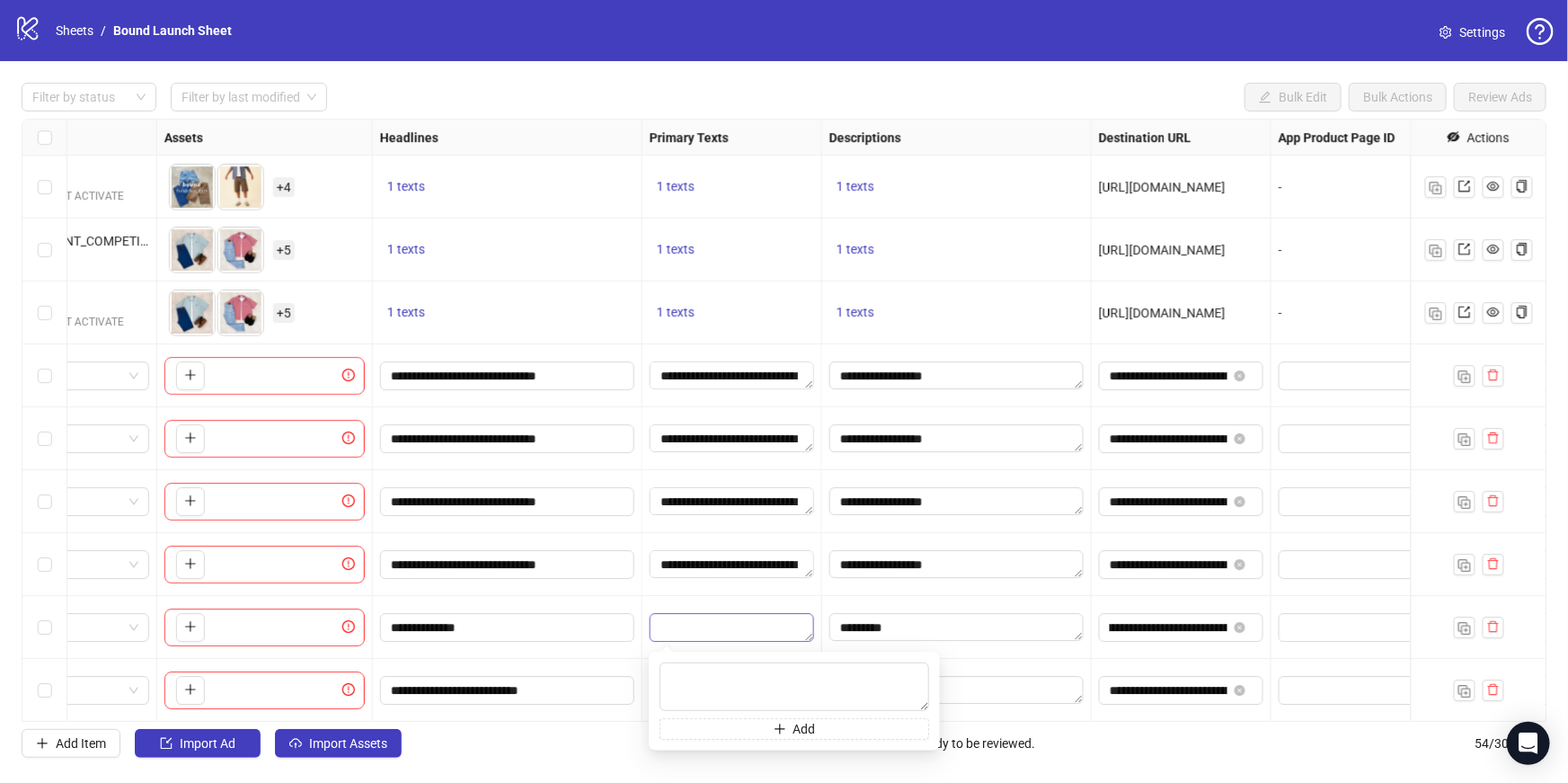 type on "**********" 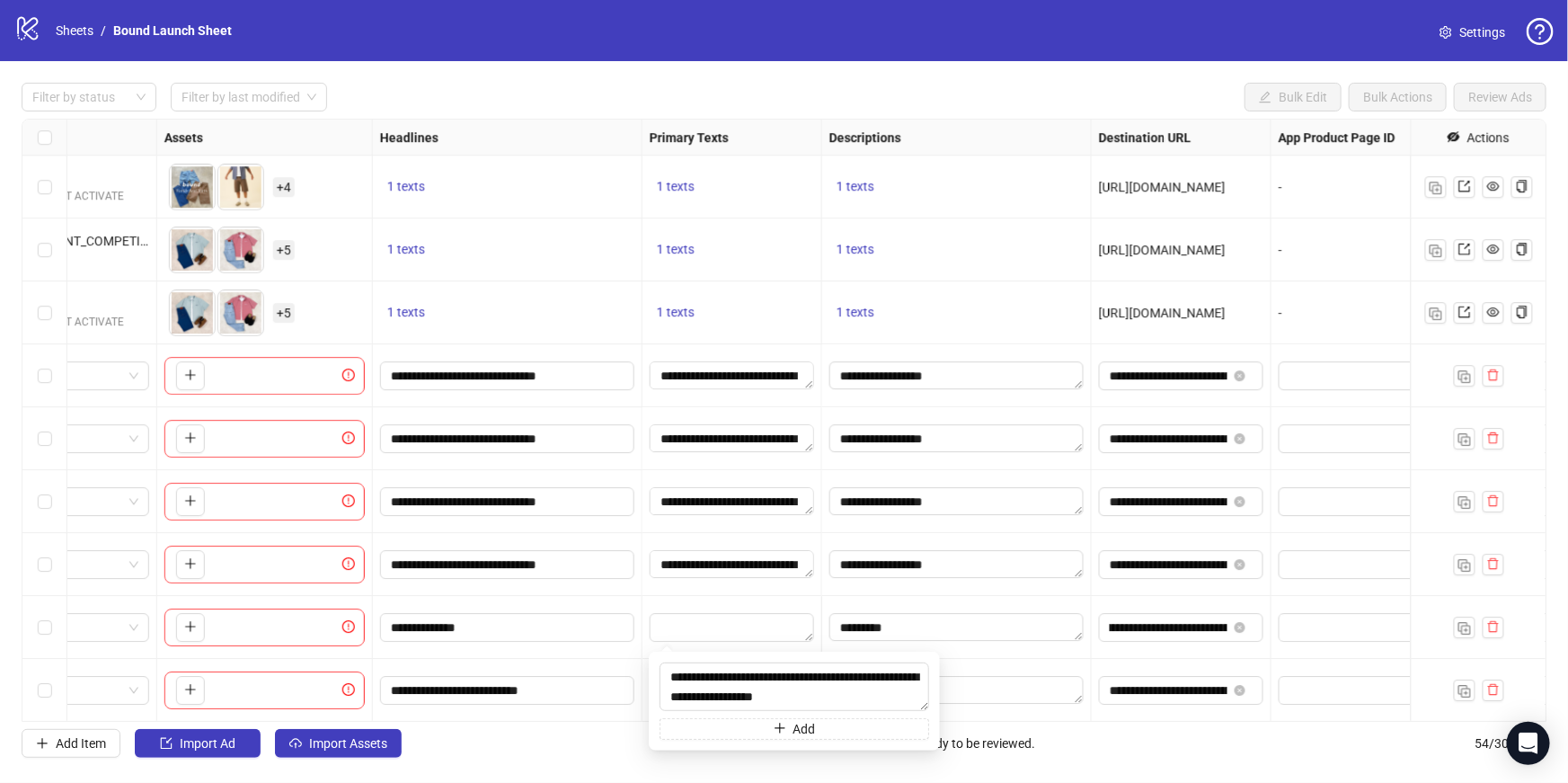click on "Add Item Import Ad Import Assets  No Ads are ready to be reviewed. 54 / 300  items" at bounding box center [784, 743] 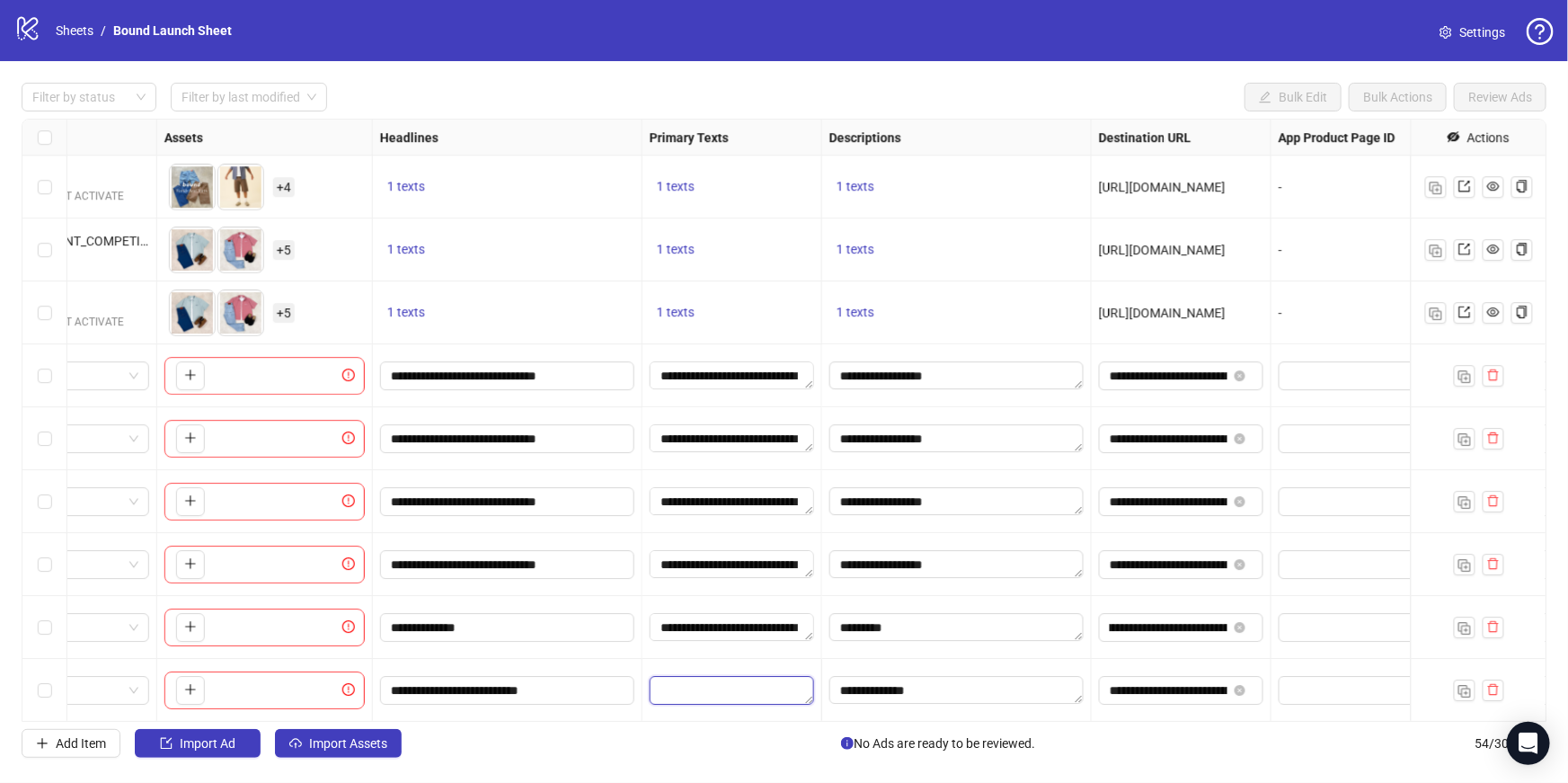 click at bounding box center (731, 690) 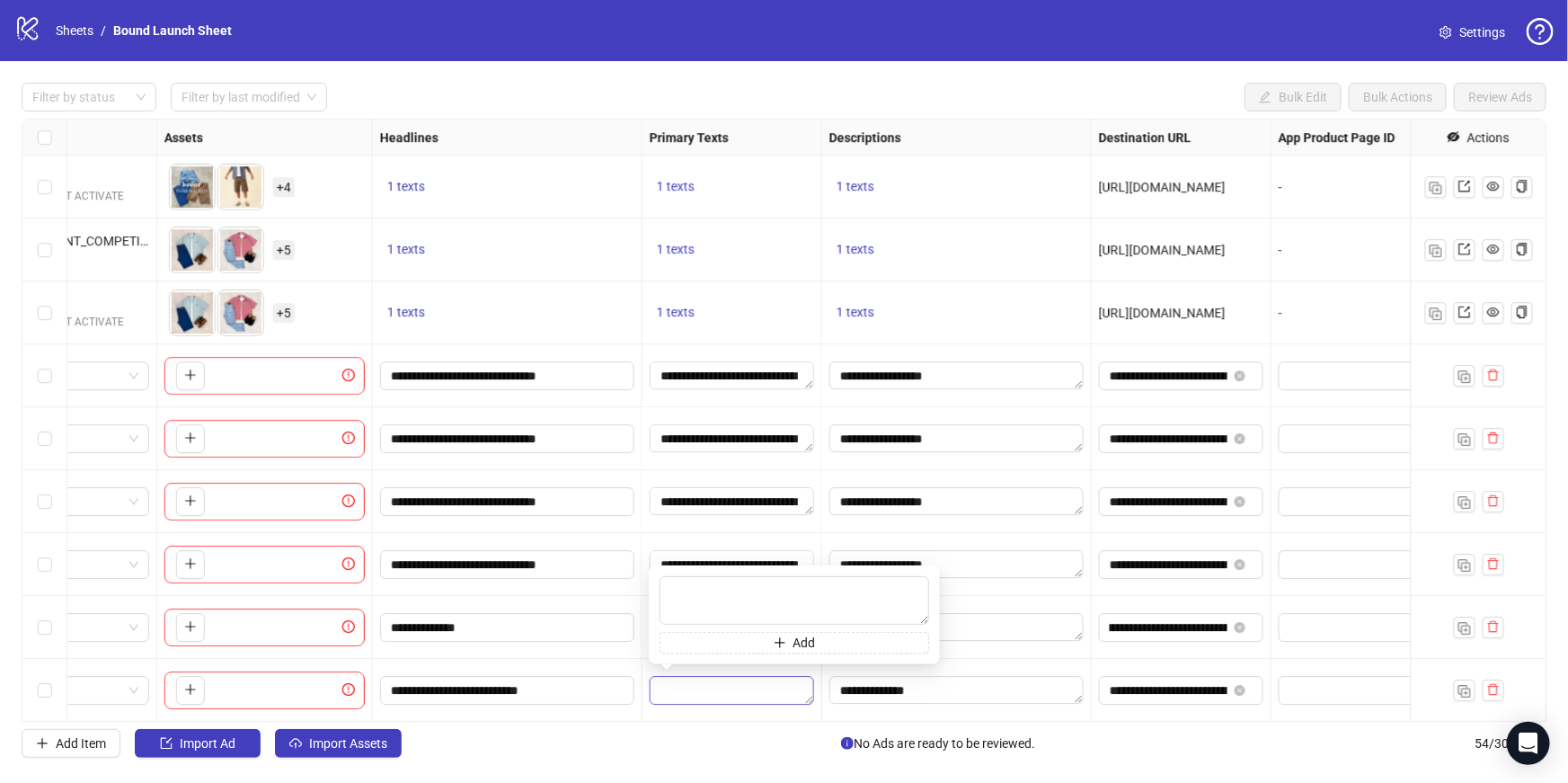 type on "**********" 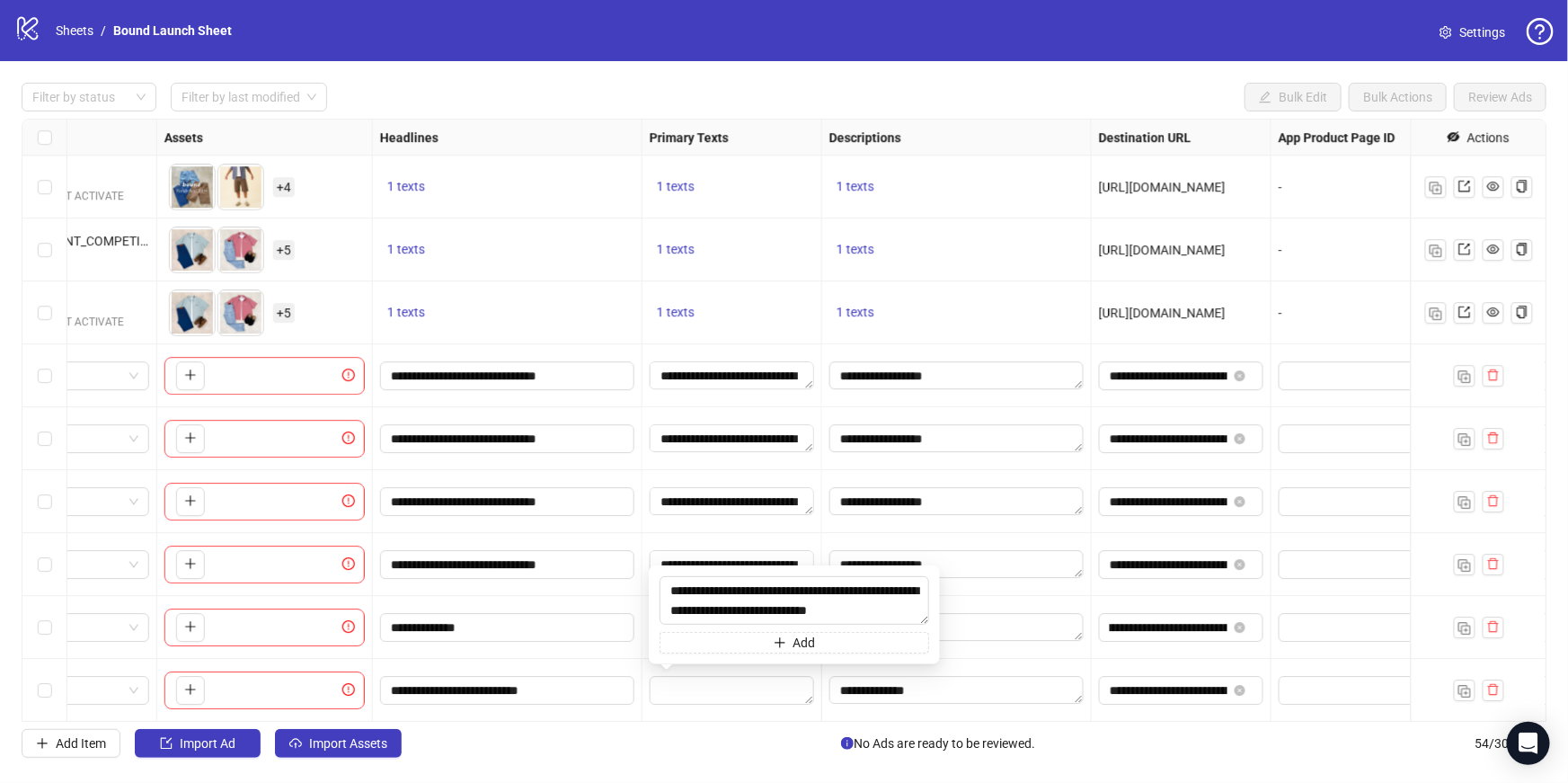 click on "Filter by status Filter by last modified Bulk Edit Bulk Actions Review Ads Ad Format Ad Name Campaign & Ad Set Assets Headlines Primary Texts Descriptions Destination URL App Product Page ID Display URL Leadgen Form Product Set ID Call to Action Actions AD068-JORTS-UNION-LIGHT_EN_IMG_JORTS_CP_15072025_M_CC_SC1_None__ BUILDER V2 NEST // DRAFT CAMPAIGN  *DO NOT ACTIVATE
To pick up a draggable item, press the space bar.
While dragging, use the arrow keys to move the item.
Press space again to drop the item in its new position, or press escape to cancel.
1 texts 1 texts 1 texts https://wearebound.co.uk/collections/jorts - - AD069-JORTS-CARA1_EN_CAR_JORTS_CP_15072025_M_CC_SC1_None__ BUILDER V2 NEST // DRAFT CAMPAIGN  *DO NOT ACTIVATE
To pick up a draggable item, press the space bar.
While dragging, use the arrow keys to move the item.
Press space again to drop the item in its new position, or press escape to cancel.
+ 4 1 texts 1 texts 1 texts - - BUILDER V2 + 4 1 texts 1 texts -" at bounding box center [784, 420] 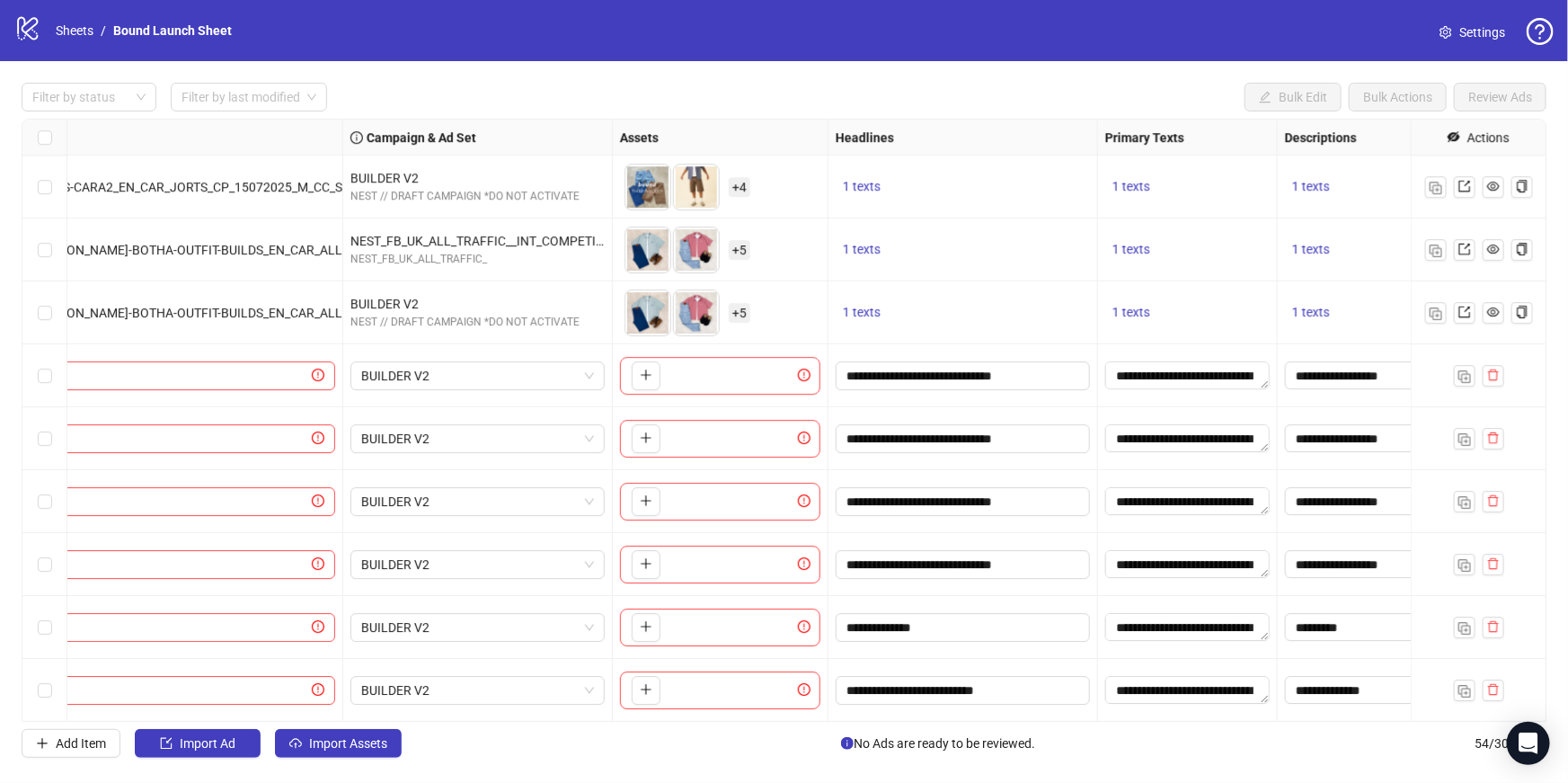 scroll, scrollTop: 2832, scrollLeft: 190, axis: both 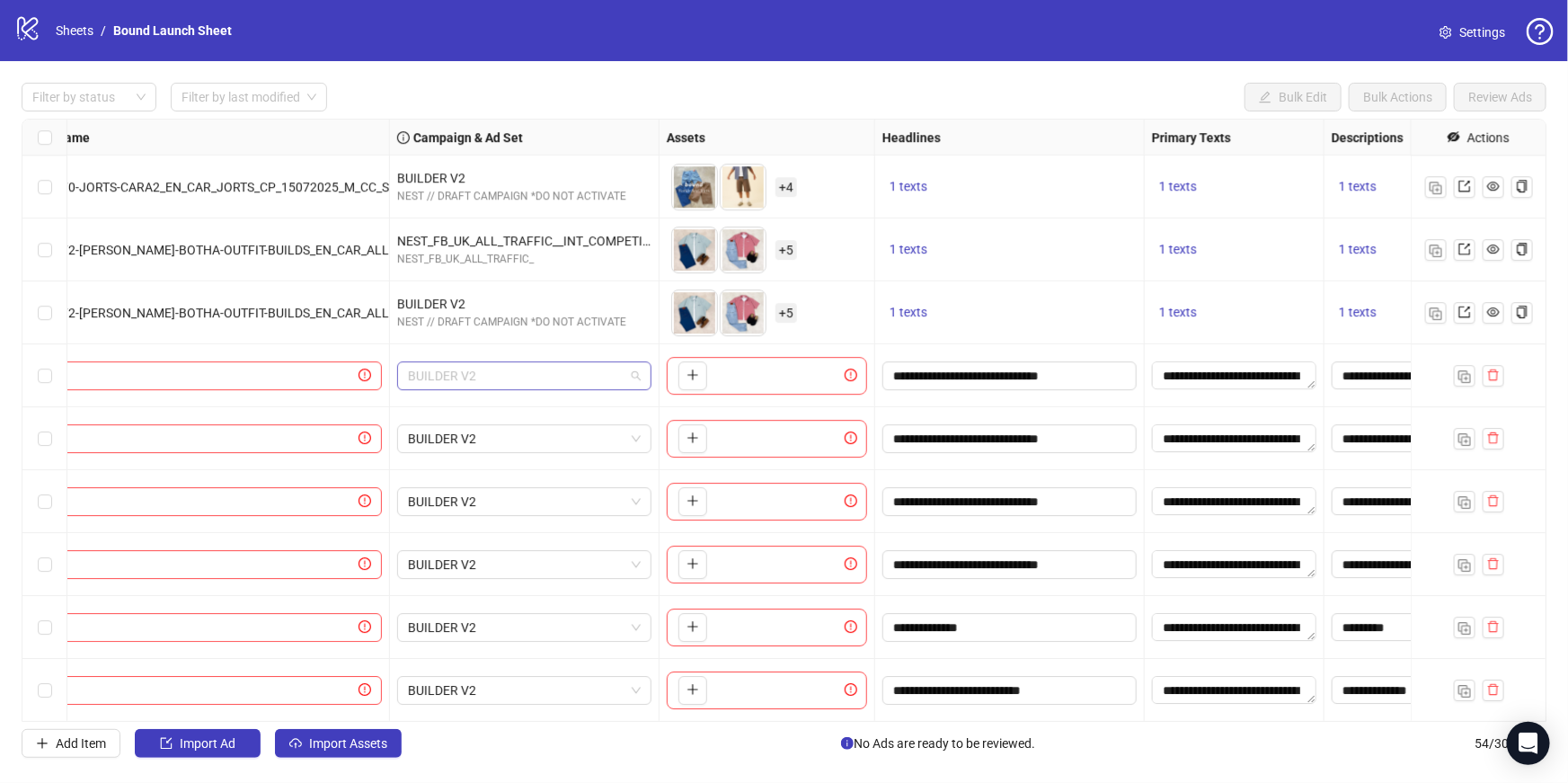 click on "BUILDER V2" at bounding box center [524, 376] 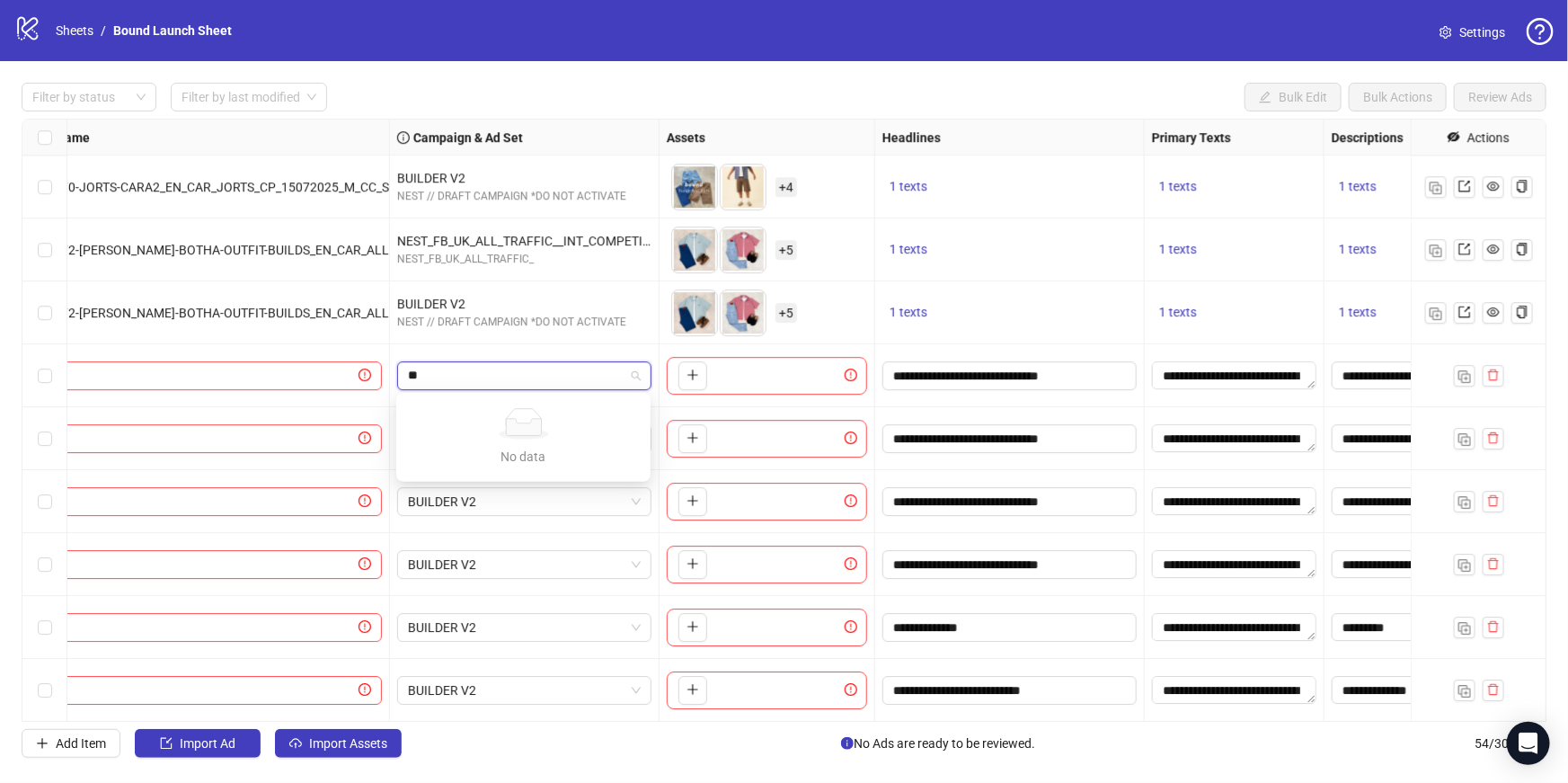 type on "*" 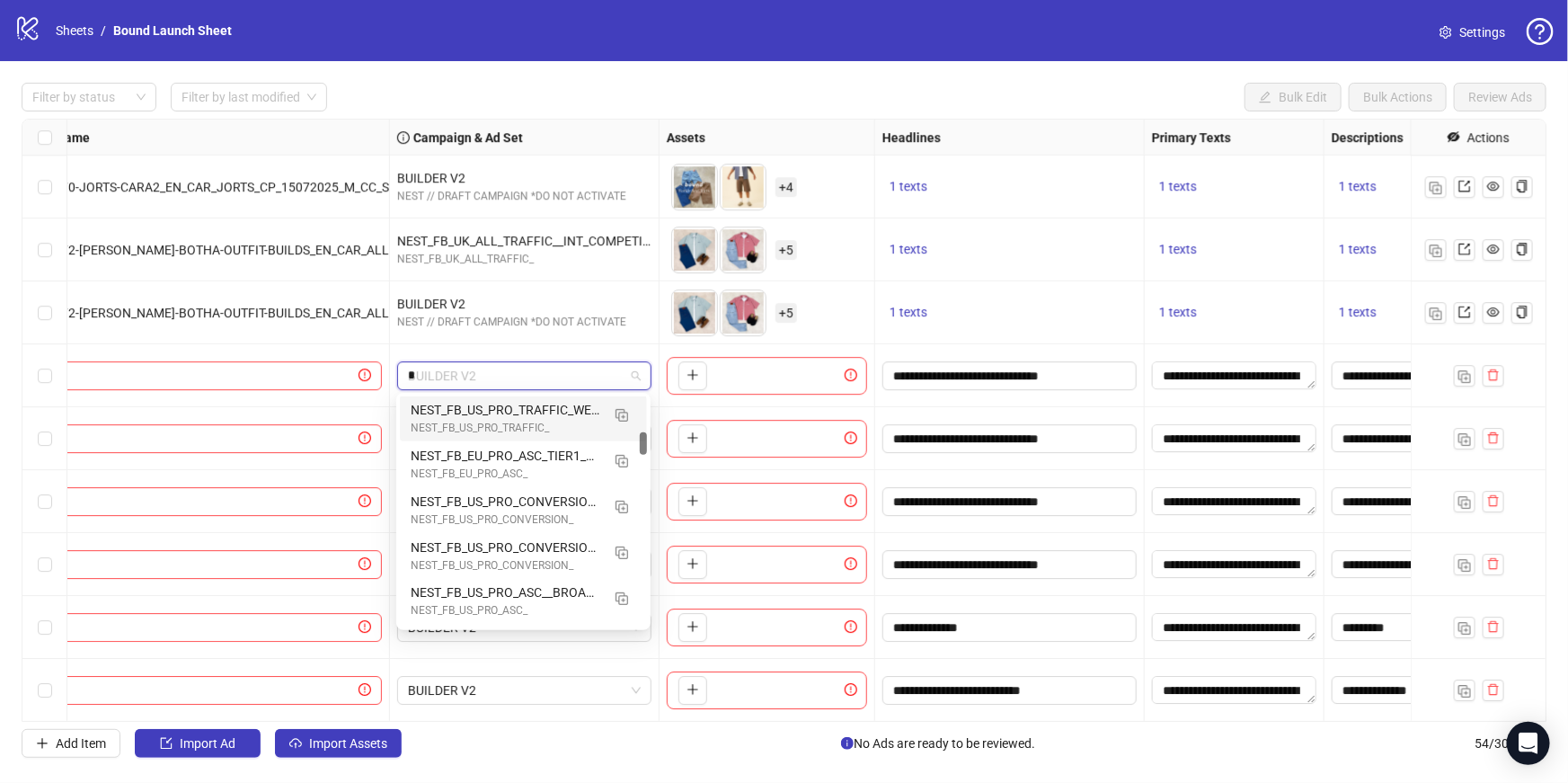 scroll, scrollTop: 0, scrollLeft: 0, axis: both 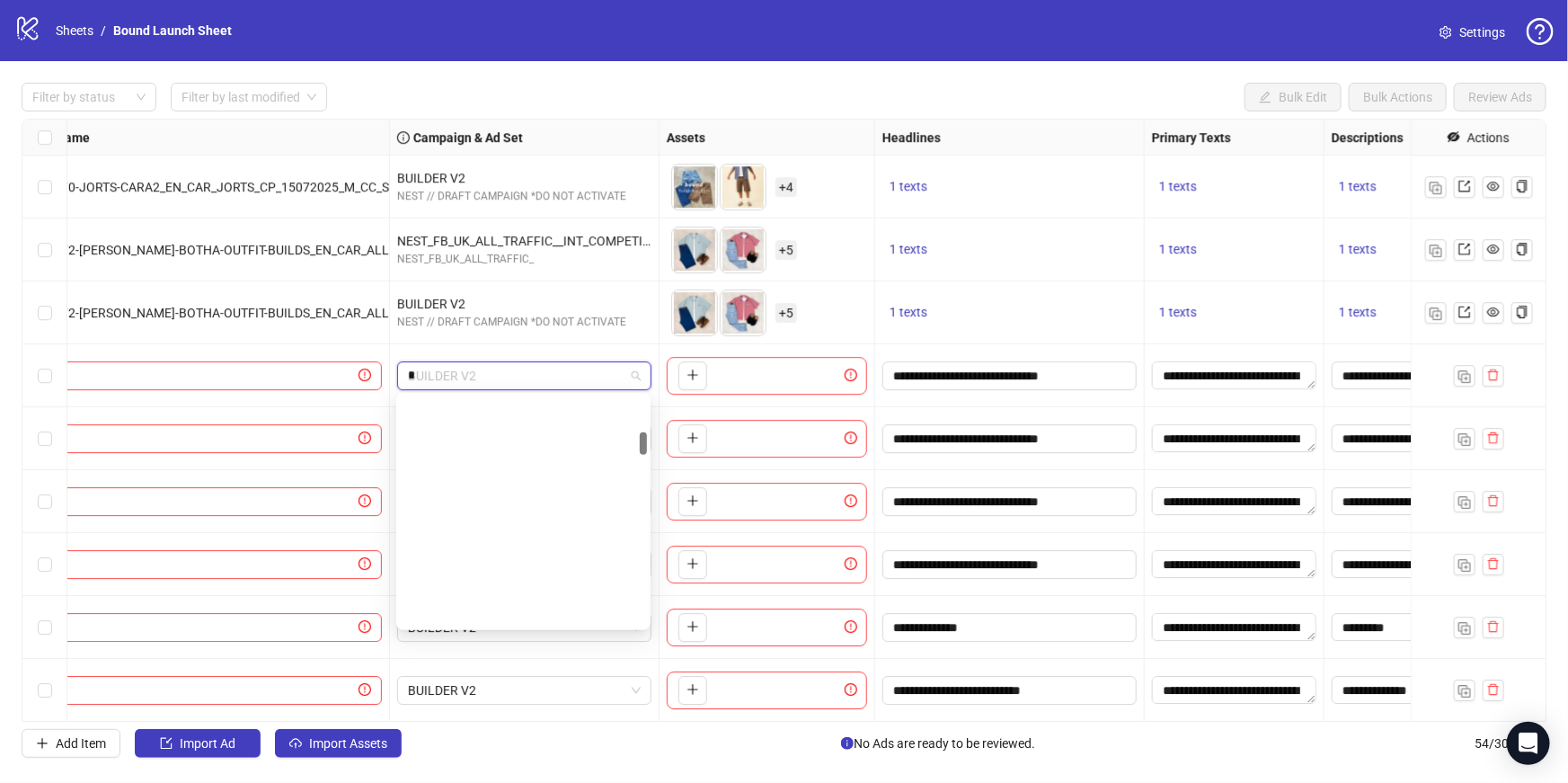 type on "**" 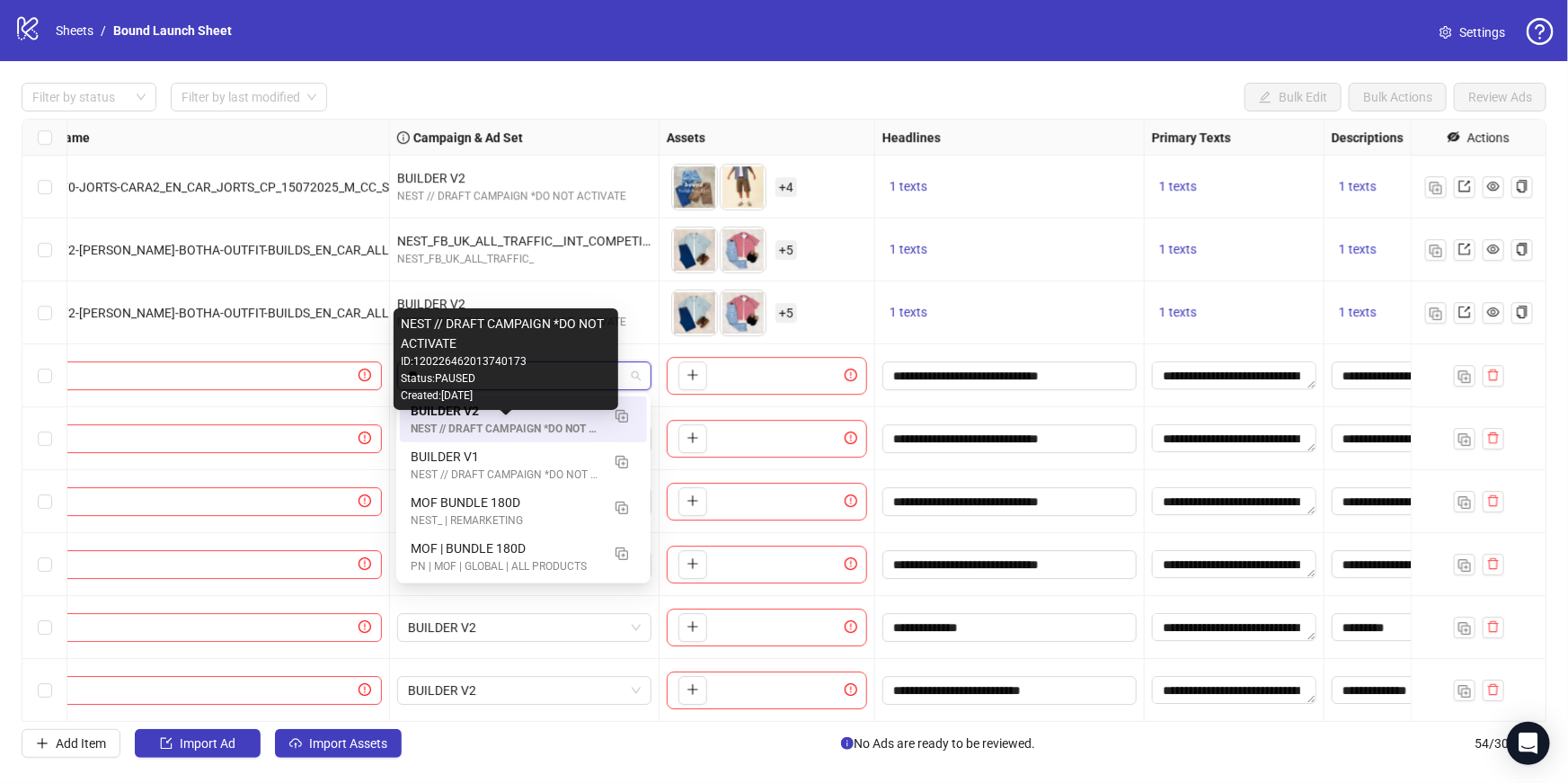 click on "NEST // DRAFT CAMPAIGN  *DO NOT ACTIVATE" at bounding box center (505, 429) 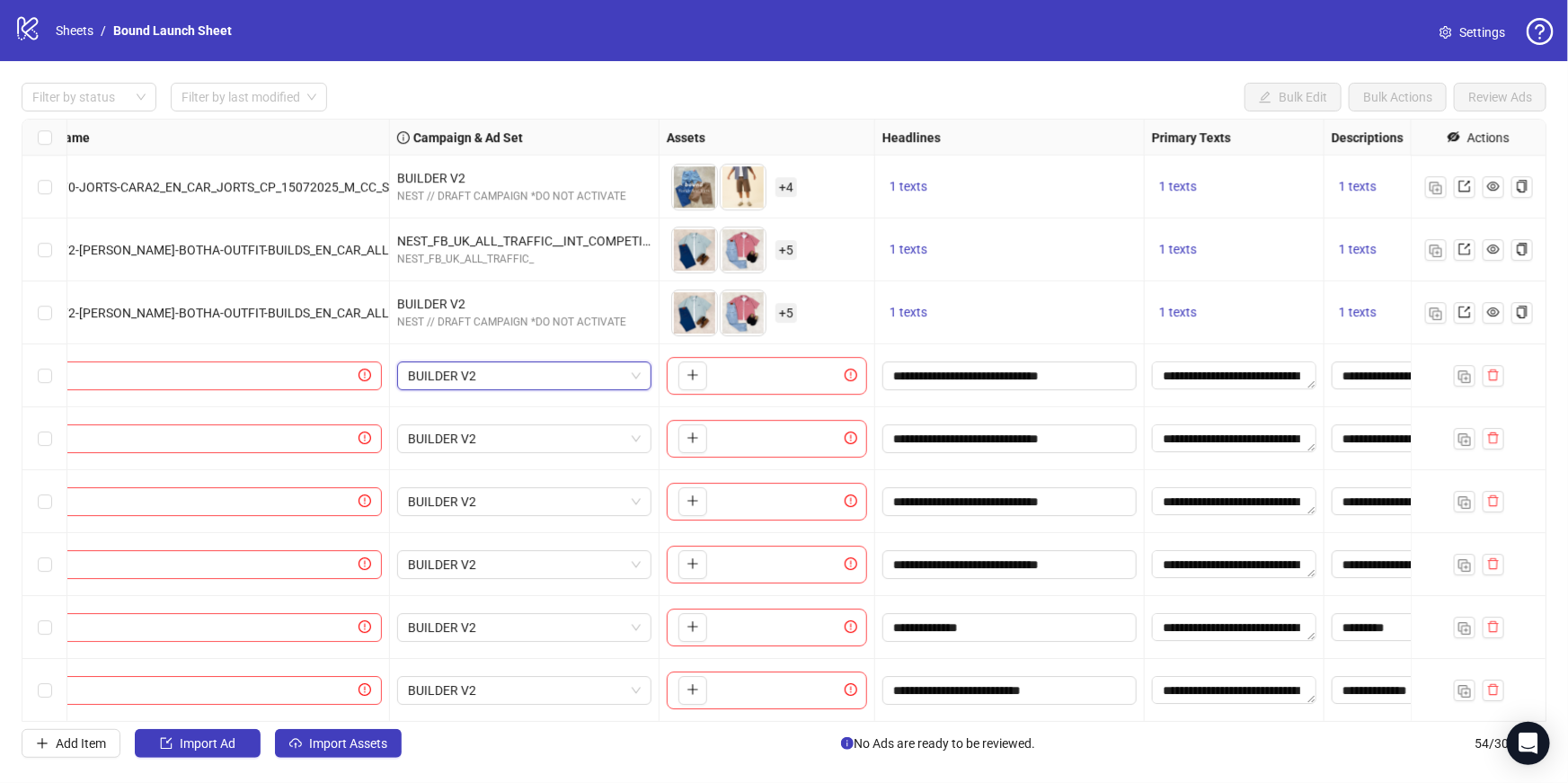 click on "BUILDER V2 BUILDER V2" at bounding box center [525, 376] 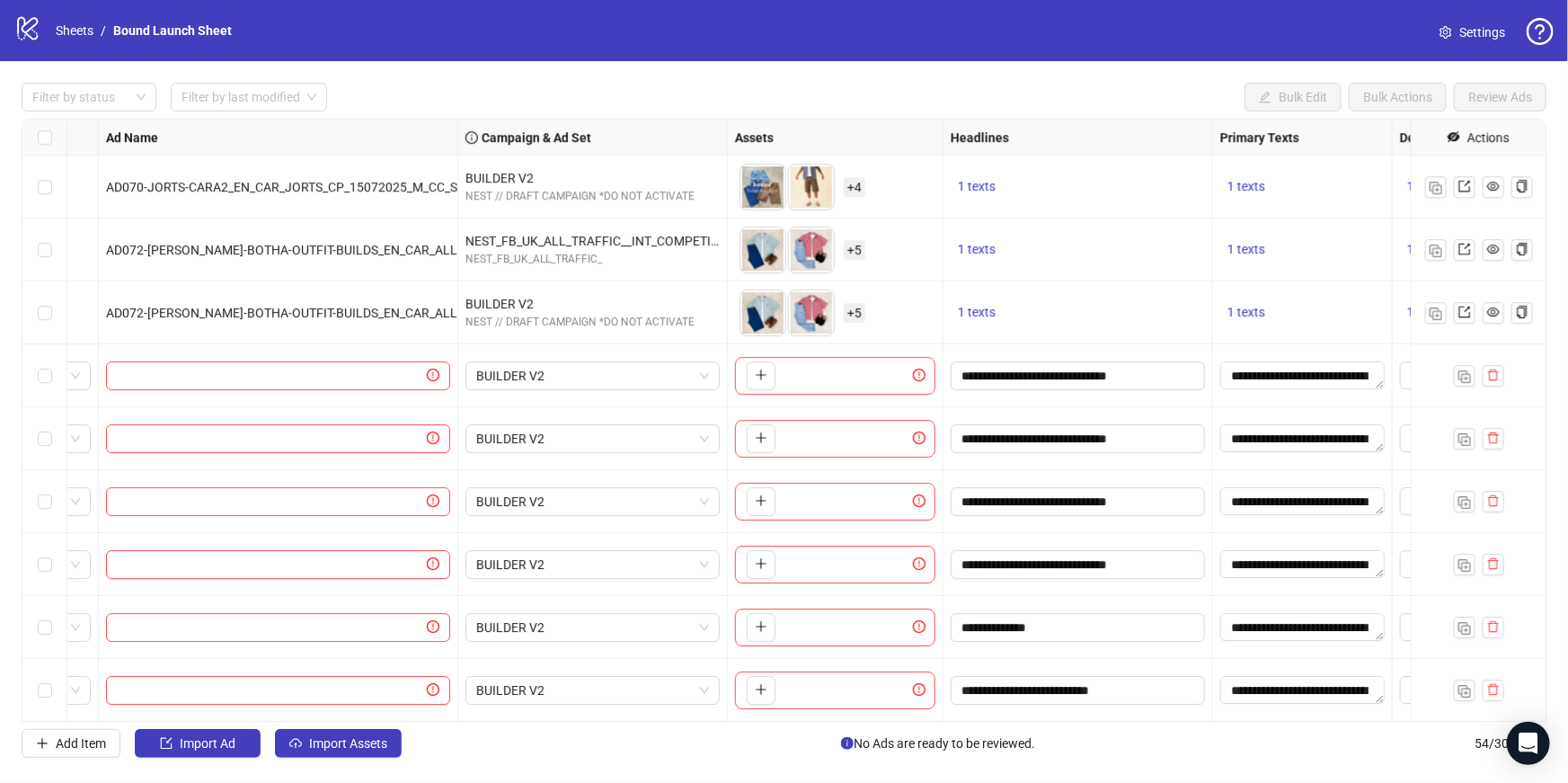 scroll, scrollTop: 2832, scrollLeft: 111, axis: both 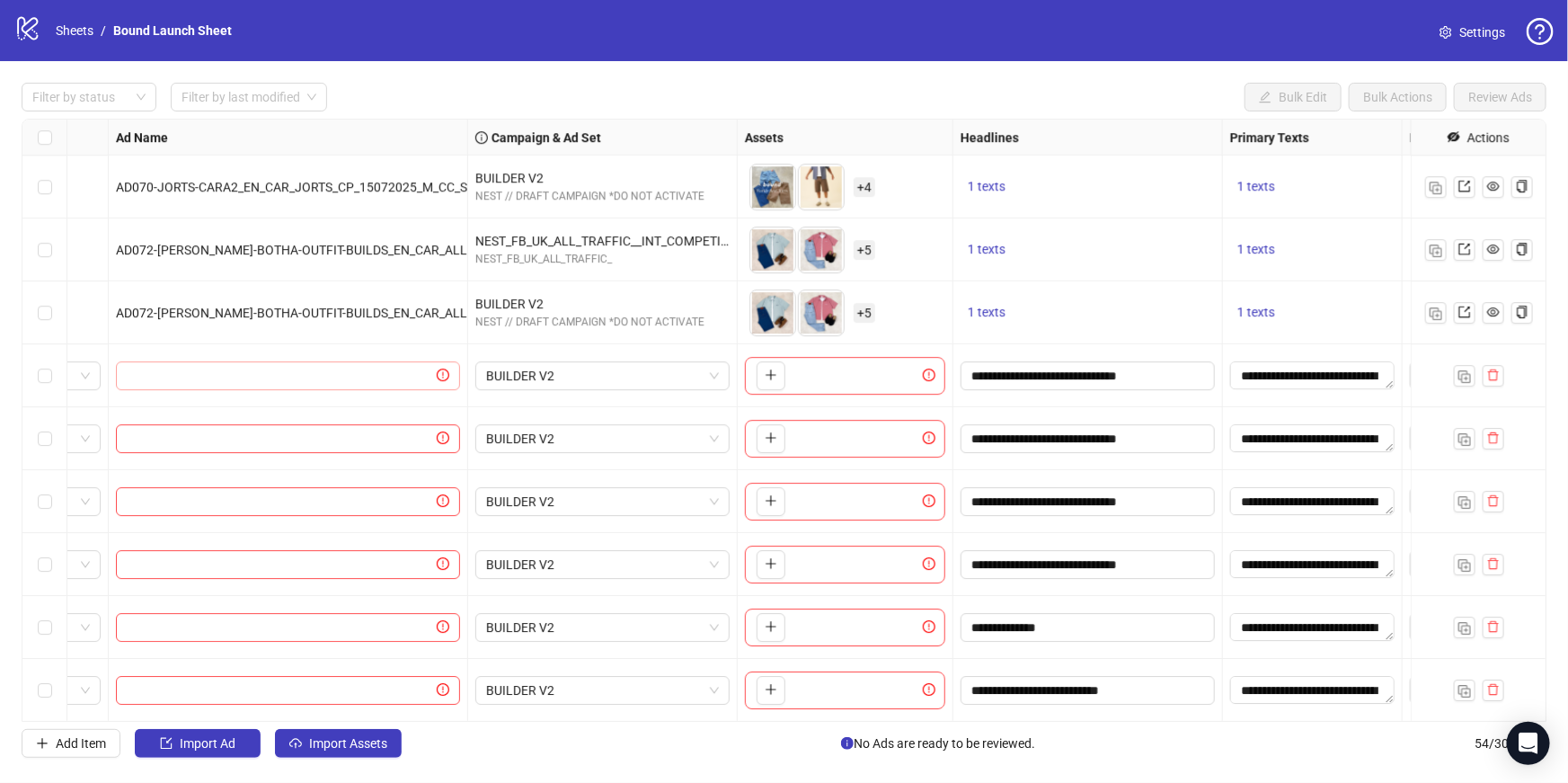 click at bounding box center (288, 376) 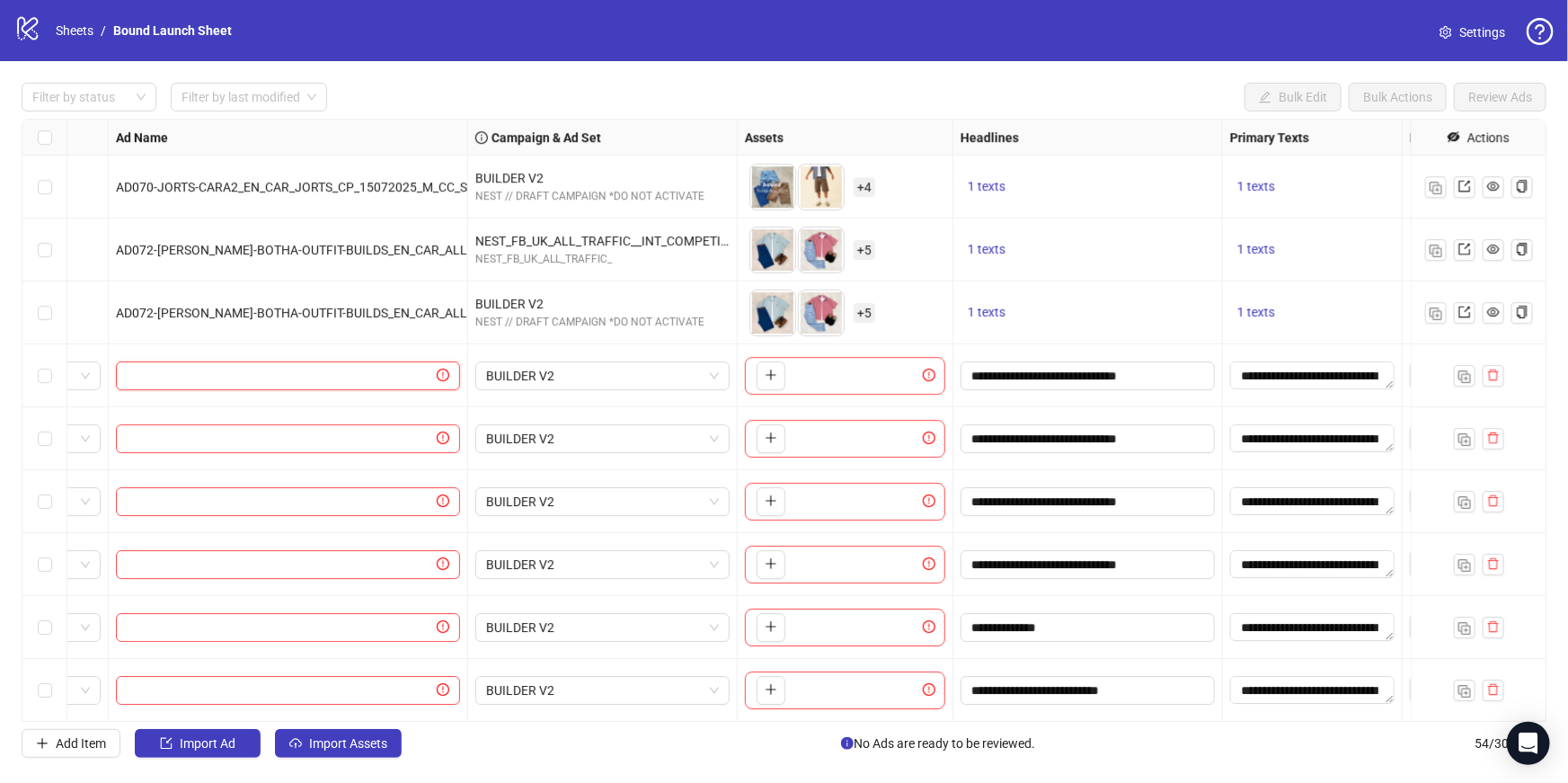 paste on "**********" 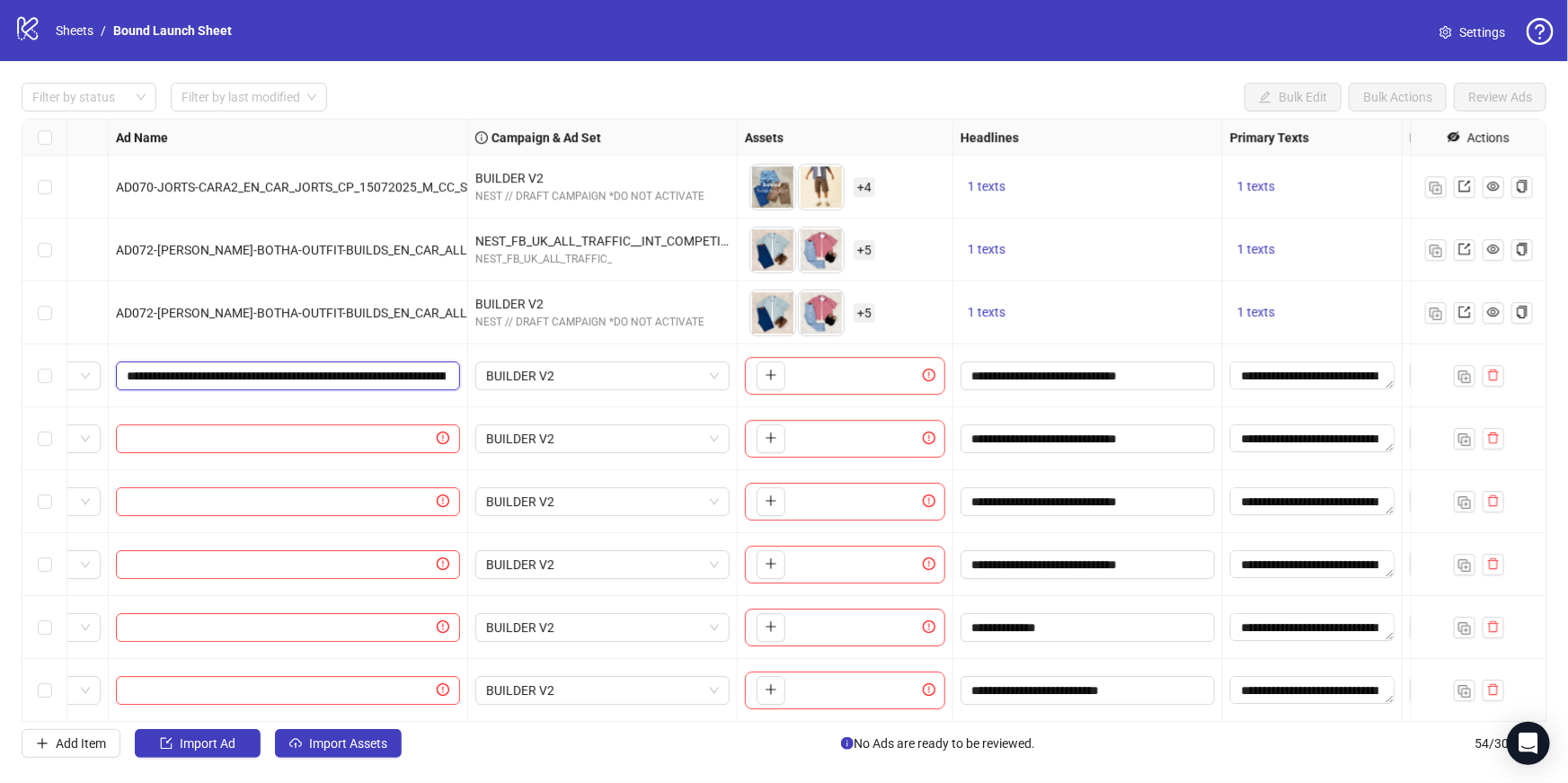 scroll, scrollTop: 0, scrollLeft: 212, axis: horizontal 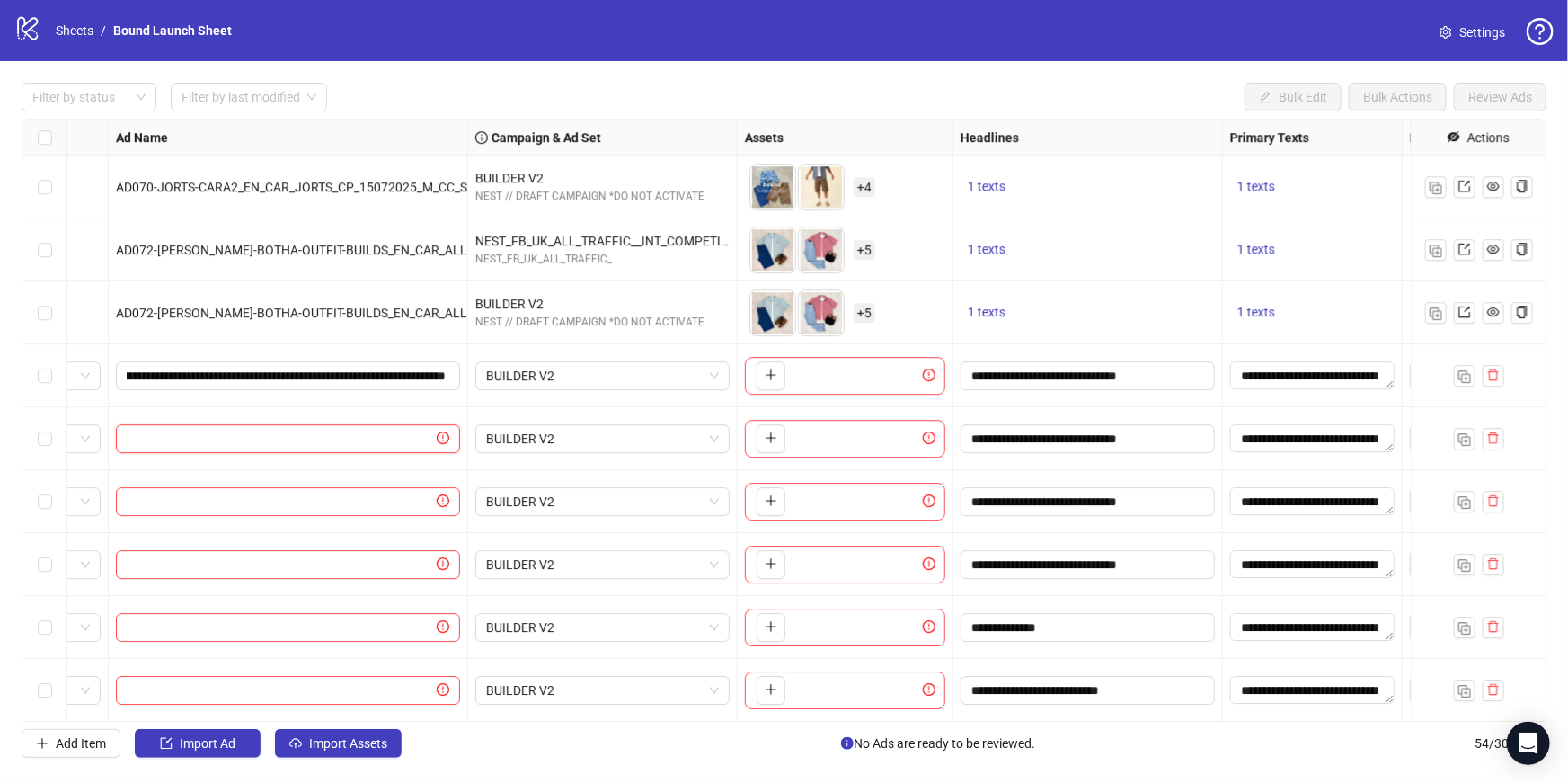 click at bounding box center (279, 439) 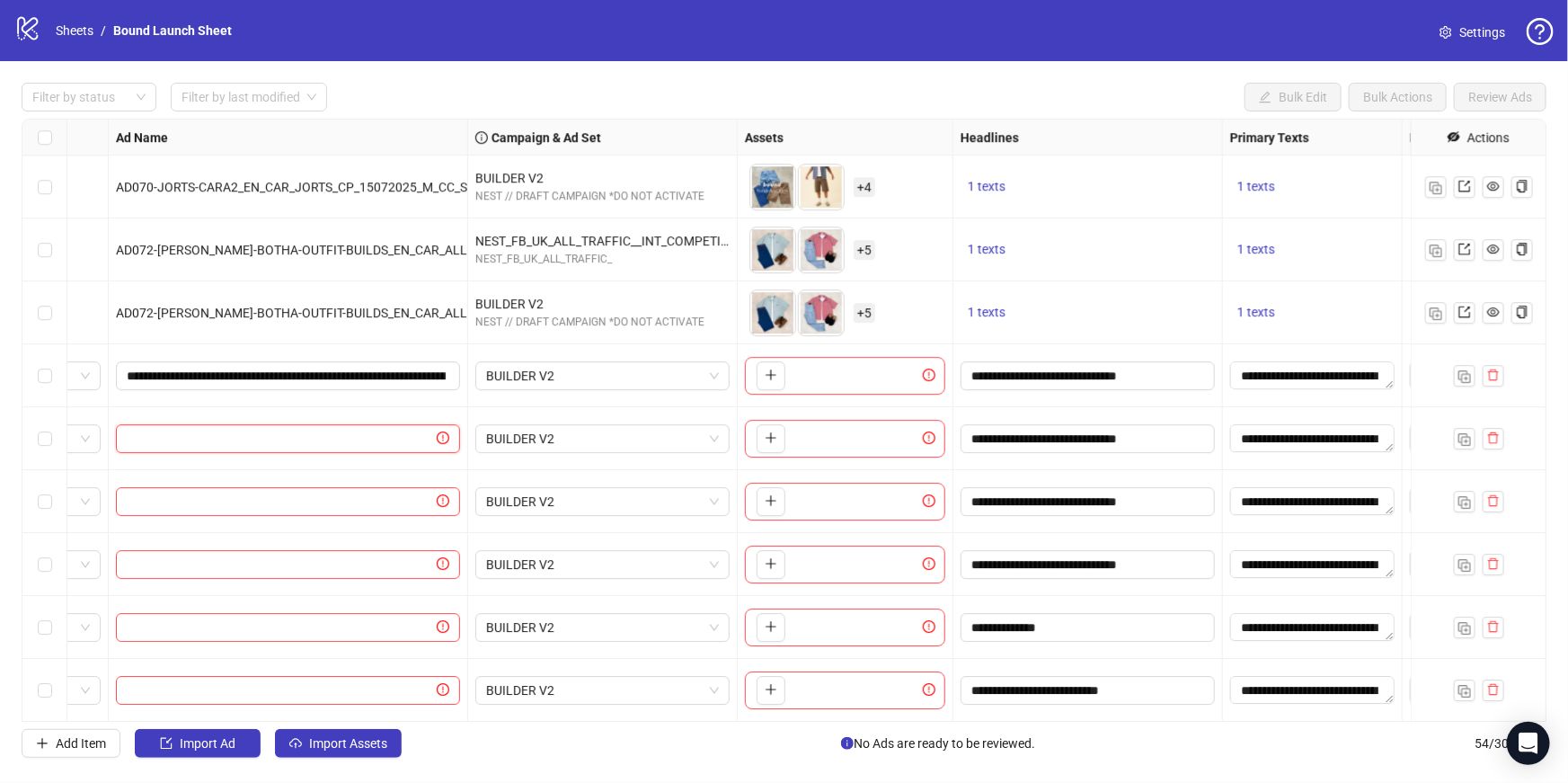 paste on "**********" 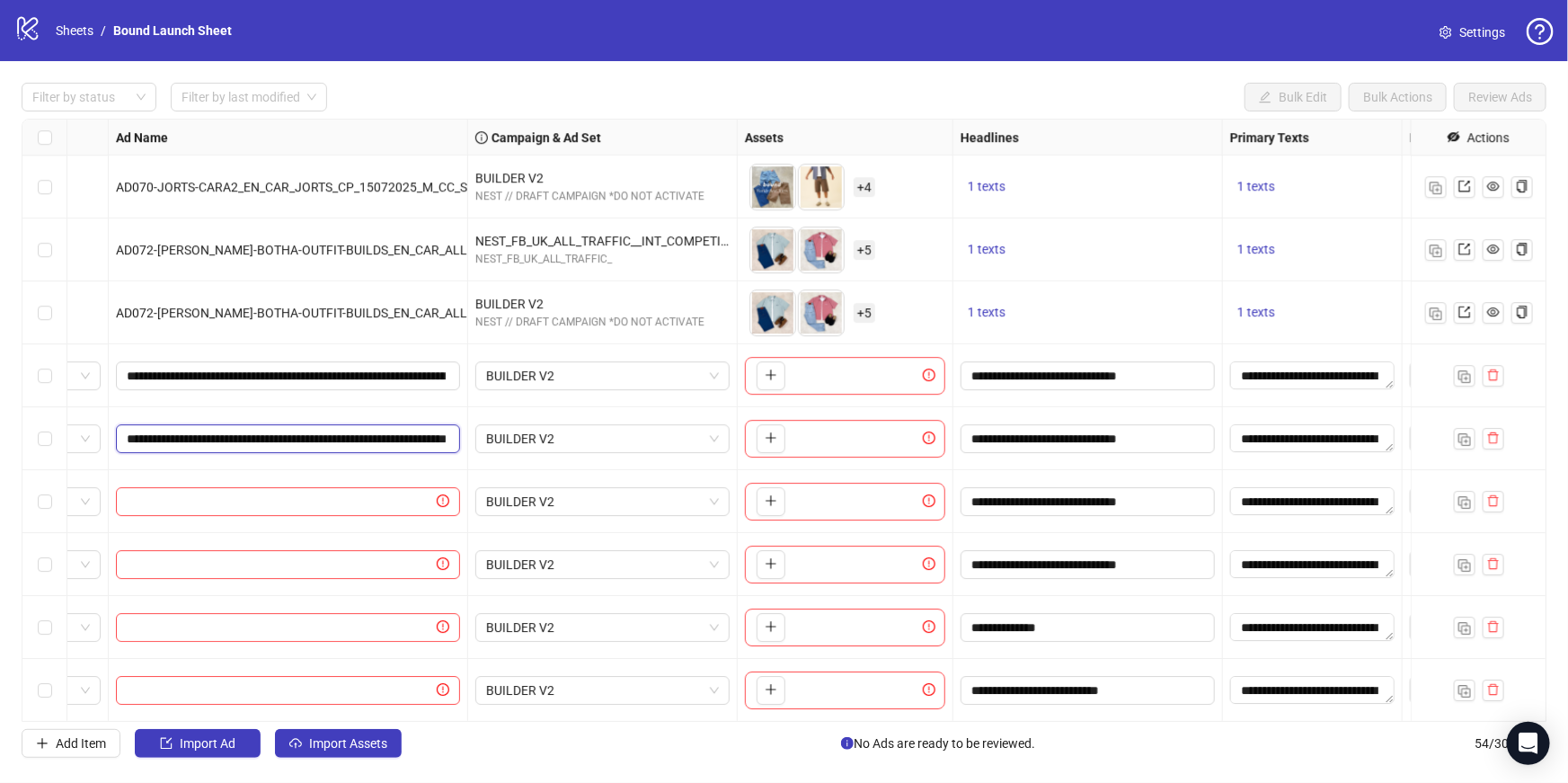scroll, scrollTop: 0, scrollLeft: 165, axis: horizontal 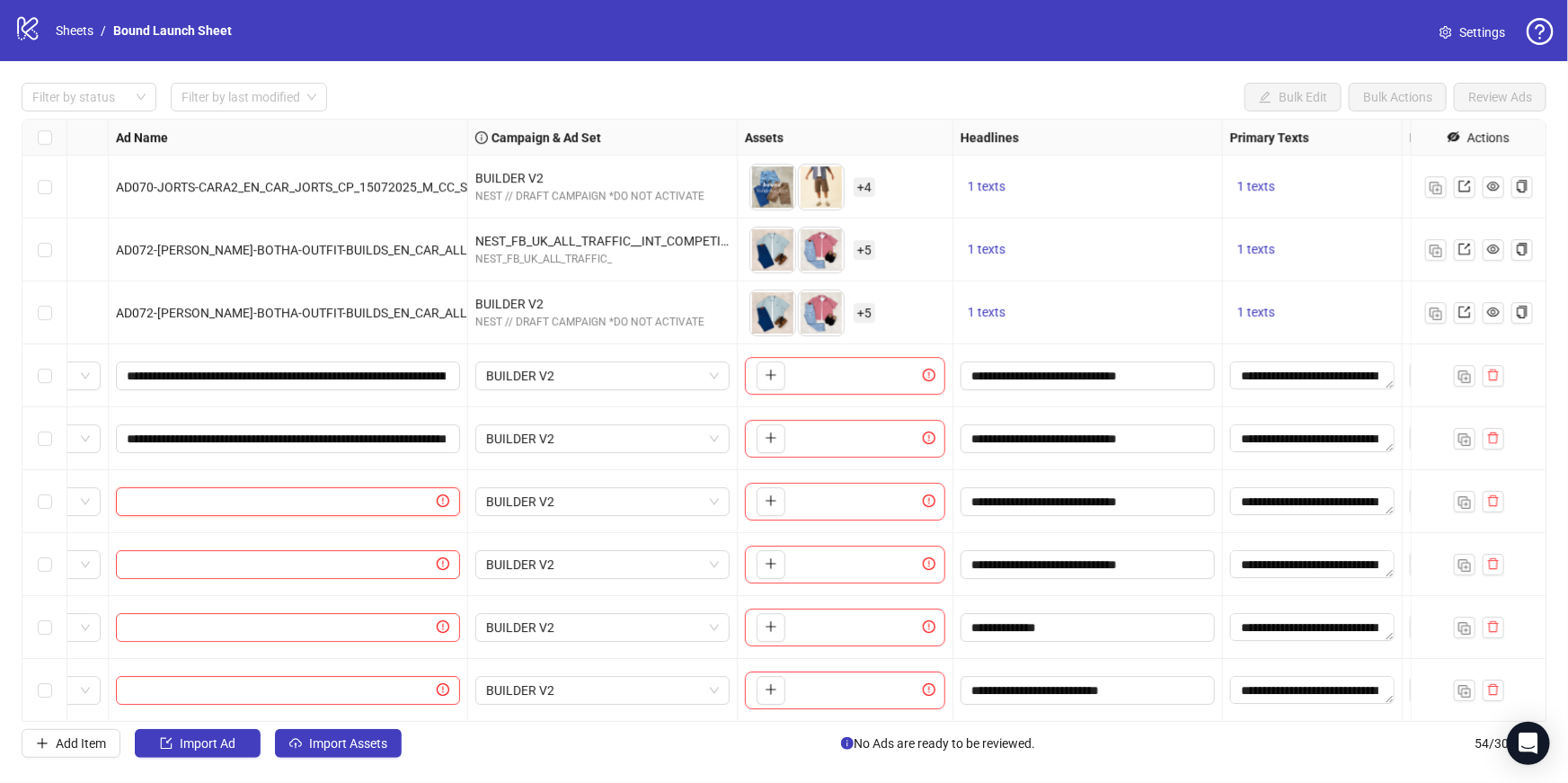 click at bounding box center [279, 502] 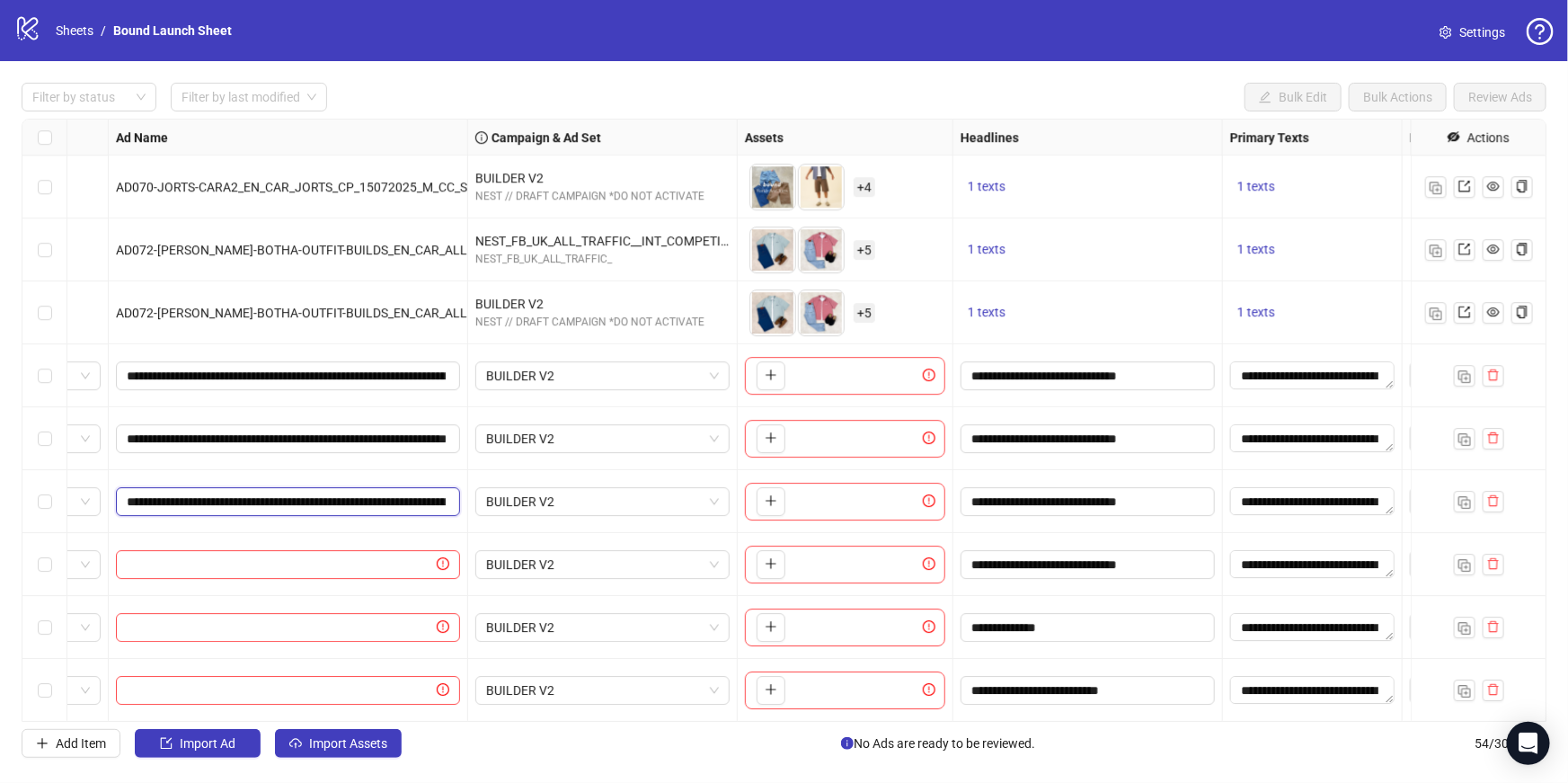 scroll, scrollTop: 0, scrollLeft: 184, axis: horizontal 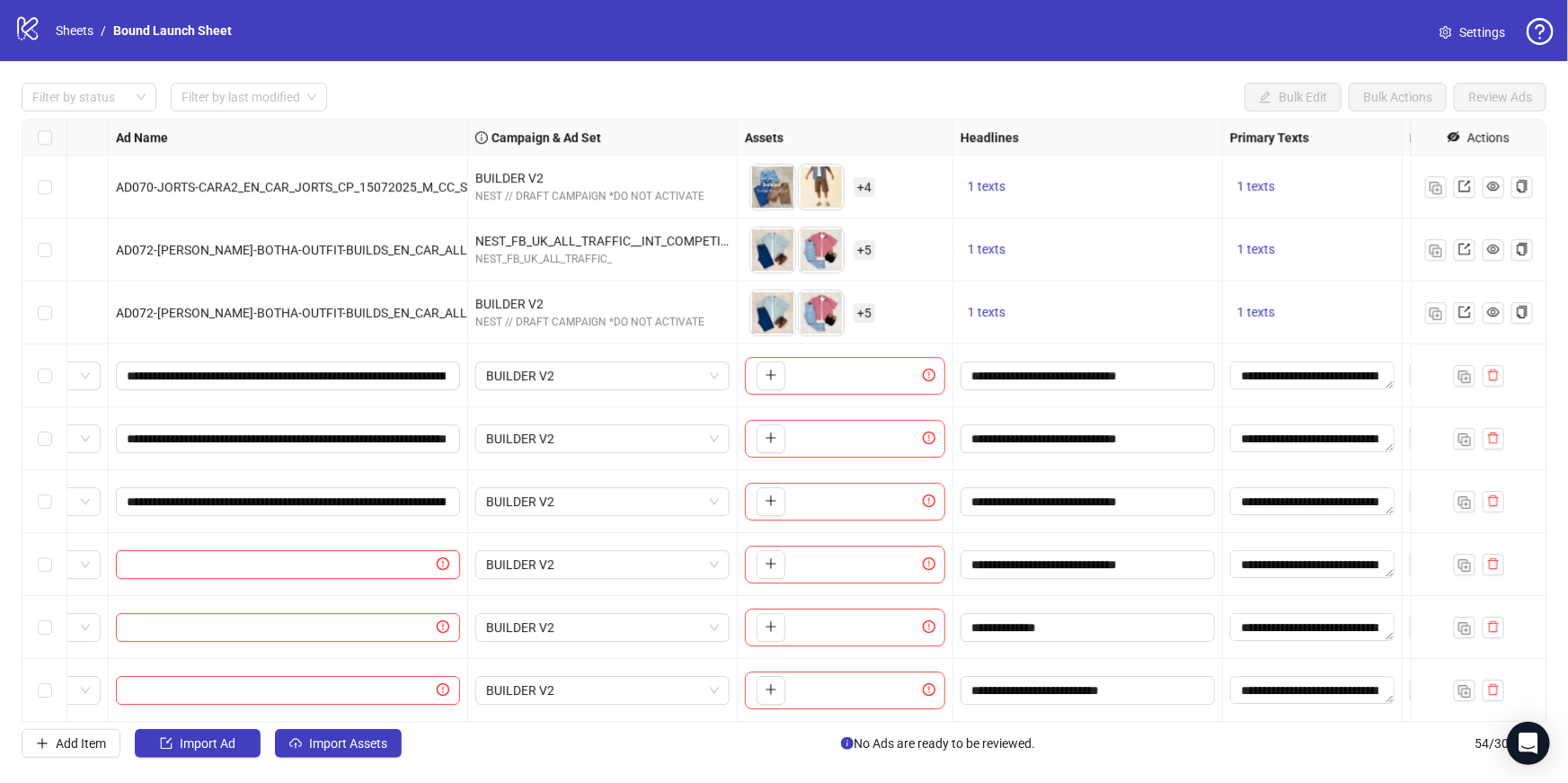 click at bounding box center [279, 565] 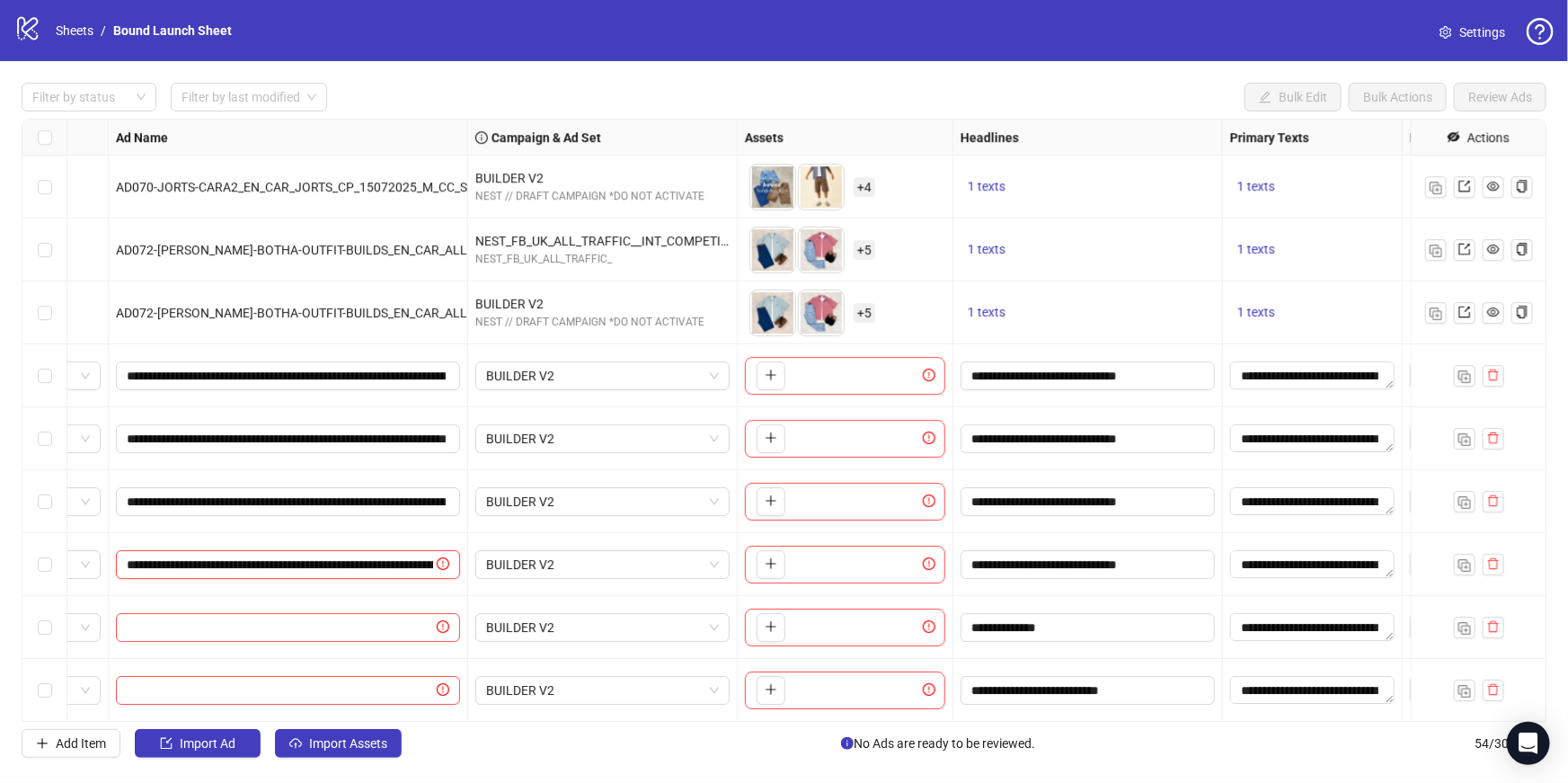 scroll, scrollTop: 0, scrollLeft: 184, axis: horizontal 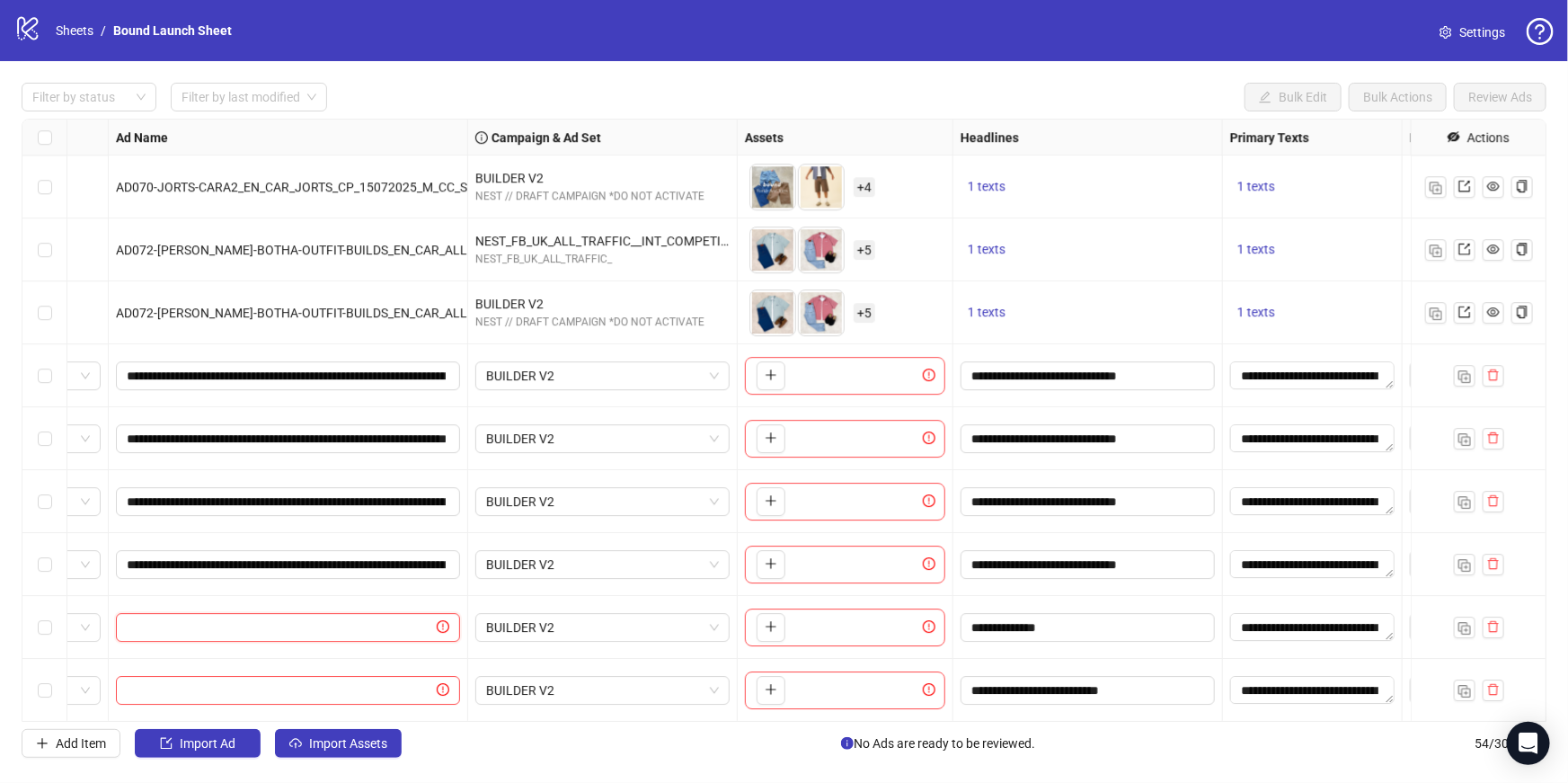 click at bounding box center (279, 627) 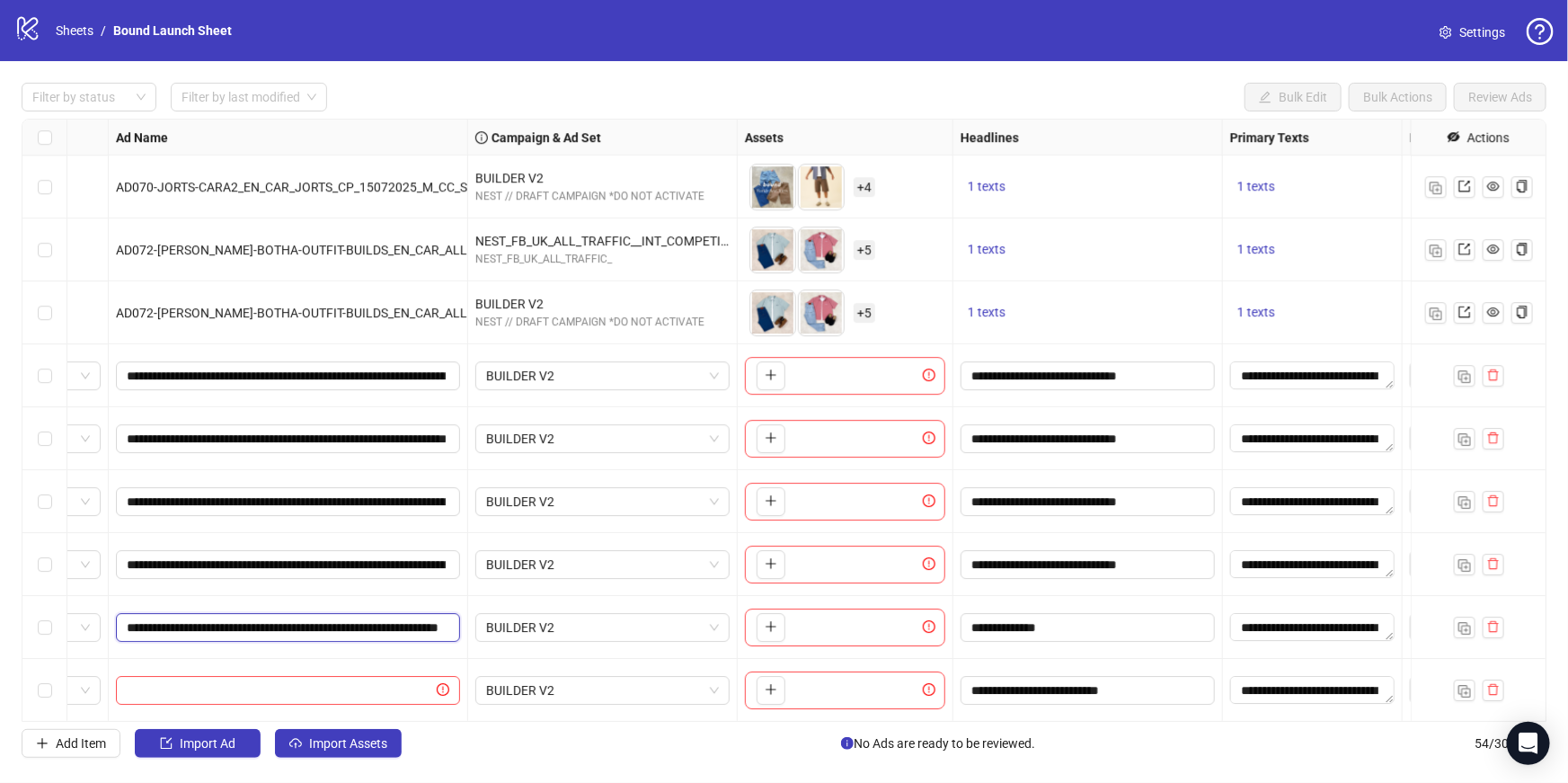 scroll, scrollTop: 0, scrollLeft: 168, axis: horizontal 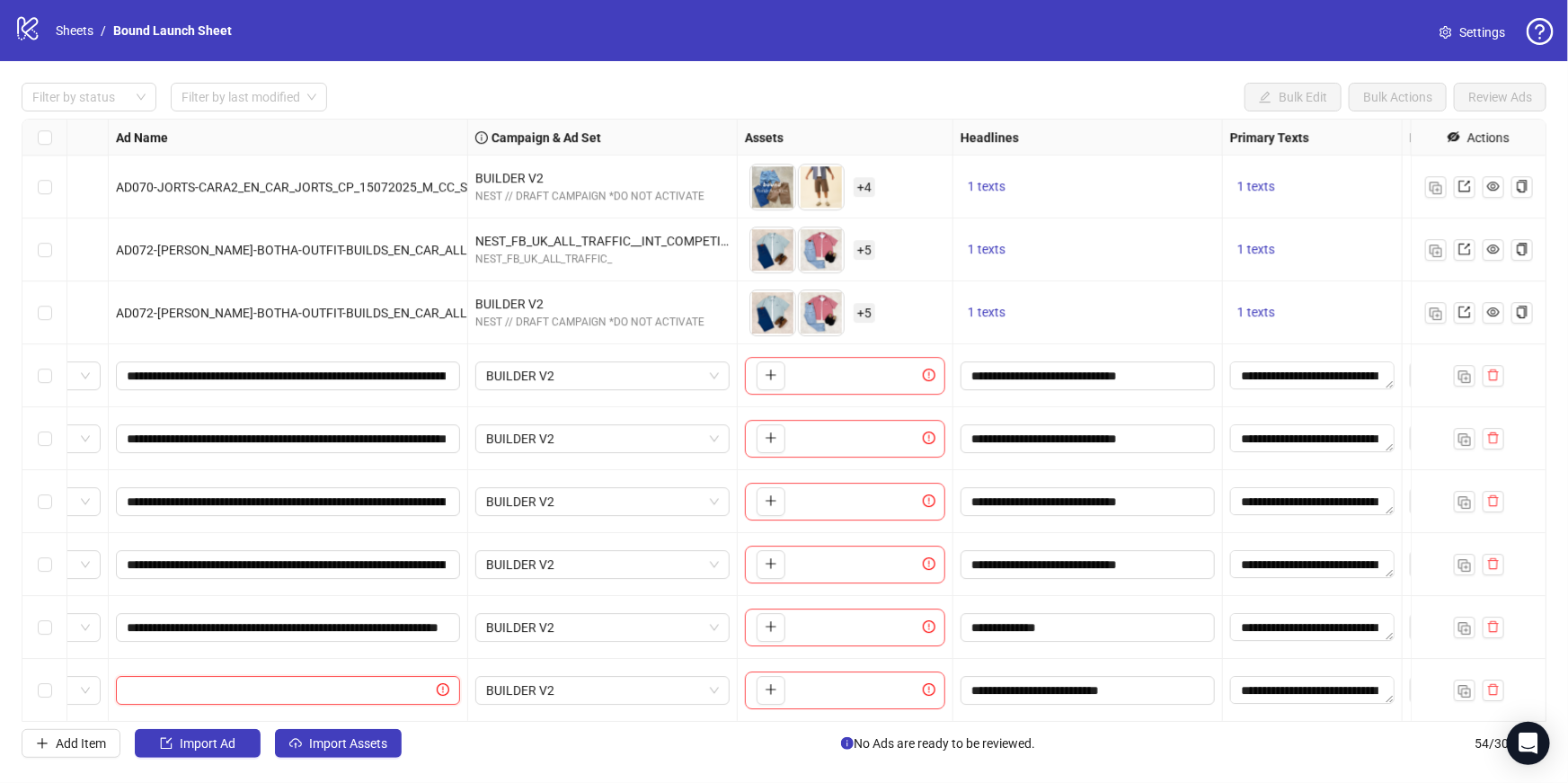 click at bounding box center [279, 690] 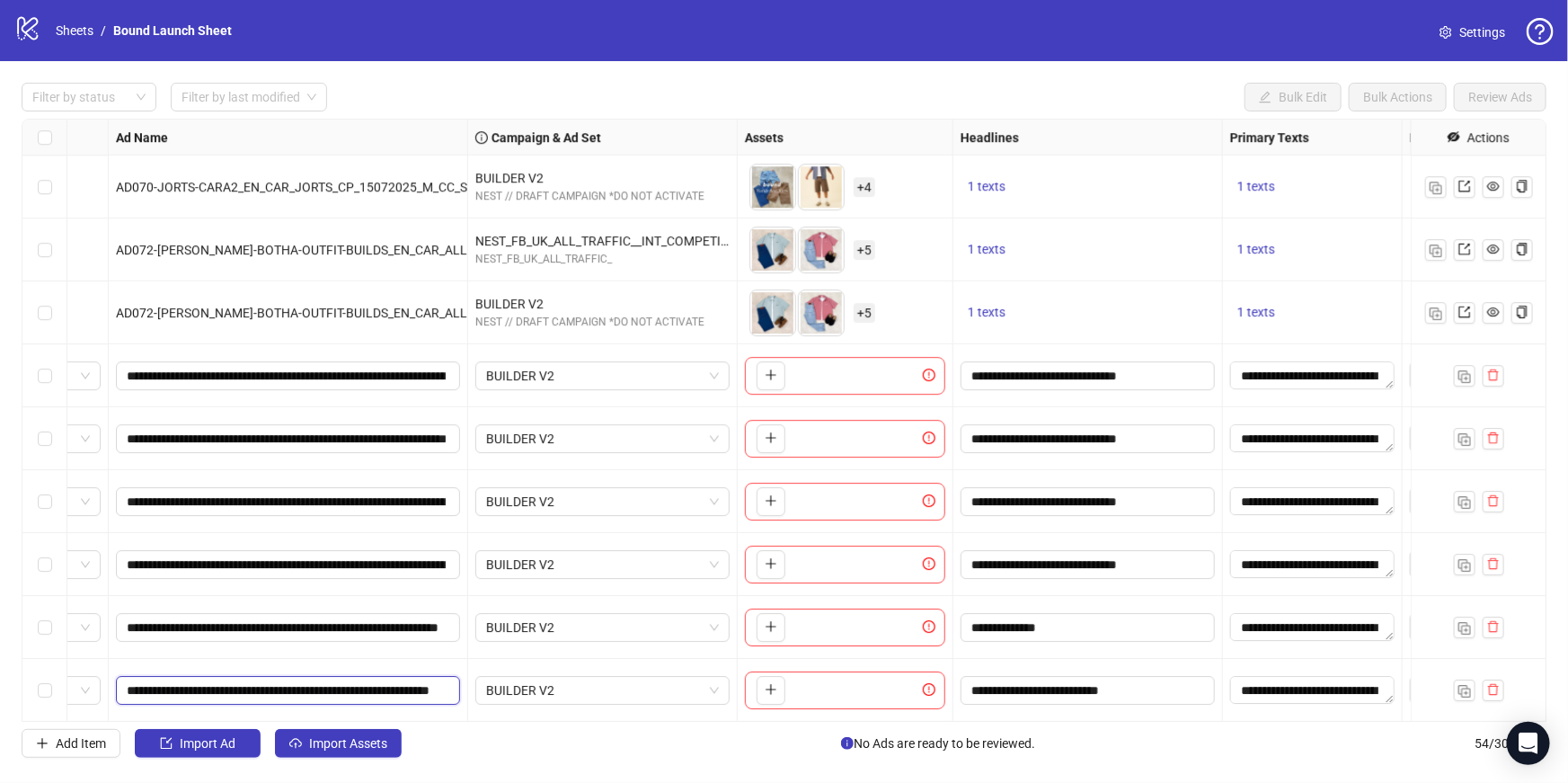scroll, scrollTop: 0, scrollLeft: 138, axis: horizontal 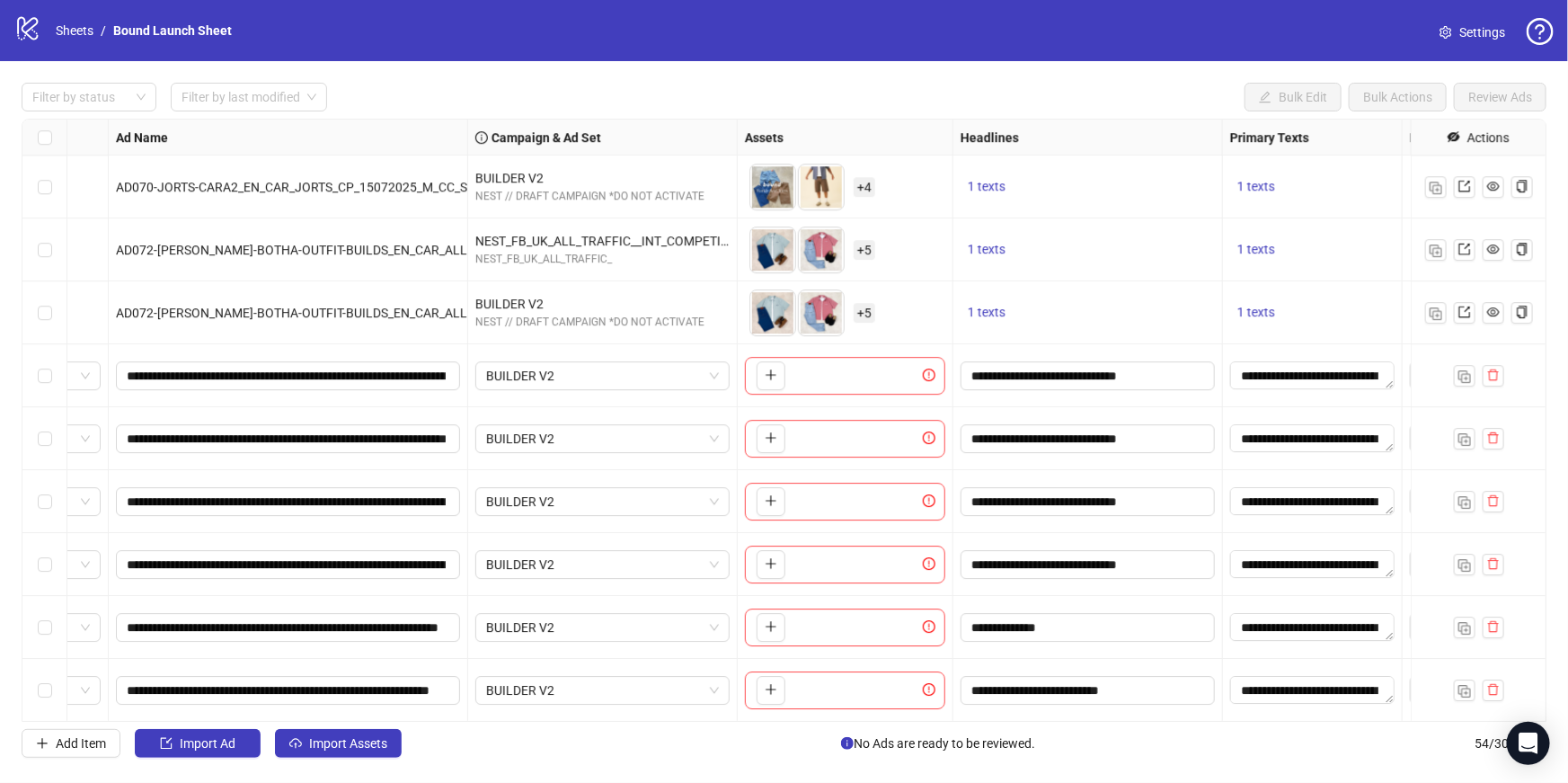 click on "Filter by status Filter by last modified Bulk Edit Bulk Actions Review Ads Ad Format Ad Name Campaign & Ad Set Assets Headlines Primary Texts Descriptions Destination URL App Product Page ID Display URL Leadgen Form Product Set ID Call to Action Actions Single image AD068-JORTS-UNION-LIGHT_EN_IMG_JORTS_CP_15072025_M_CC_SC1_None__ BUILDER V2 NEST // DRAFT CAMPAIGN  *DO NOT ACTIVATE
To pick up a draggable item, press the space bar.
While dragging, use the arrow keys to move the item.
Press space again to drop the item in its new position, or press escape to cancel.
1 texts 1 texts 1 texts https://wearebound.co.uk/collections/jorts Carousel AD069-JORTS-CARA1_EN_CAR_JORTS_CP_15072025_M_CC_SC1_None__ BUILDER V2 NEST // DRAFT CAMPAIGN  *DO NOT ACTIVATE
To pick up a draggable item, press the space bar.
While dragging, use the arrow keys to move the item.
Press space again to drop the item in its new position, or press escape to cancel.
+ 4 1 texts 1 texts 1 texts Carousel + 4 + 5 +" at bounding box center [784, 420] 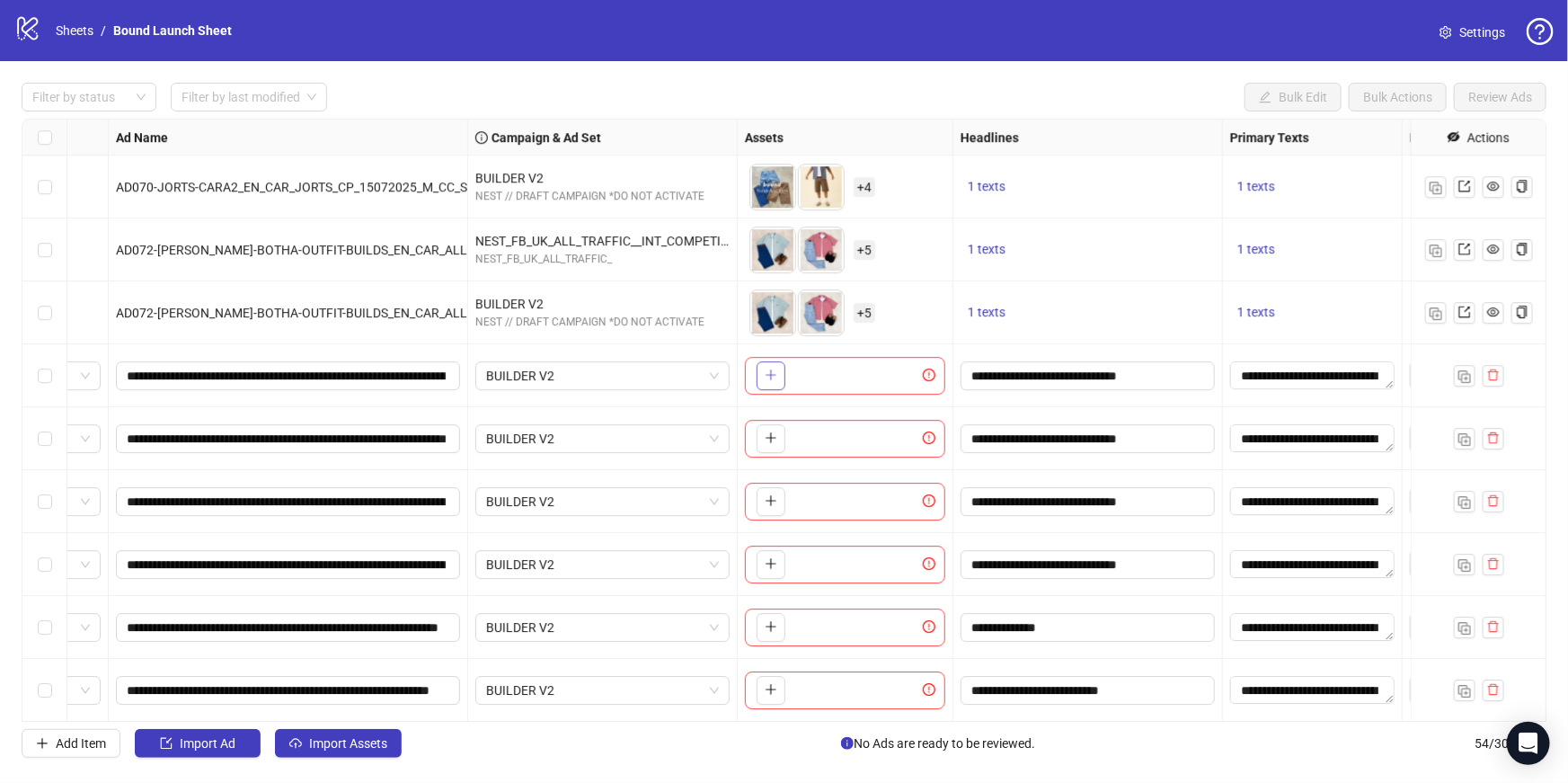 click at bounding box center (771, 375) 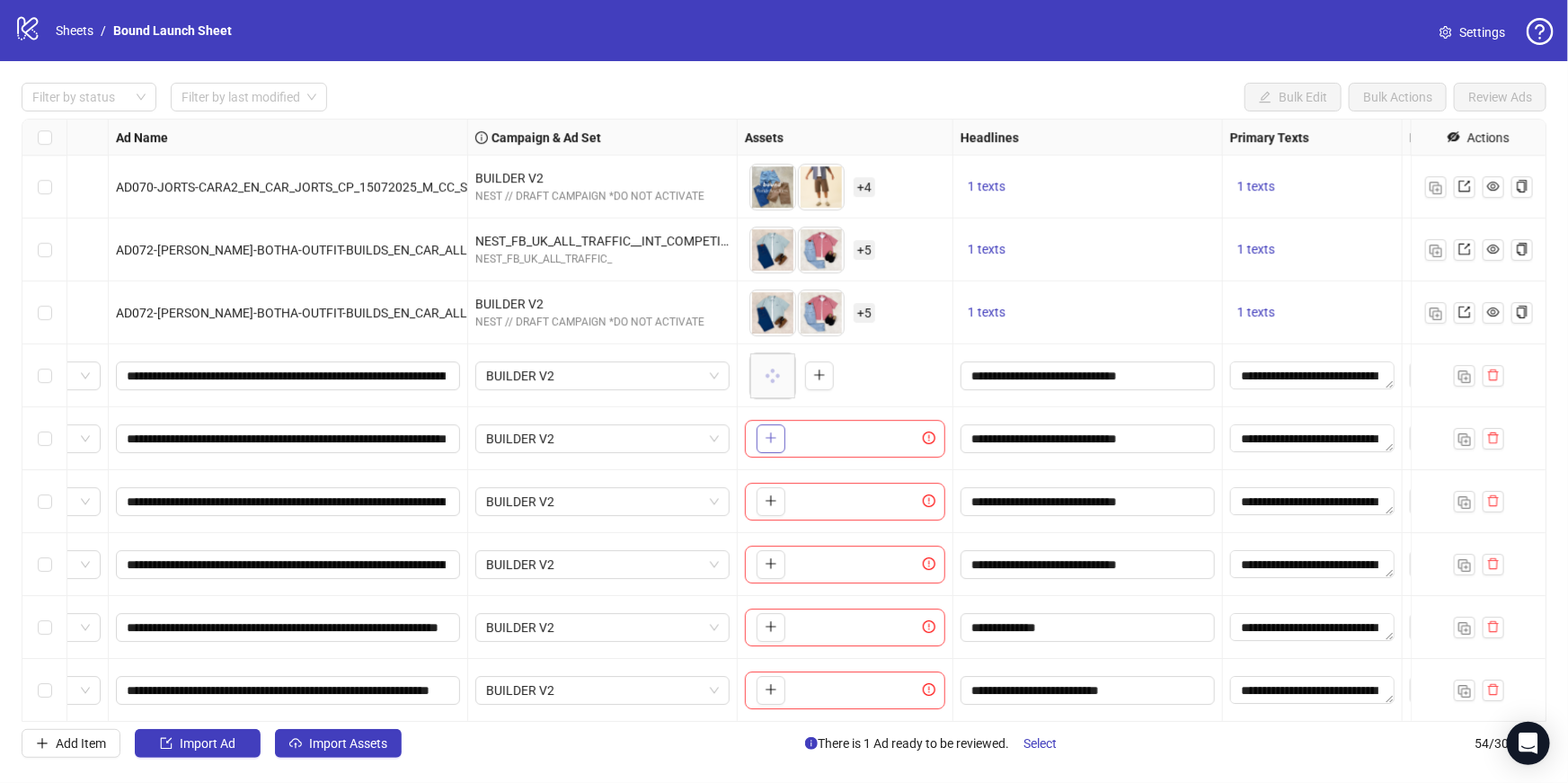 click 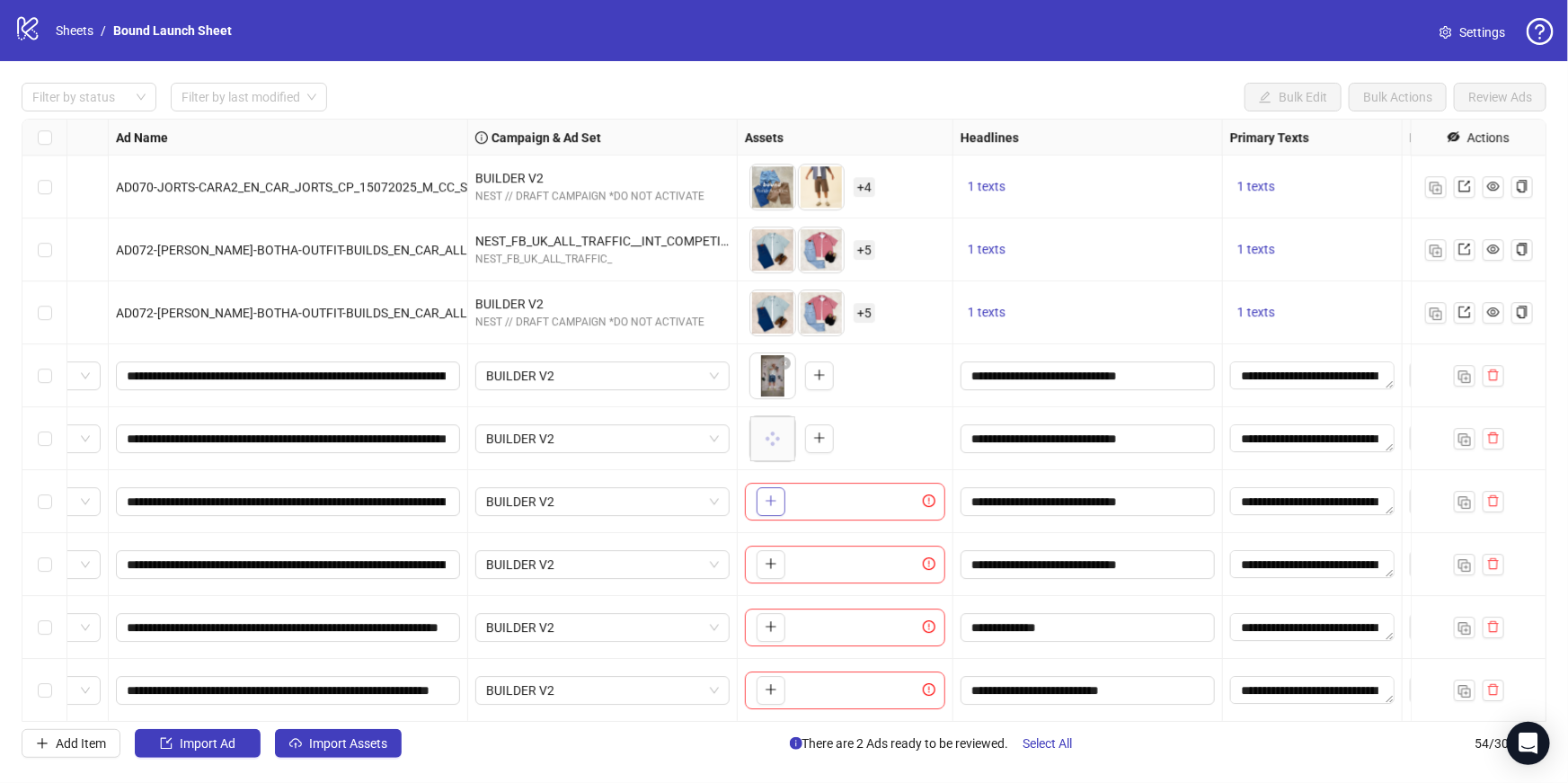 click at bounding box center (771, 501) 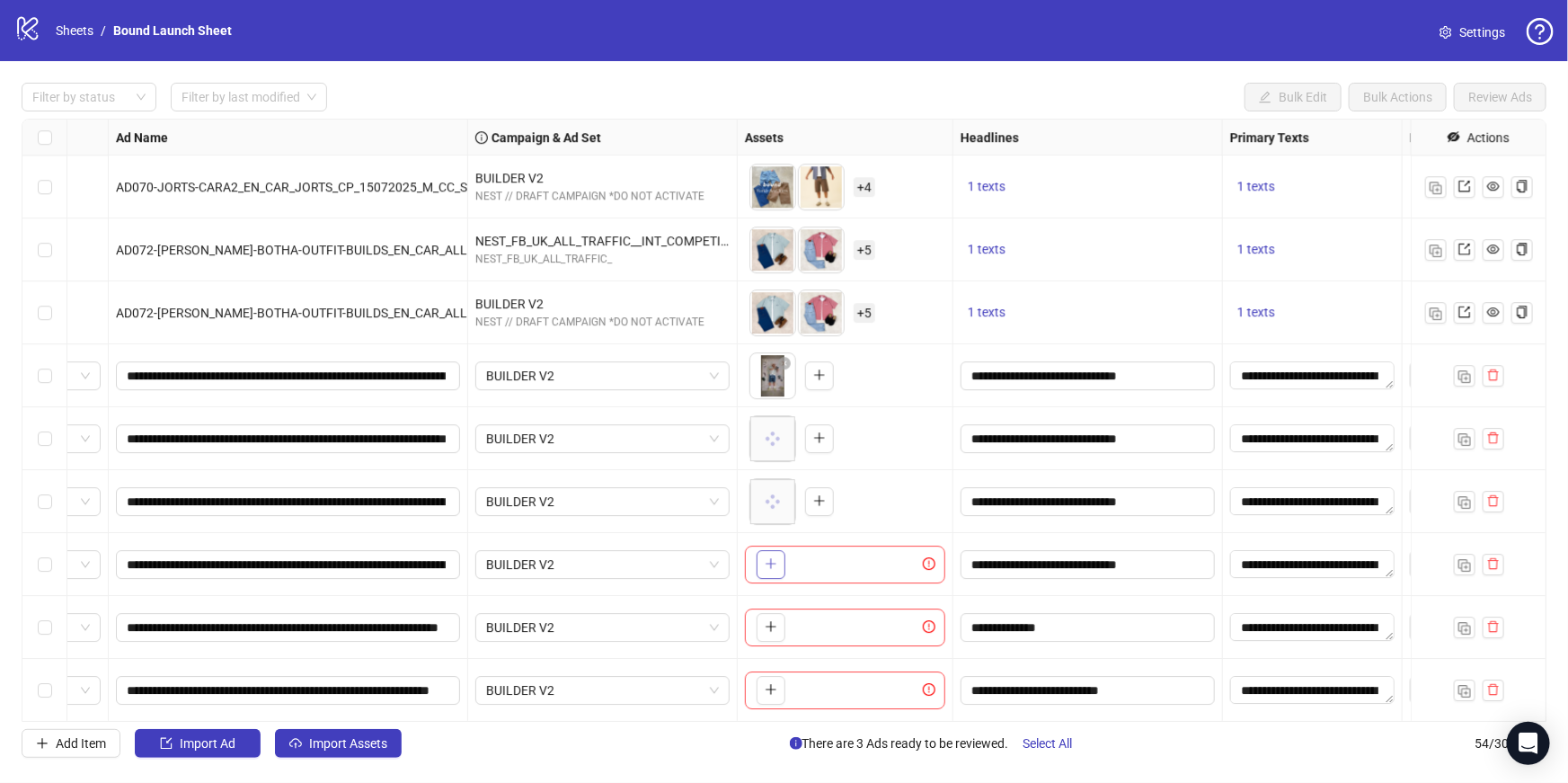 click 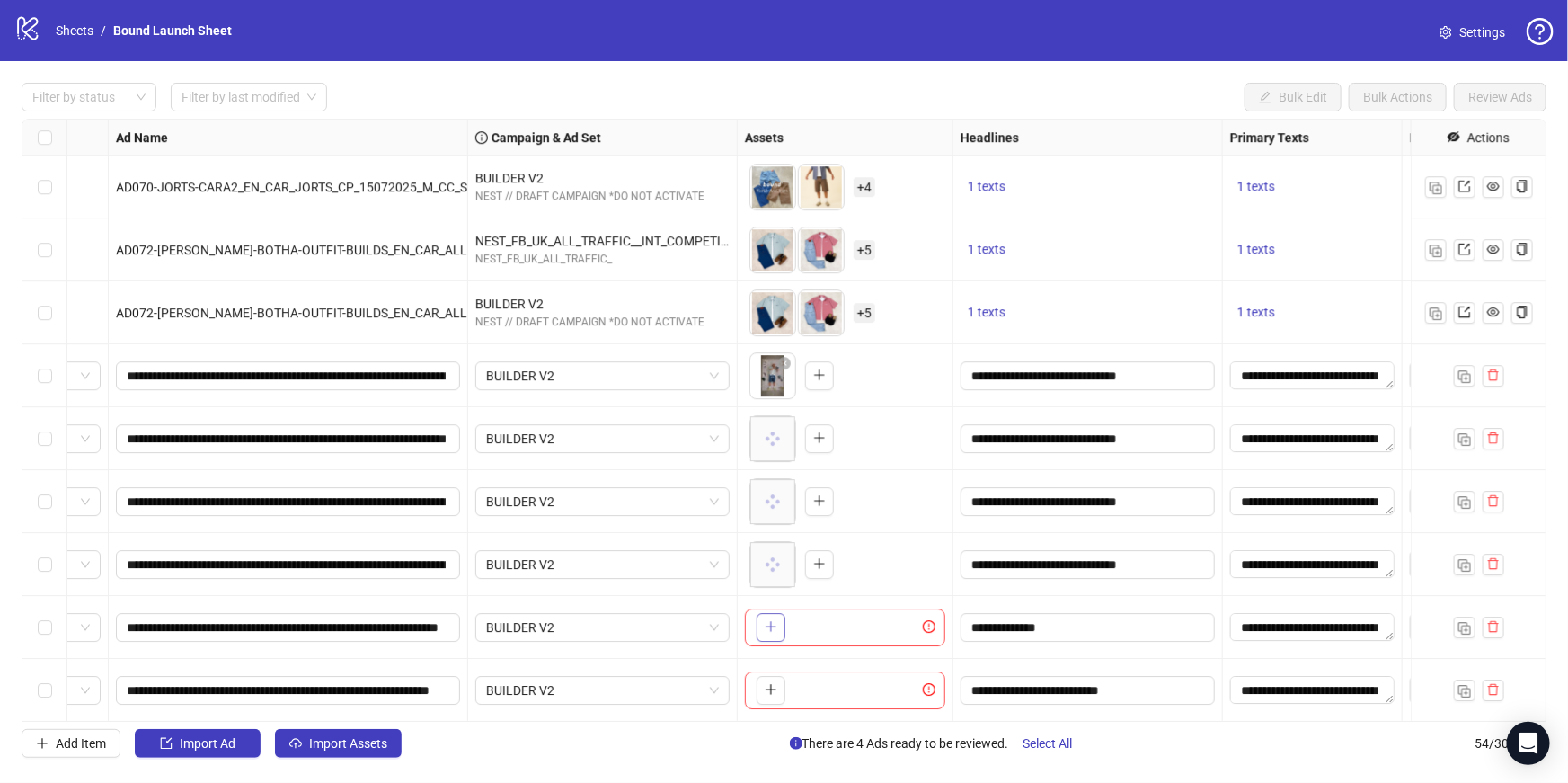 click at bounding box center (771, 627) 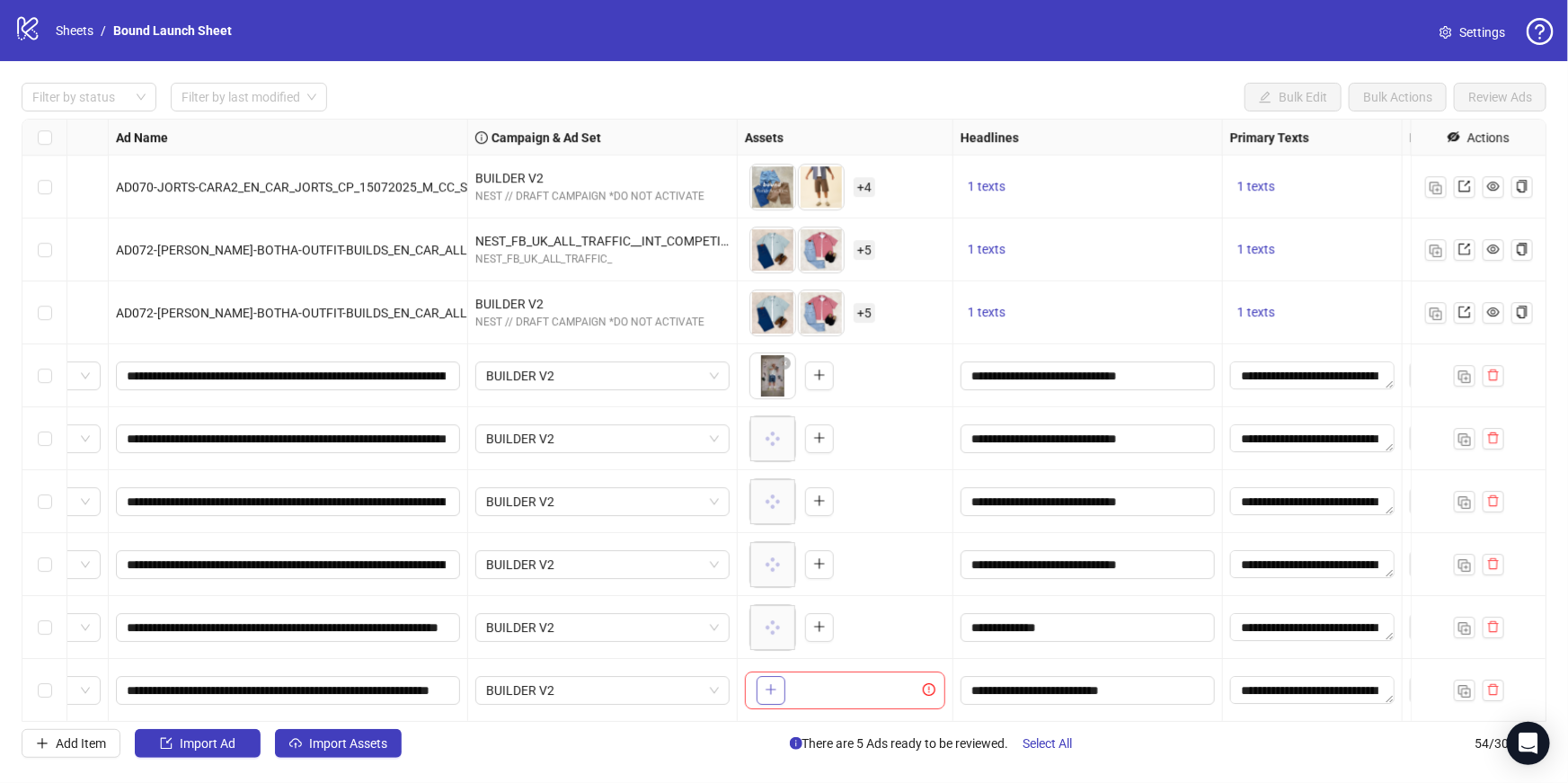 click at bounding box center [771, 690] 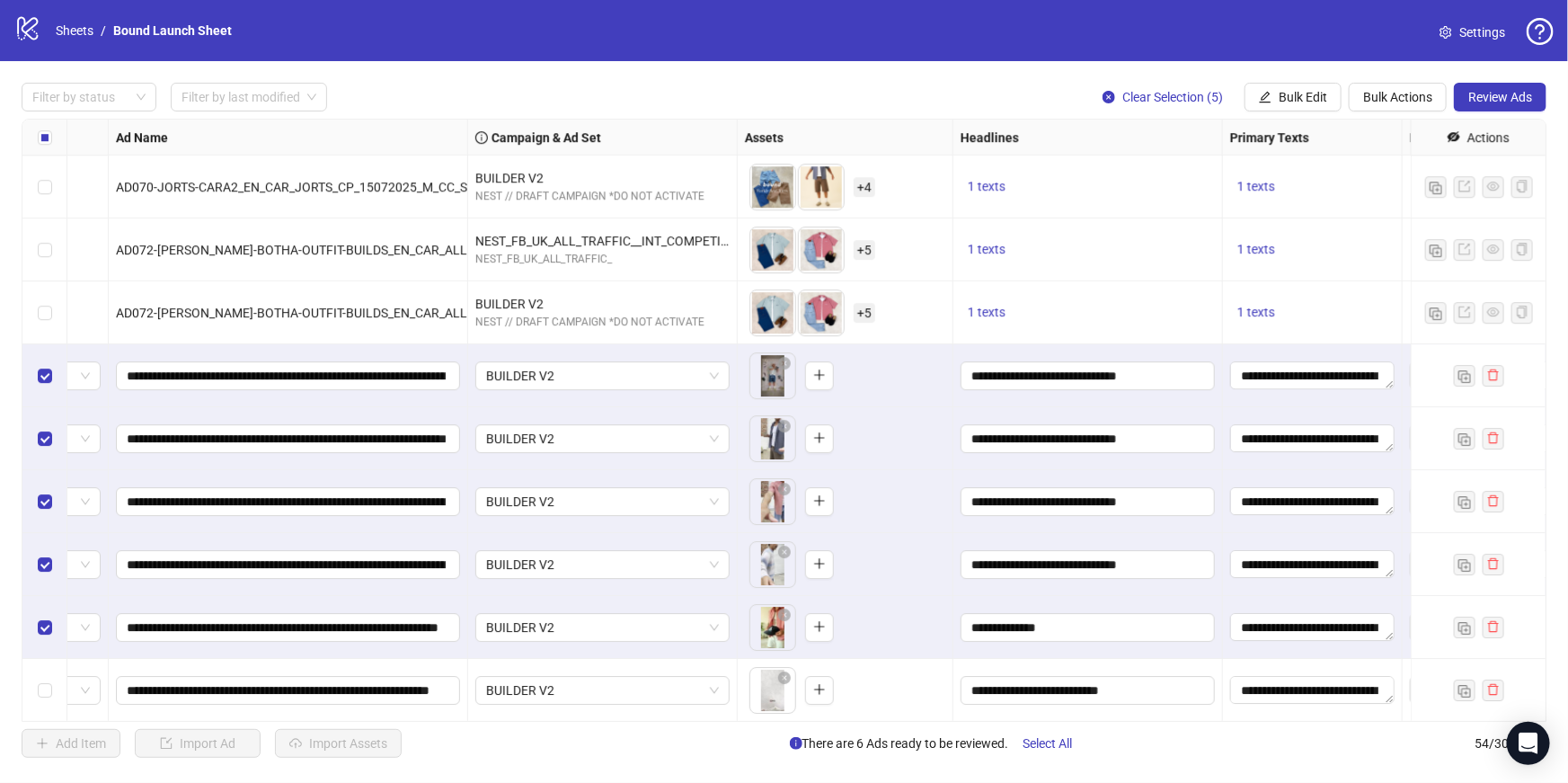 click at bounding box center [45, 690] 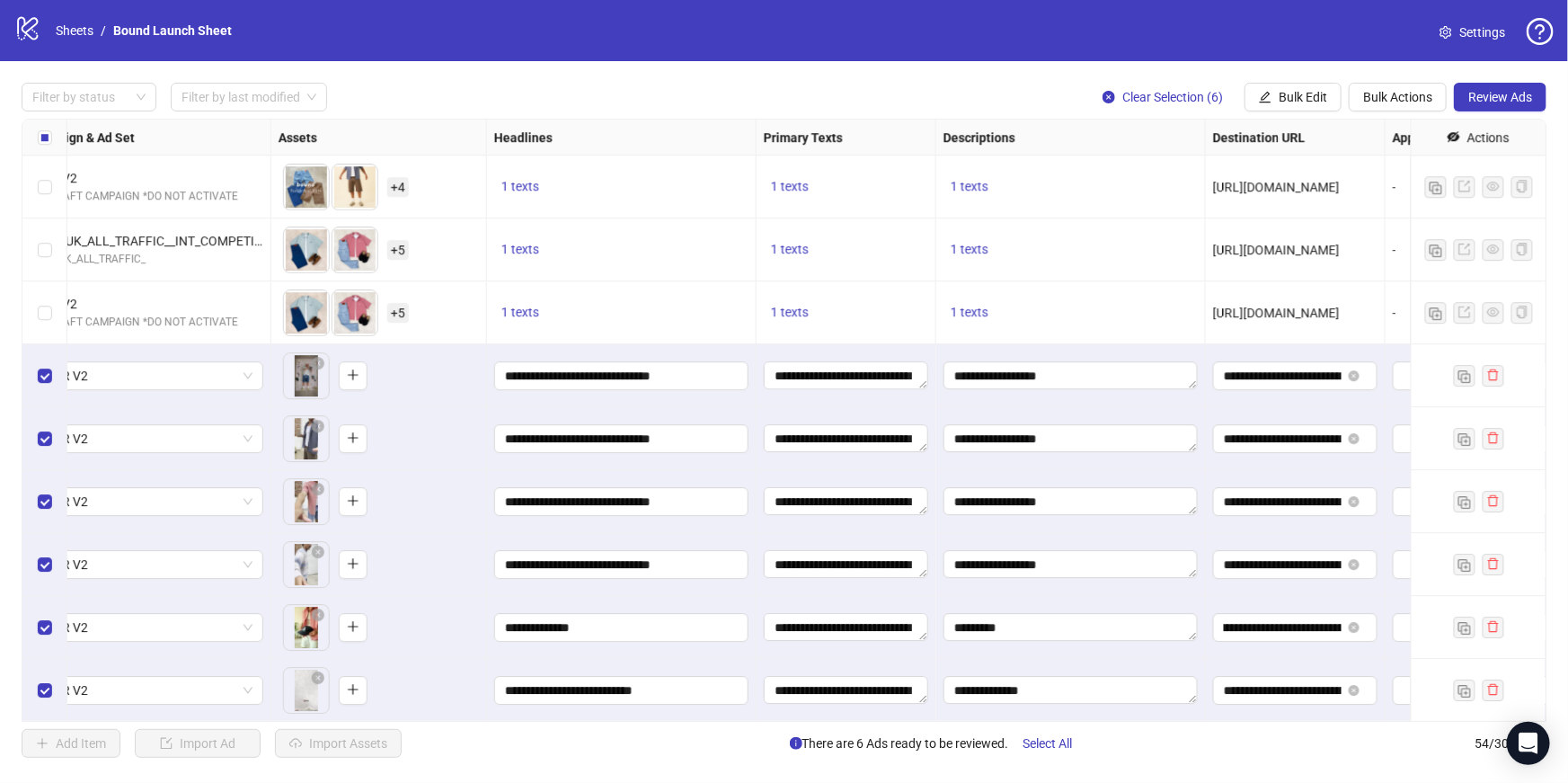 scroll, scrollTop: 2832, scrollLeft: 559, axis: both 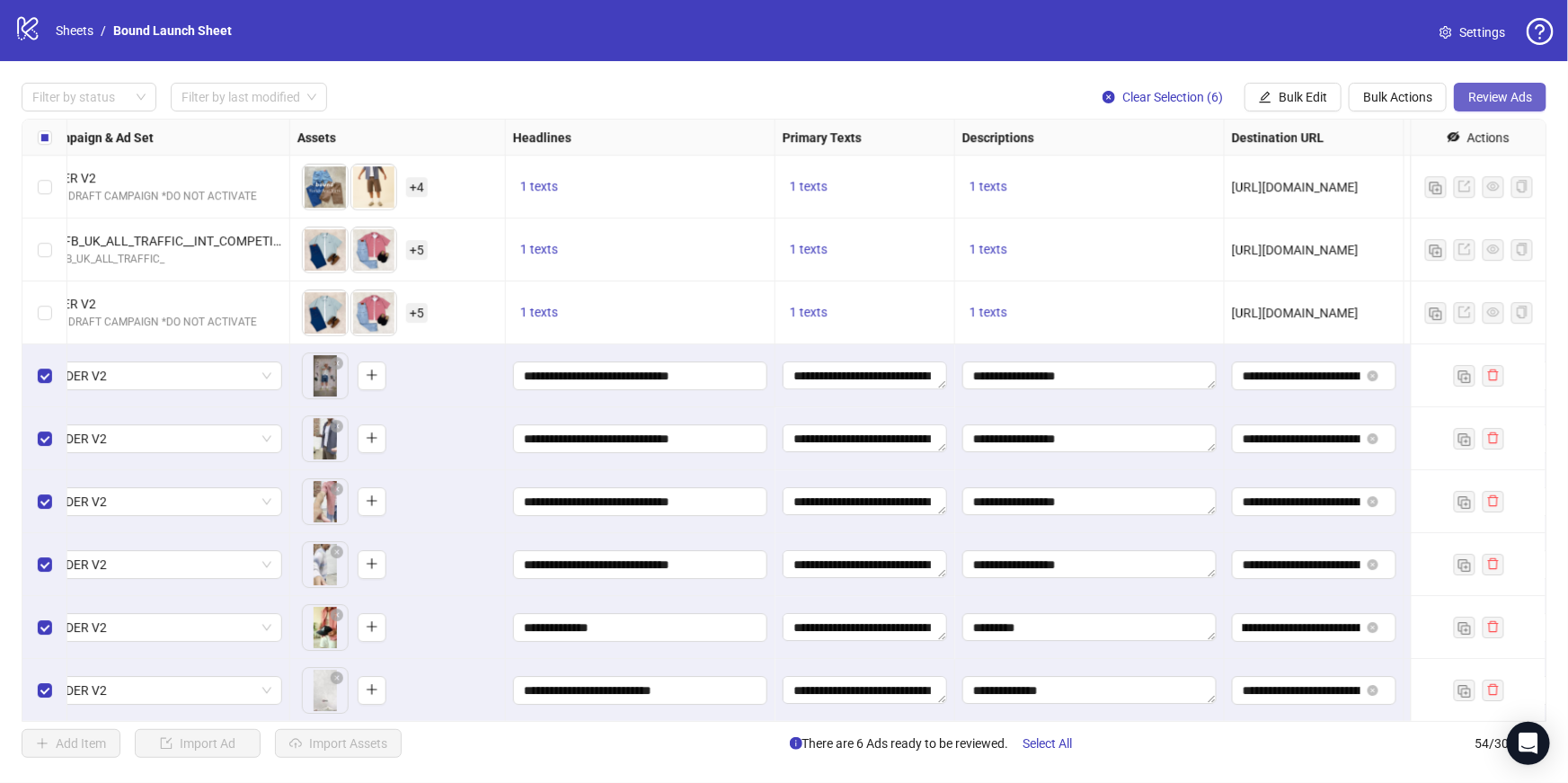click on "Review Ads" at bounding box center [1500, 97] 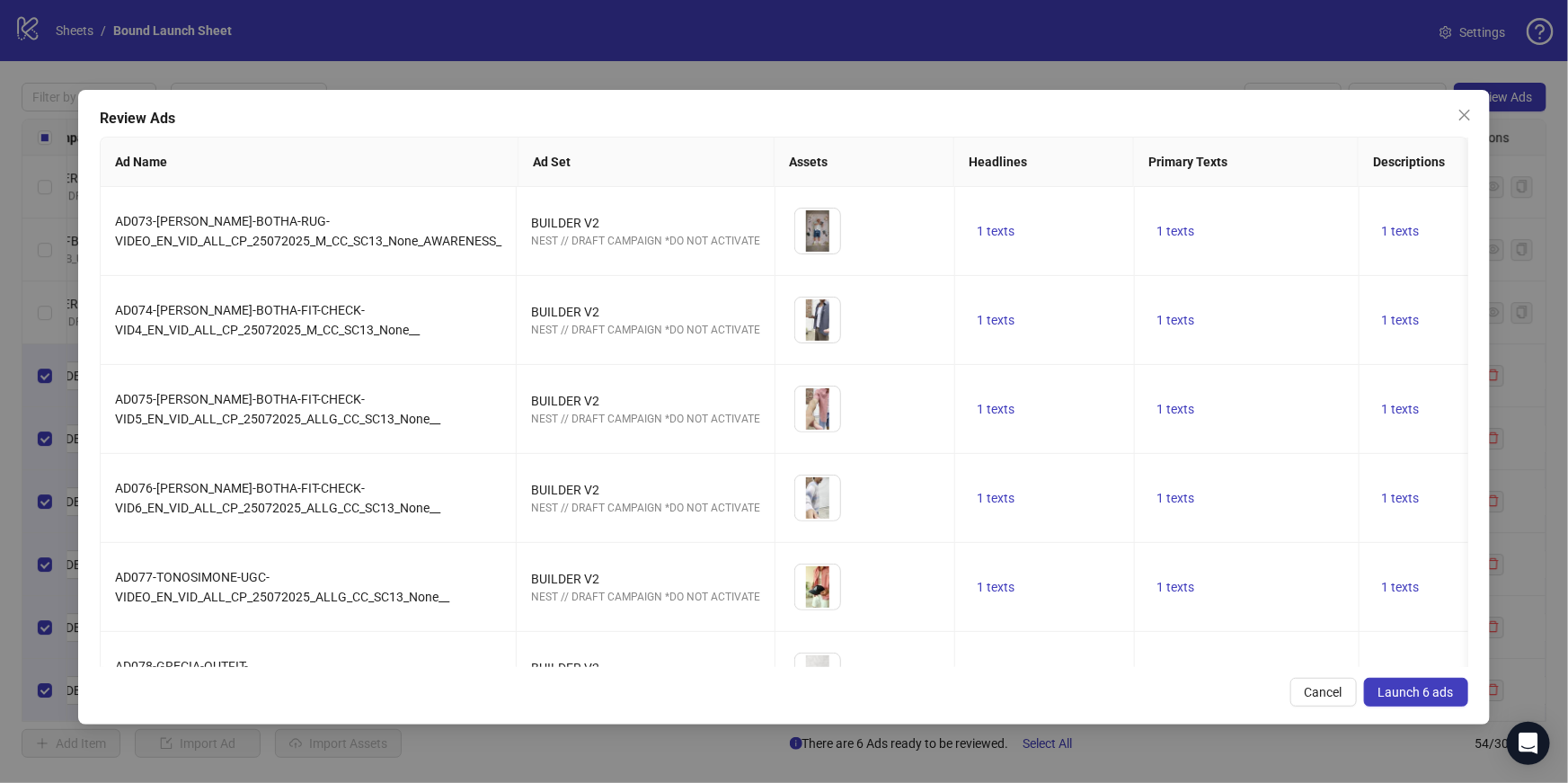 click on "Review Ads Ad Name Ad Set Assets Headlines Primary Texts Descriptions Destination URL Display URL Call to Action Facebook Page Product Set ID Leadgen Form Instagram User Status Pixel URL Parameters                                 AD073-ERIC-BOTHA-RUG-VIDEO_EN_VID_ALL_CP_25072025_M_CC_SC13_None_AWARENESS_ BUILDER V2 NEST // DRAFT CAMPAIGN  *DO NOT ACTIVATE
To pick up a draggable item, press the space bar.
While dragging, use the arrow keys to move the item.
Press space again to drop the item in its new position, or press escape to cancel.
1 texts 1 texts 1 texts https://wearebound.co.uk/blogs/shop-by-outfit-builds/bound-x-botha-outfit-builds Shop now bound - wearebound PAUSED BOUND - Ads Pixel for Shopify Facebook Ad tw_source={{site_source_name}}&tw_adid={{ad.id}} AD074-ERIC-BOTHA-FIT-CHECK-VID4_EN_VID_ALL_CP_25072025_M_CC_SC13_None__ BUILDER V2 NEST // DRAFT CAMPAIGN  *DO NOT ACTIVATE 1 texts 1 texts 1 texts https://wearebound.co.uk/collections/bound-x-botha Shop now bound - -" at bounding box center [784, 407] 